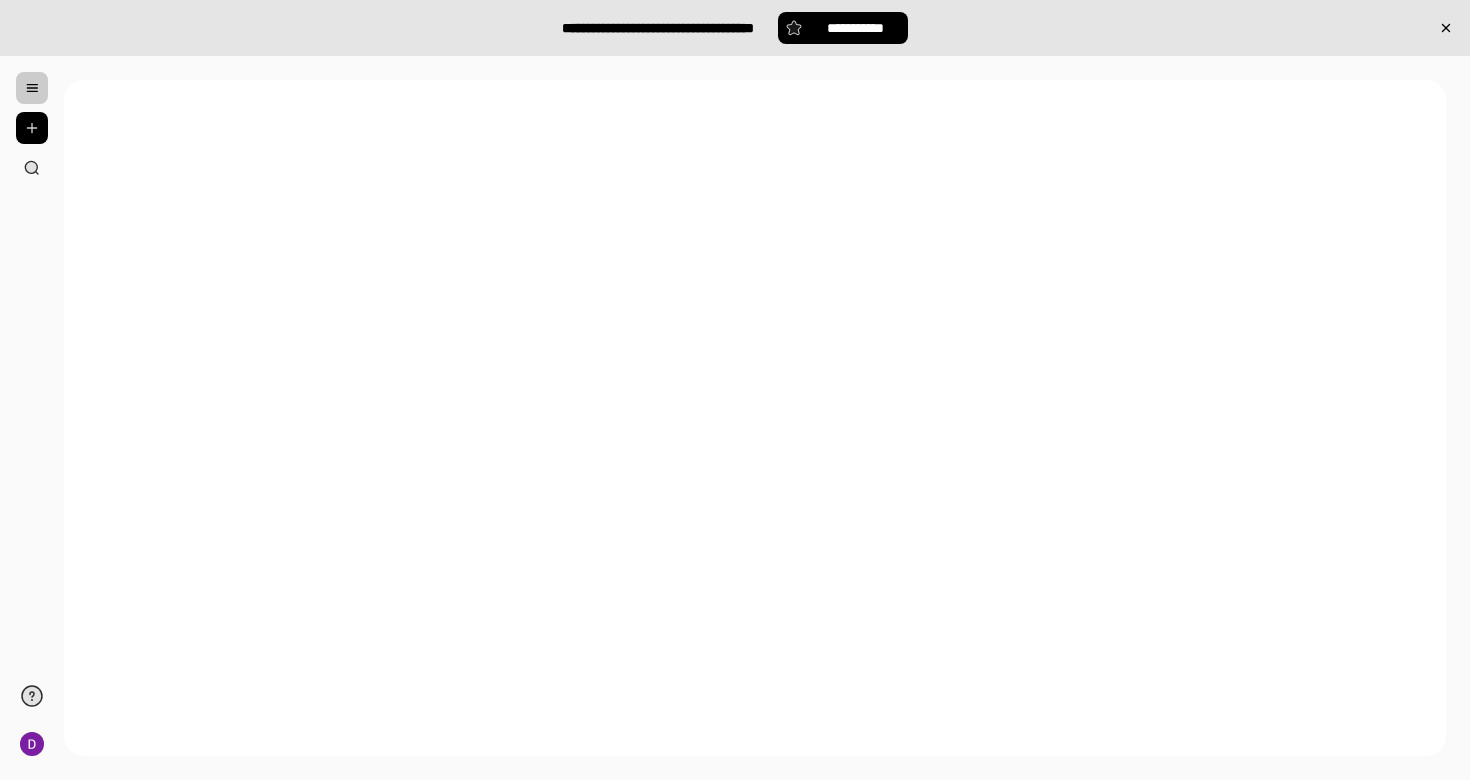 scroll, scrollTop: 0, scrollLeft: 0, axis: both 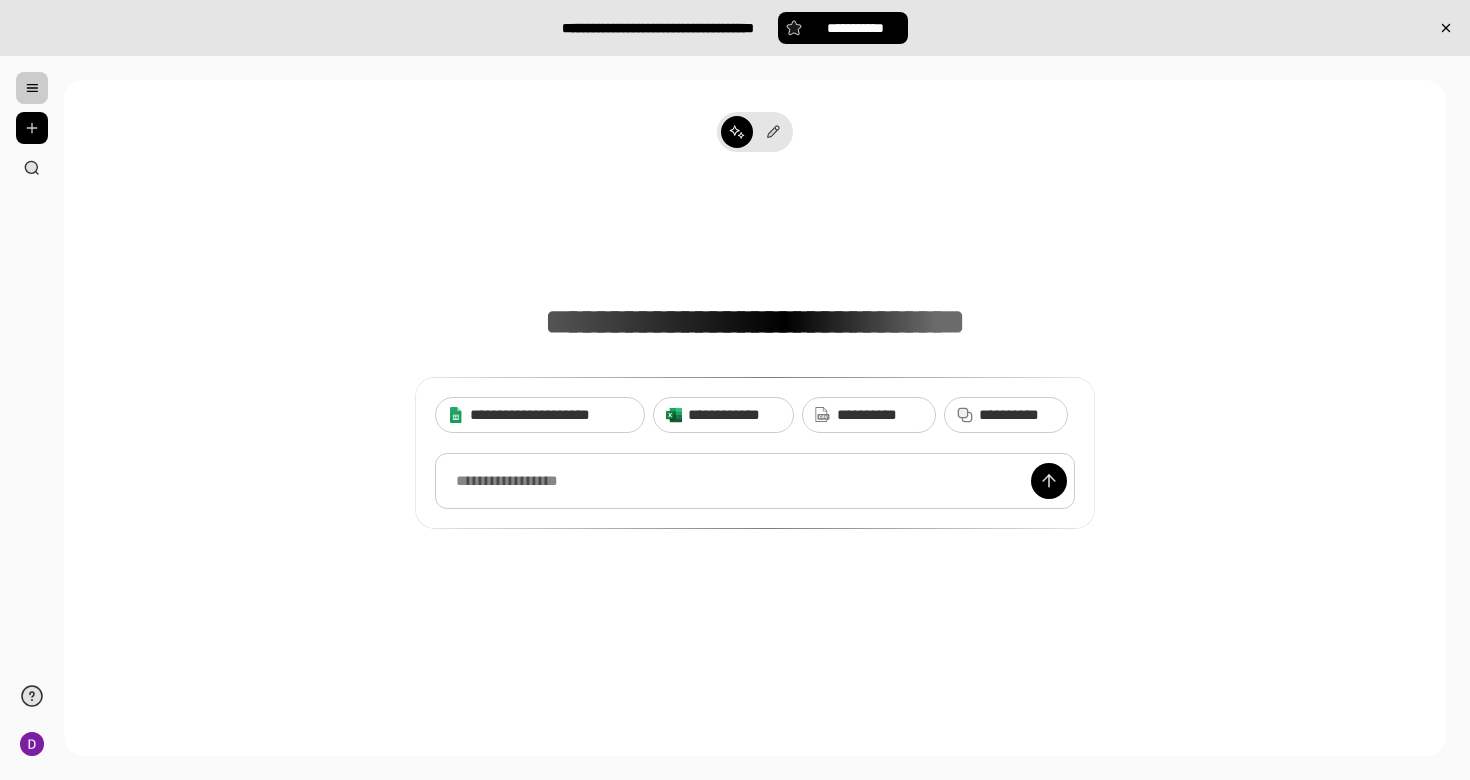 click at bounding box center [755, 481] 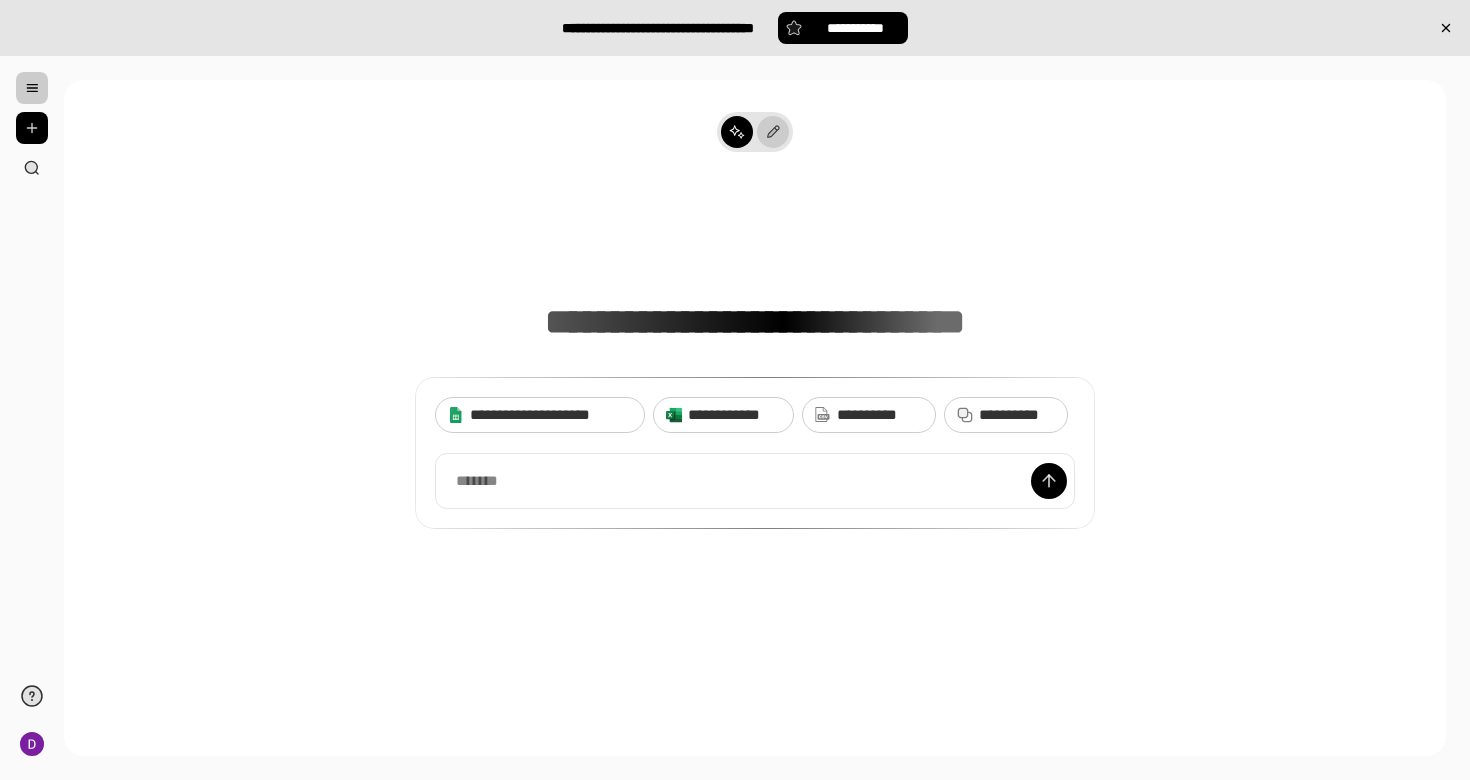 click at bounding box center (773, 132) 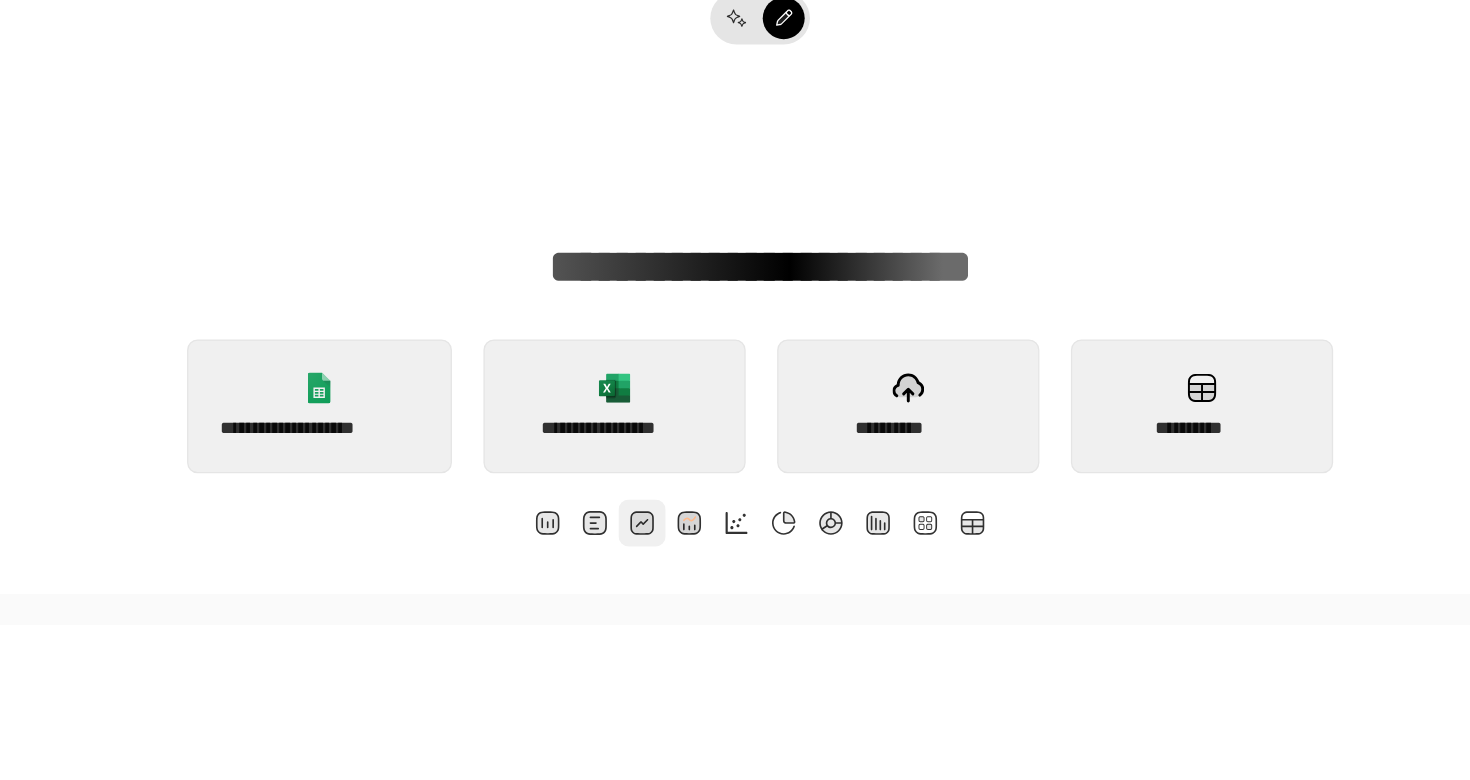 click at bounding box center [665, 517] 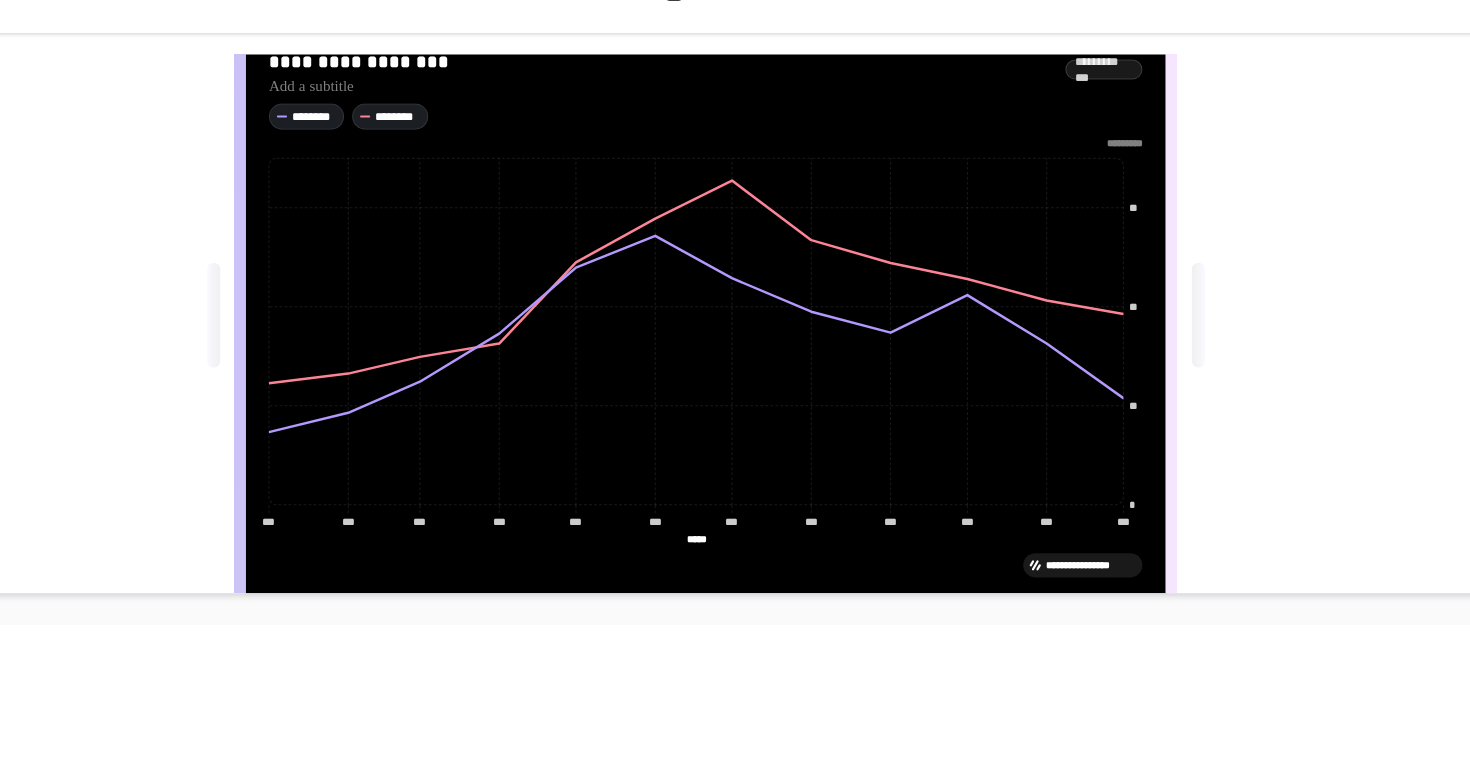 scroll, scrollTop: 0, scrollLeft: 0, axis: both 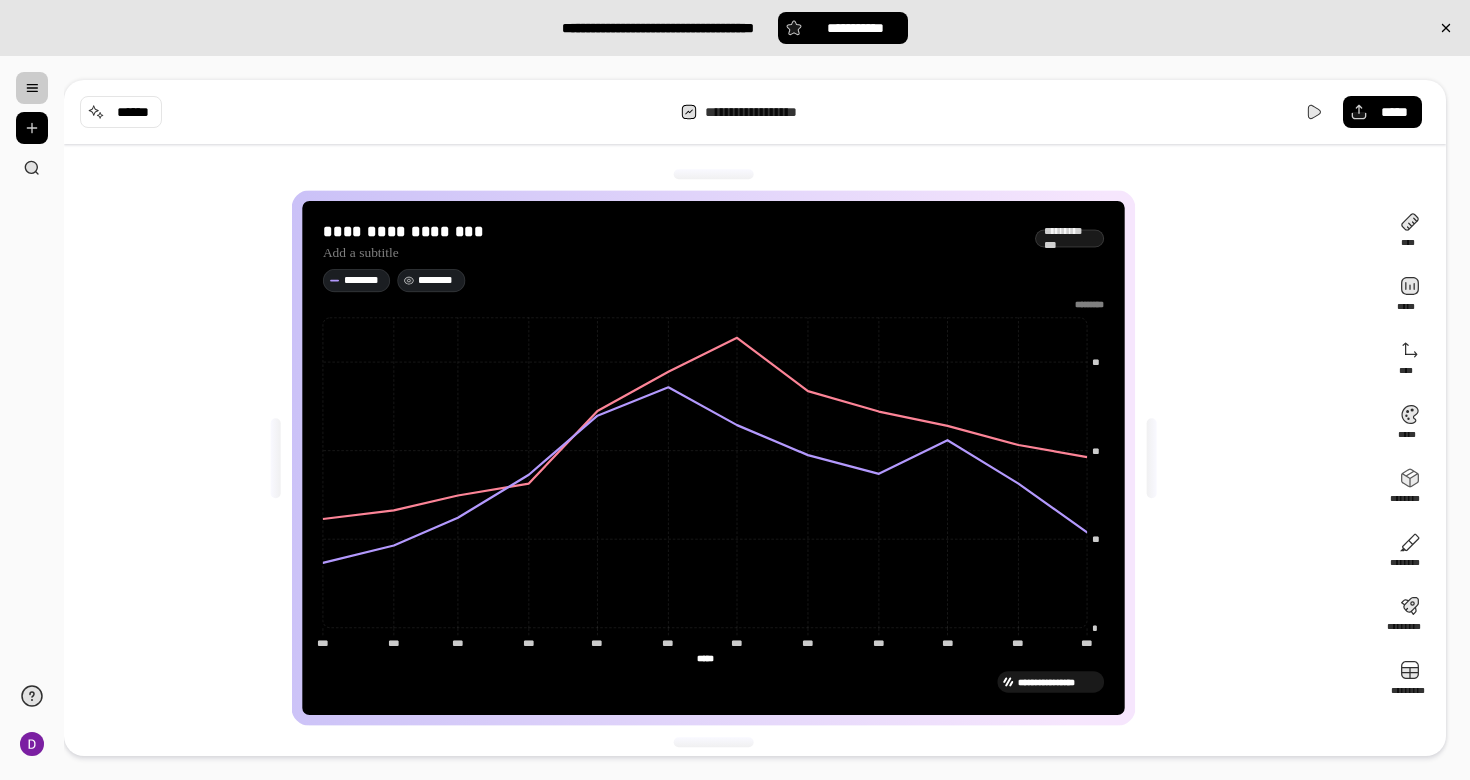 click on "********" at bounding box center (439, 280) 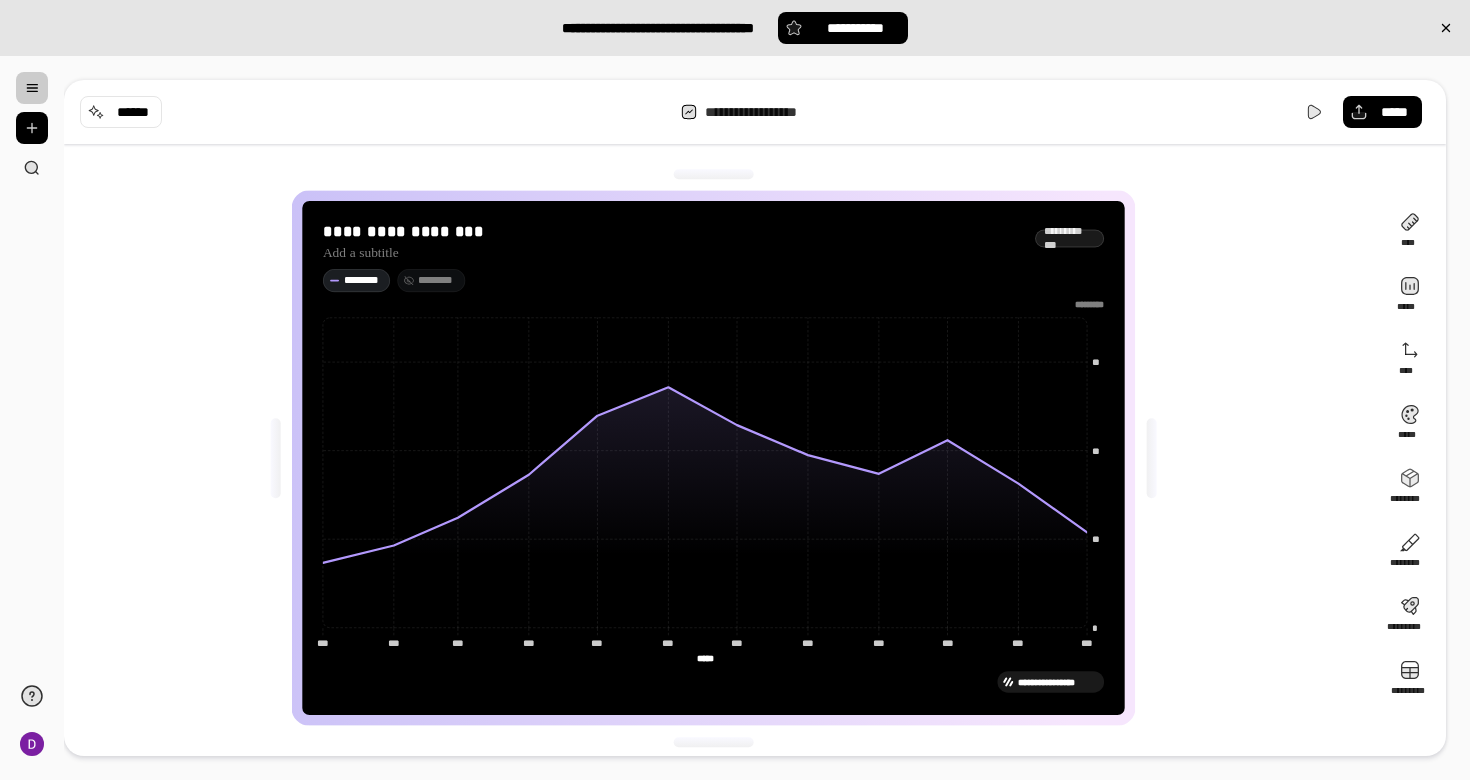 click 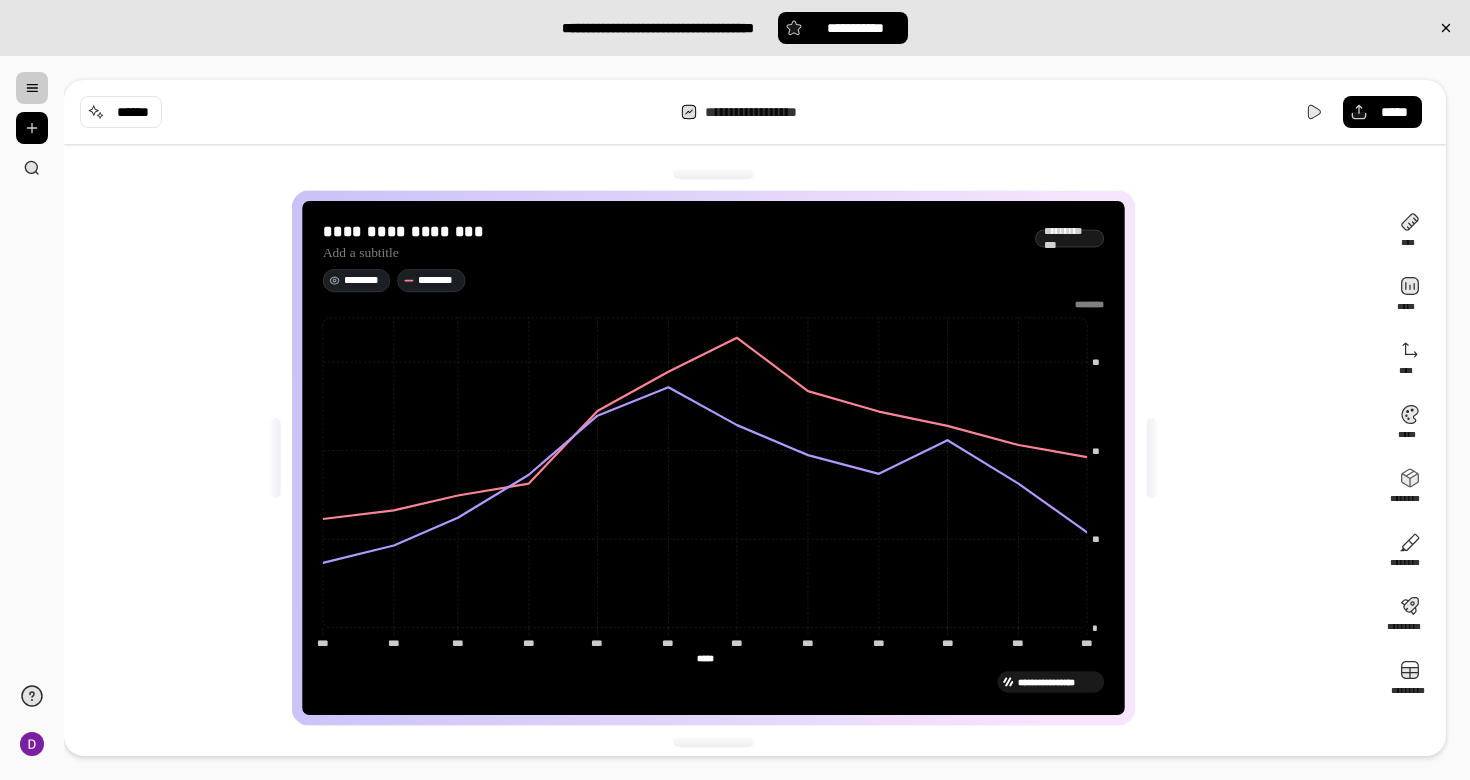 click on "********" at bounding box center [364, 280] 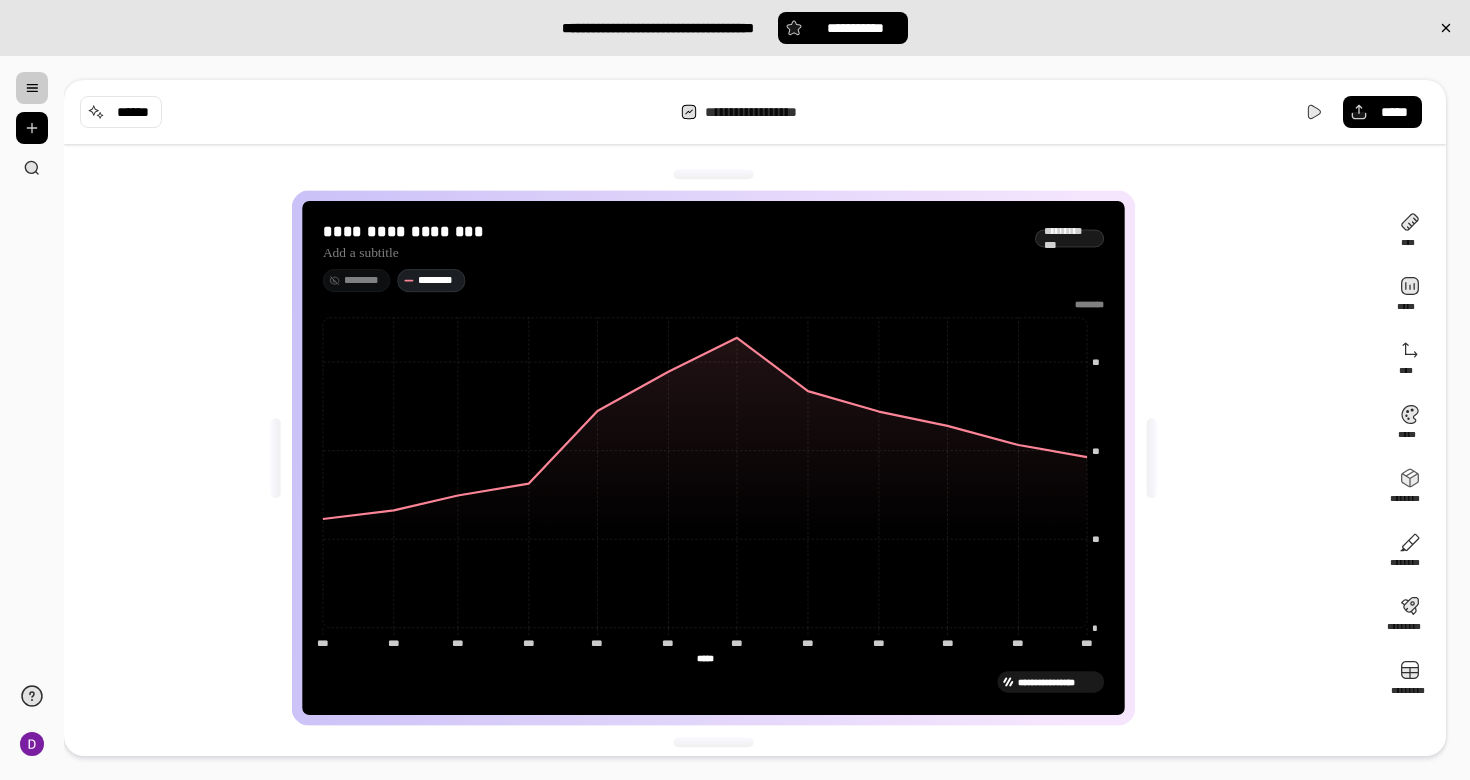 click on "********" at bounding box center [364, 280] 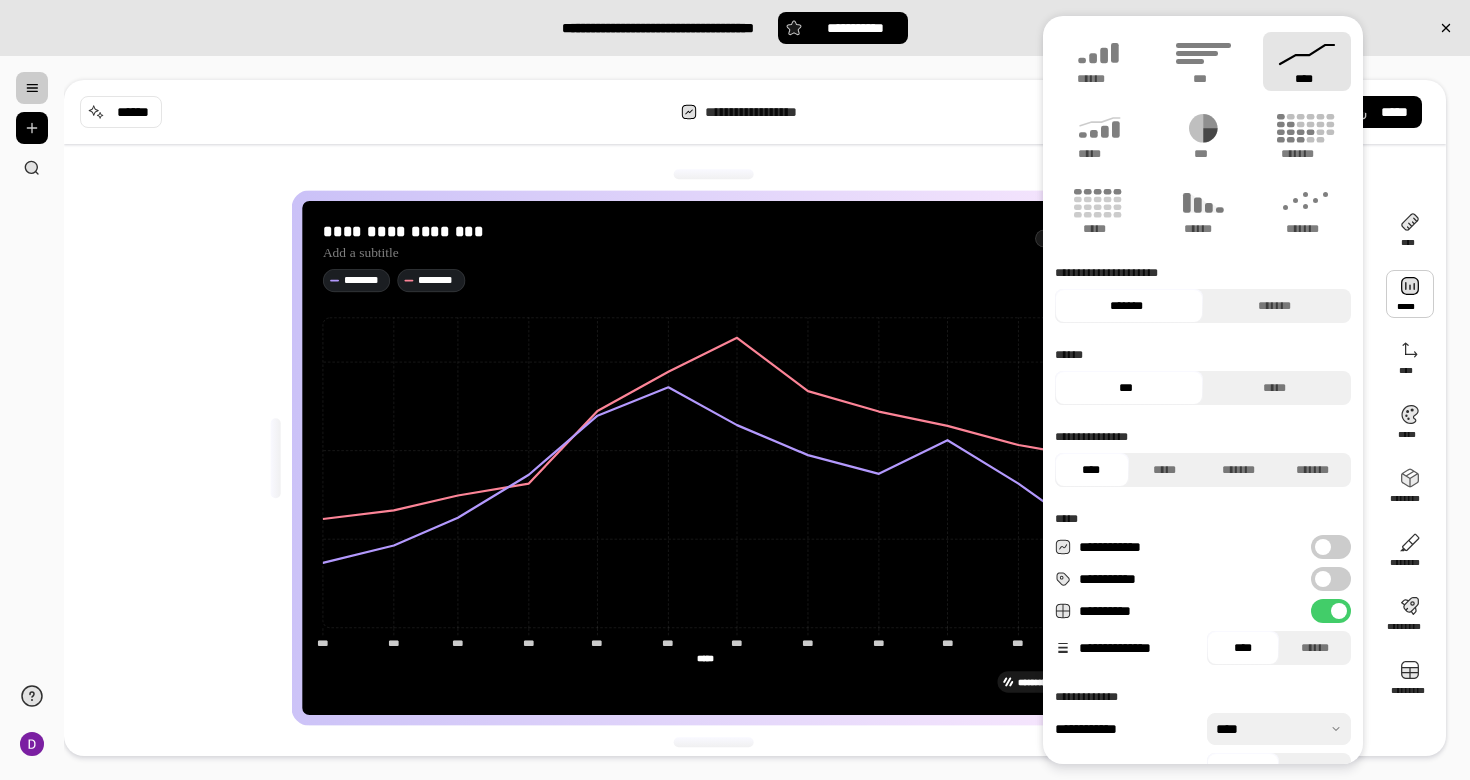 click at bounding box center (1410, 294) 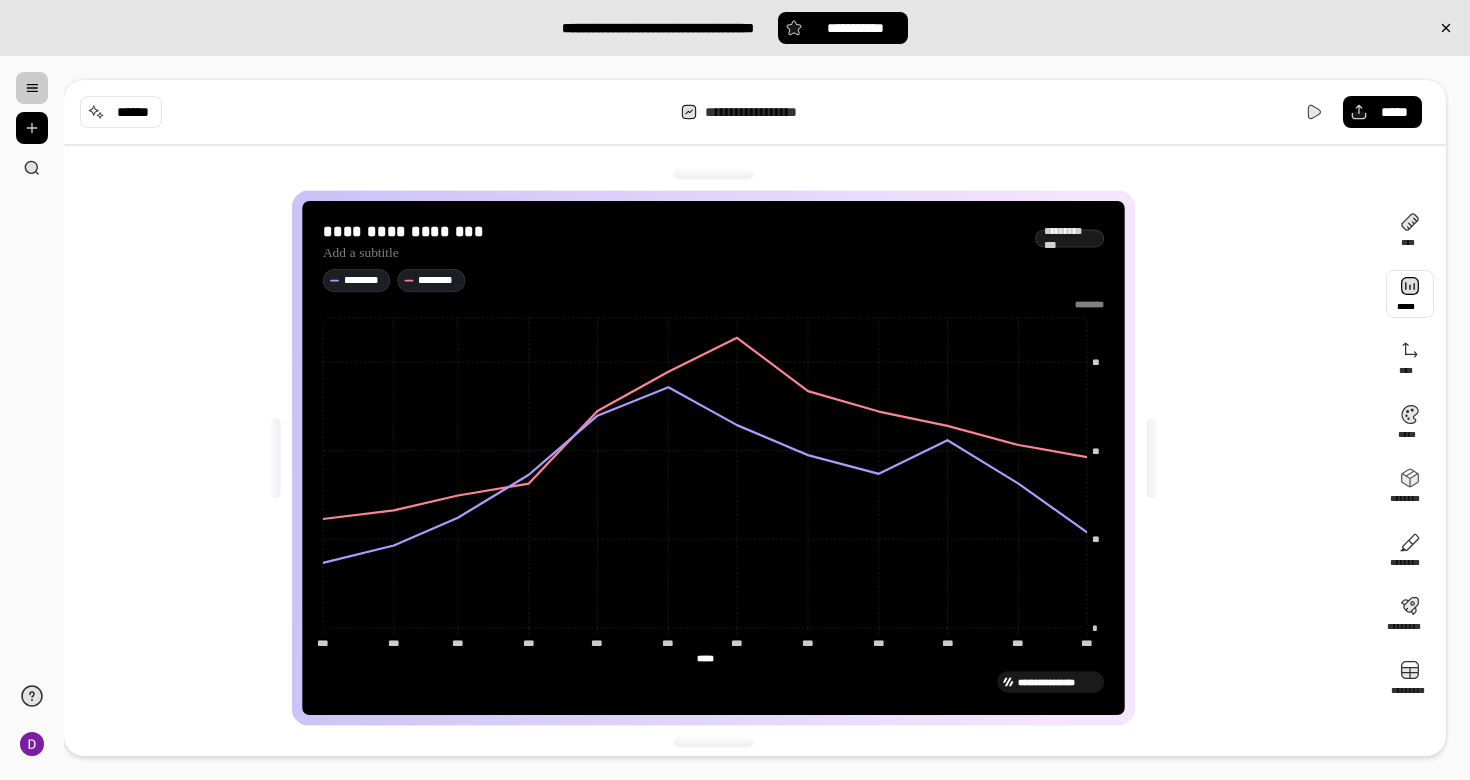 click at bounding box center [1410, 294] 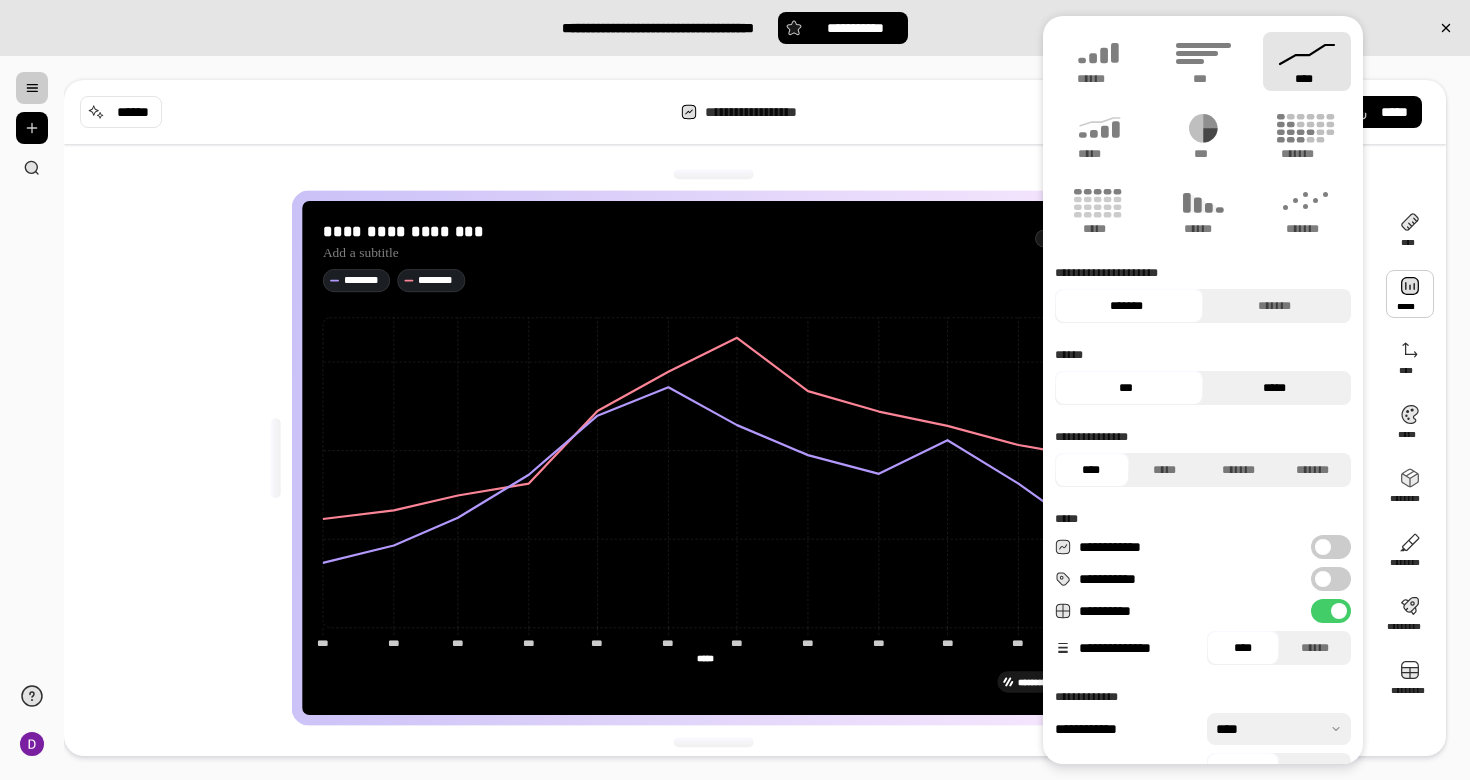 scroll, scrollTop: 39, scrollLeft: 0, axis: vertical 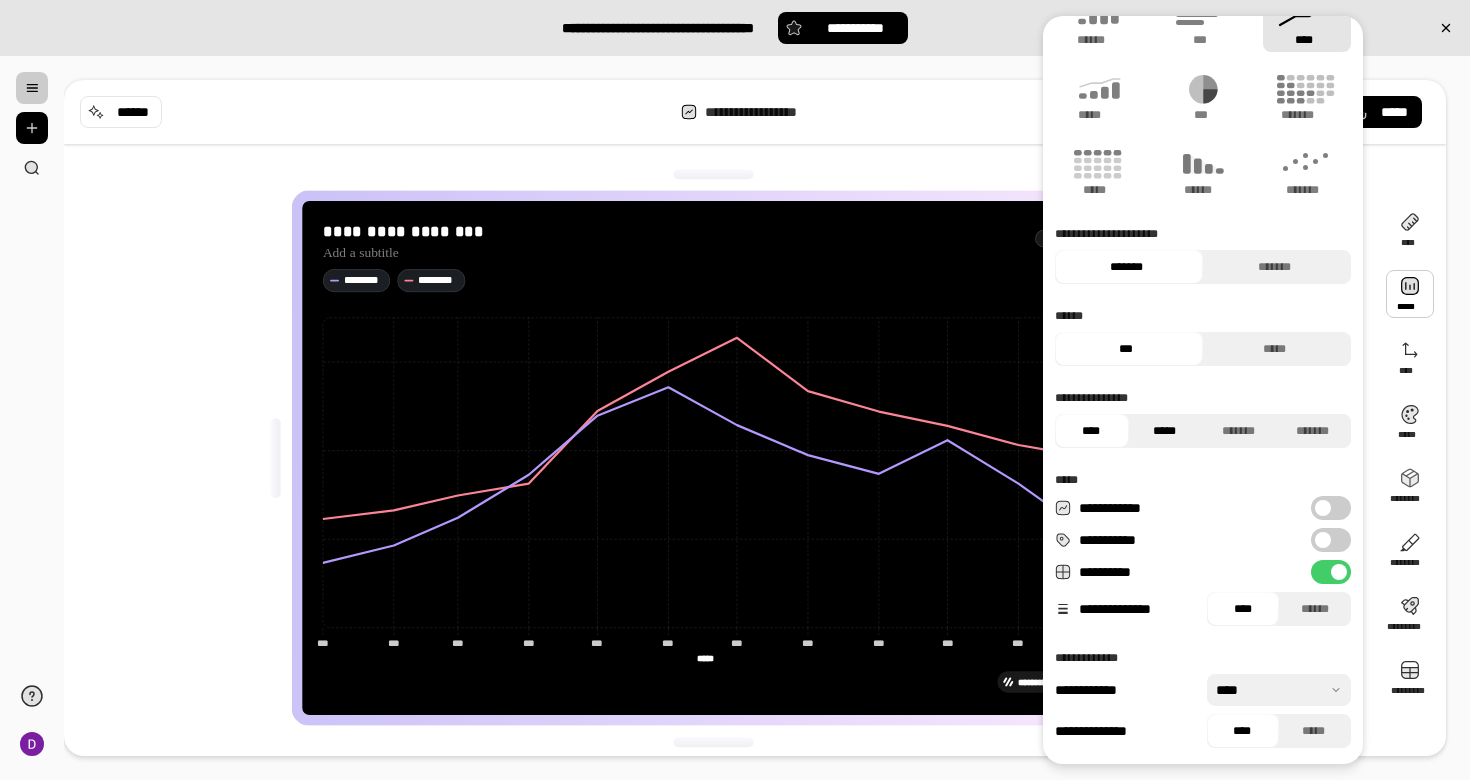 click on "*****" at bounding box center (1164, 431) 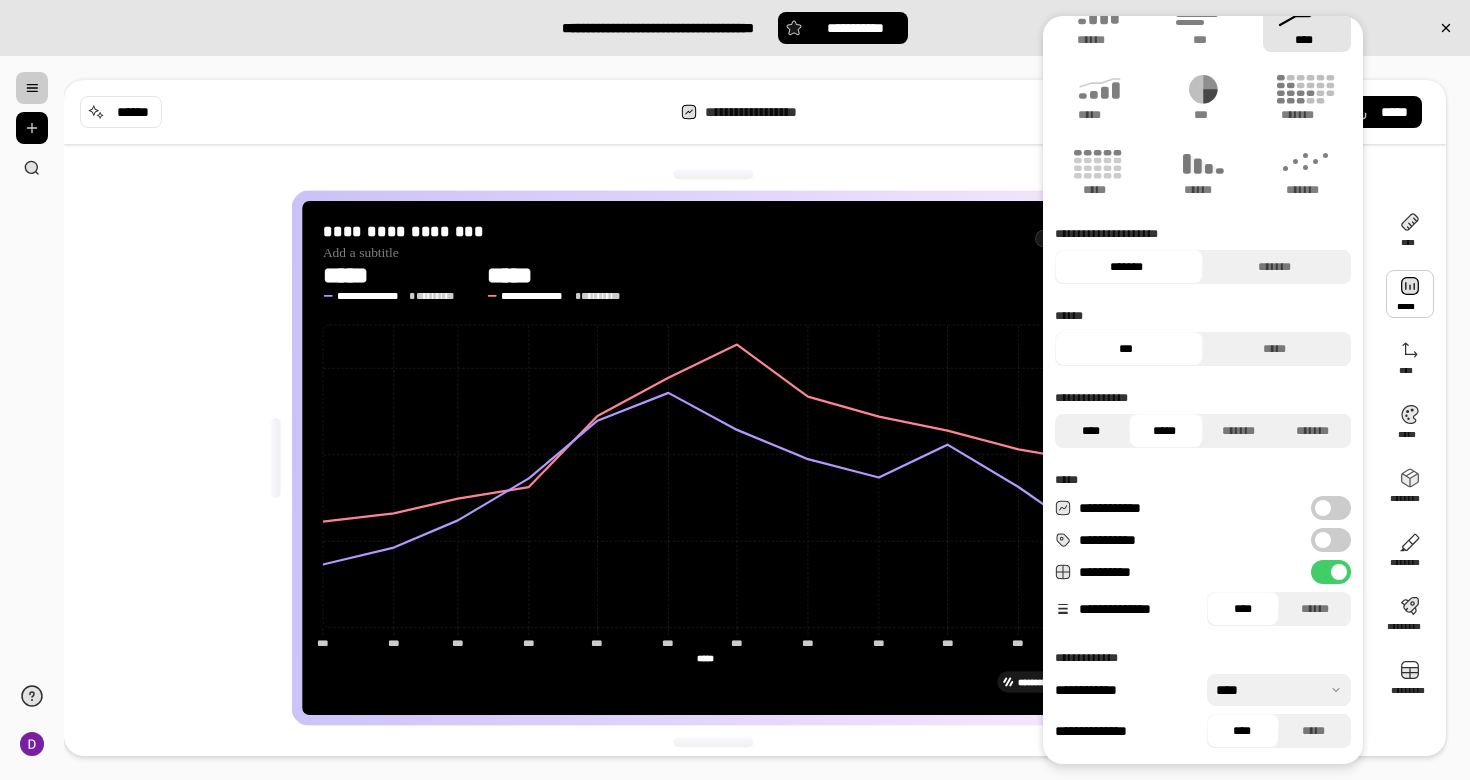click on "****" at bounding box center [1090, 431] 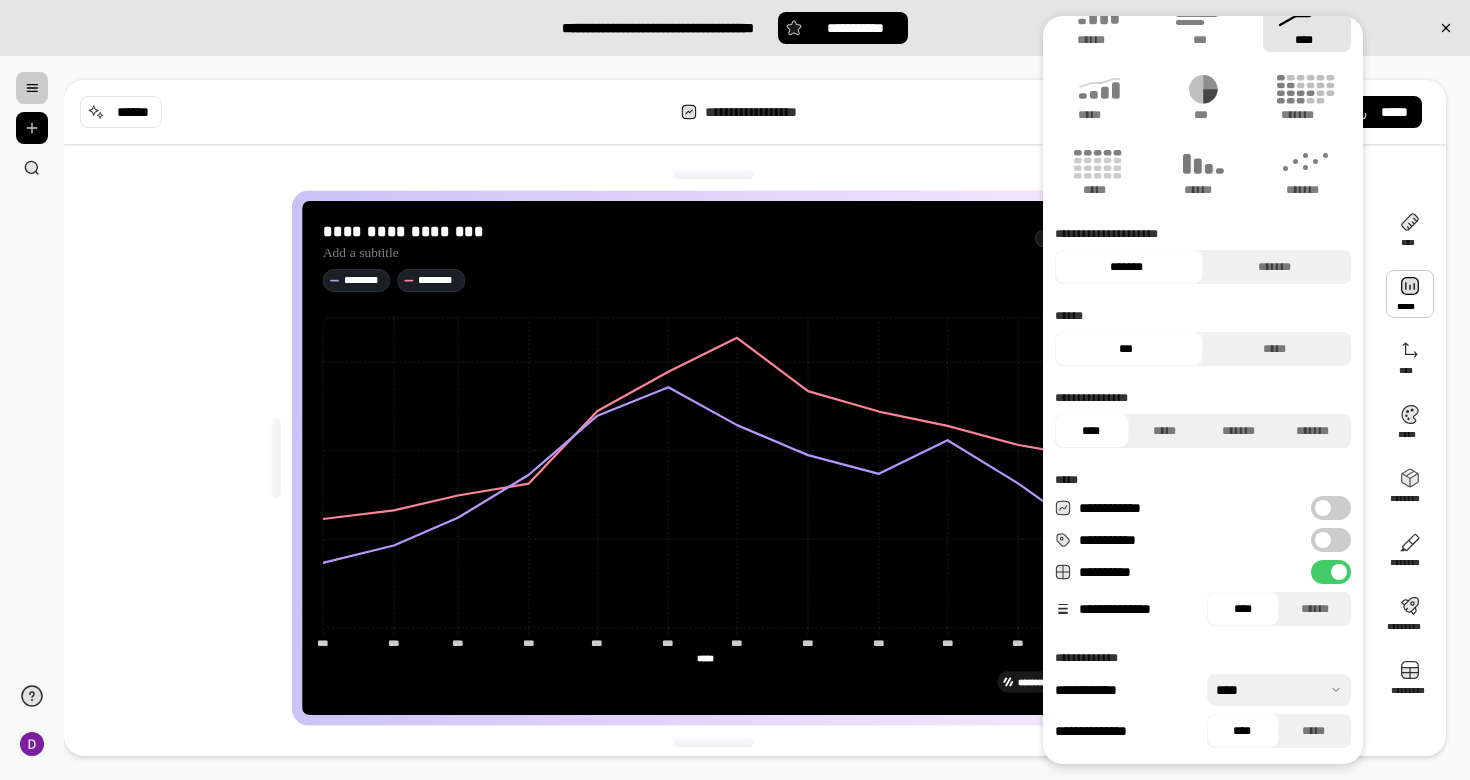 click on "**********" at bounding box center [721, 458] 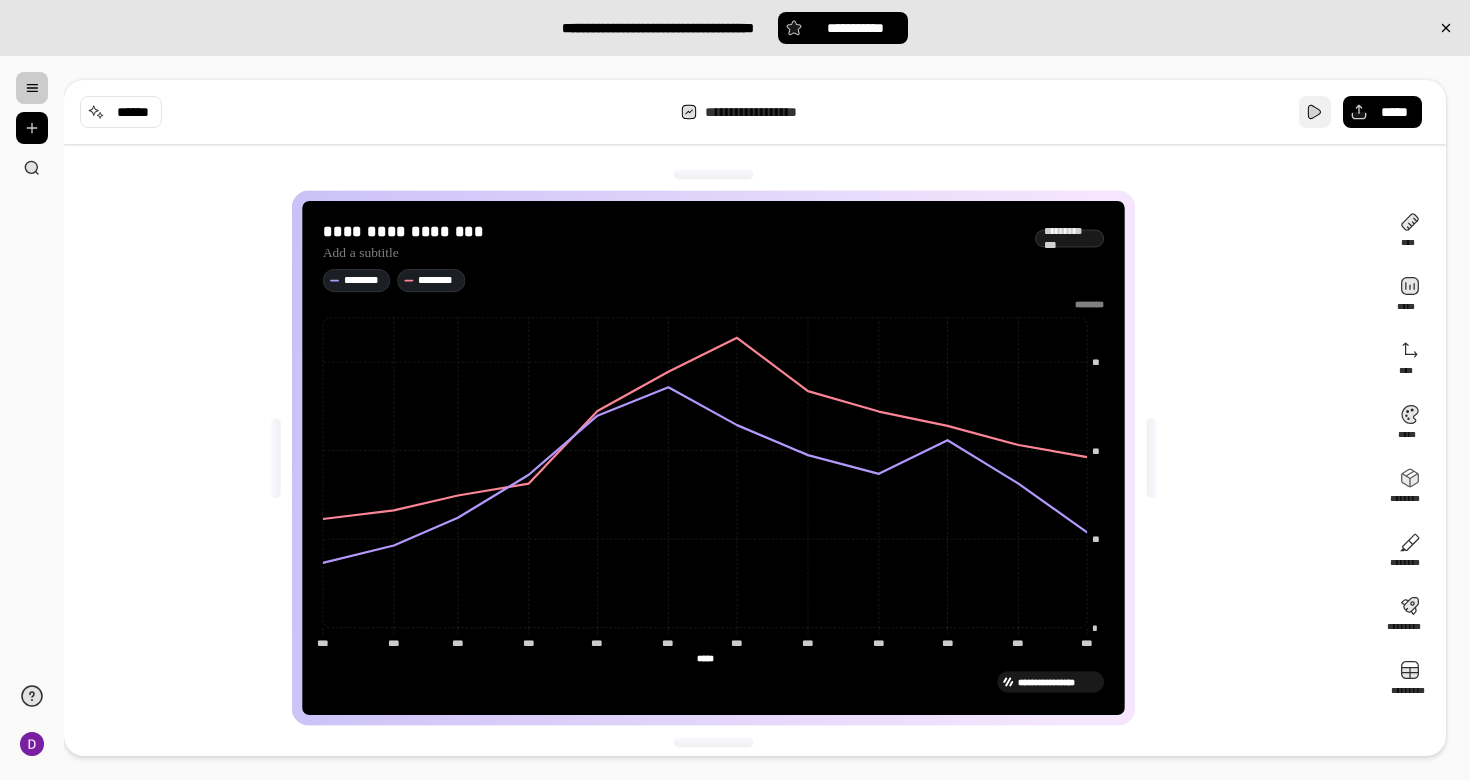 click at bounding box center (1315, 112) 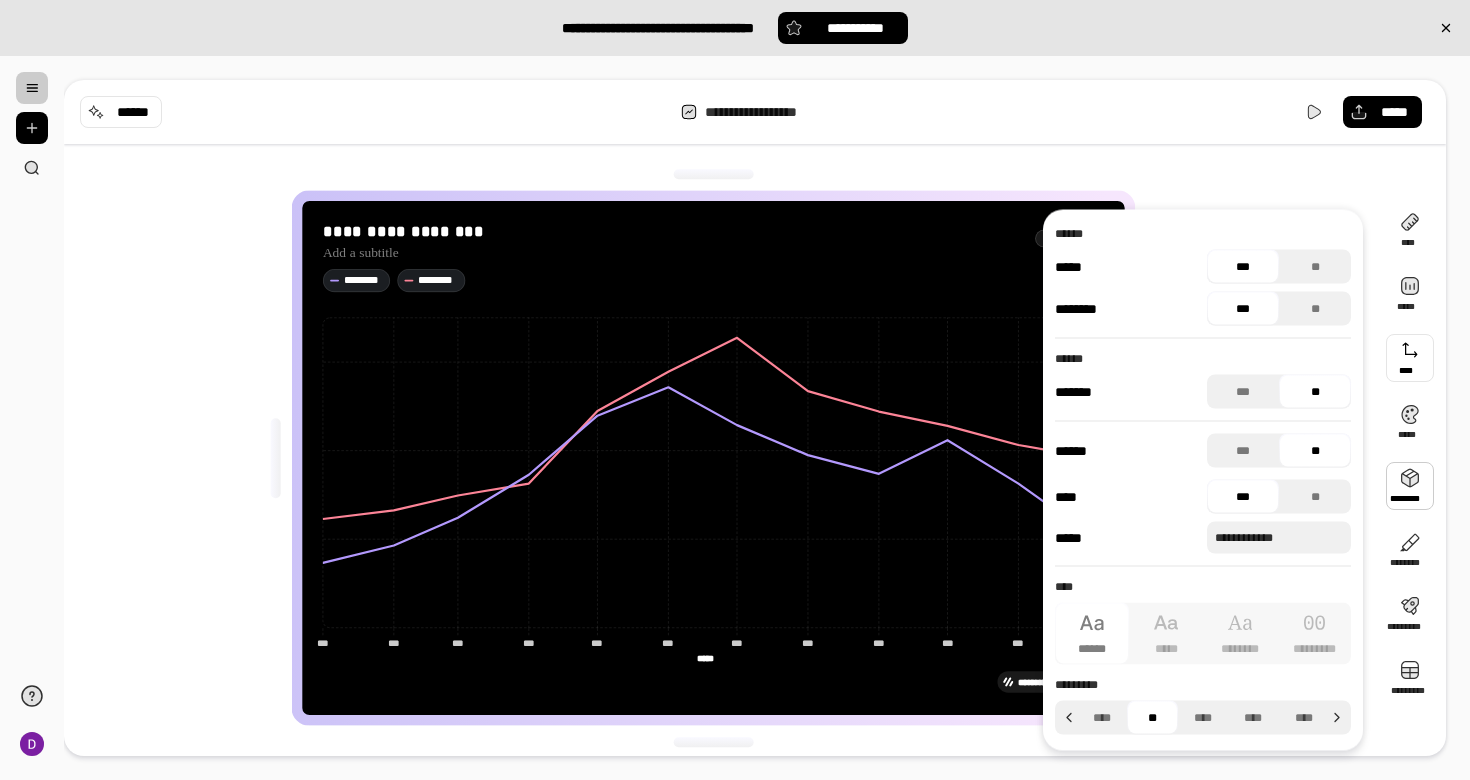 scroll, scrollTop: 6, scrollLeft: 0, axis: vertical 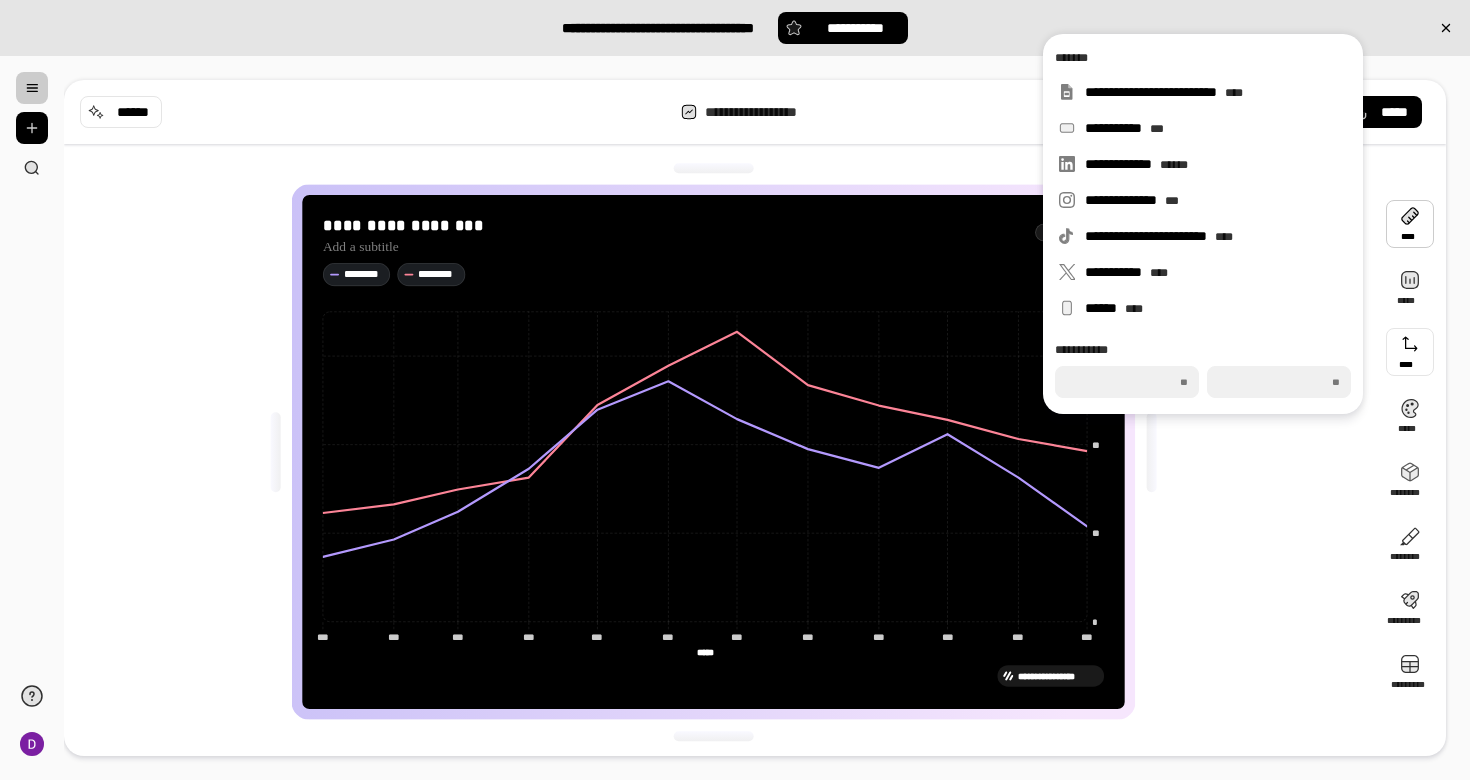 type 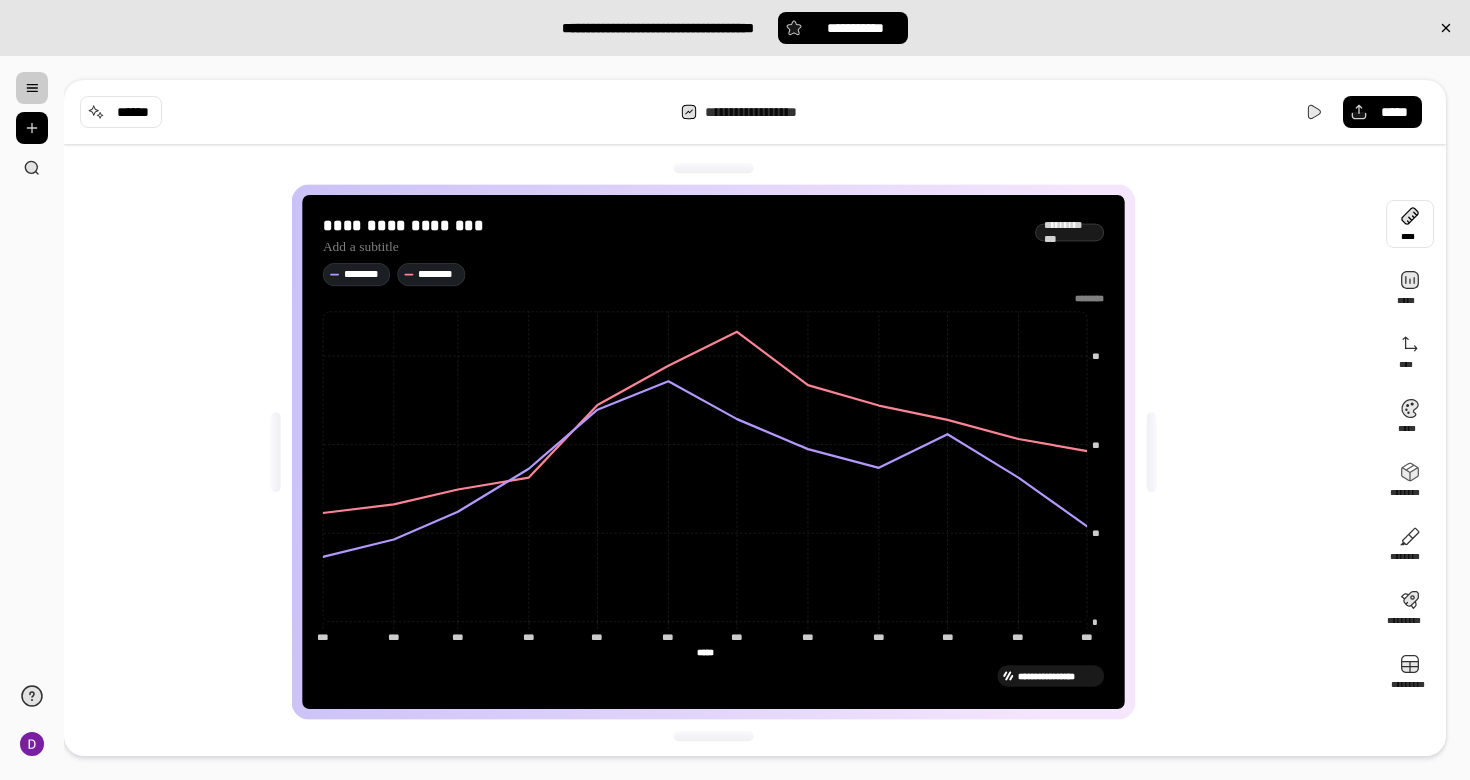 type 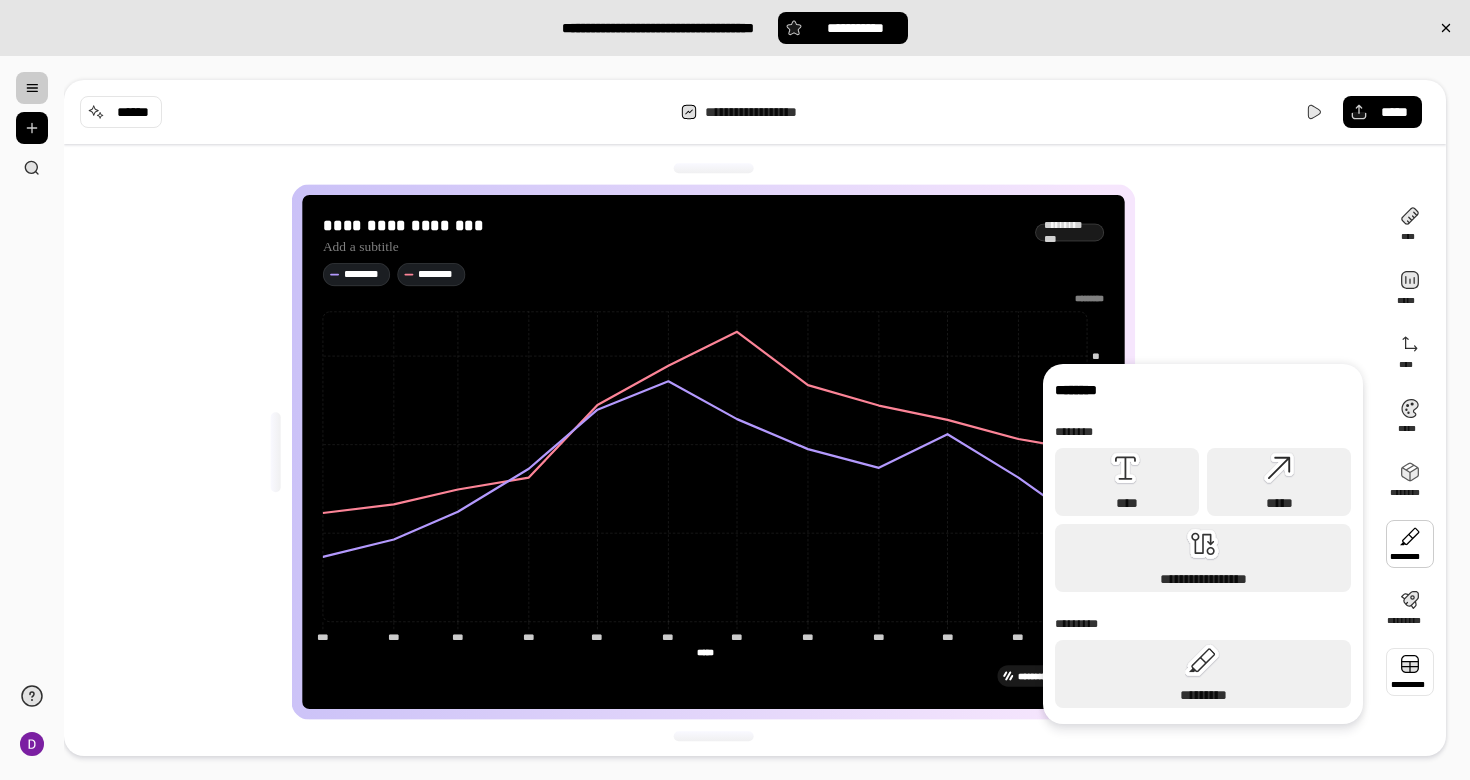 click at bounding box center (1410, 672) 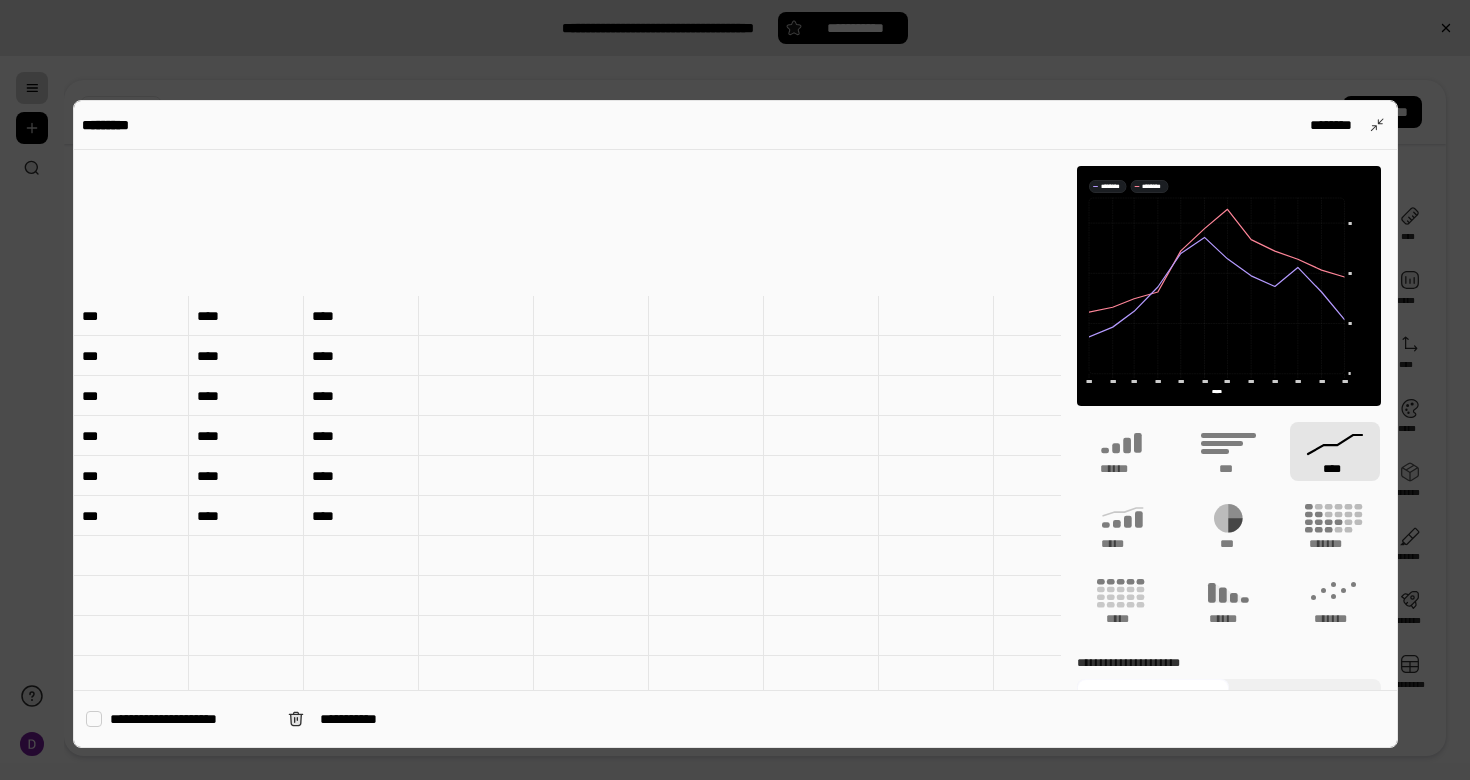 scroll, scrollTop: 77, scrollLeft: 0, axis: vertical 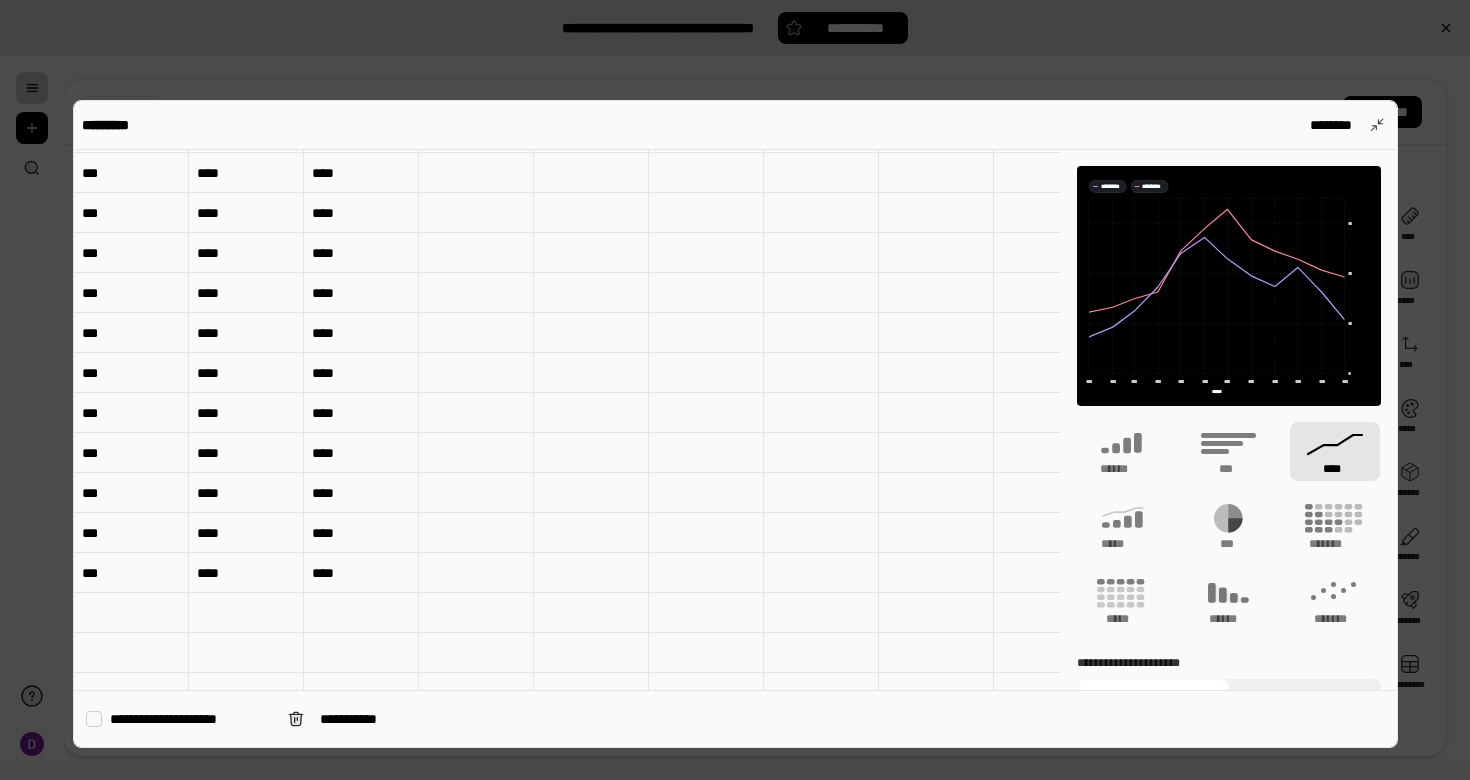 click on "***" at bounding box center [131, 533] 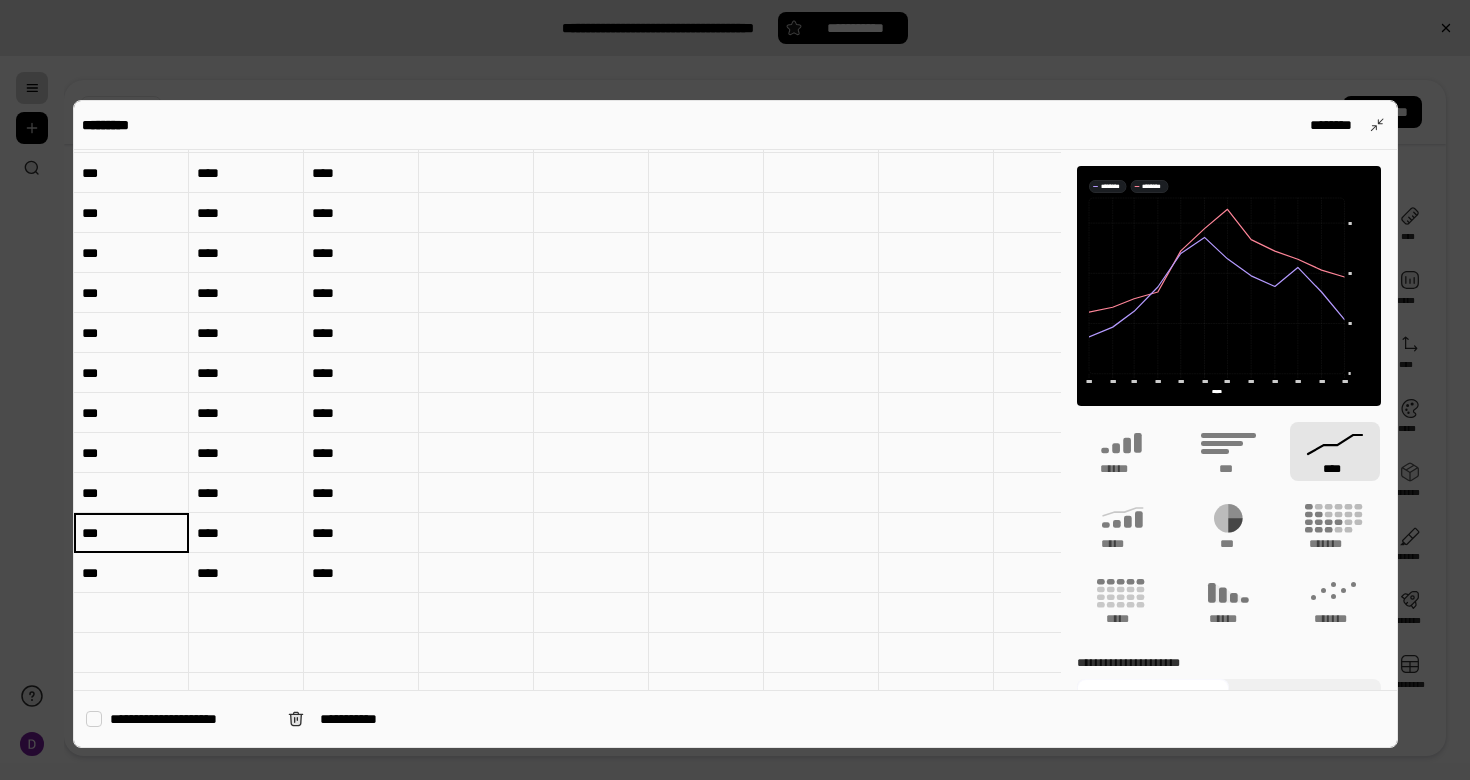 type 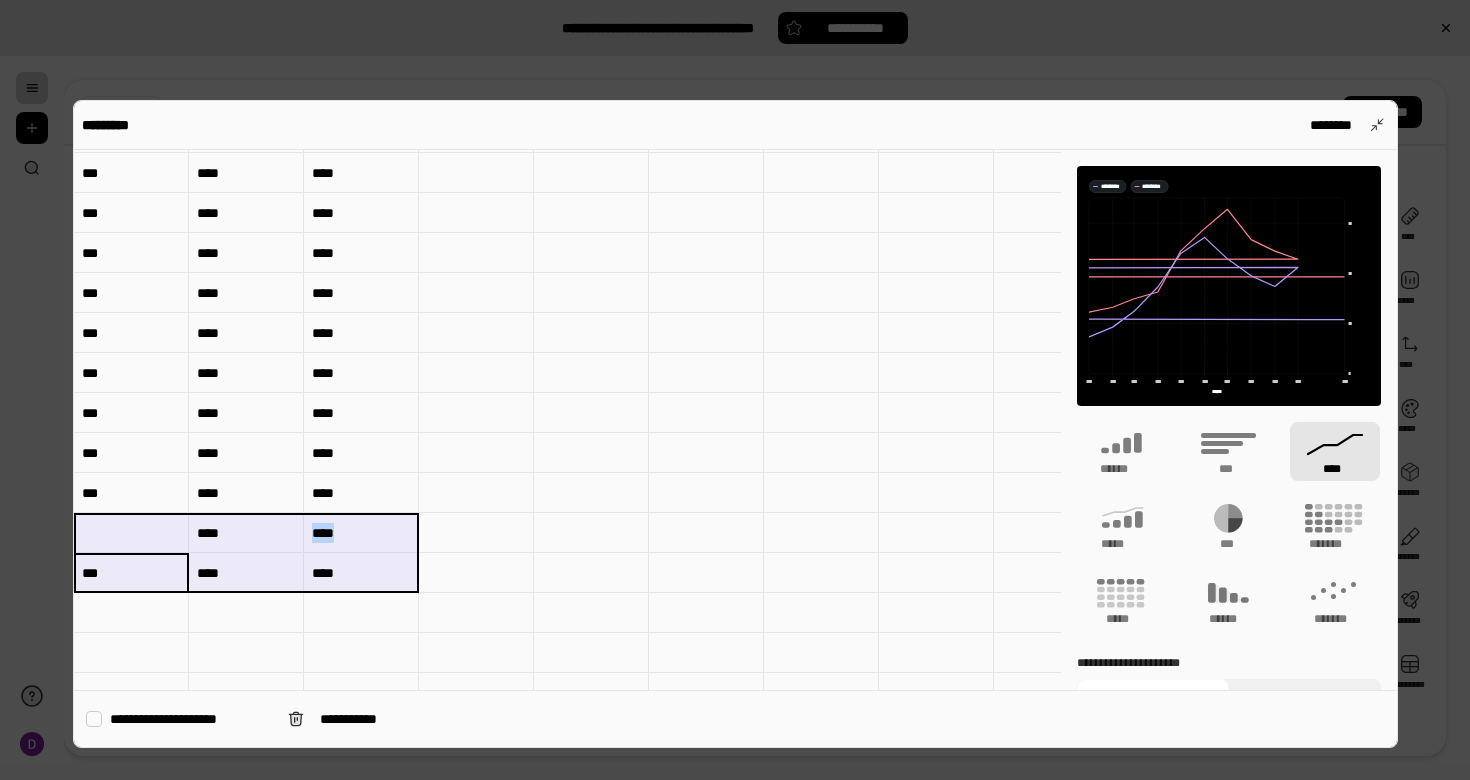 drag, startPoint x: 136, startPoint y: 556, endPoint x: 325, endPoint y: 535, distance: 190.16309 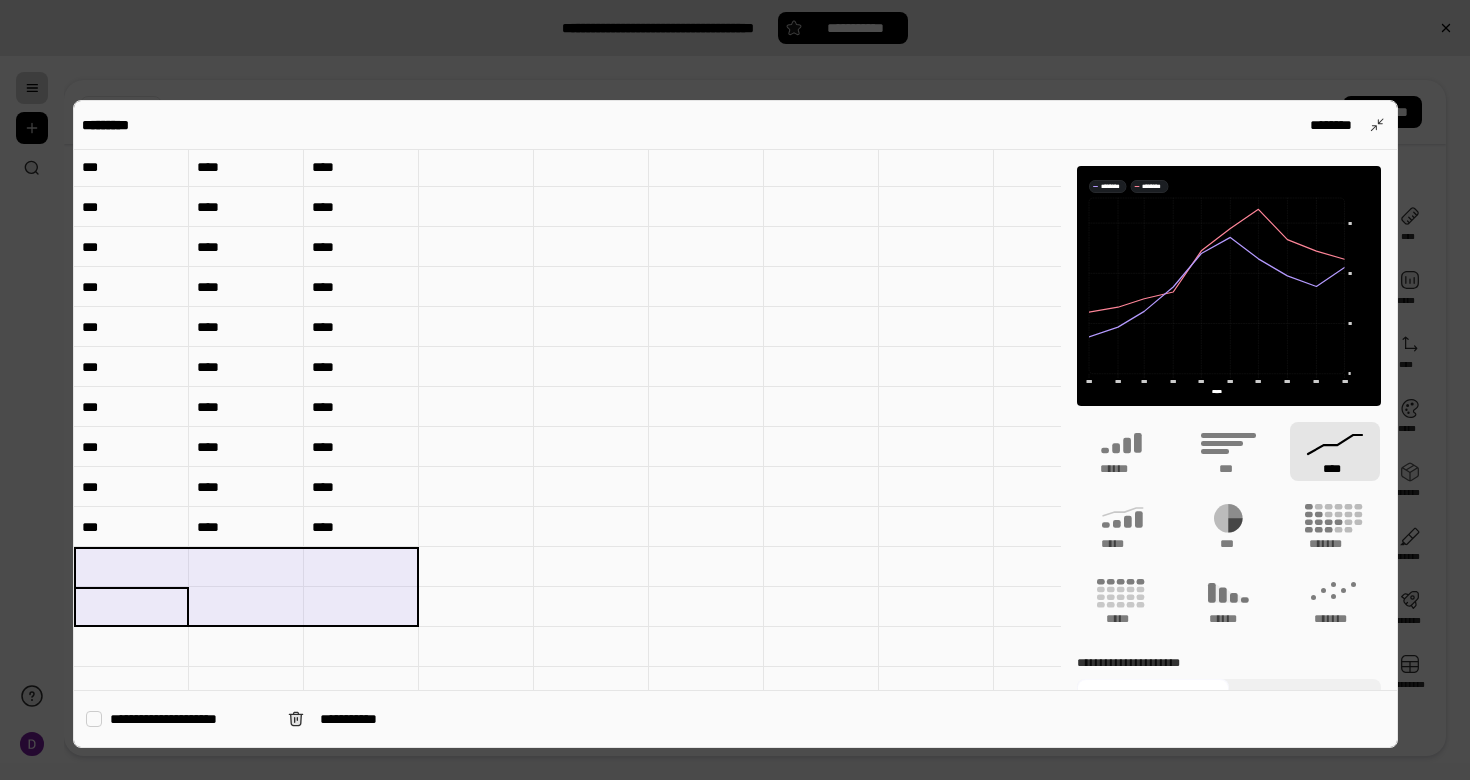 scroll, scrollTop: 0, scrollLeft: 0, axis: both 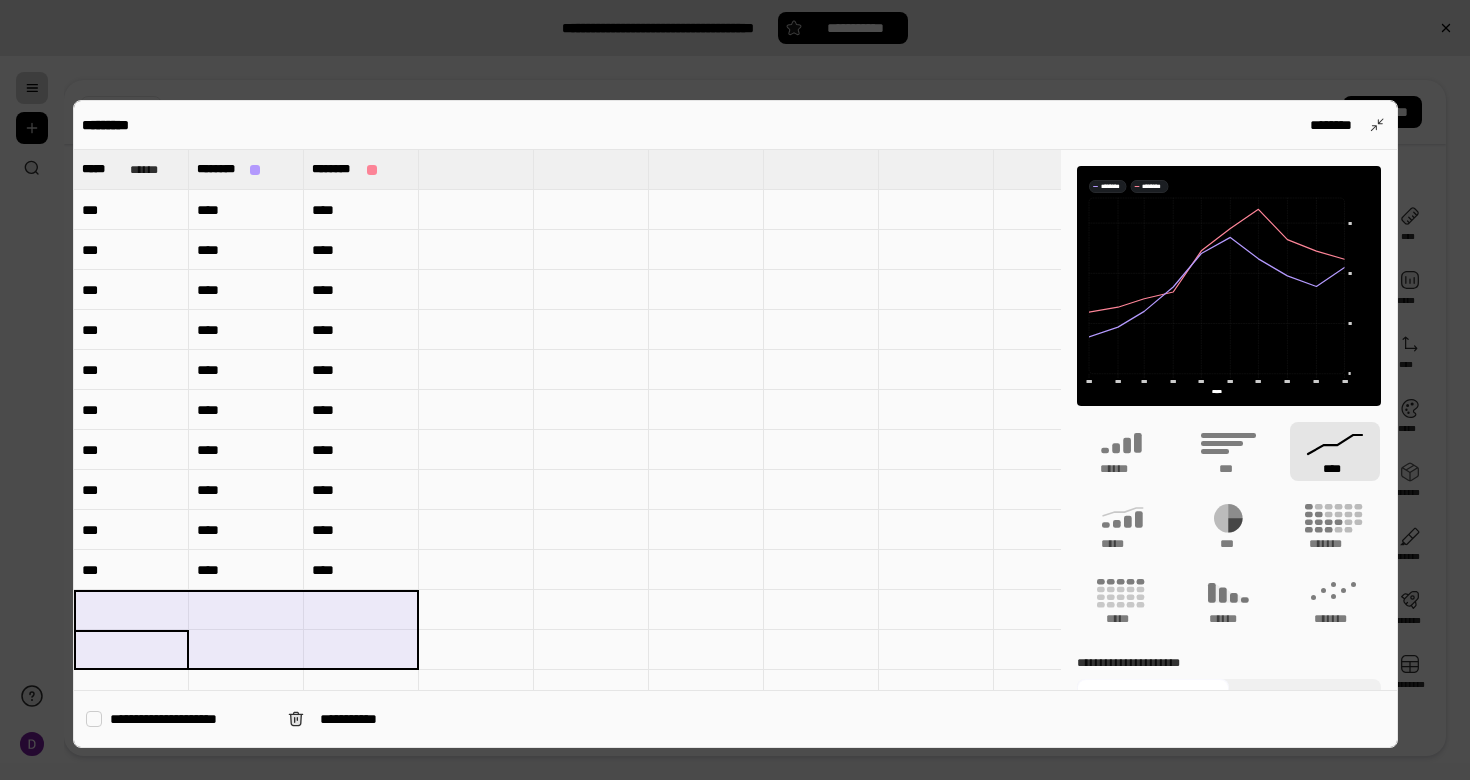 click on "***" at bounding box center [131, 210] 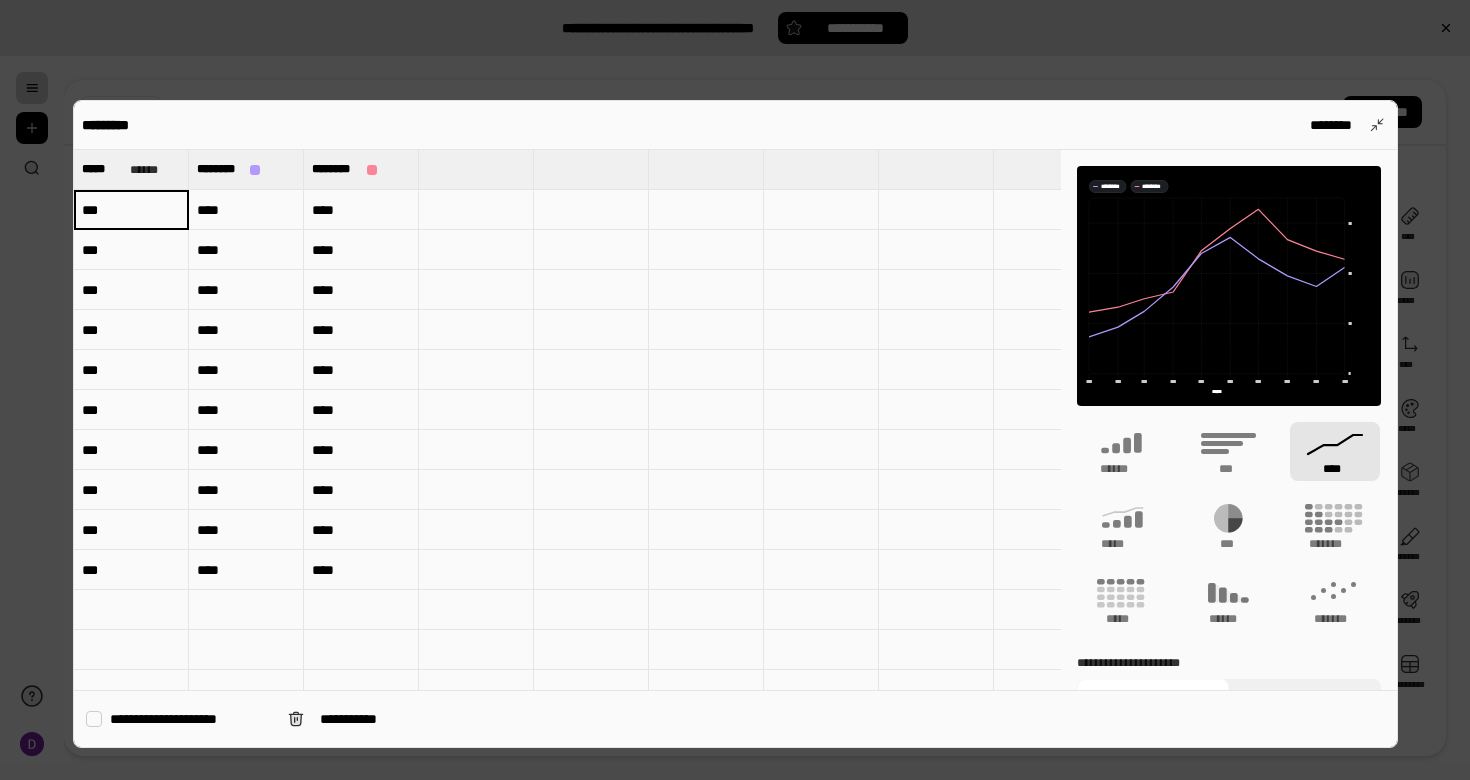 click on "***" at bounding box center [131, 210] 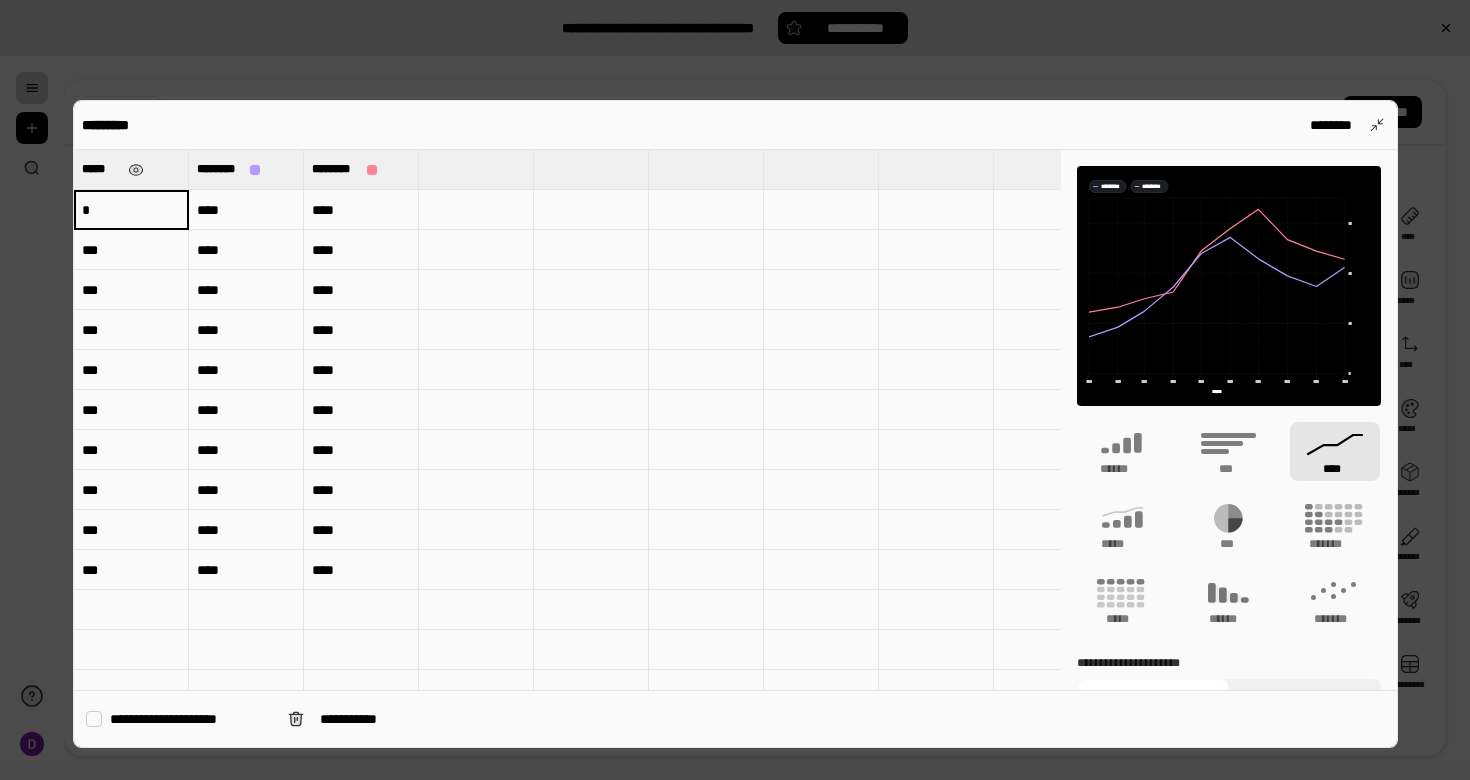 type on "*" 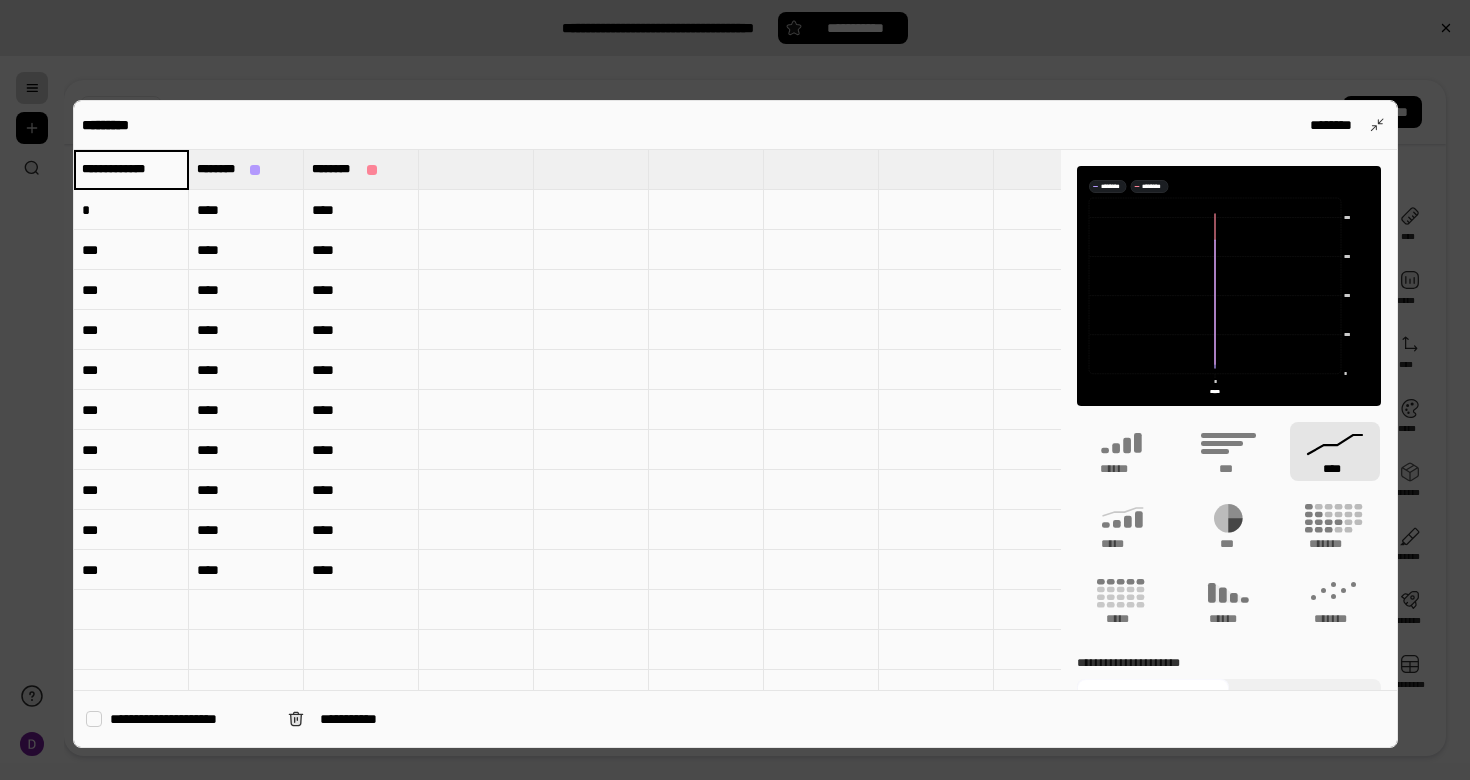 type on "**********" 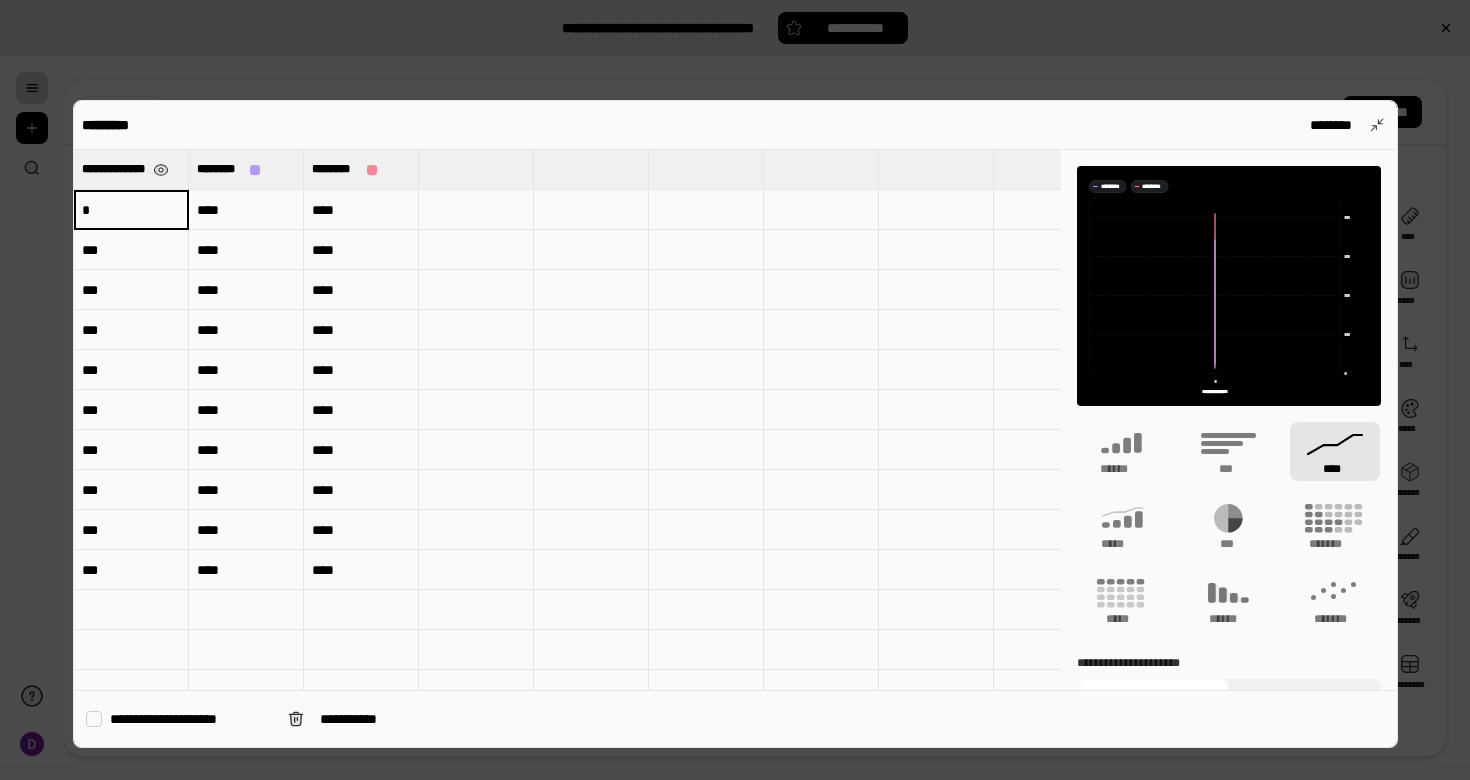 type on "**********" 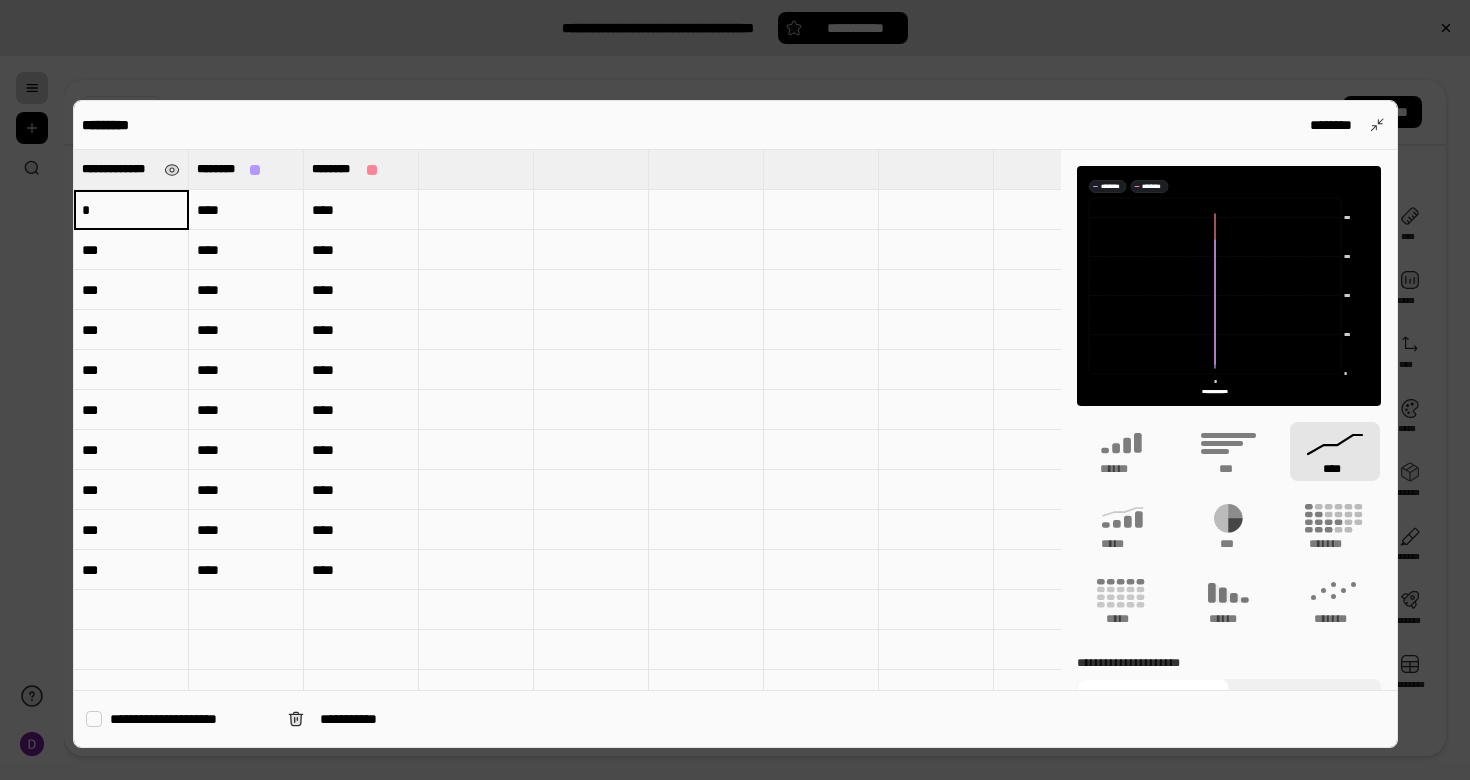 type on "*" 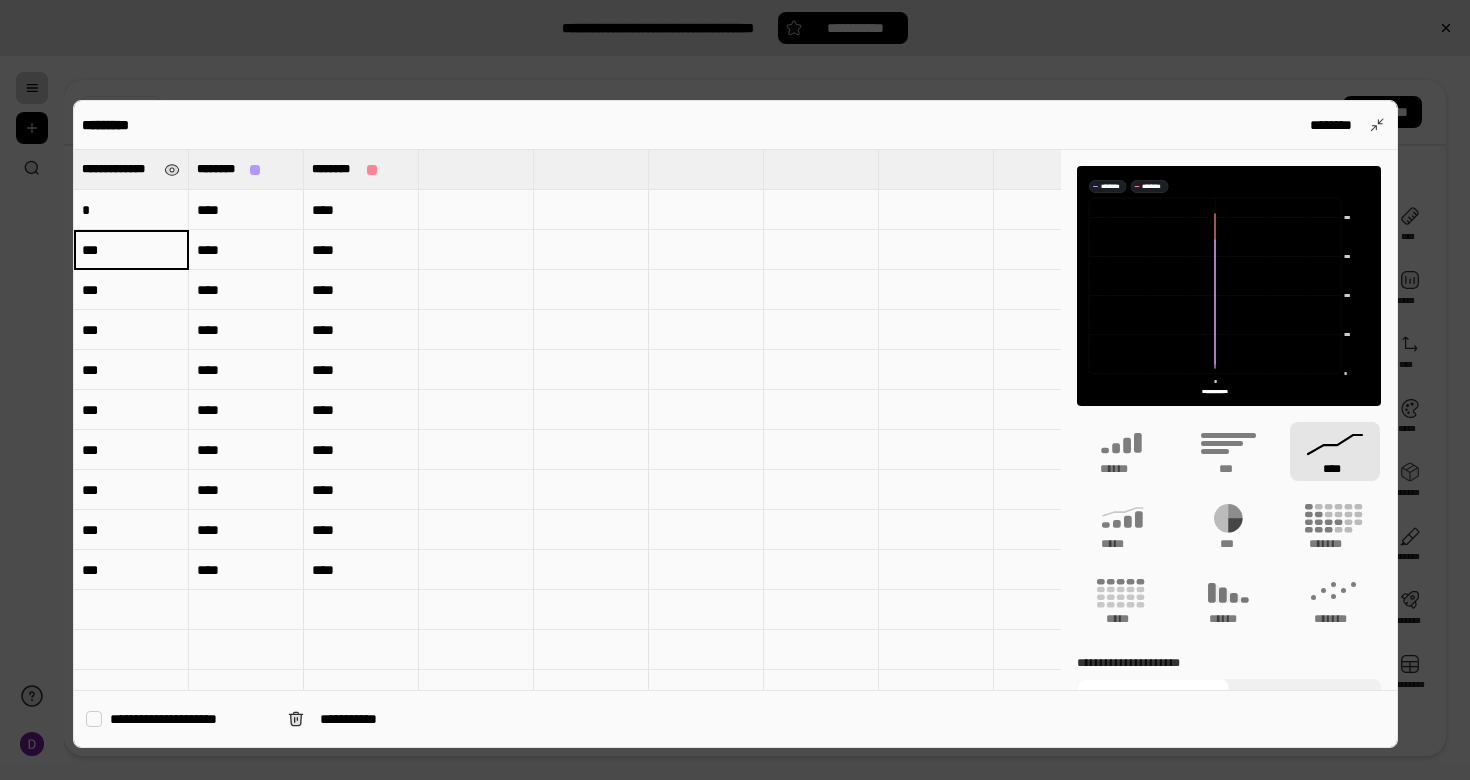 type on "*" 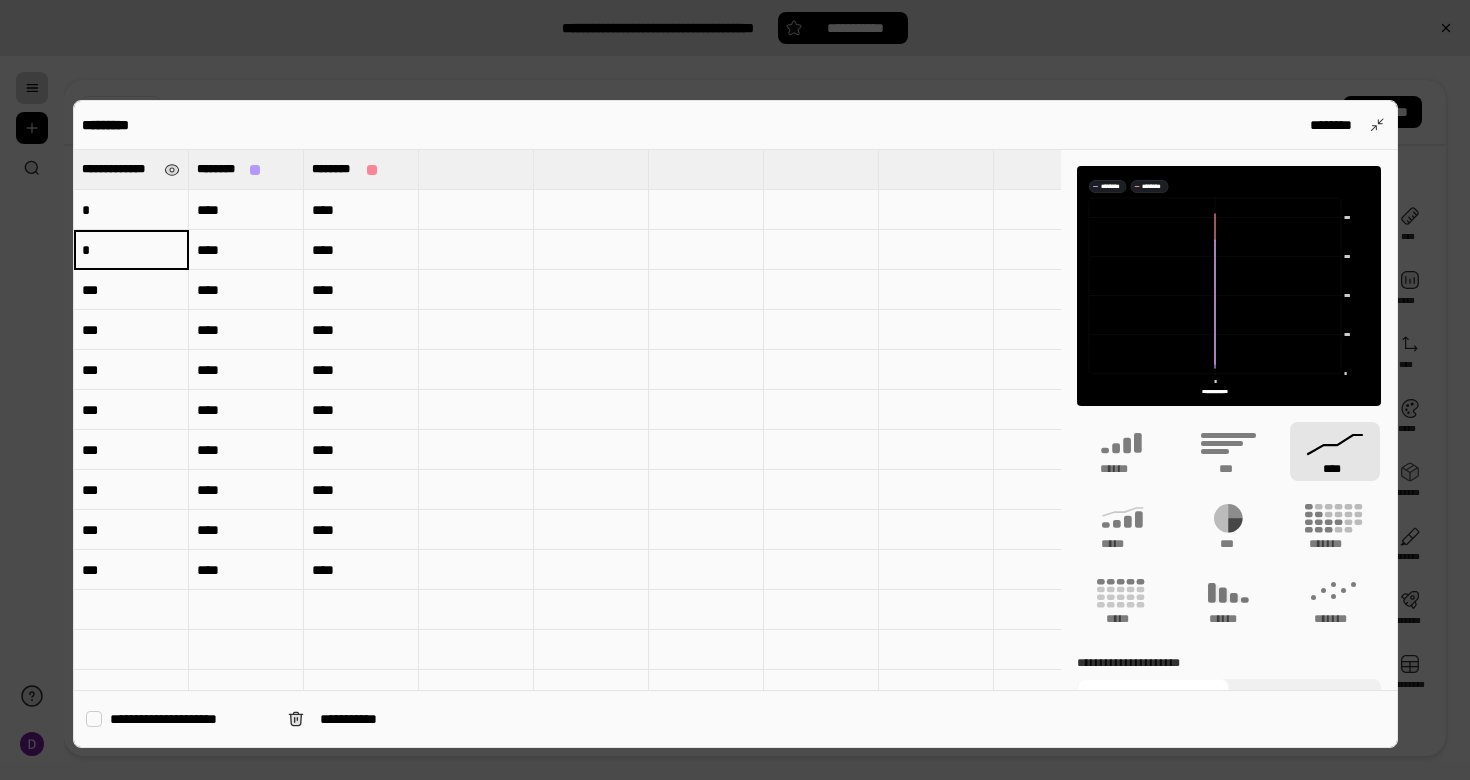 click on "***" at bounding box center (131, 290) 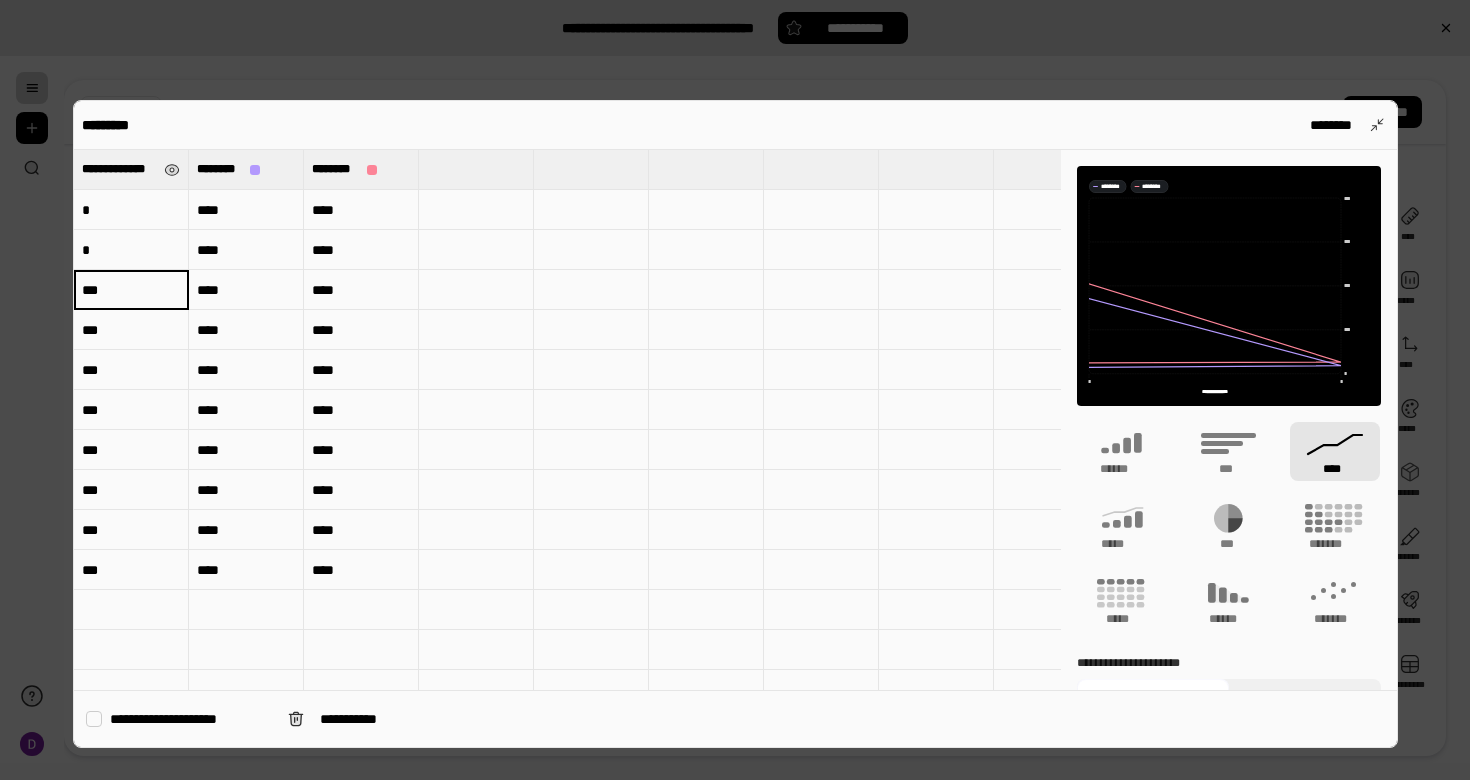 type on "*" 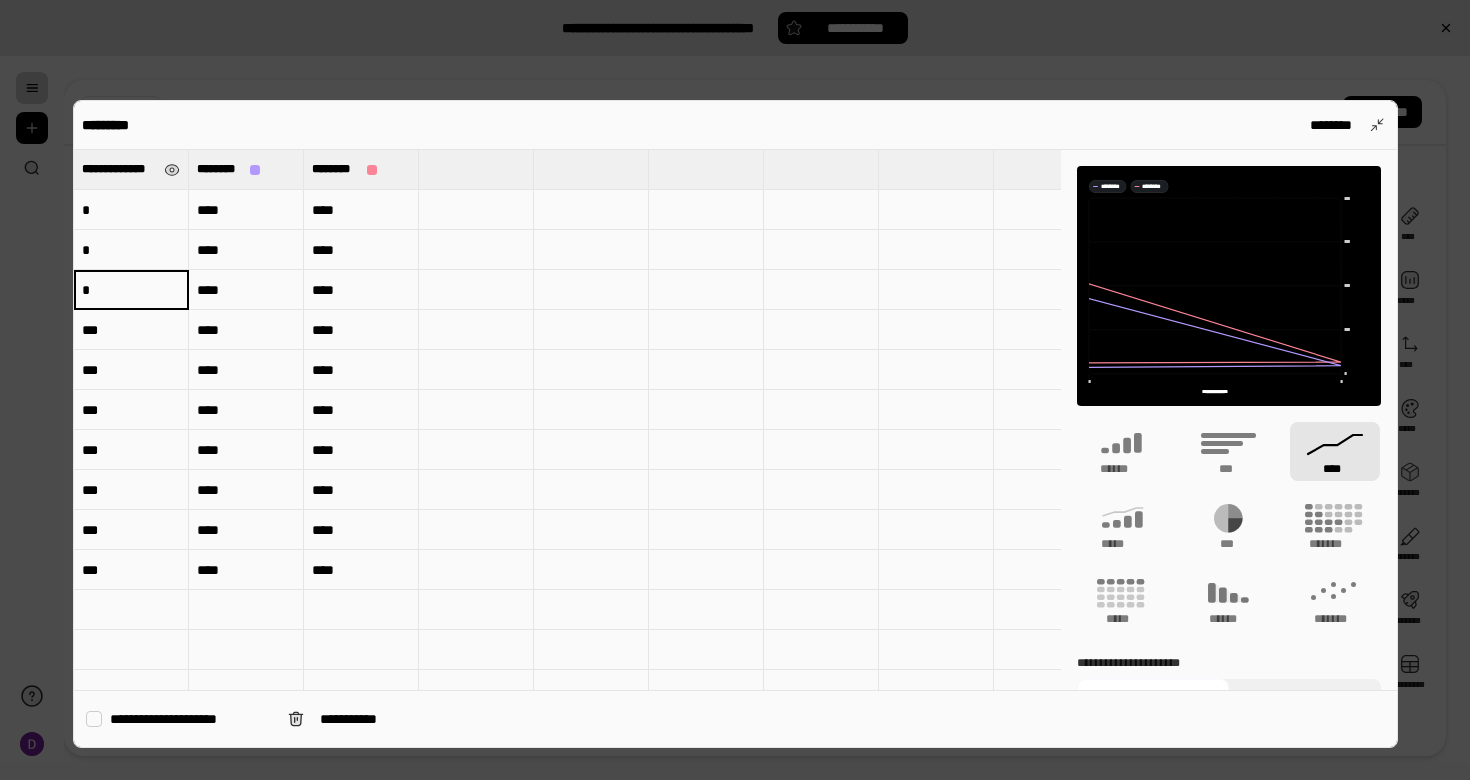 click on "***" at bounding box center (131, 330) 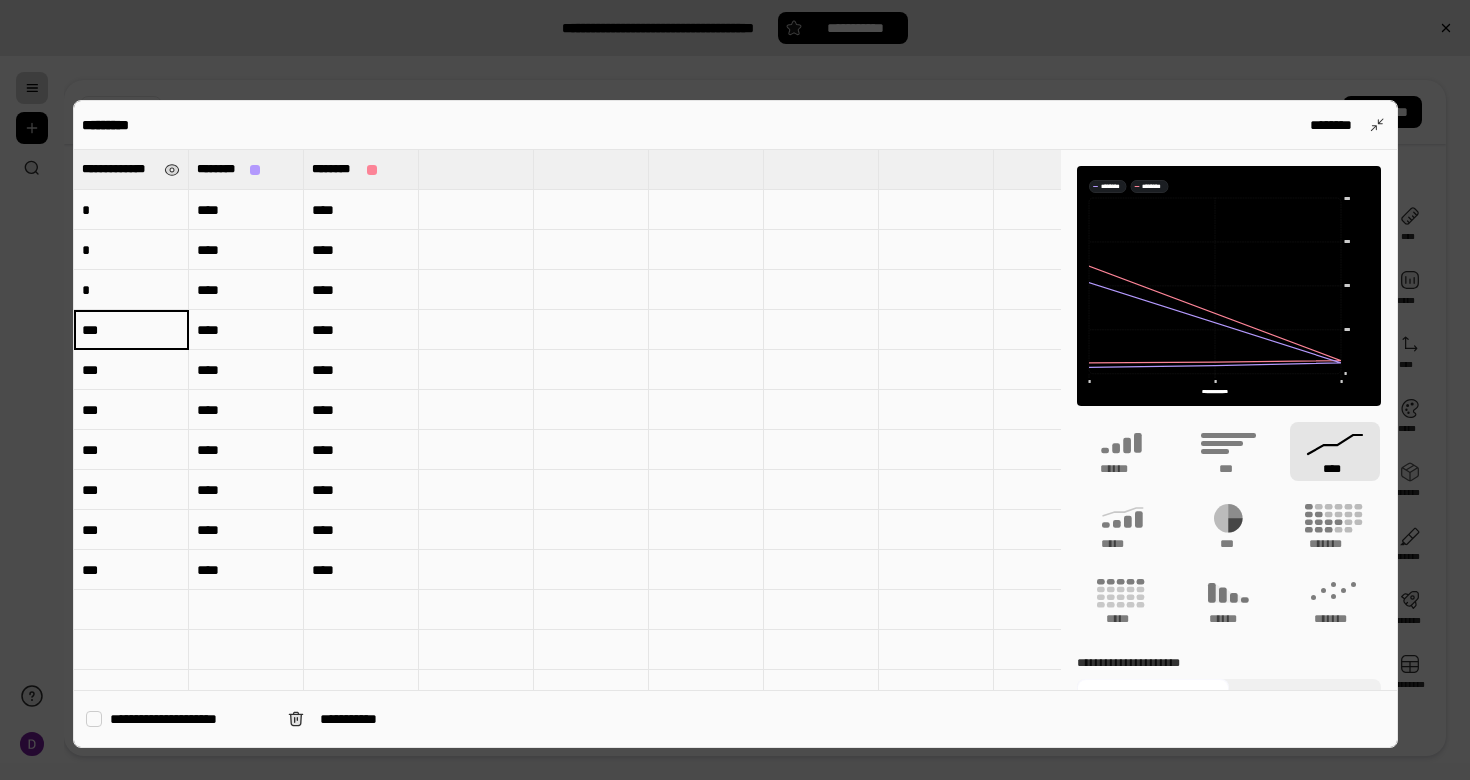 type on "*" 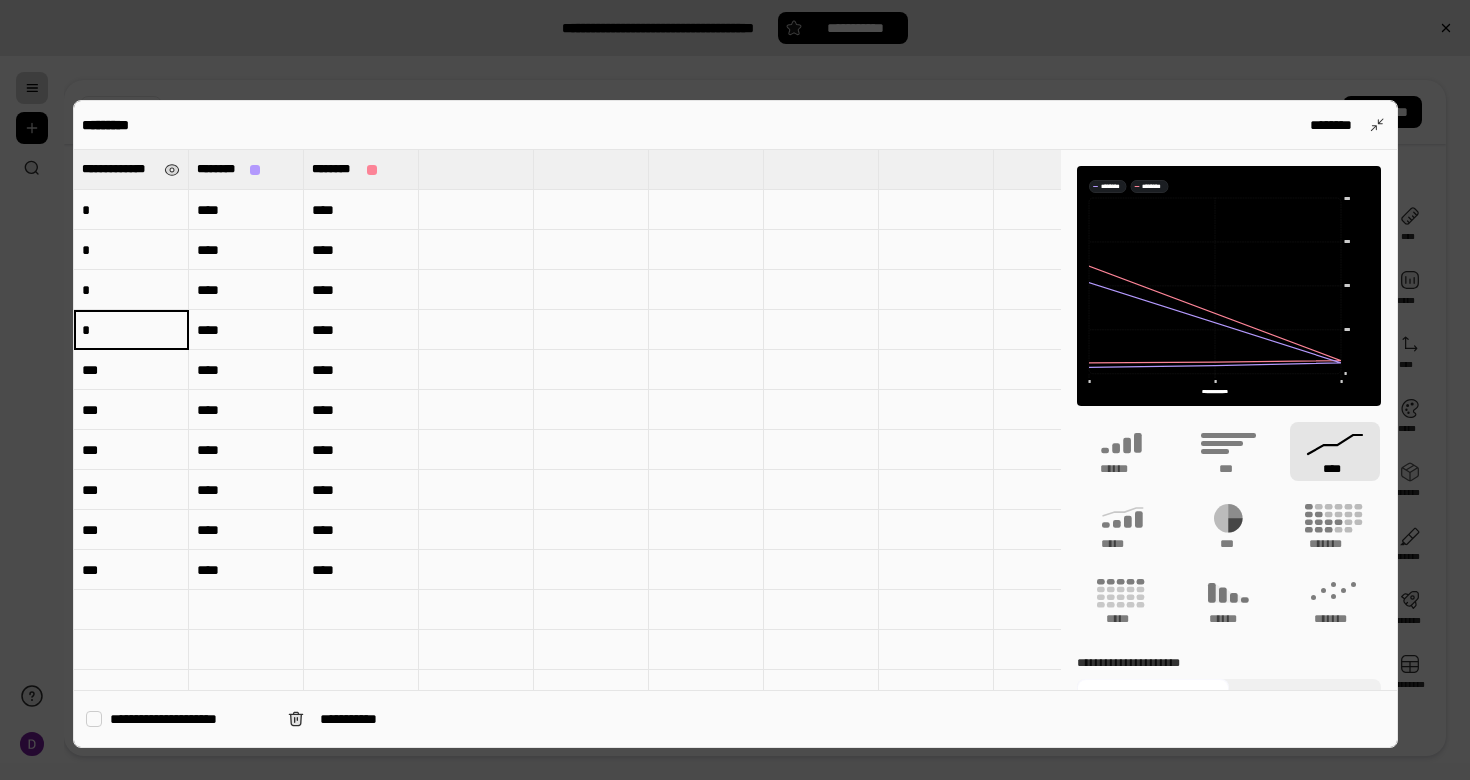 click on "***" at bounding box center (131, 370) 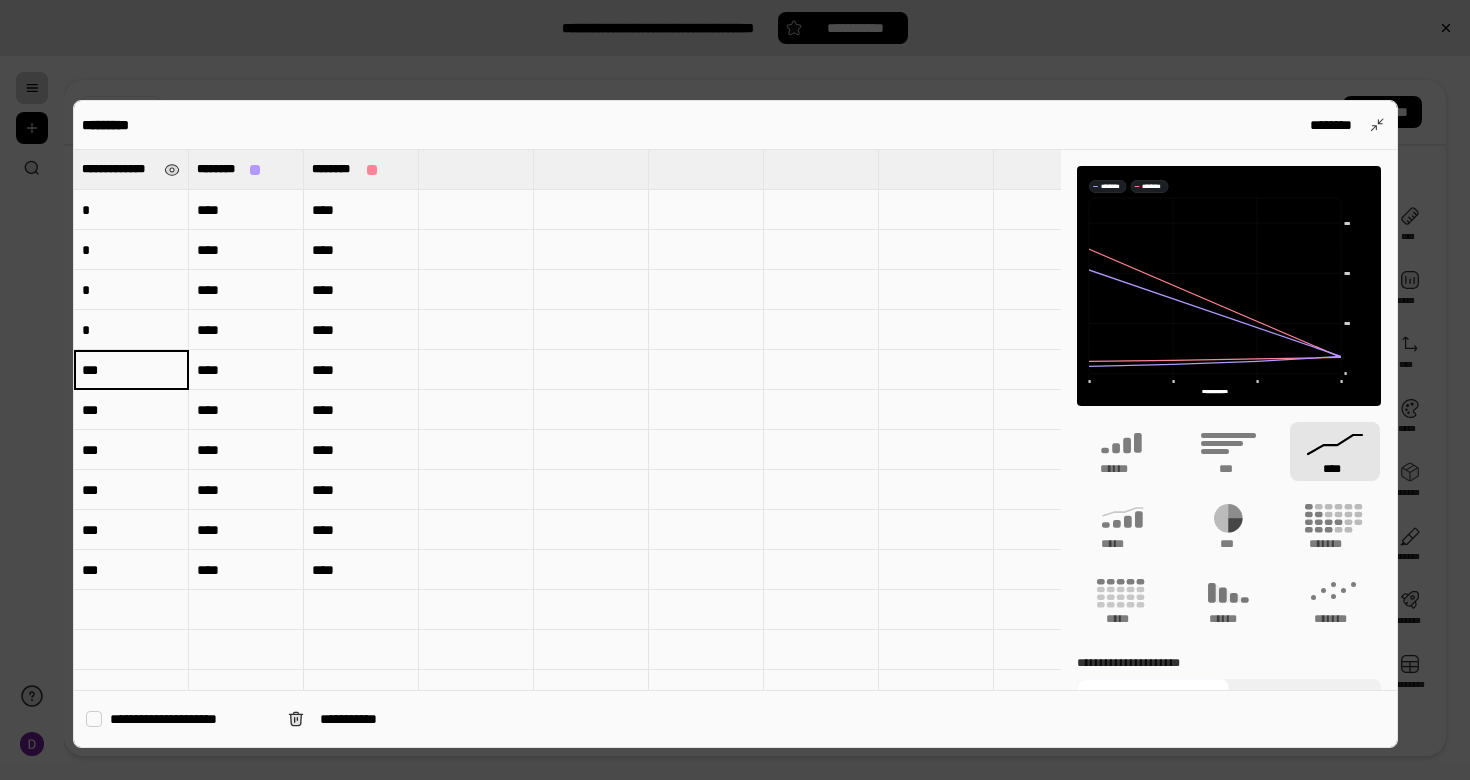 type on "*" 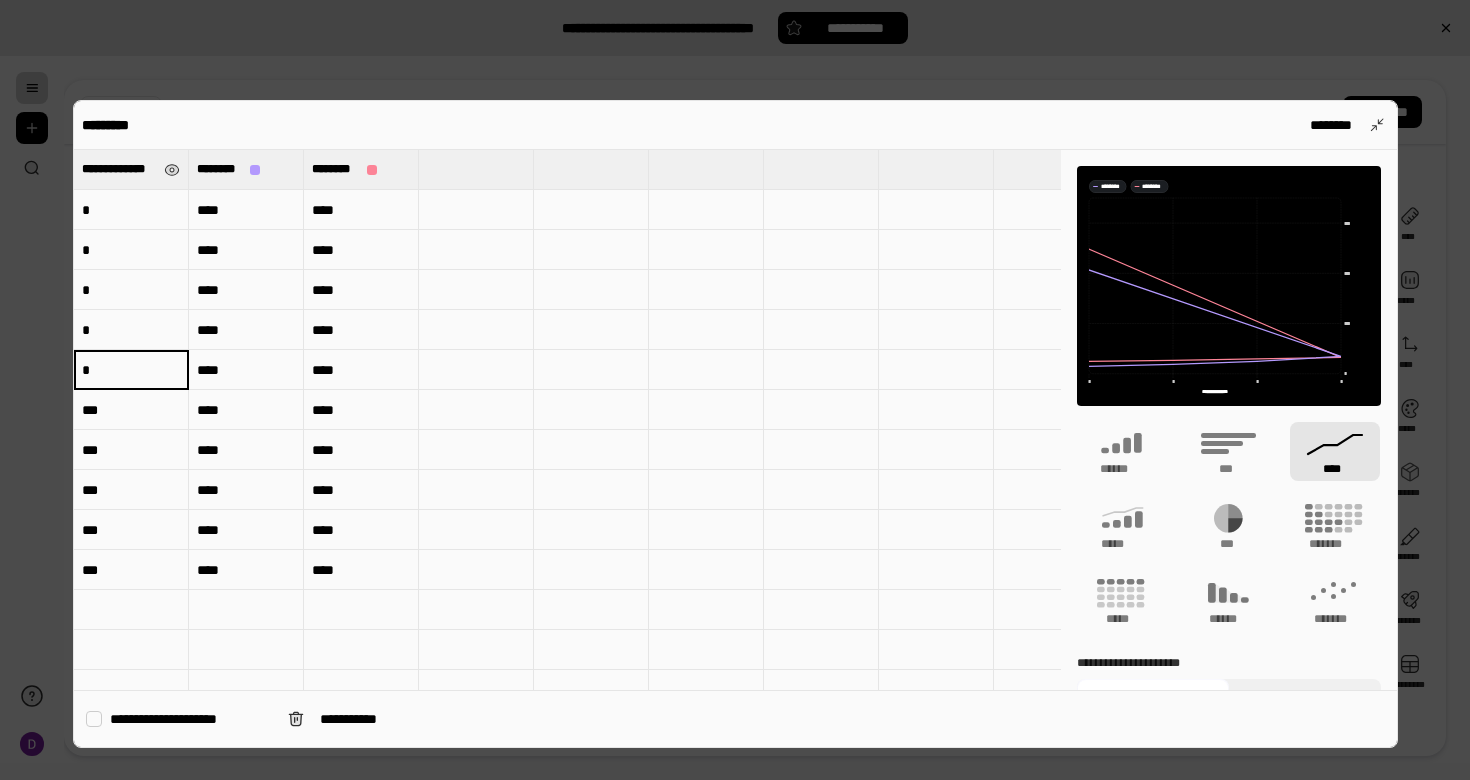click on "***" at bounding box center (131, 410) 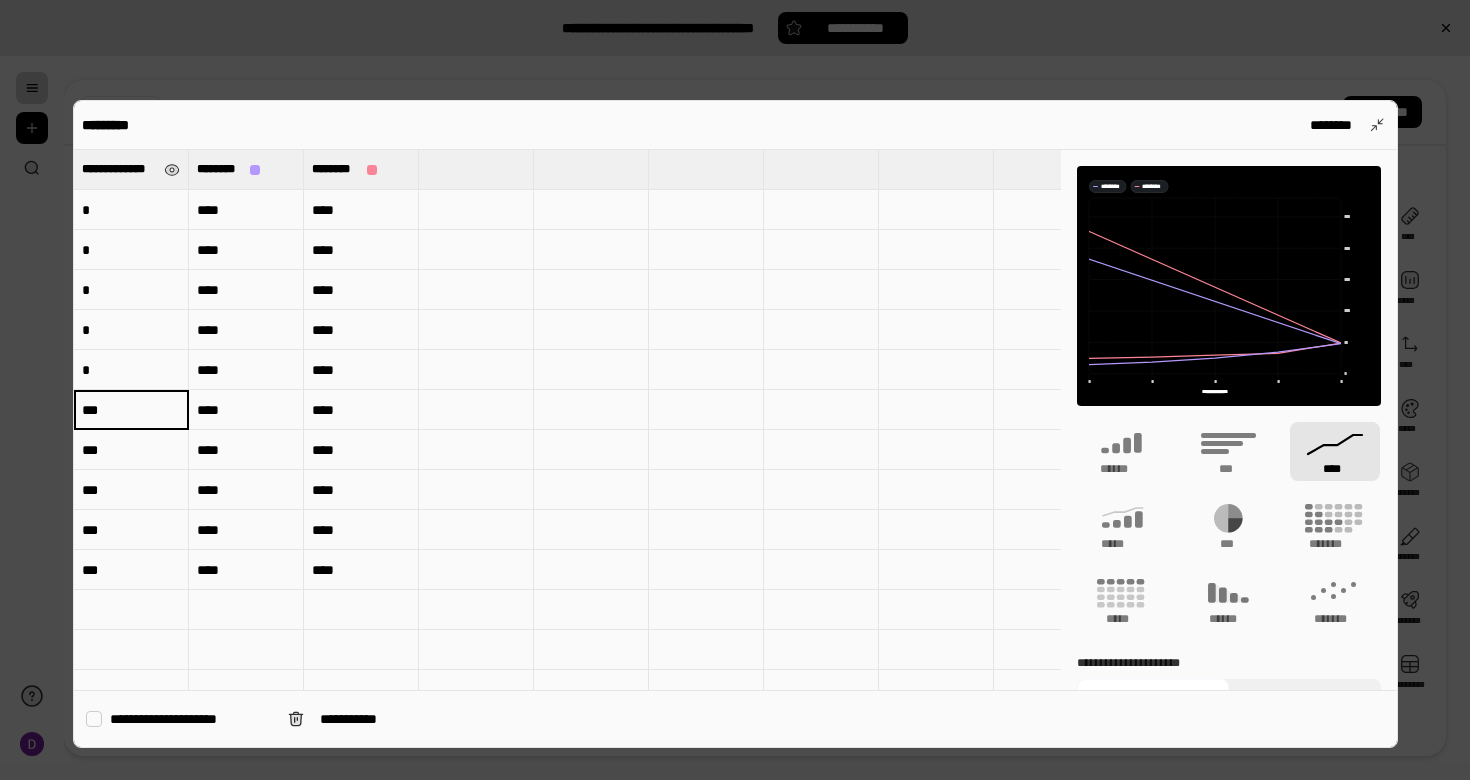 type on "*" 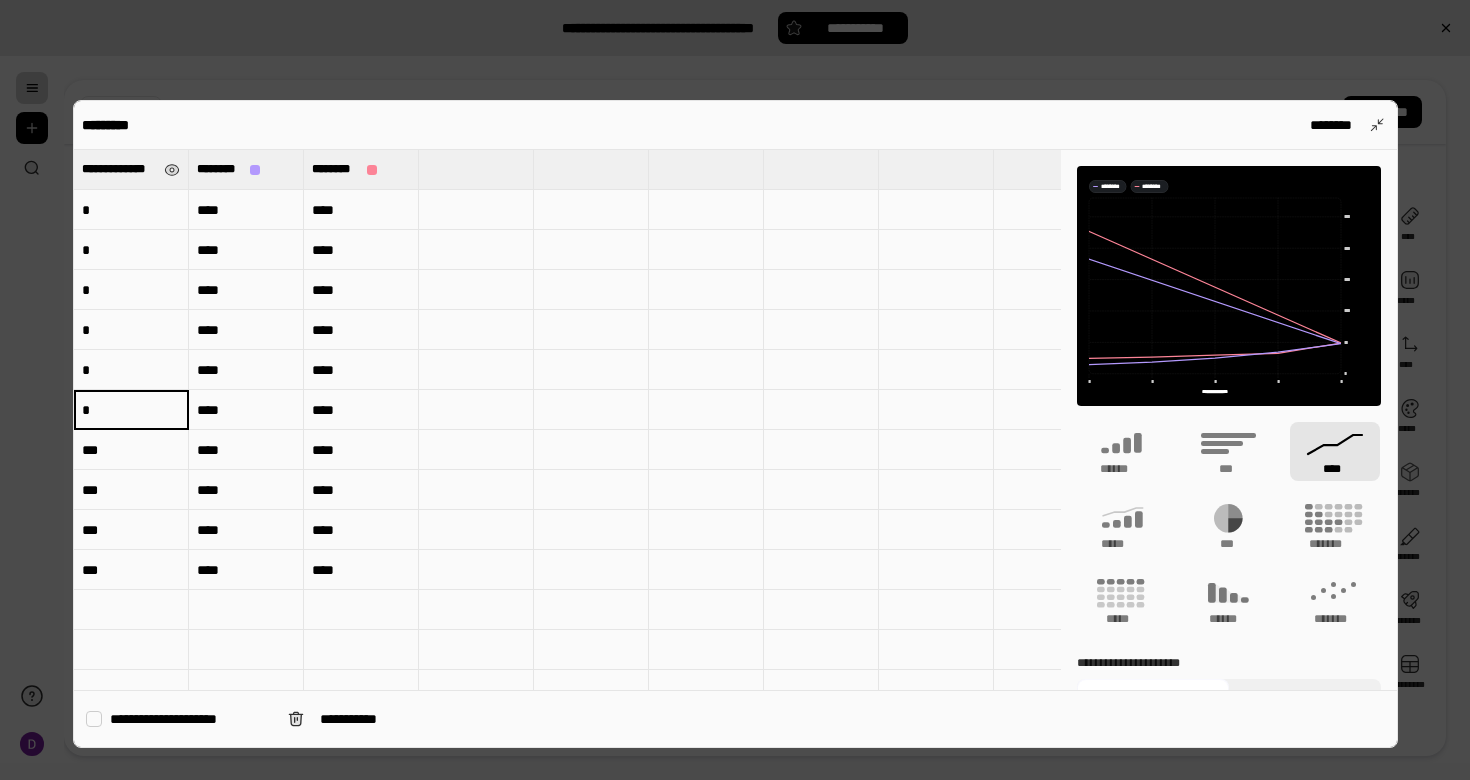 click on "***" at bounding box center [131, 450] 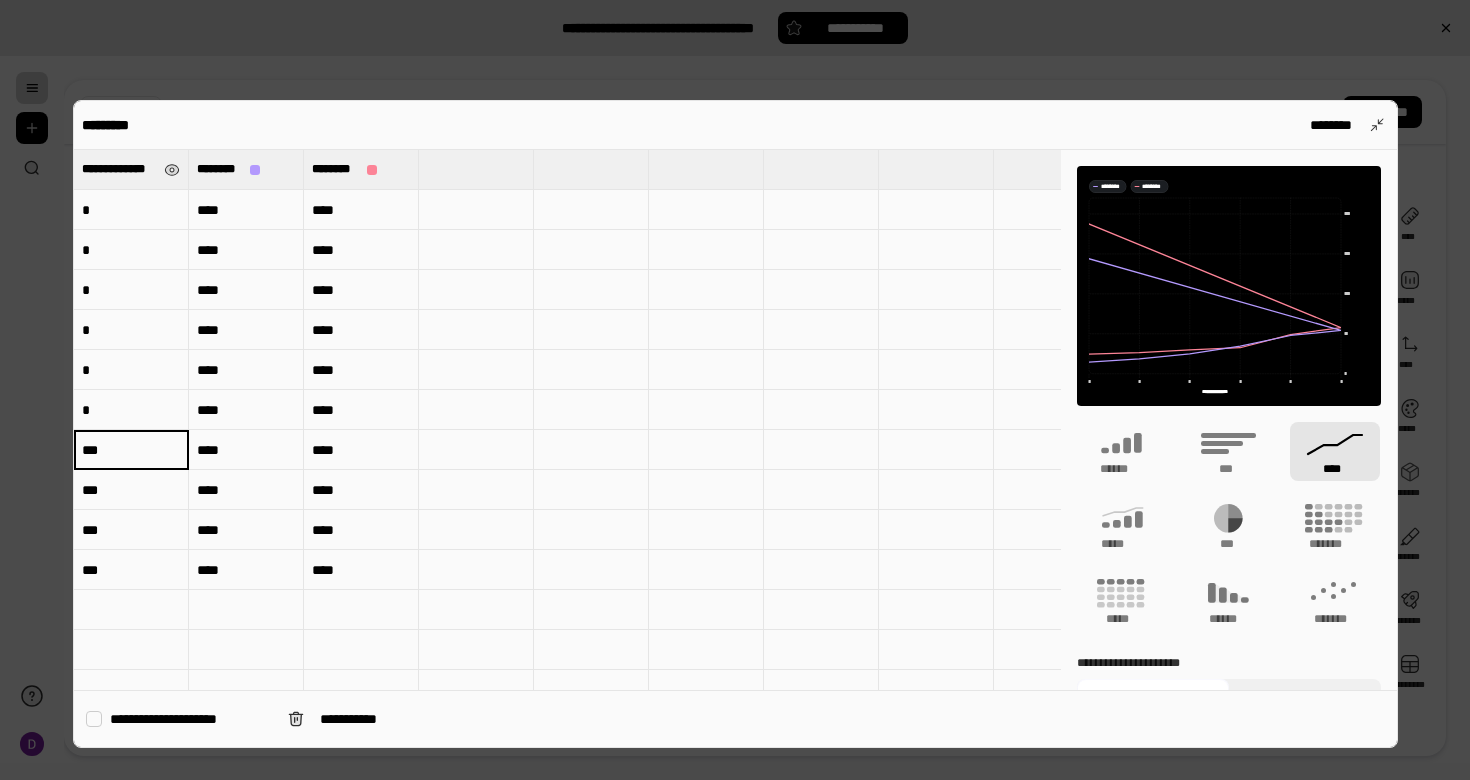 type on "*" 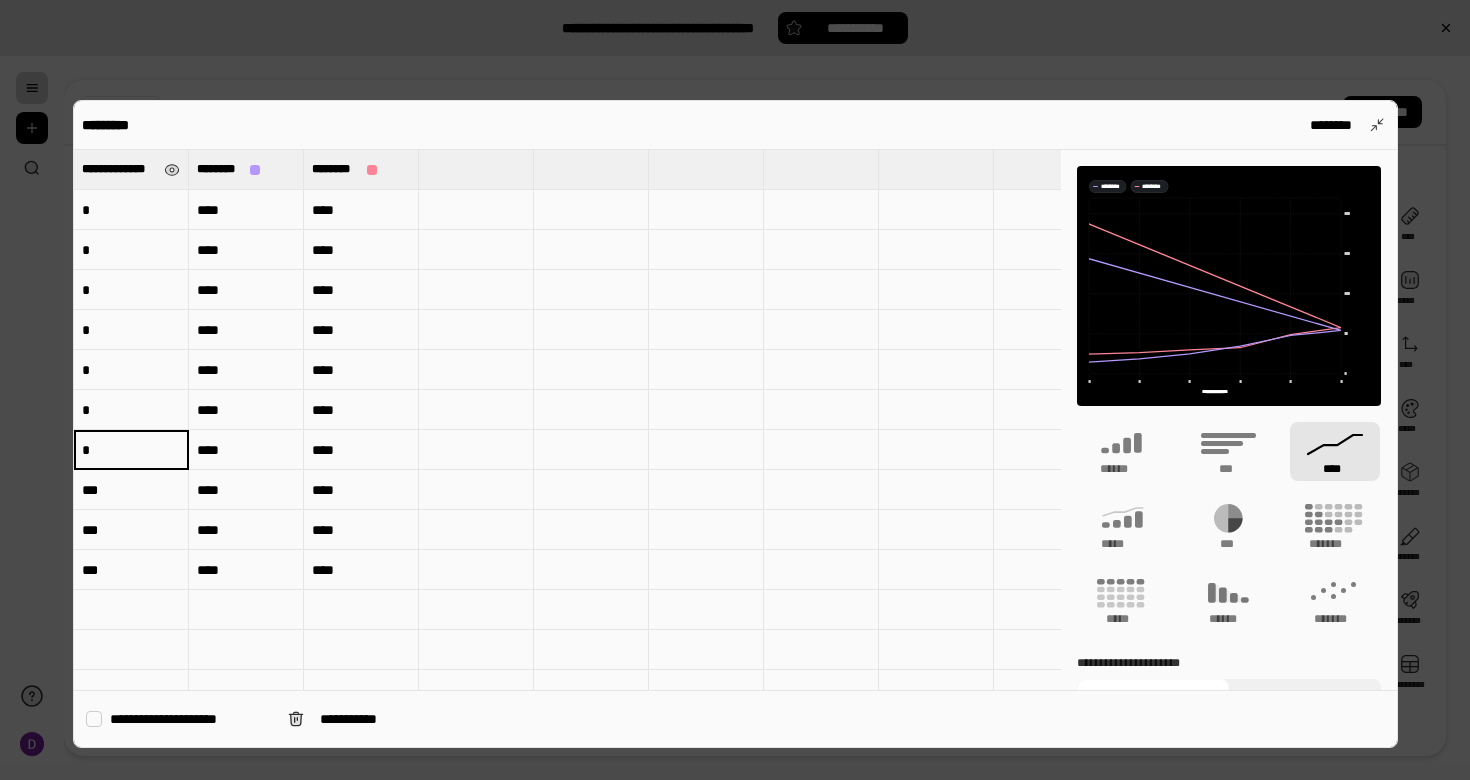 click on "***" at bounding box center (131, 490) 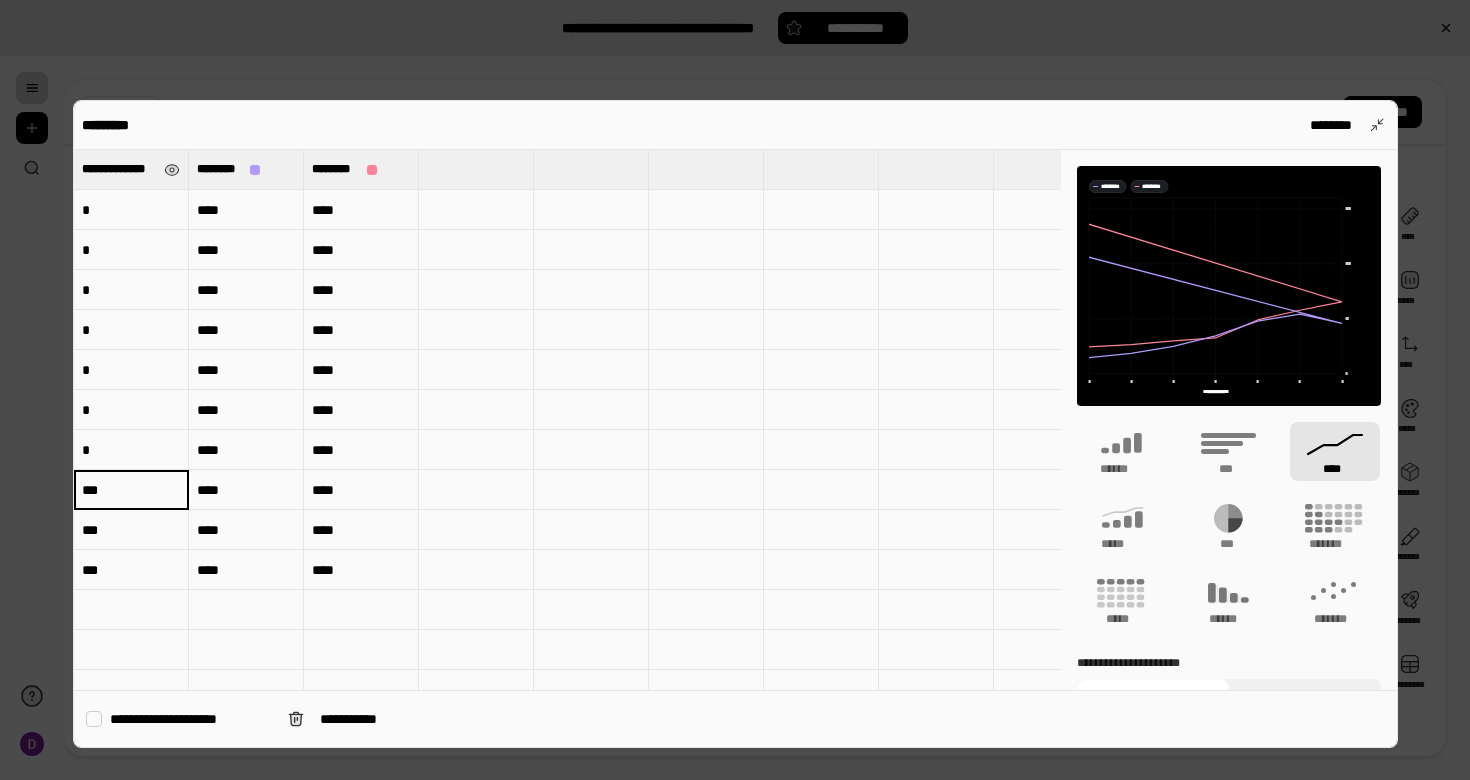 type on "*" 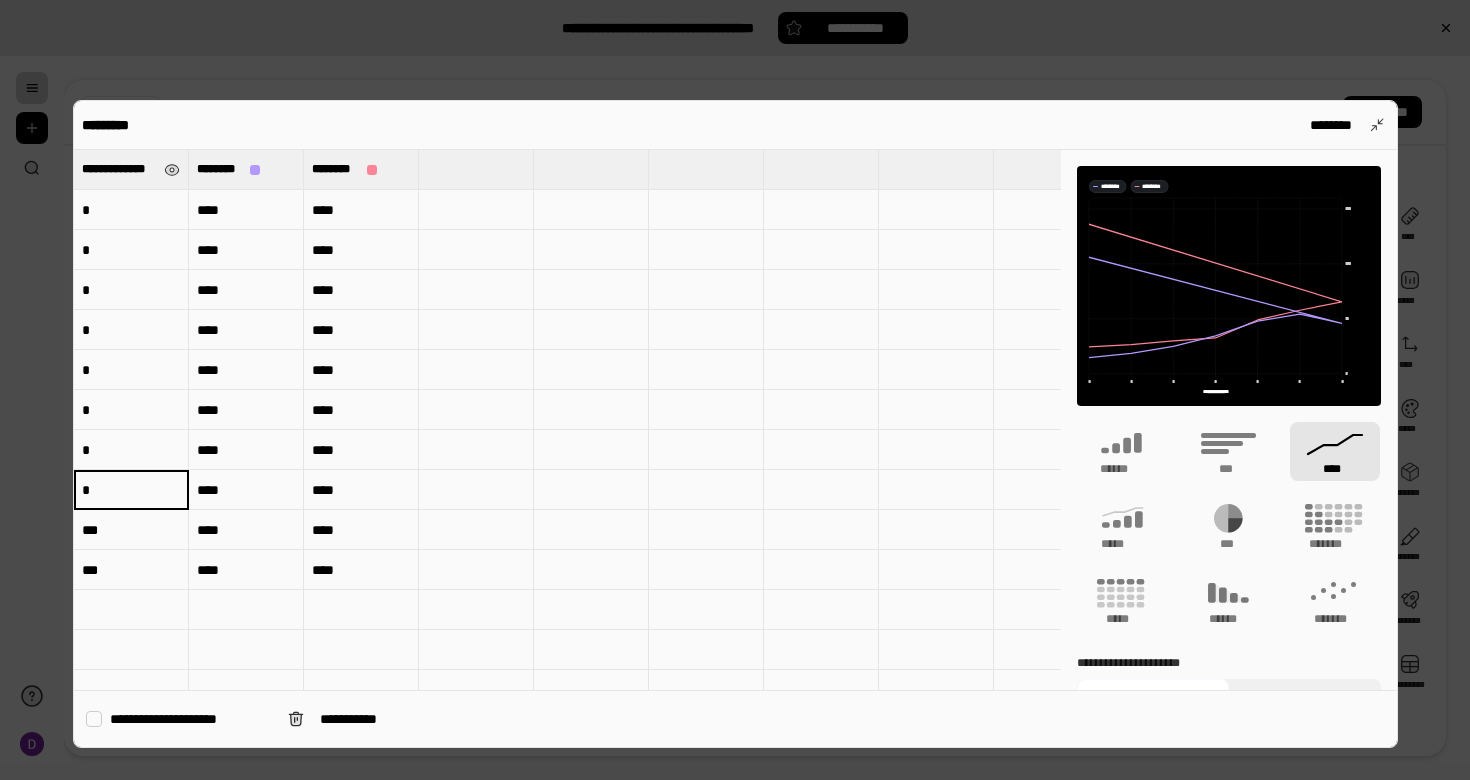click on "***" at bounding box center [131, 530] 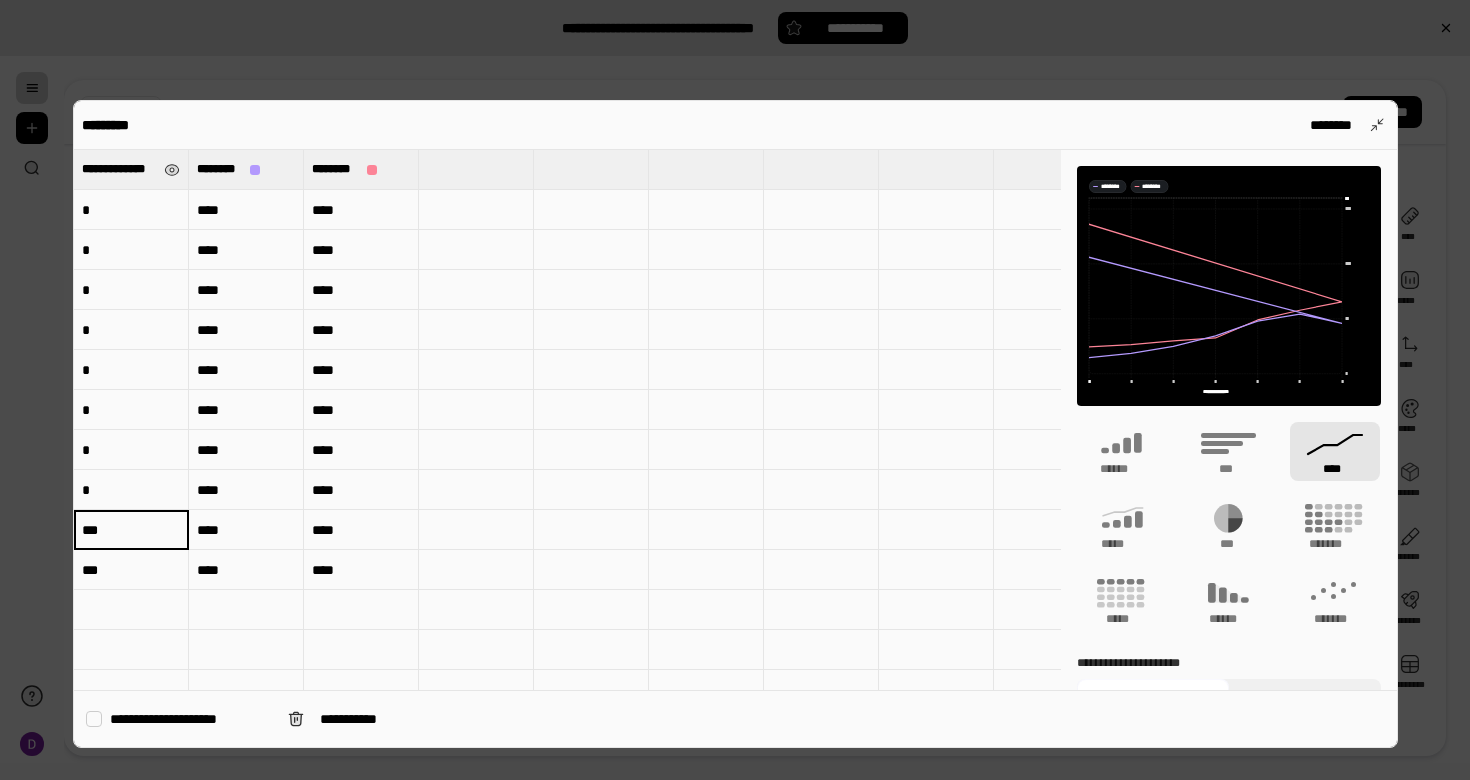 type on "*" 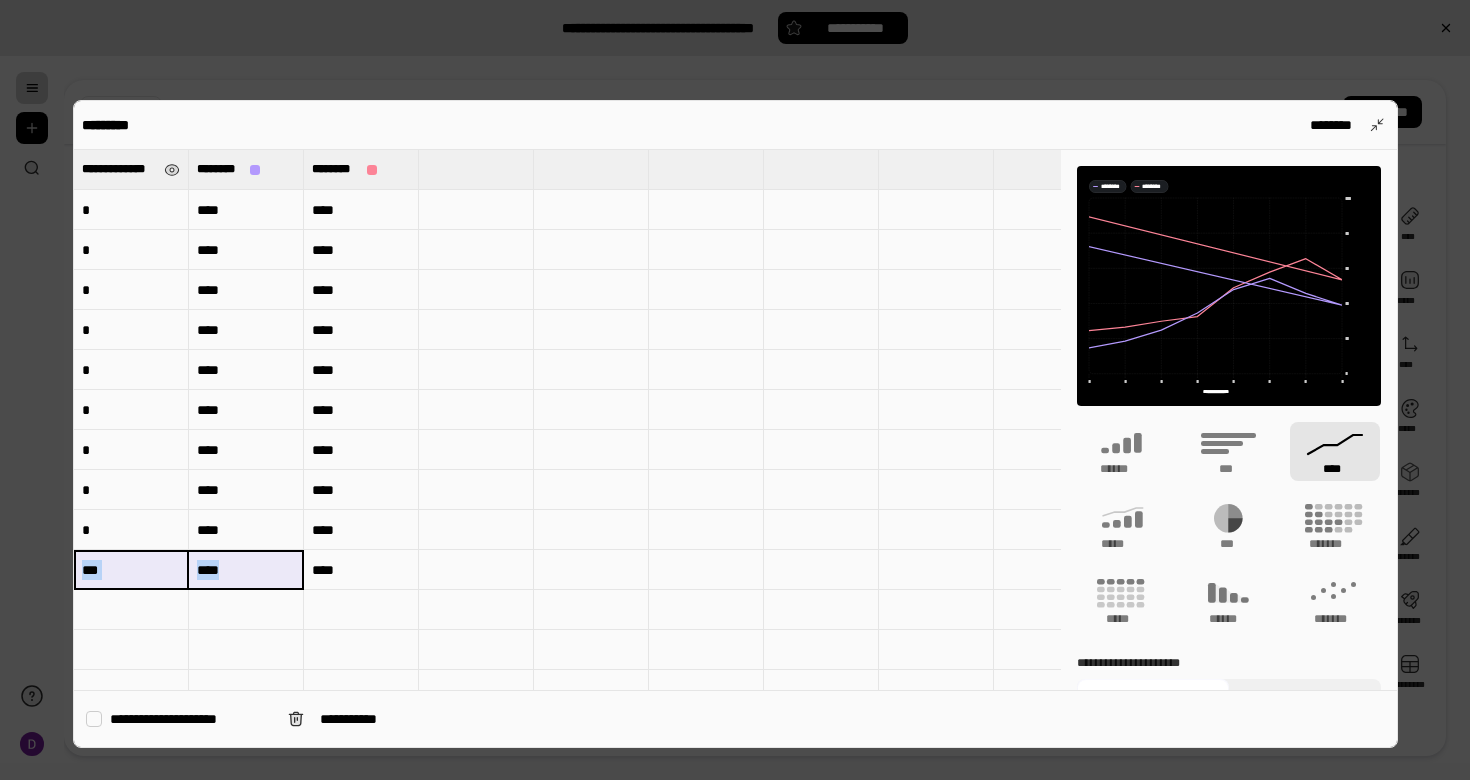 drag, startPoint x: 146, startPoint y: 558, endPoint x: 352, endPoint y: 555, distance: 206.02185 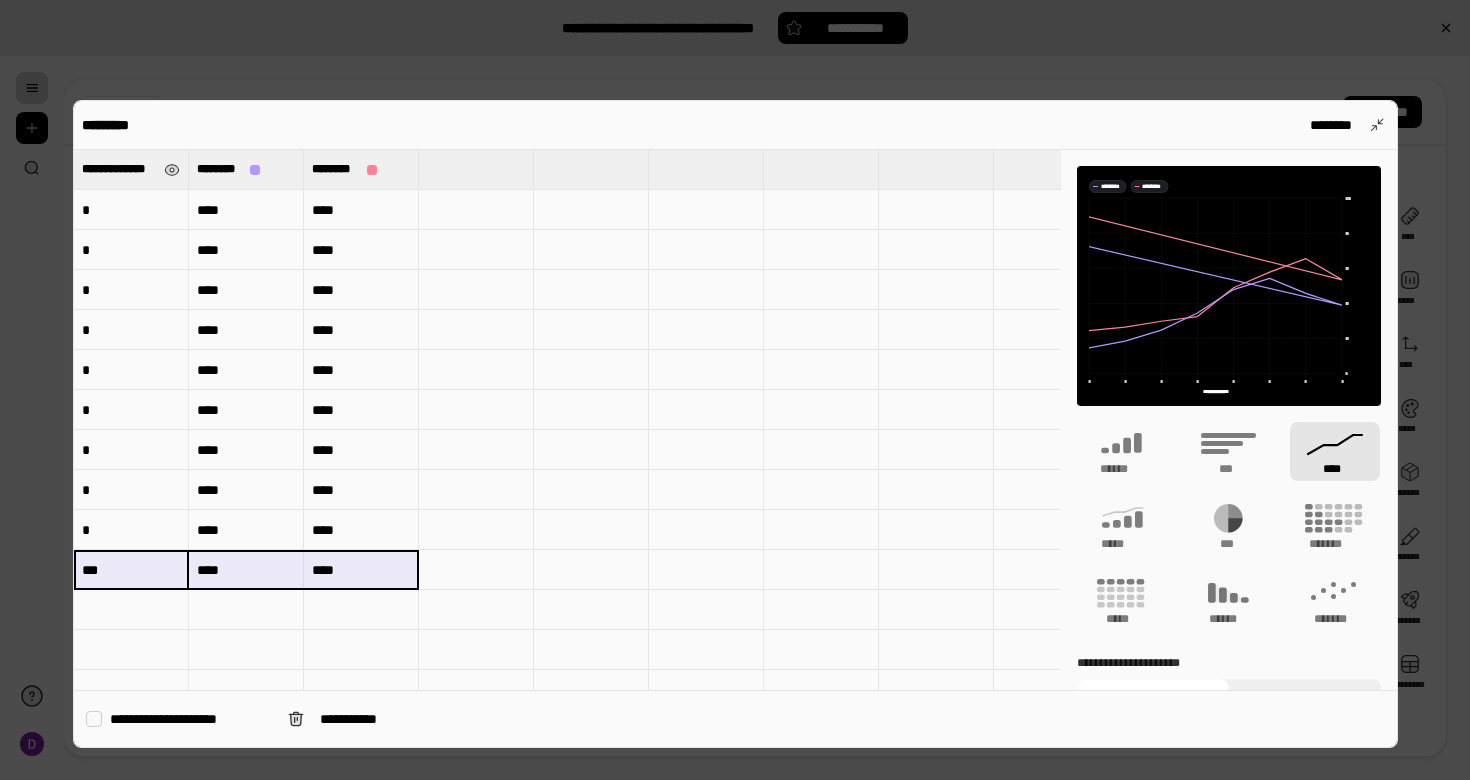 click on "****" at bounding box center [361, 570] 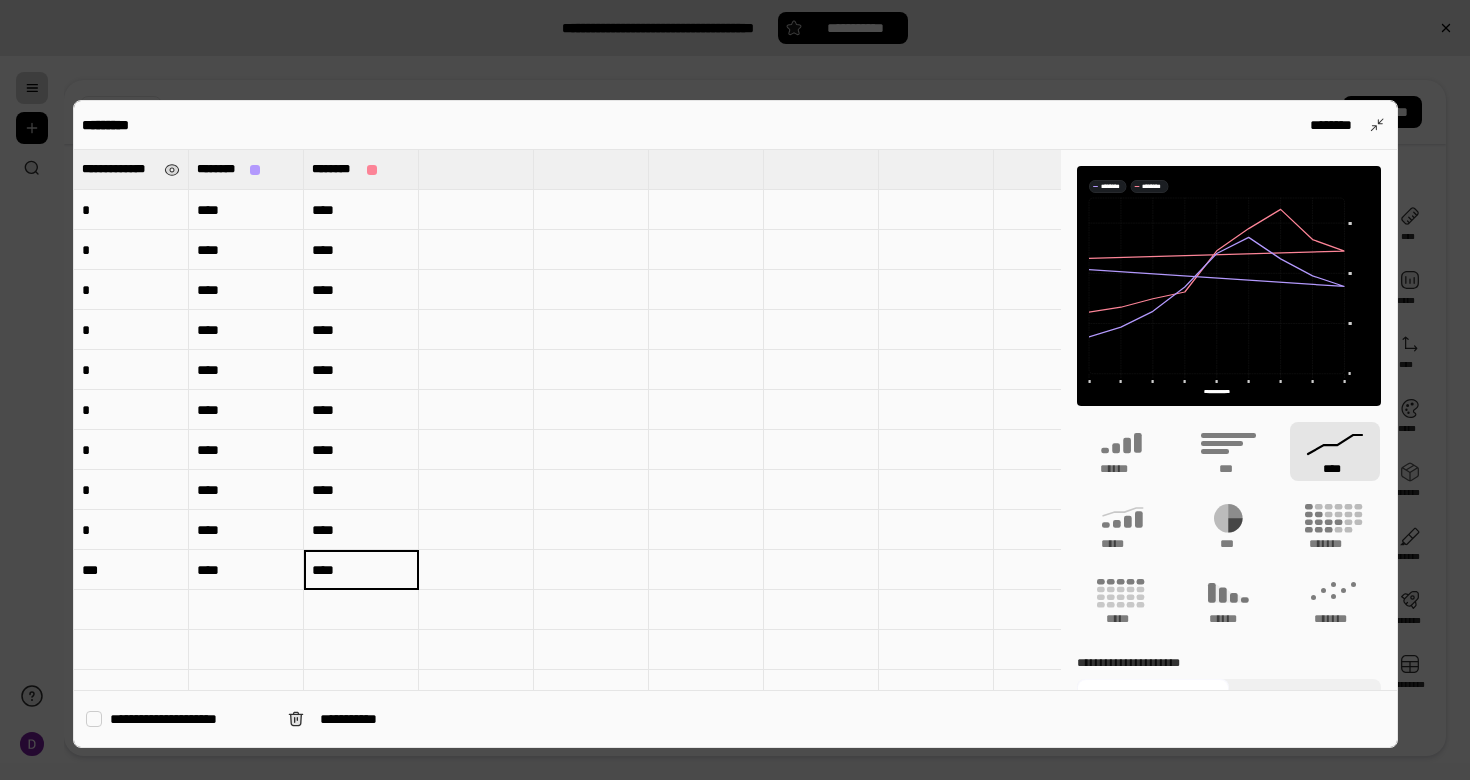 type 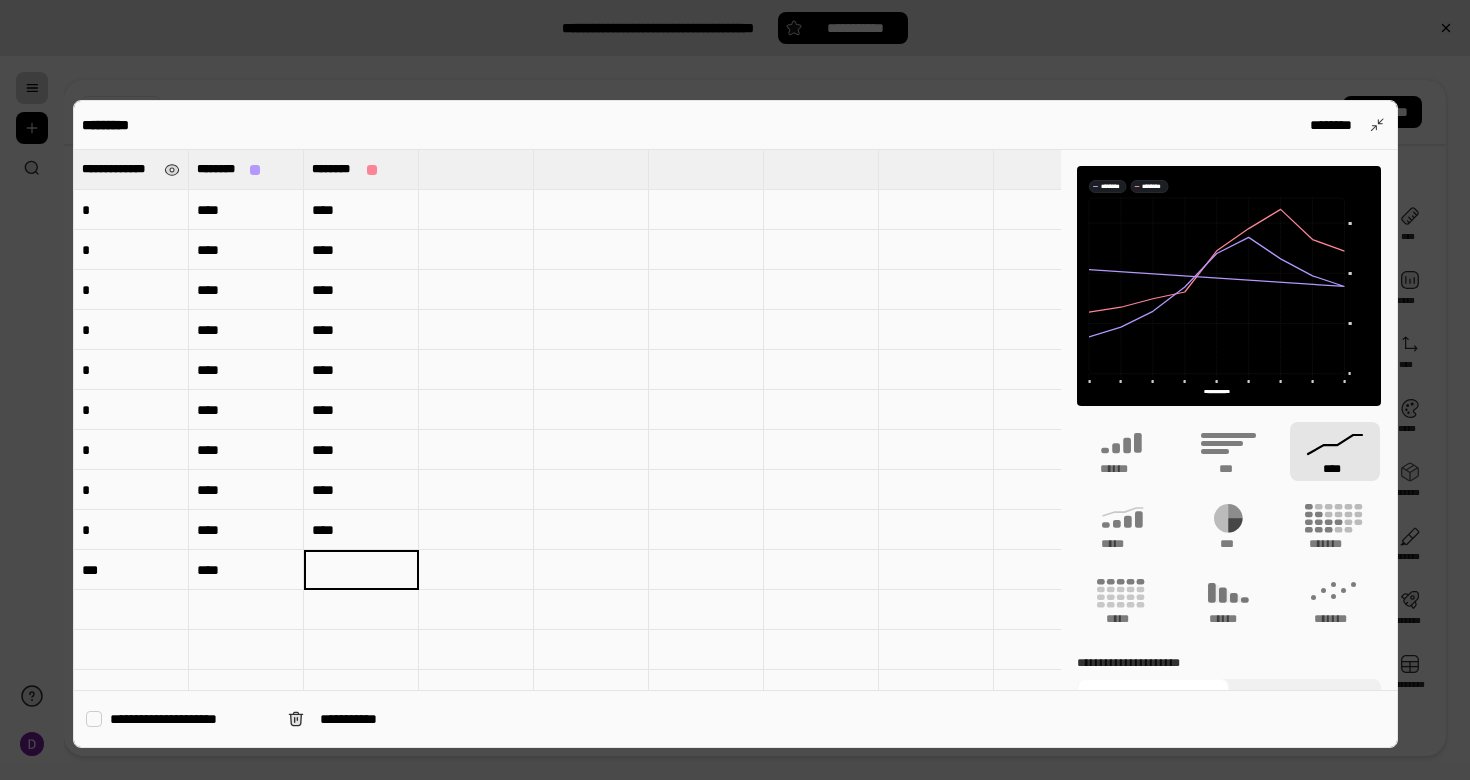 click on "****" at bounding box center [246, 570] 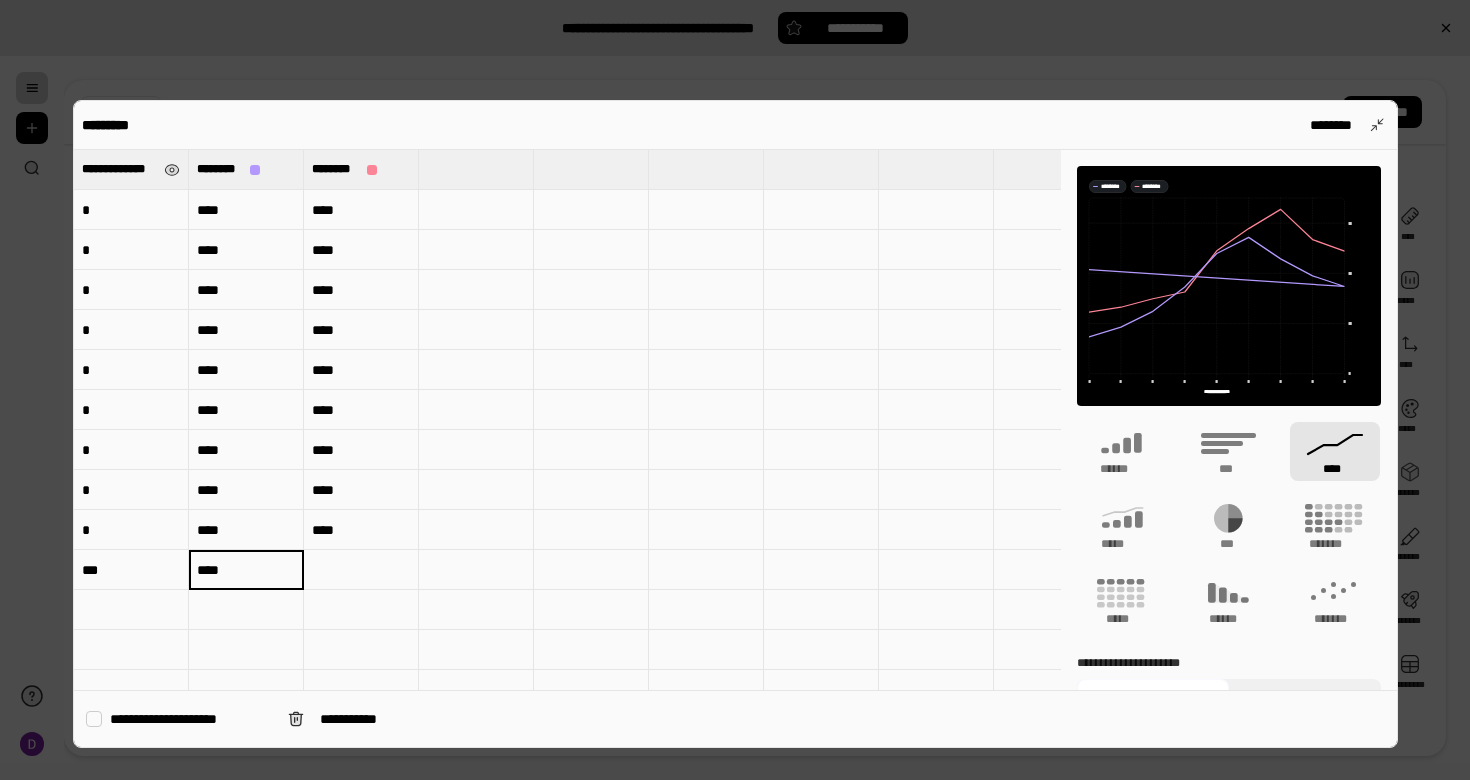 type 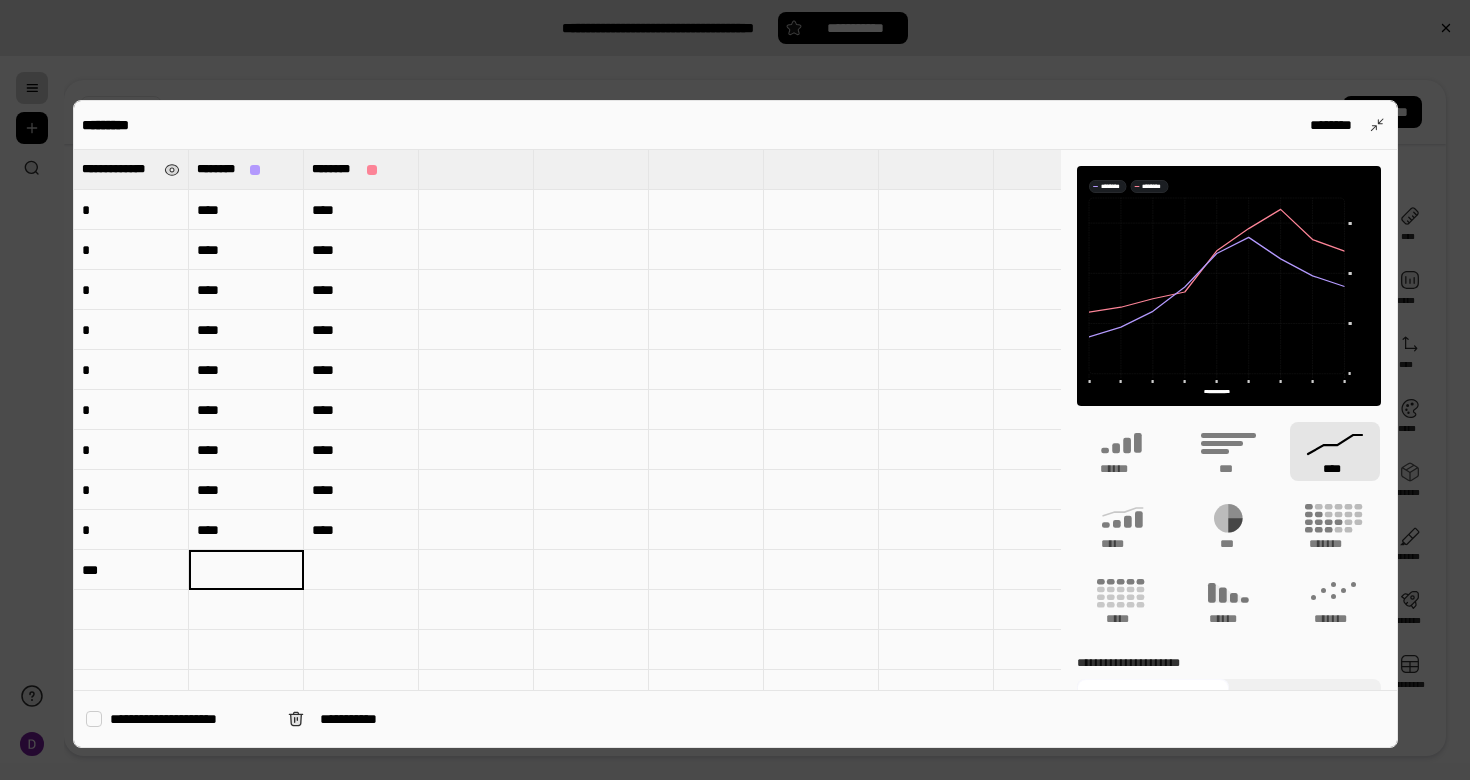 click on "***" at bounding box center [131, 570] 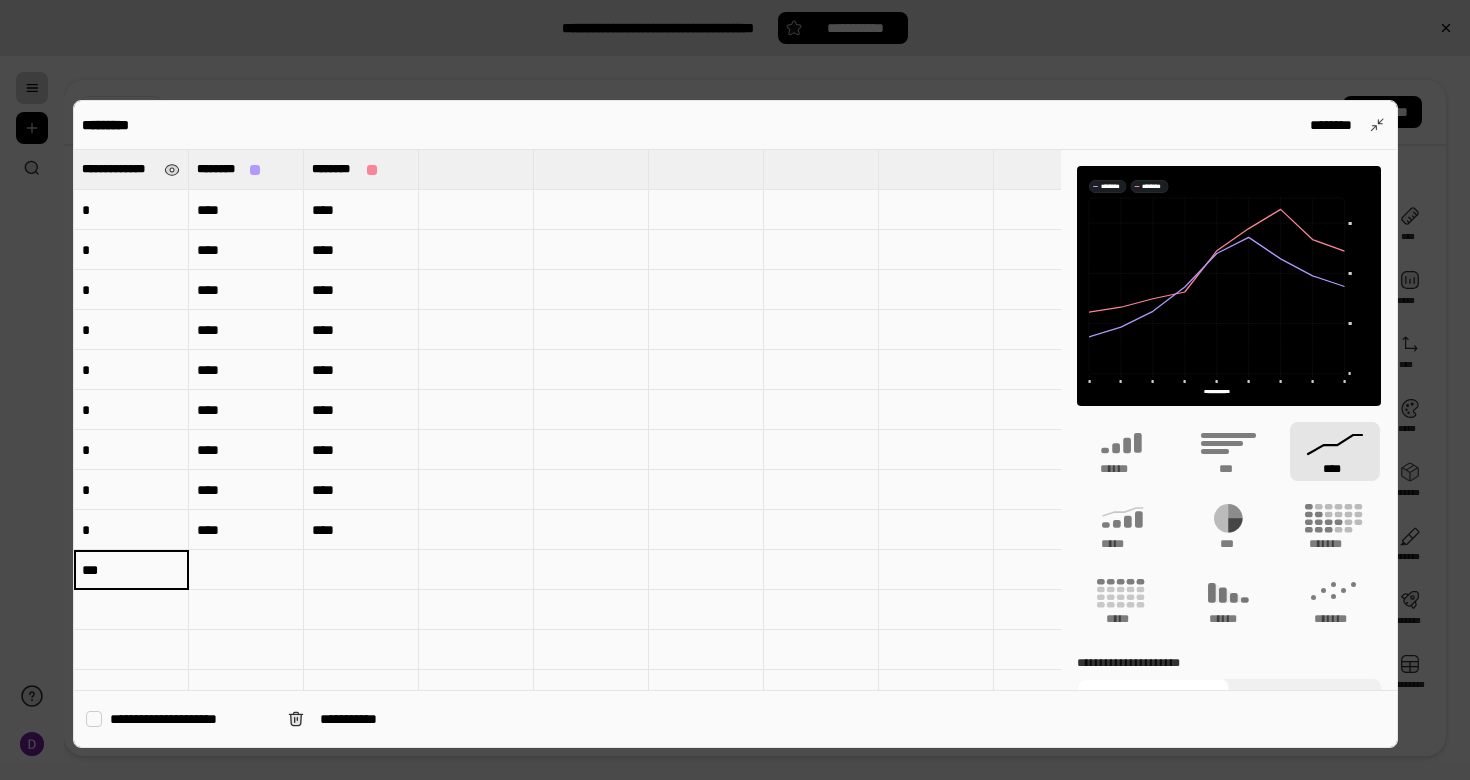 type 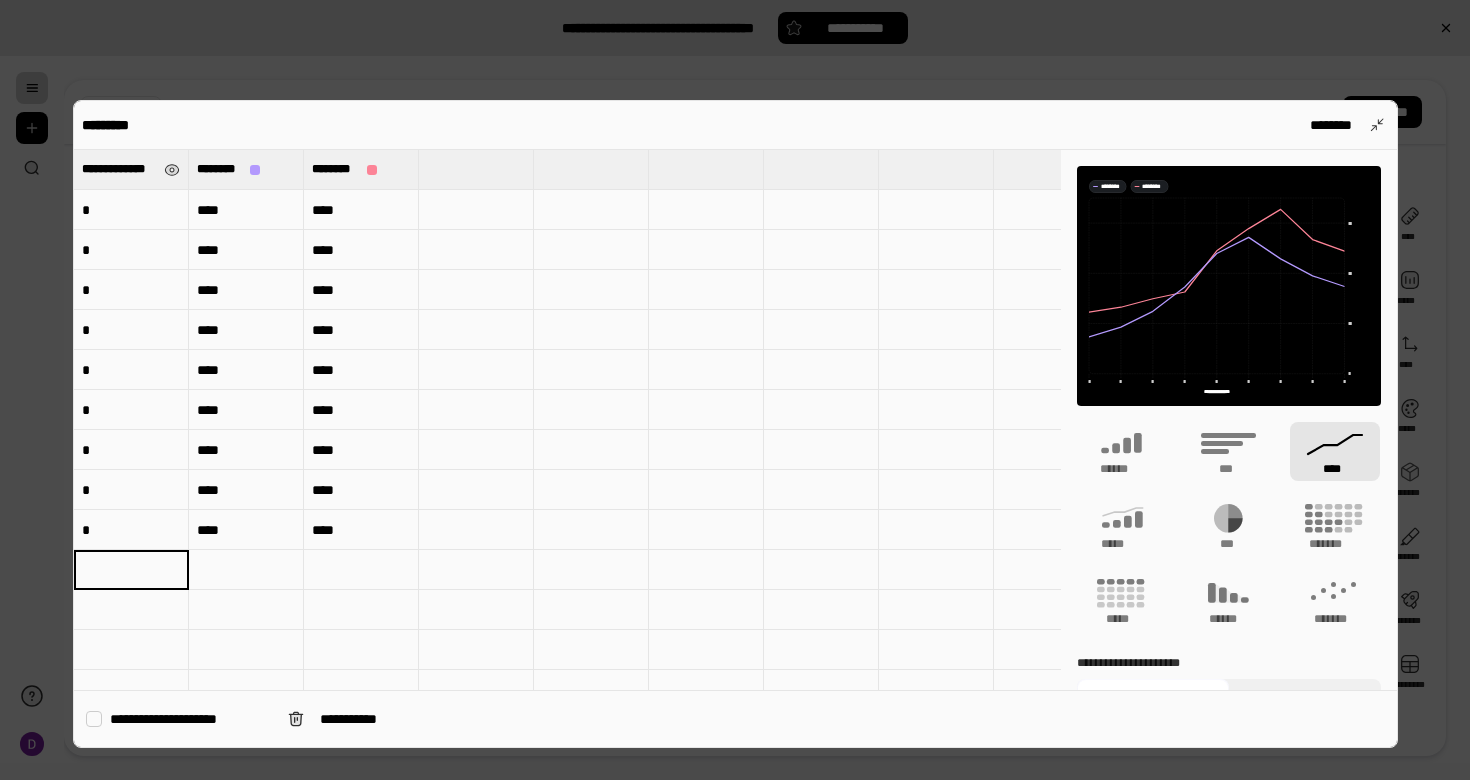 click on "****" at bounding box center (246, 210) 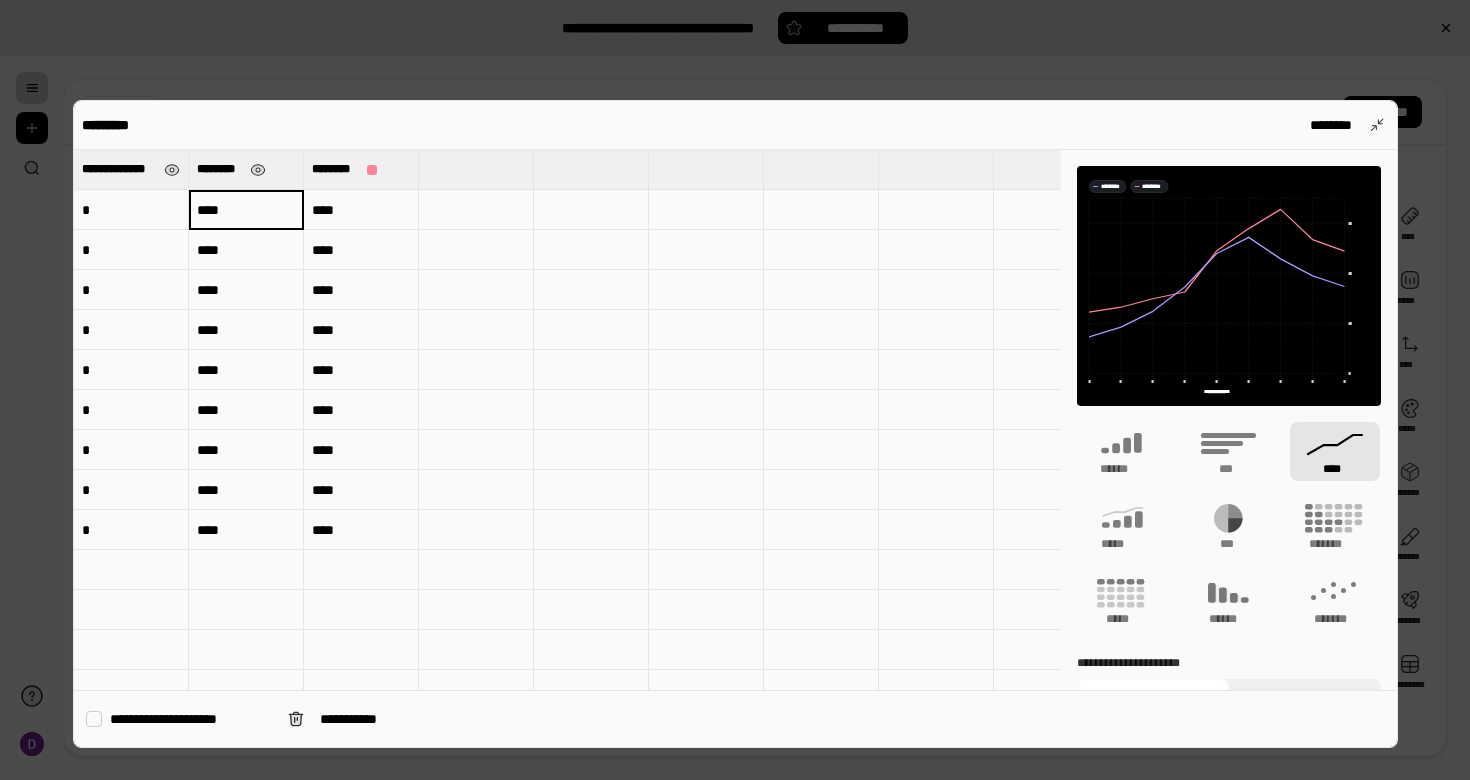 click on "********" at bounding box center [246, 169] 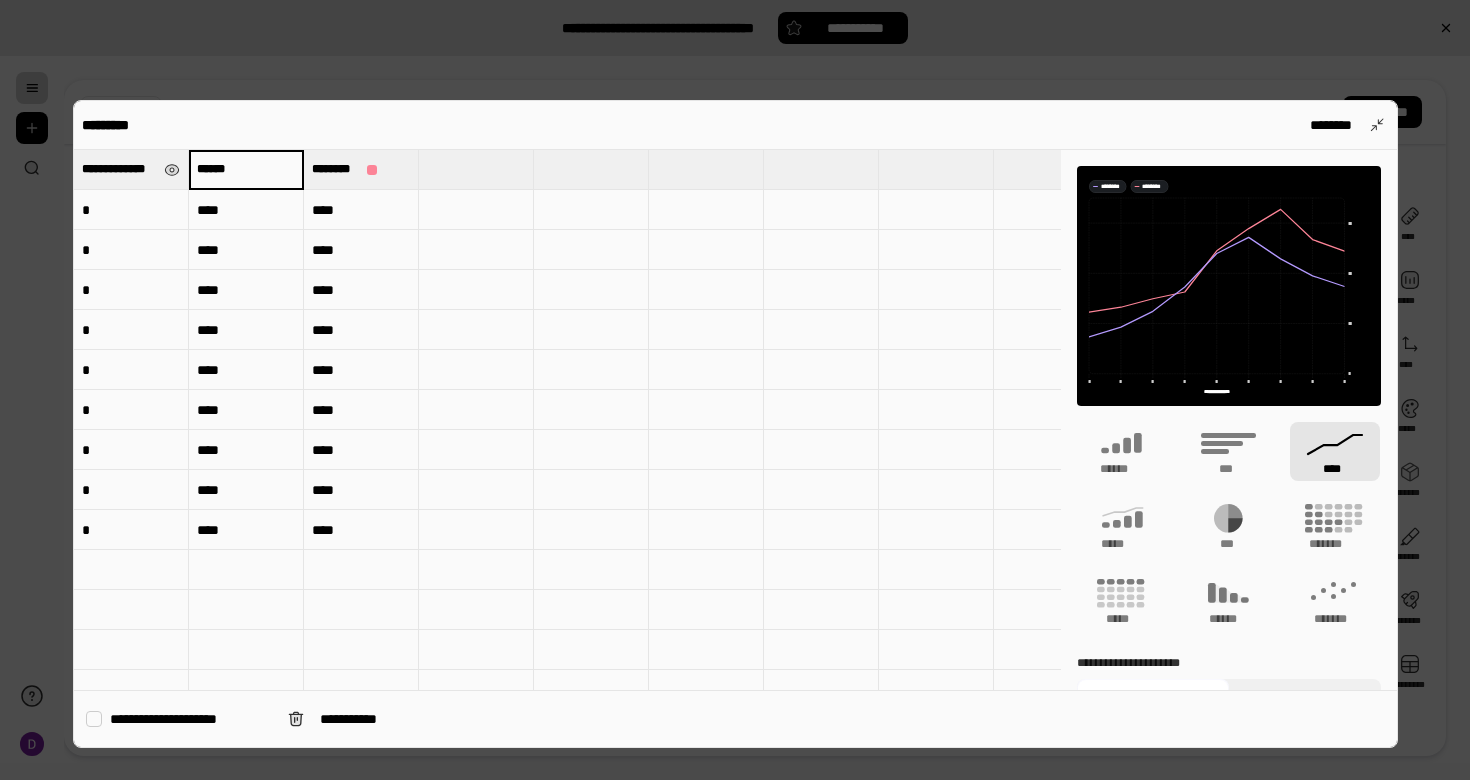 type on "******" 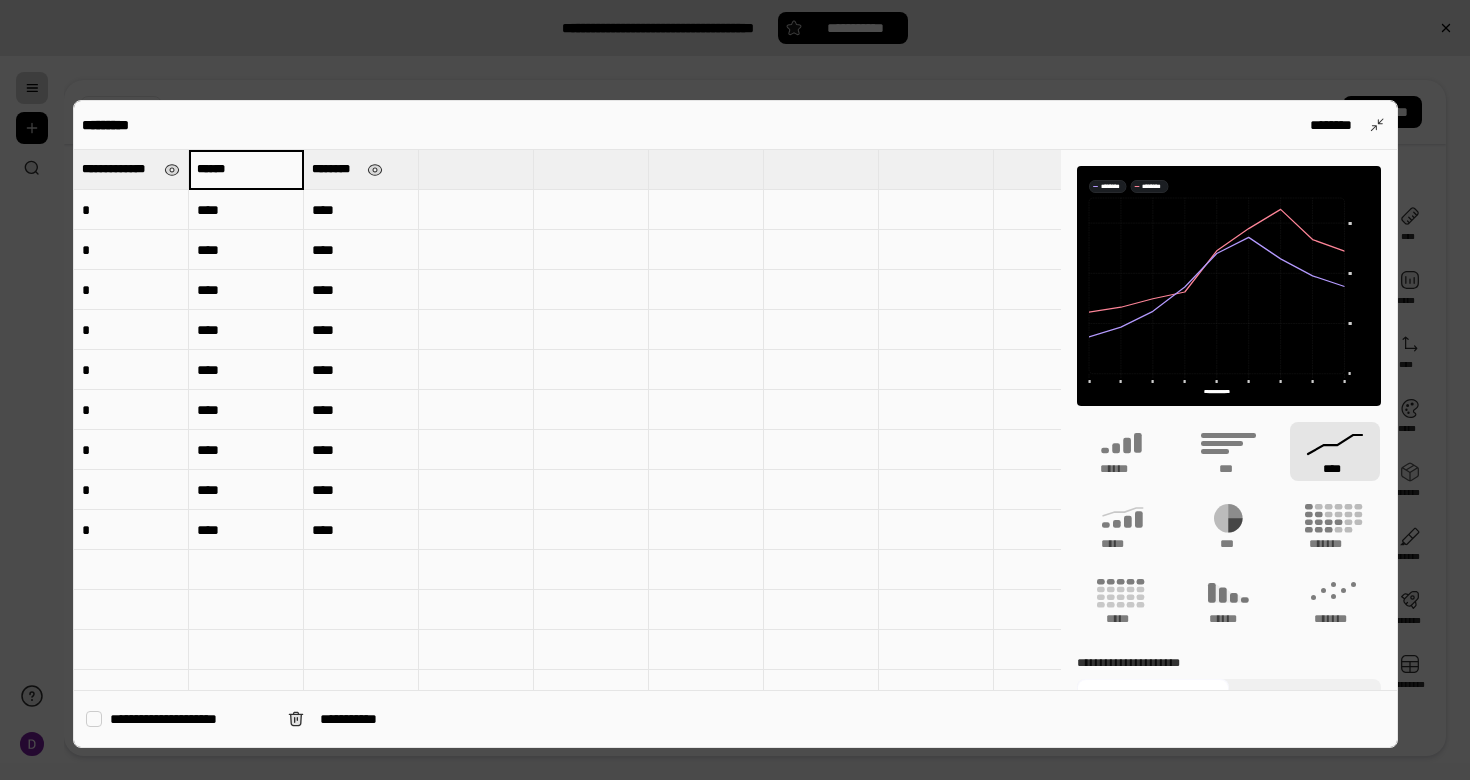 click on "********" at bounding box center (361, 169) 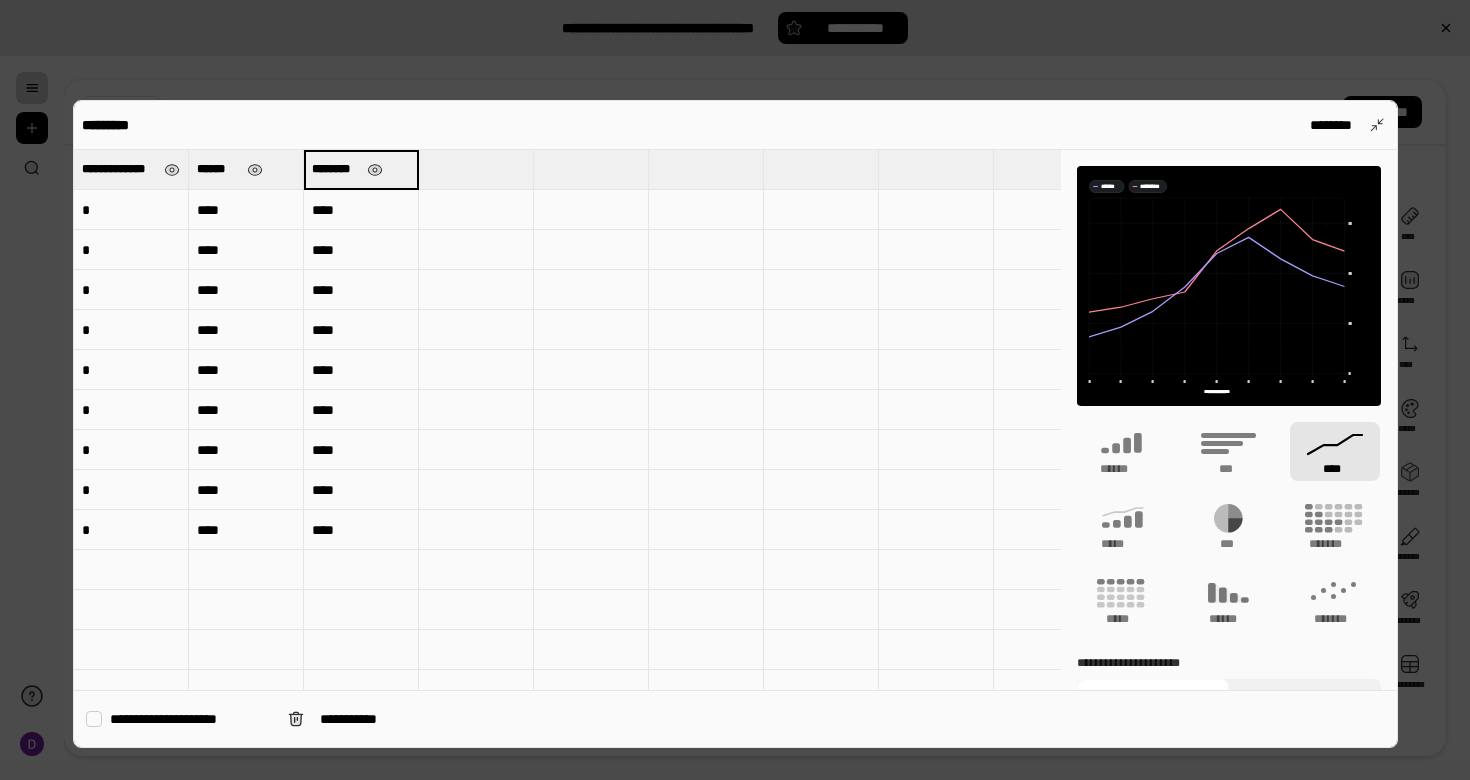 click on "********" at bounding box center (361, 169) 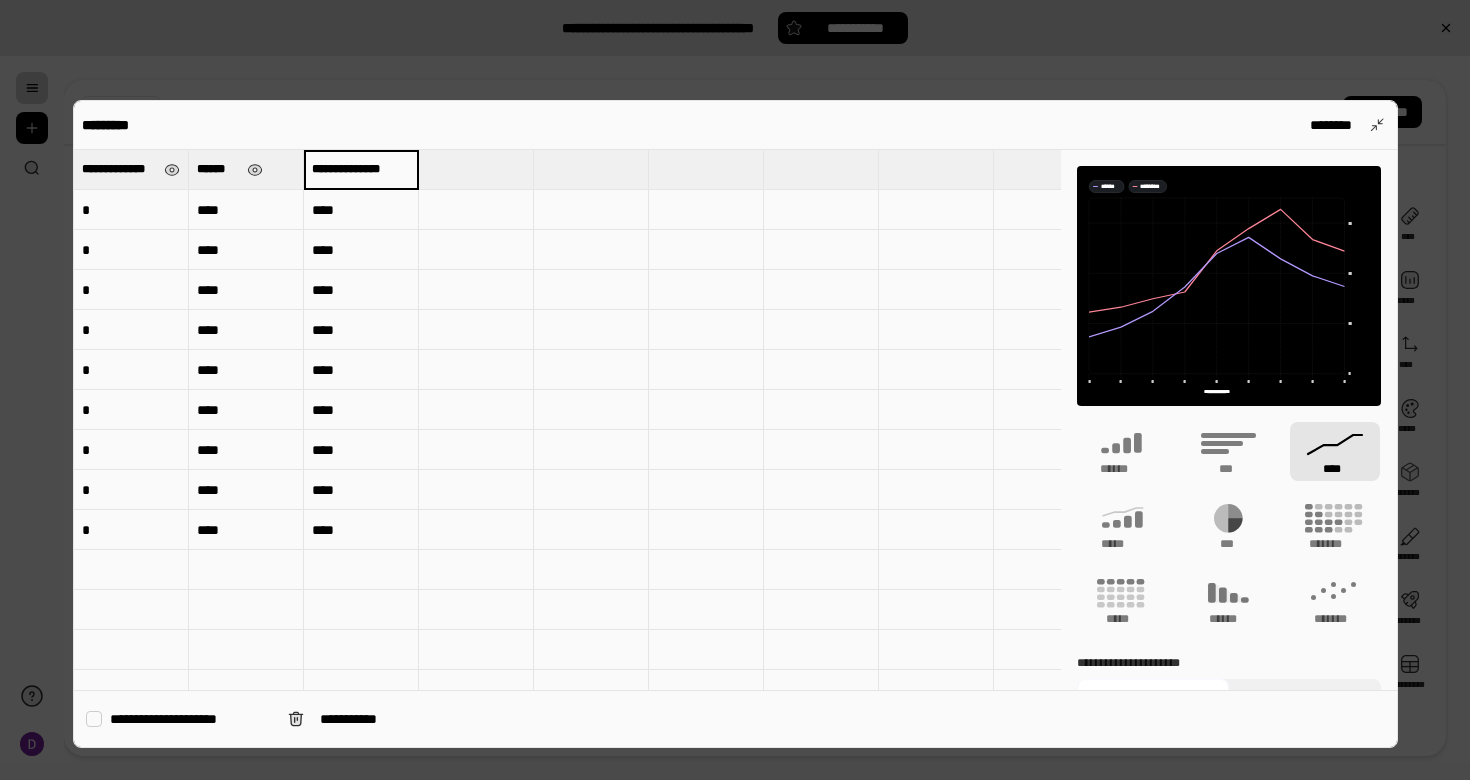 type on "**********" 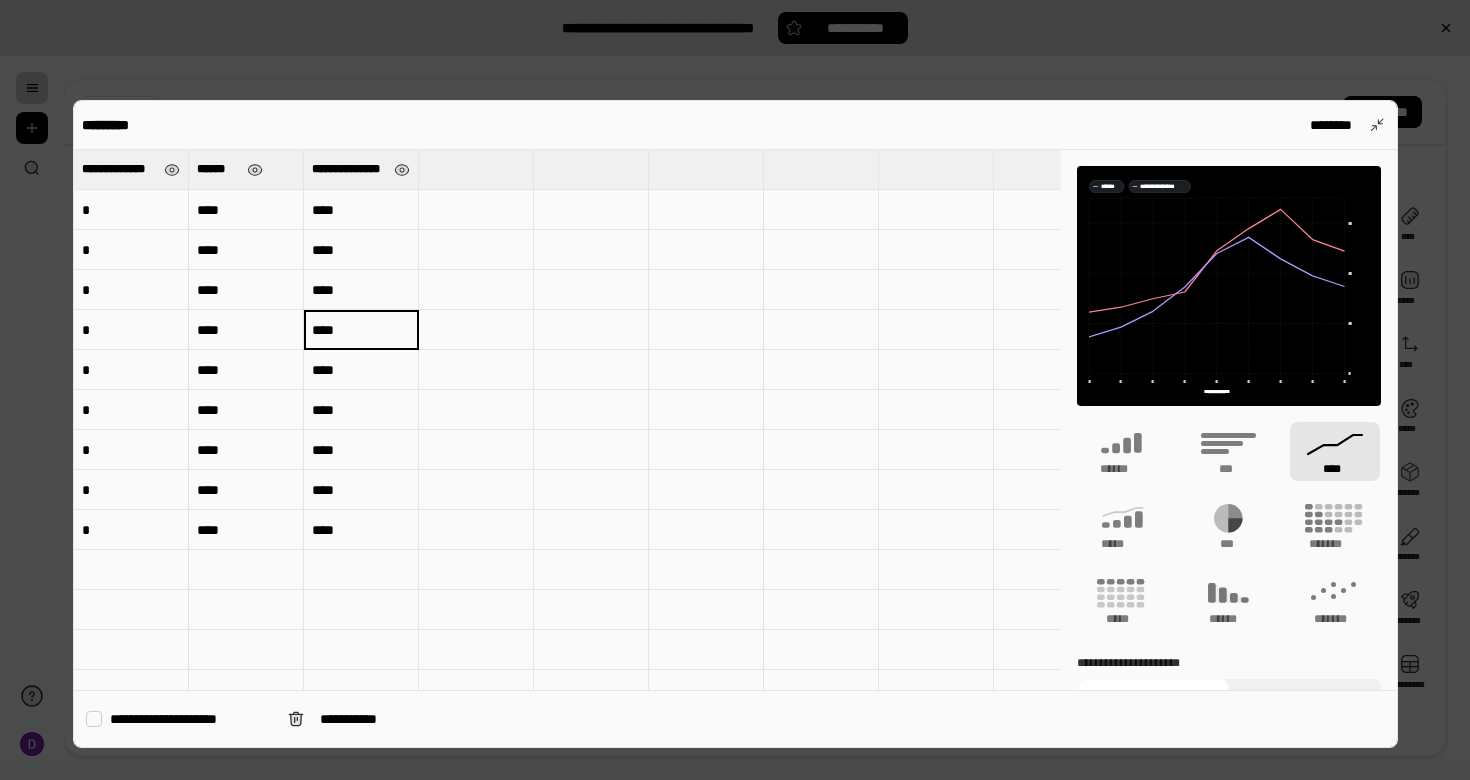 click on "**********" at bounding box center (349, 169) 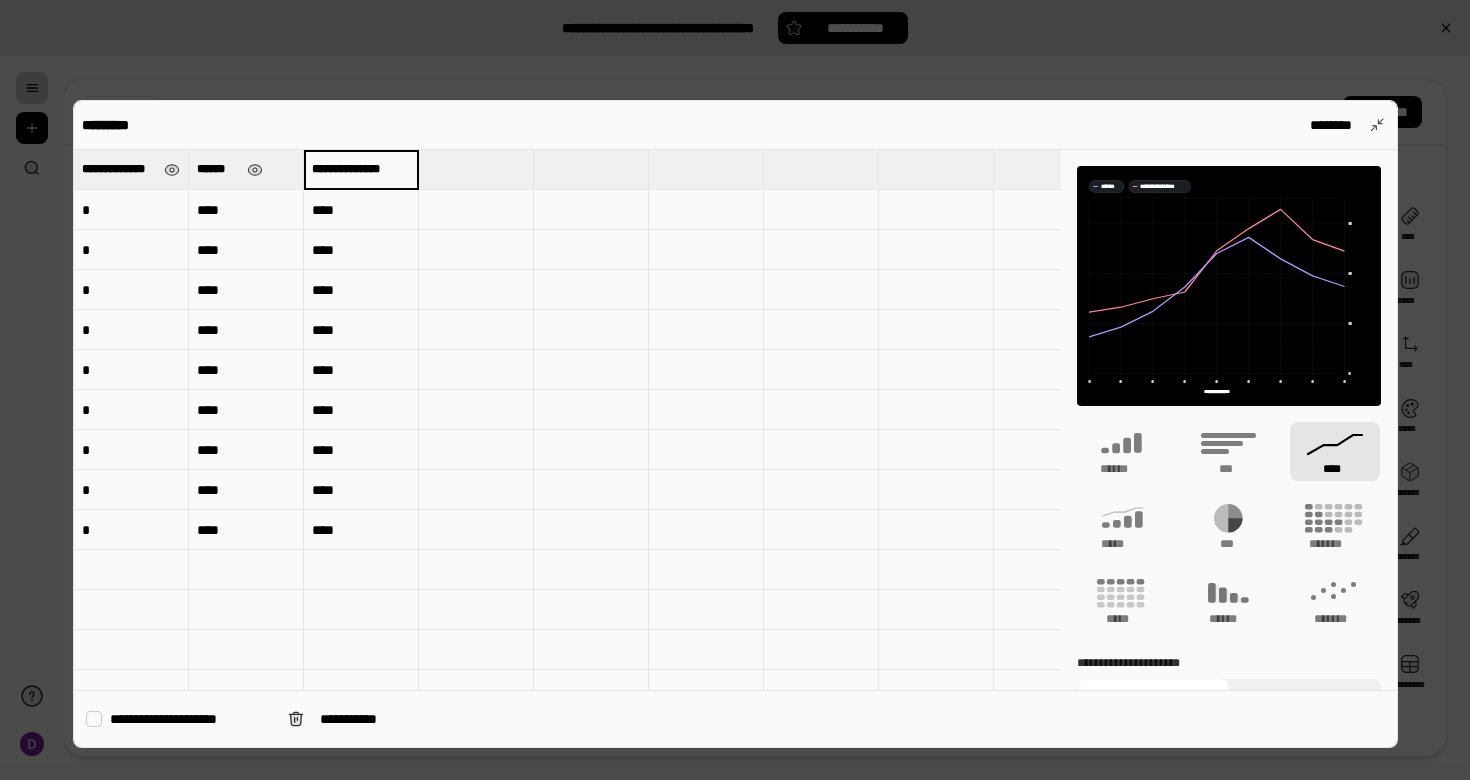 click at bounding box center [476, 210] 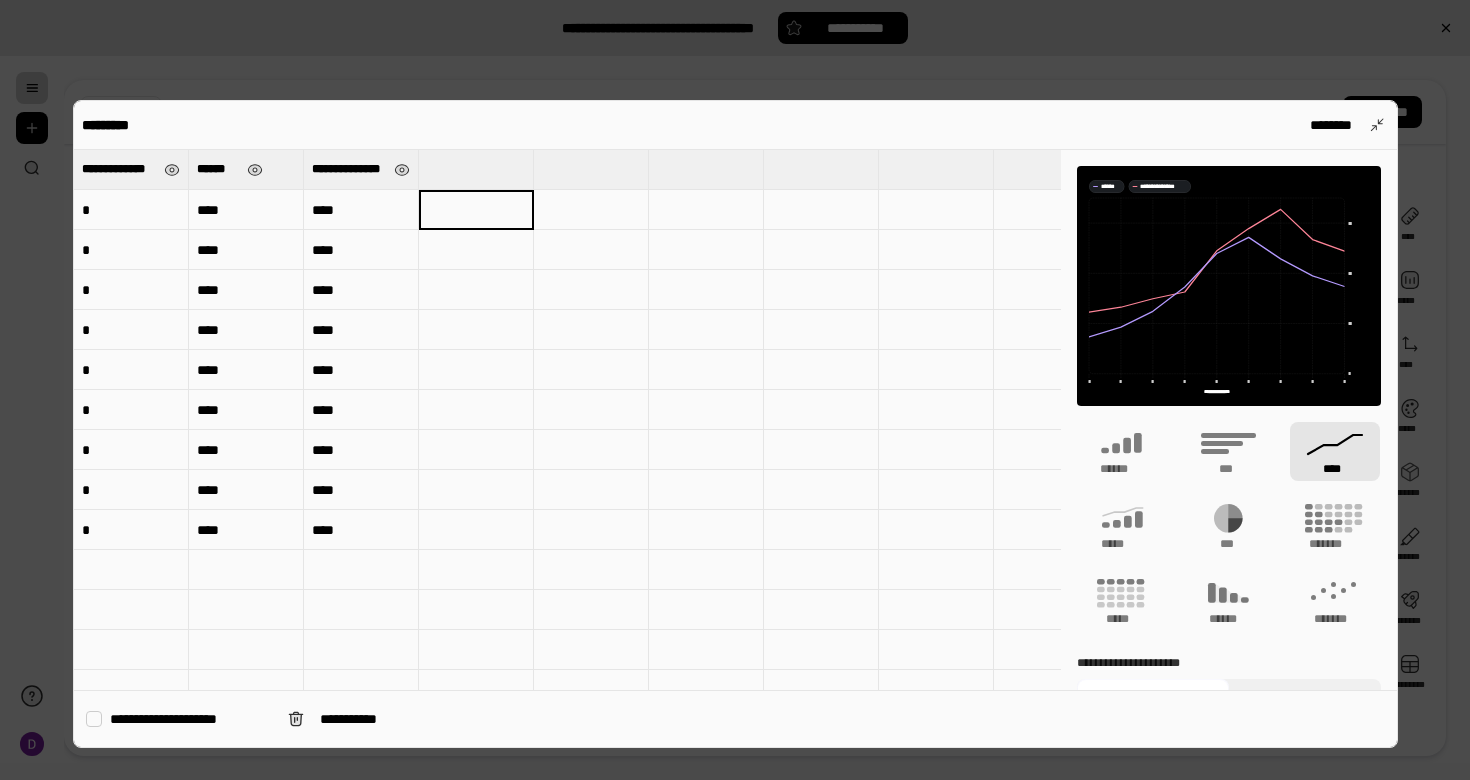 click on "****" at bounding box center [246, 210] 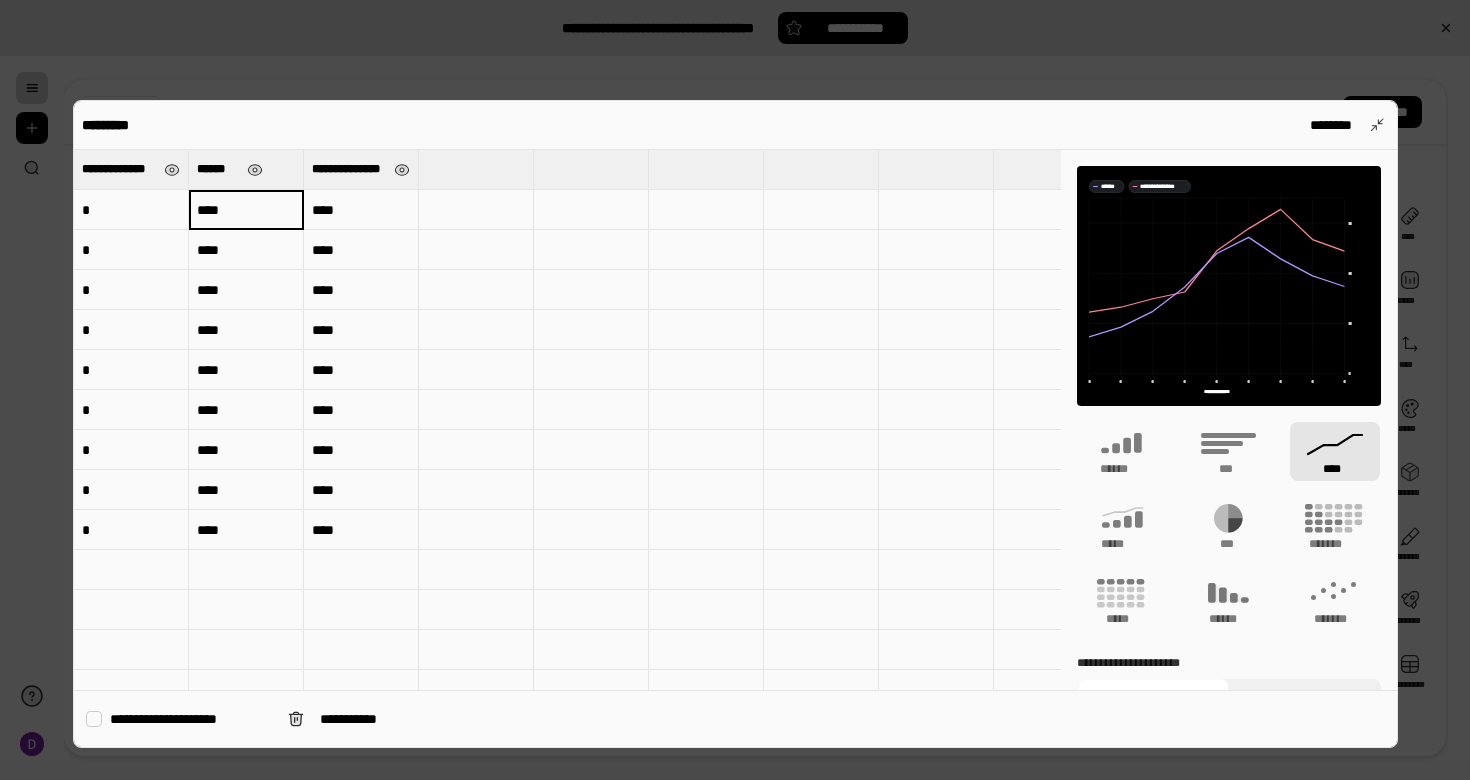 click on "****" at bounding box center [246, 210] 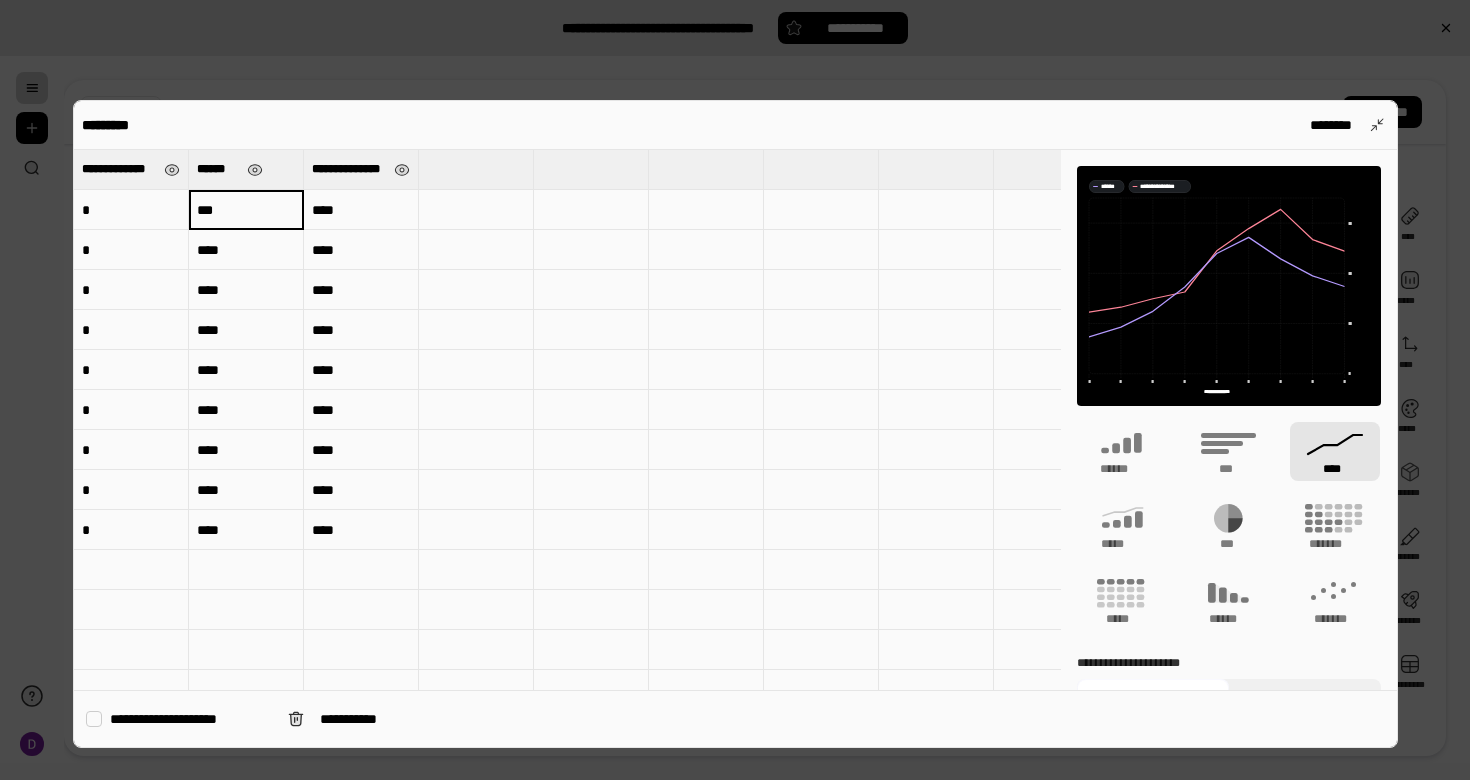 type on "***" 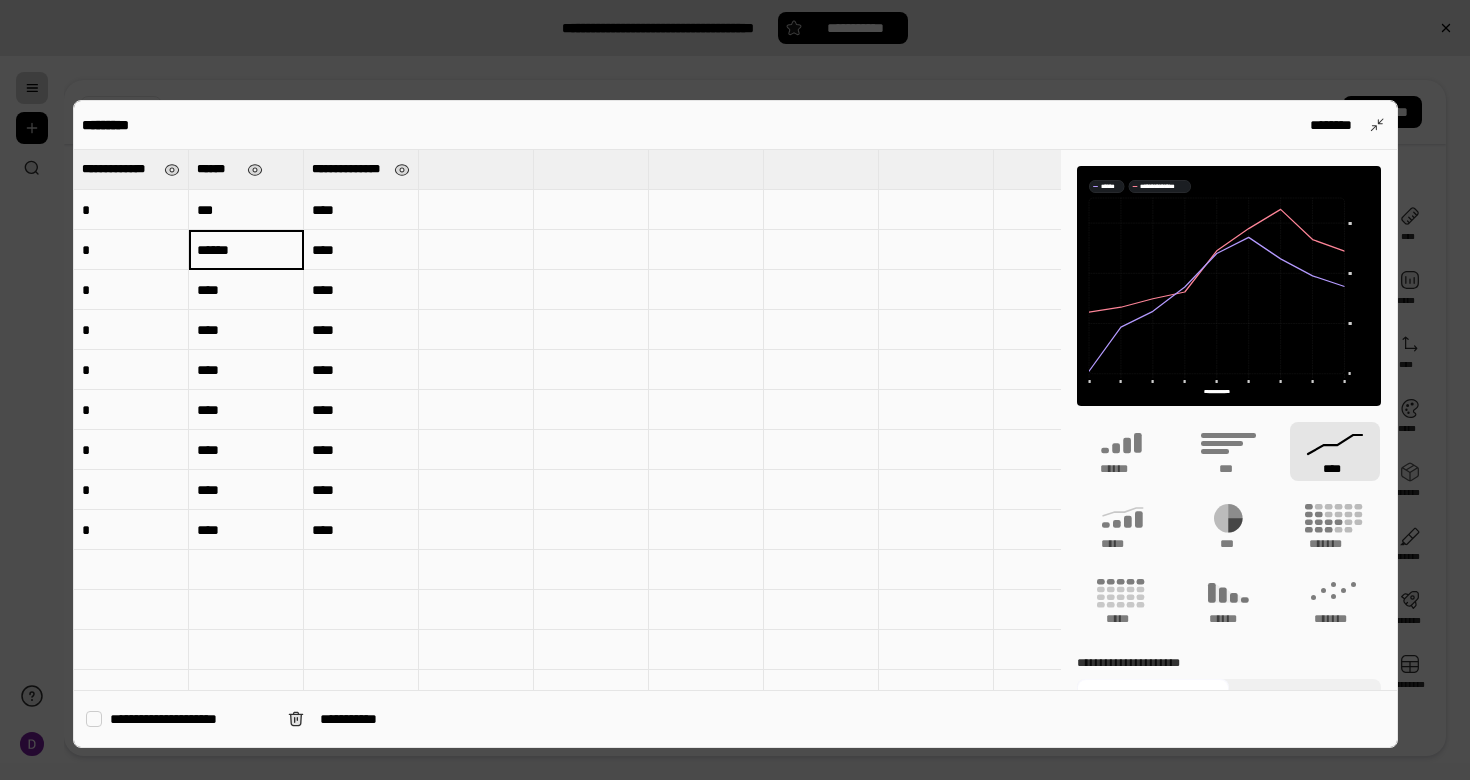 type on "******" 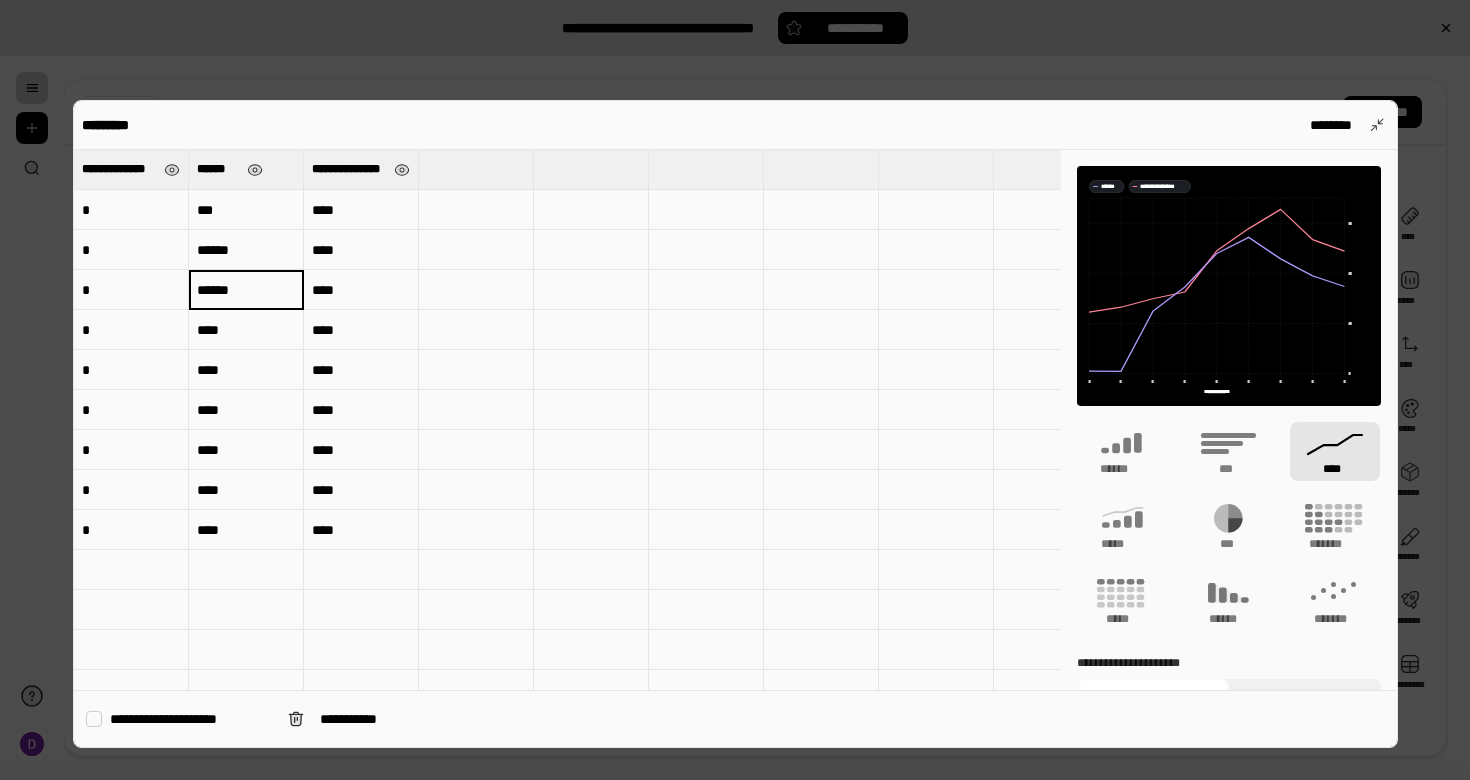 type on "******" 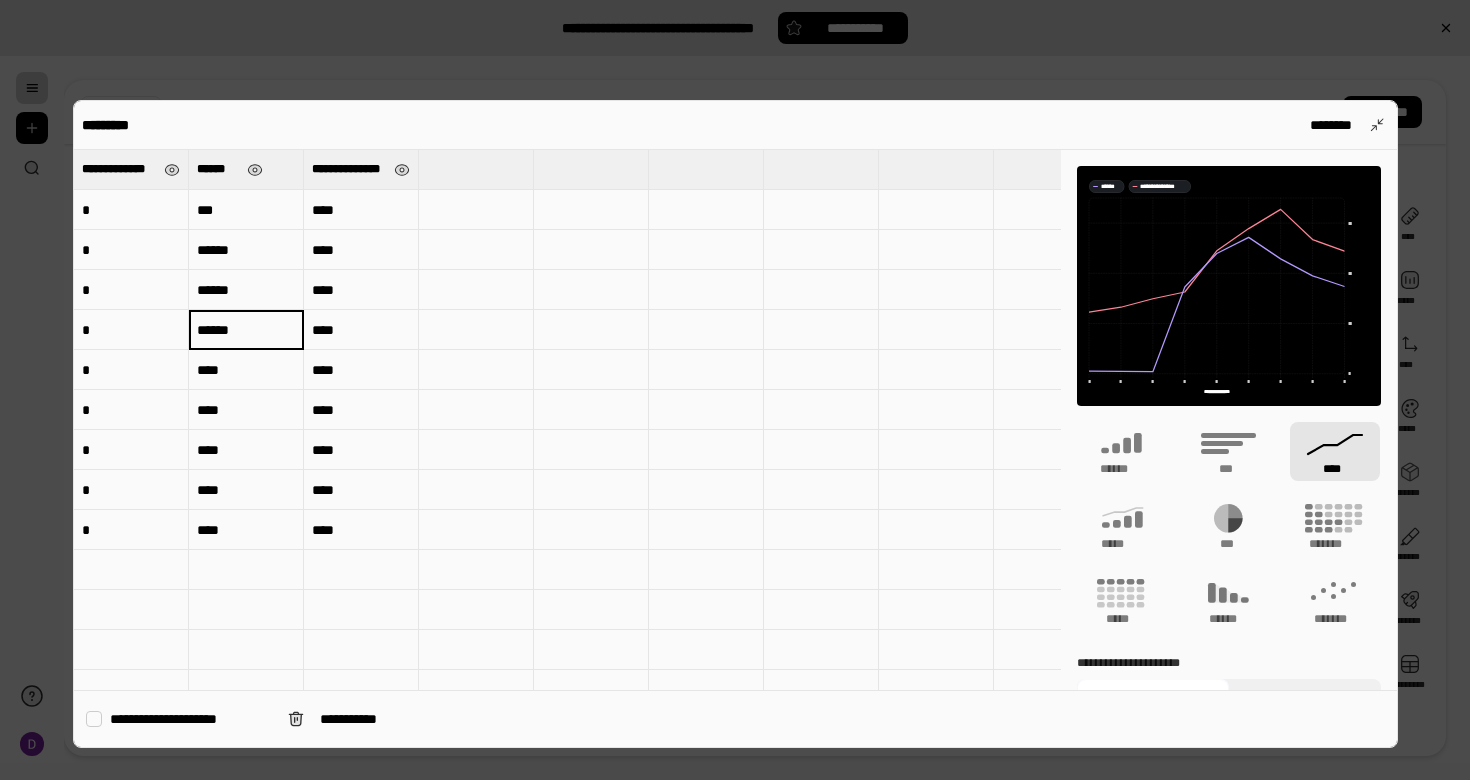 type on "******" 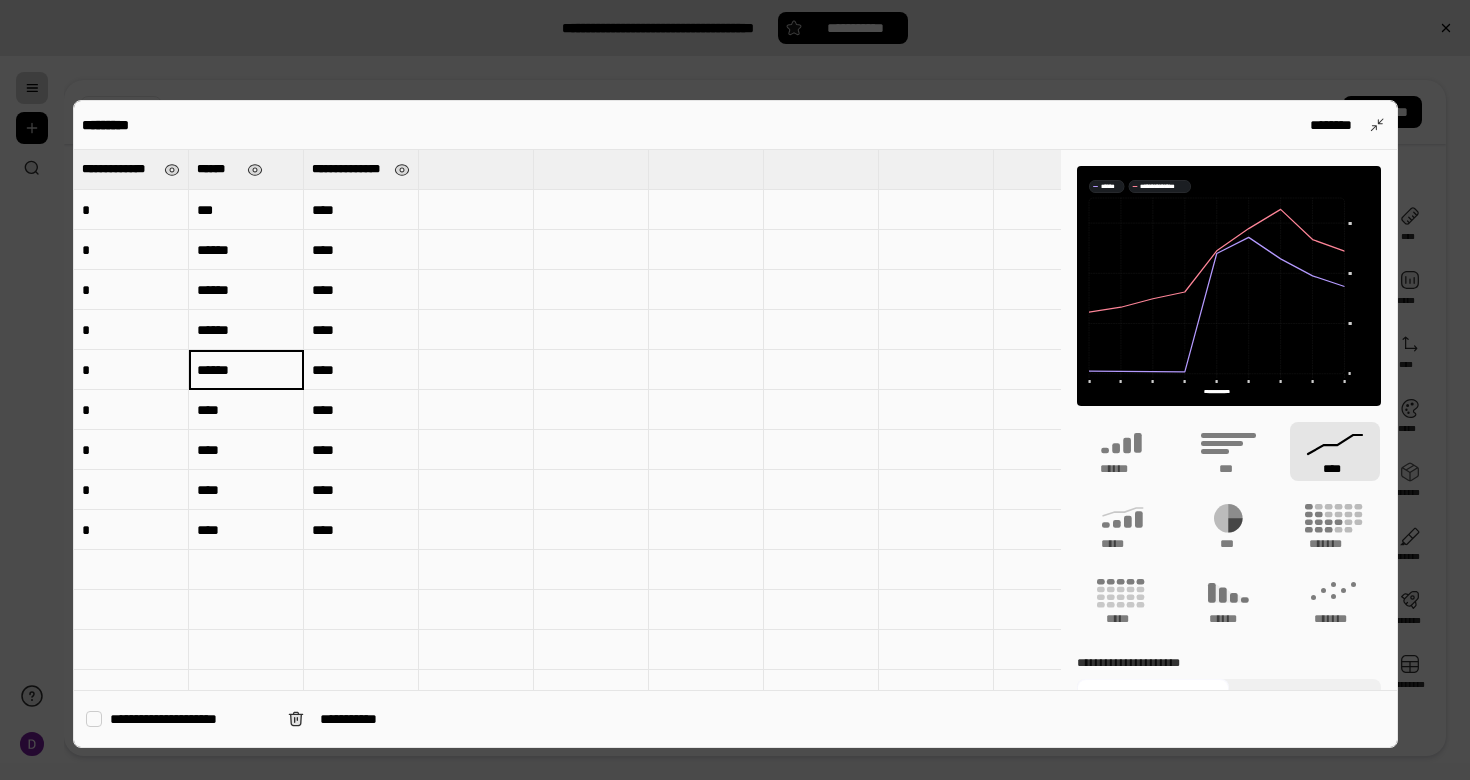 type on "******" 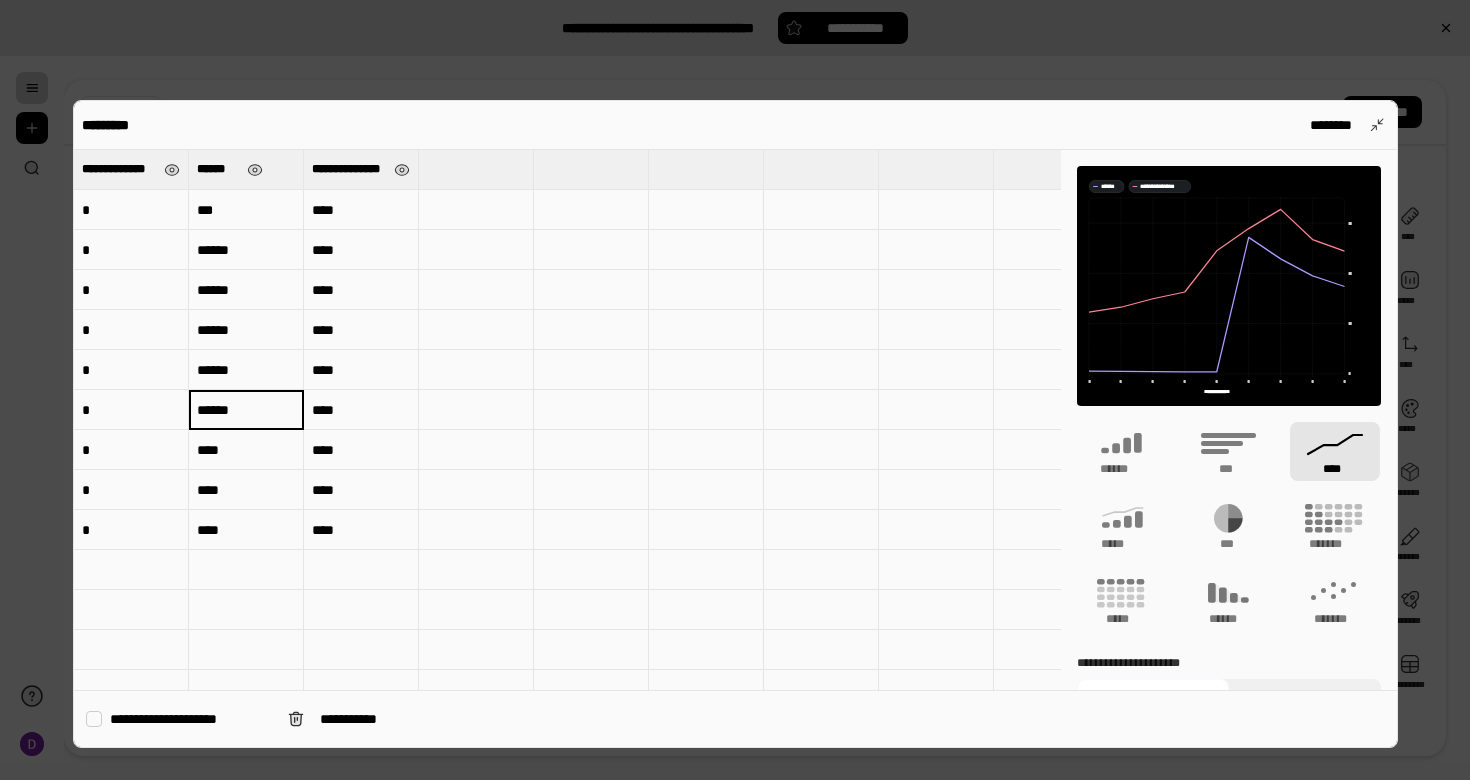 type on "******" 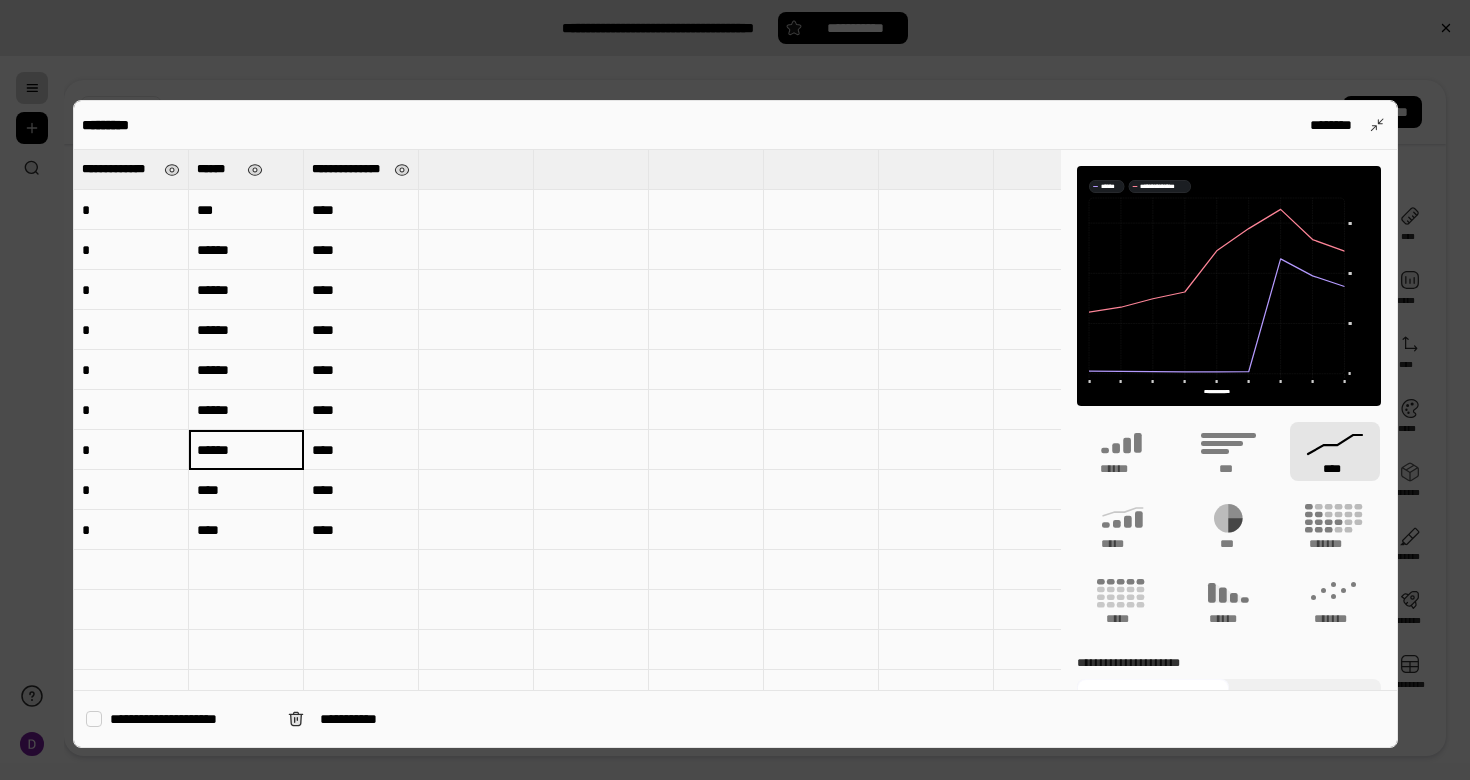 type on "******" 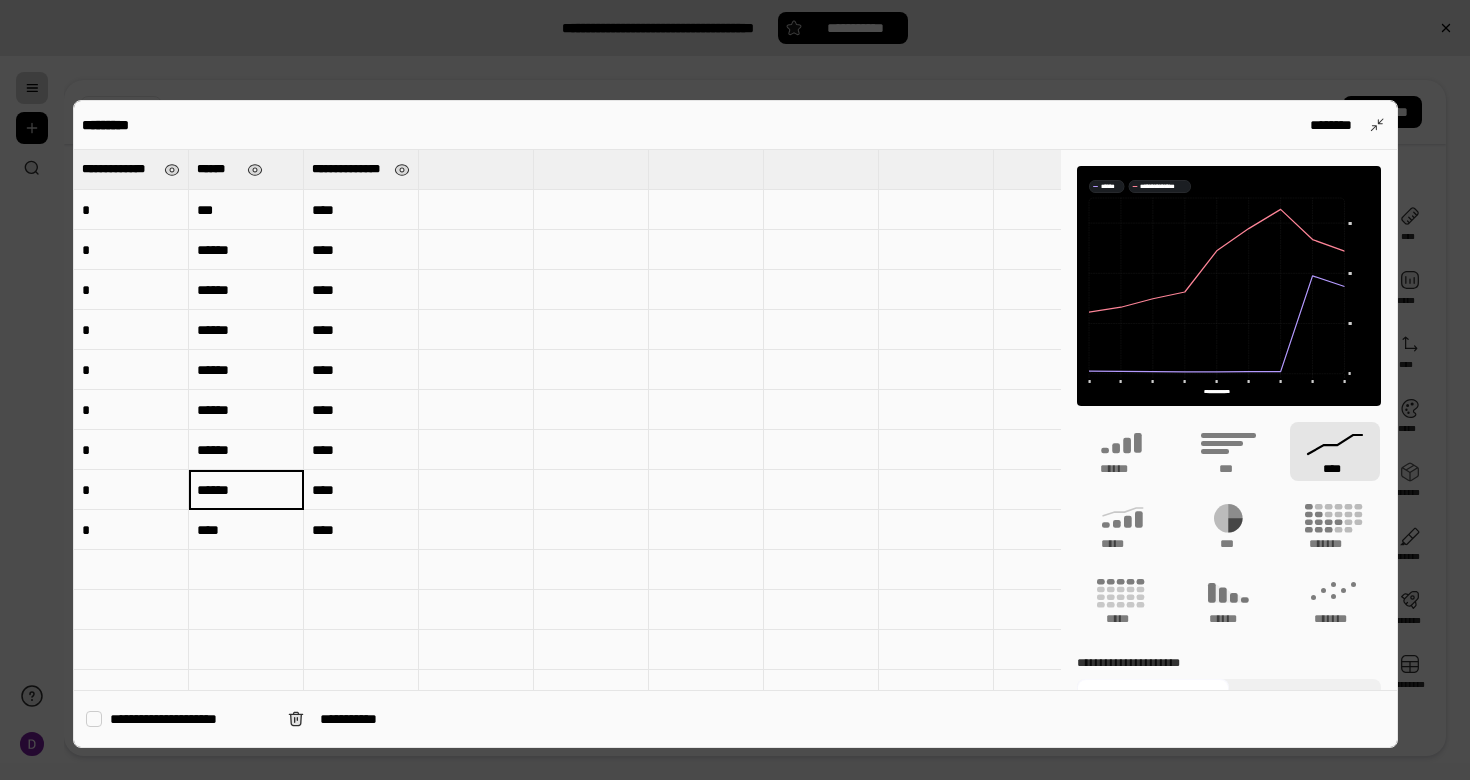 type on "******" 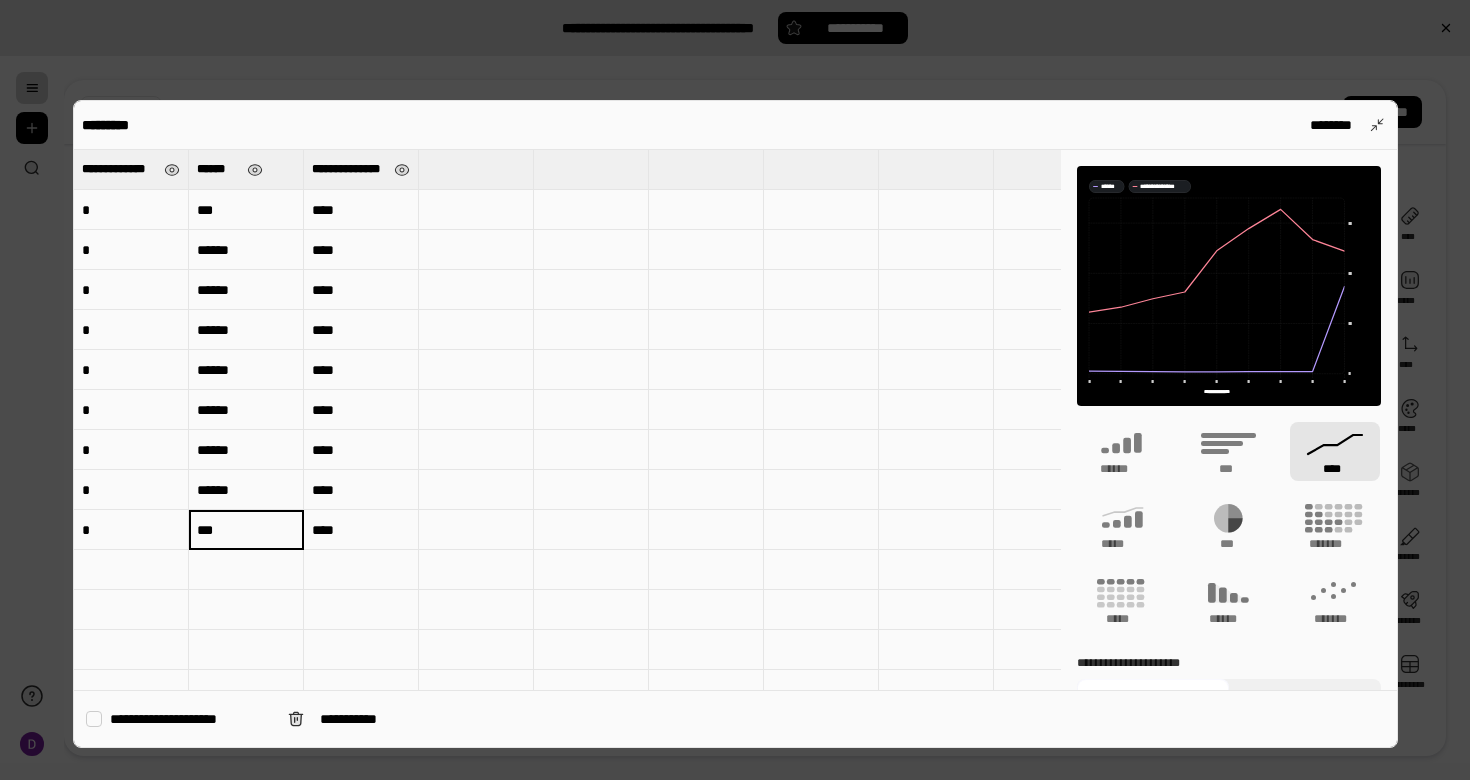 type on "***" 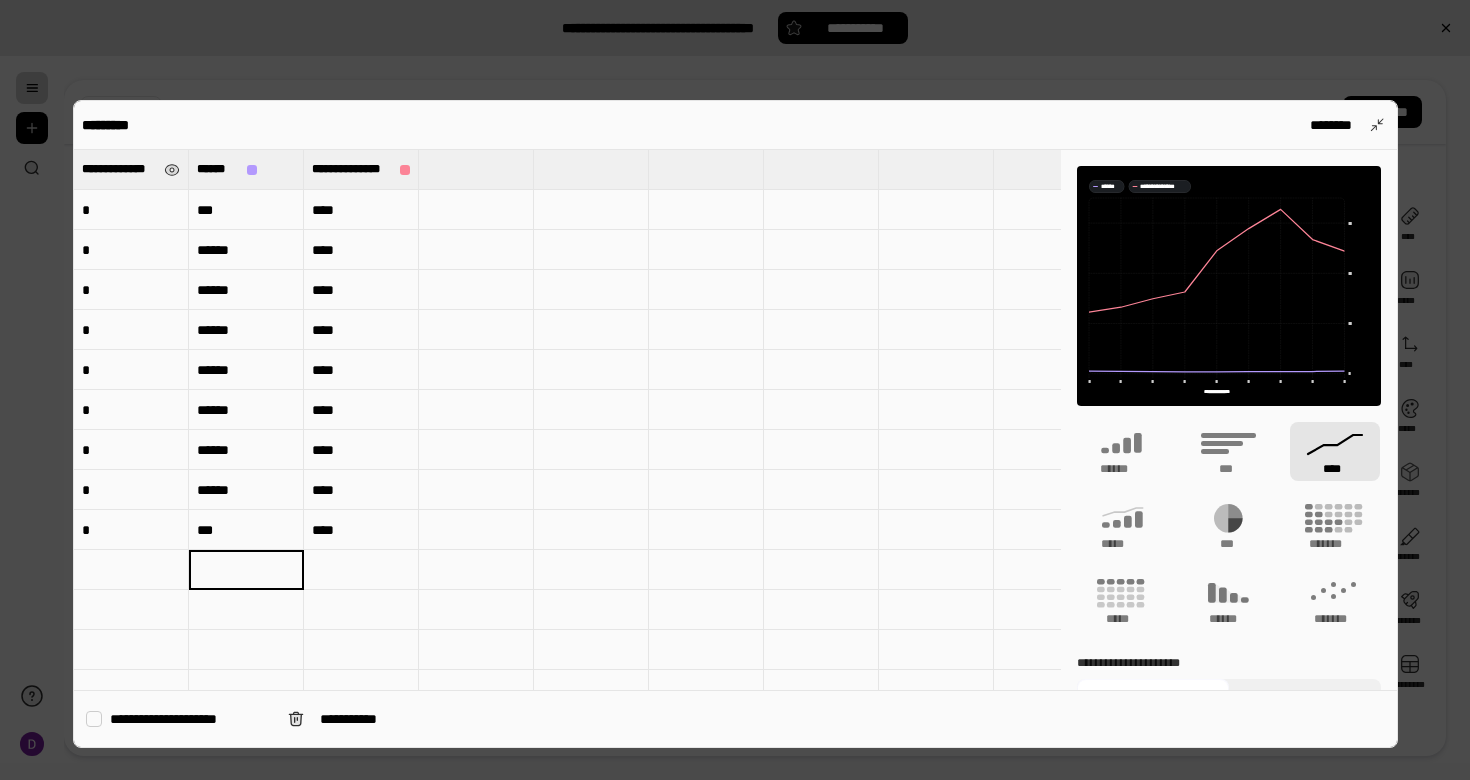 click on "****" at bounding box center [361, 210] 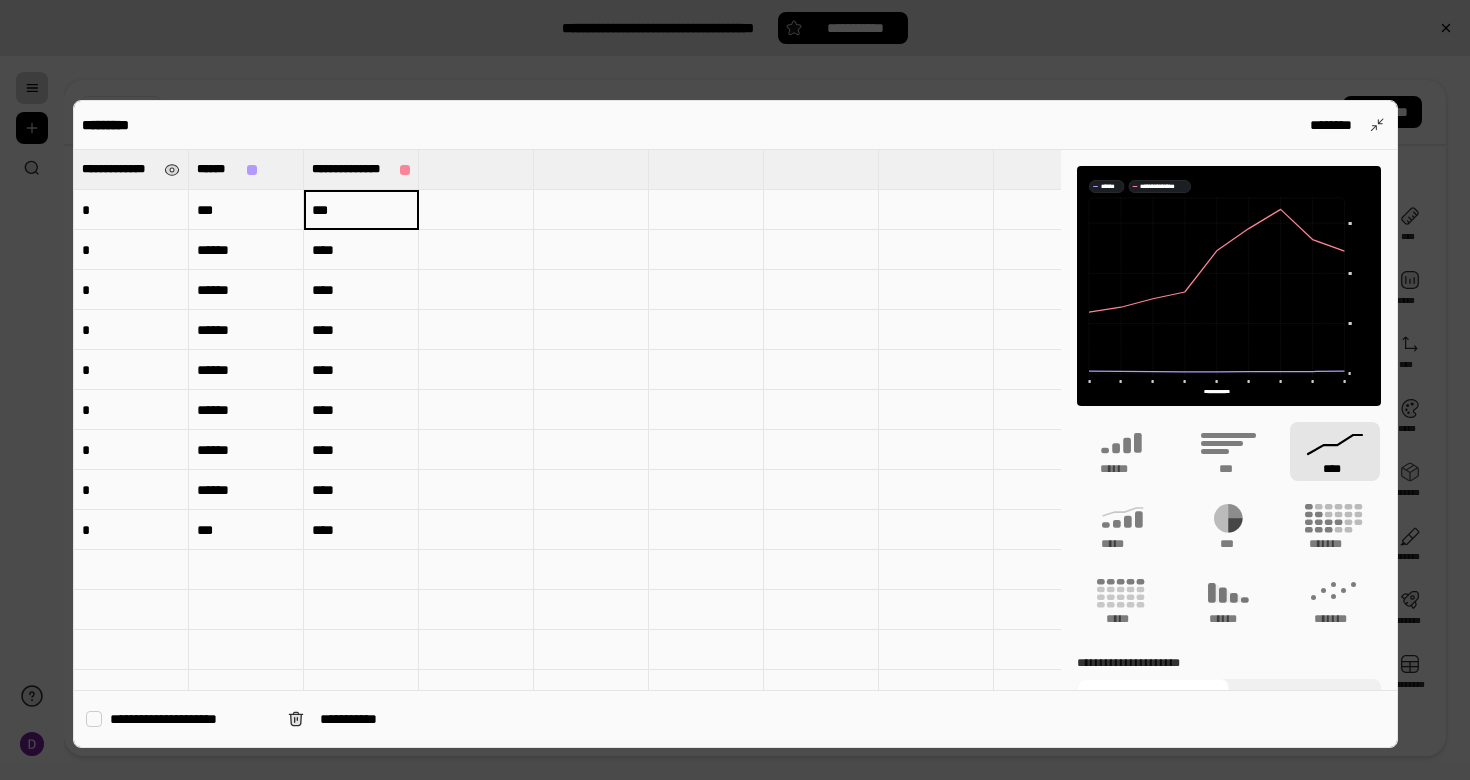 type on "***" 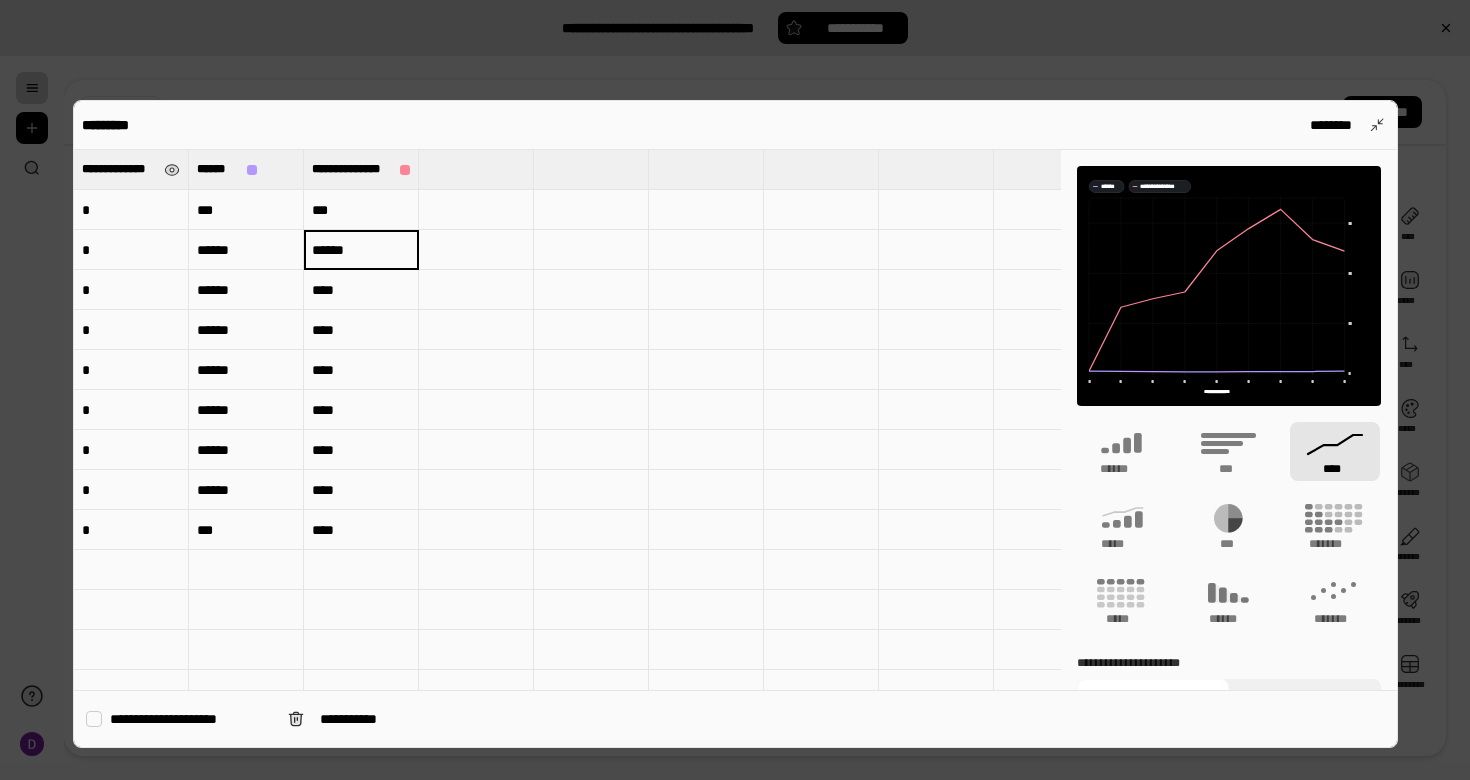 type on "******" 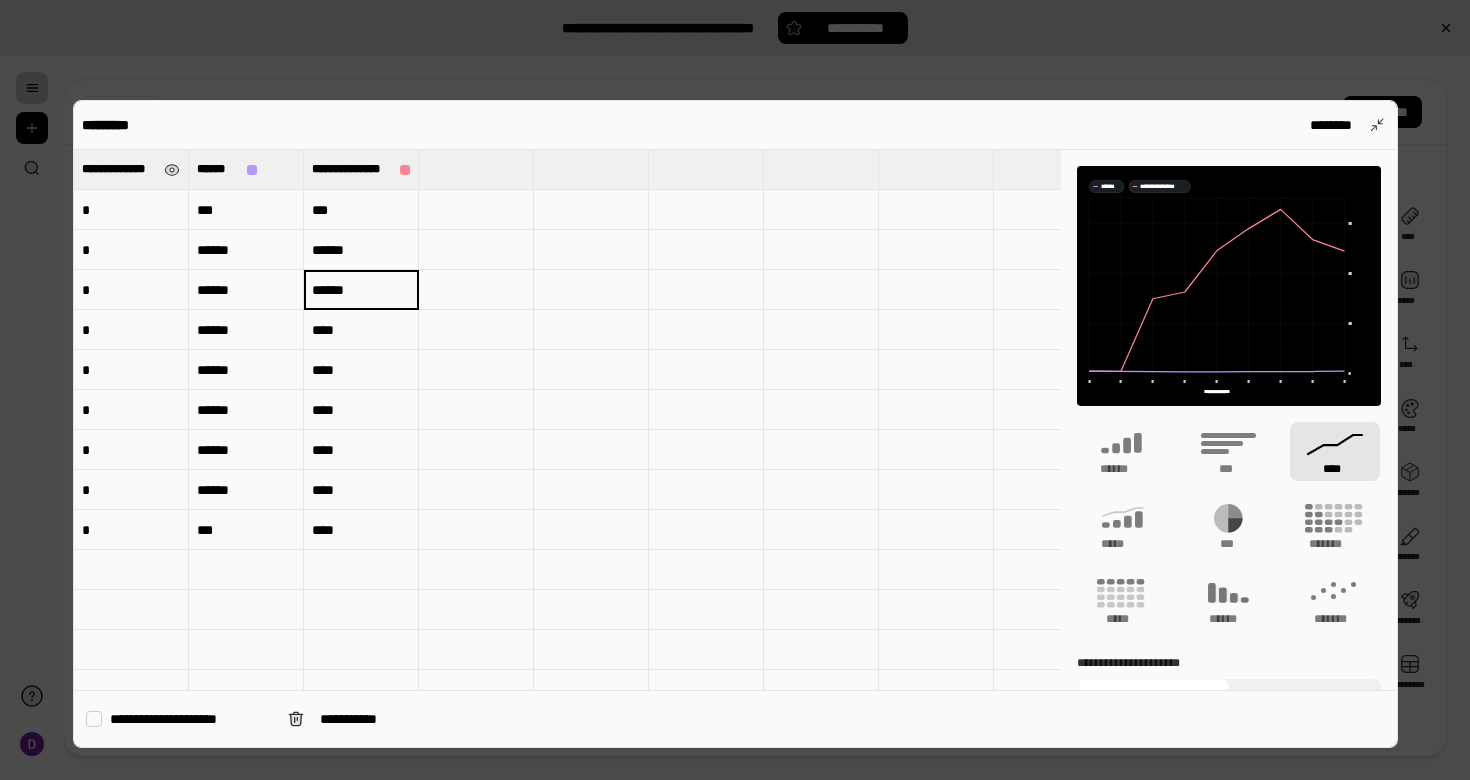type on "******" 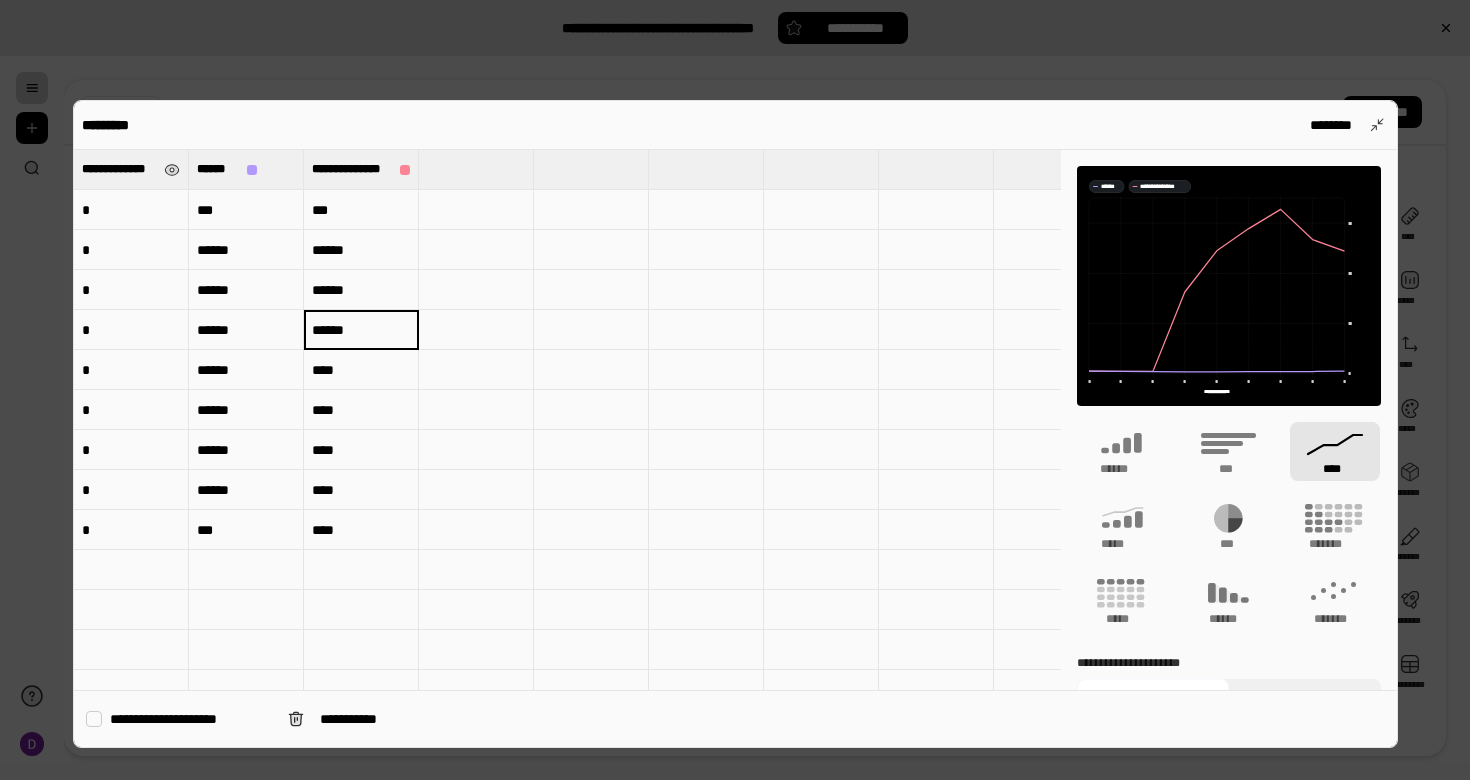 type on "******" 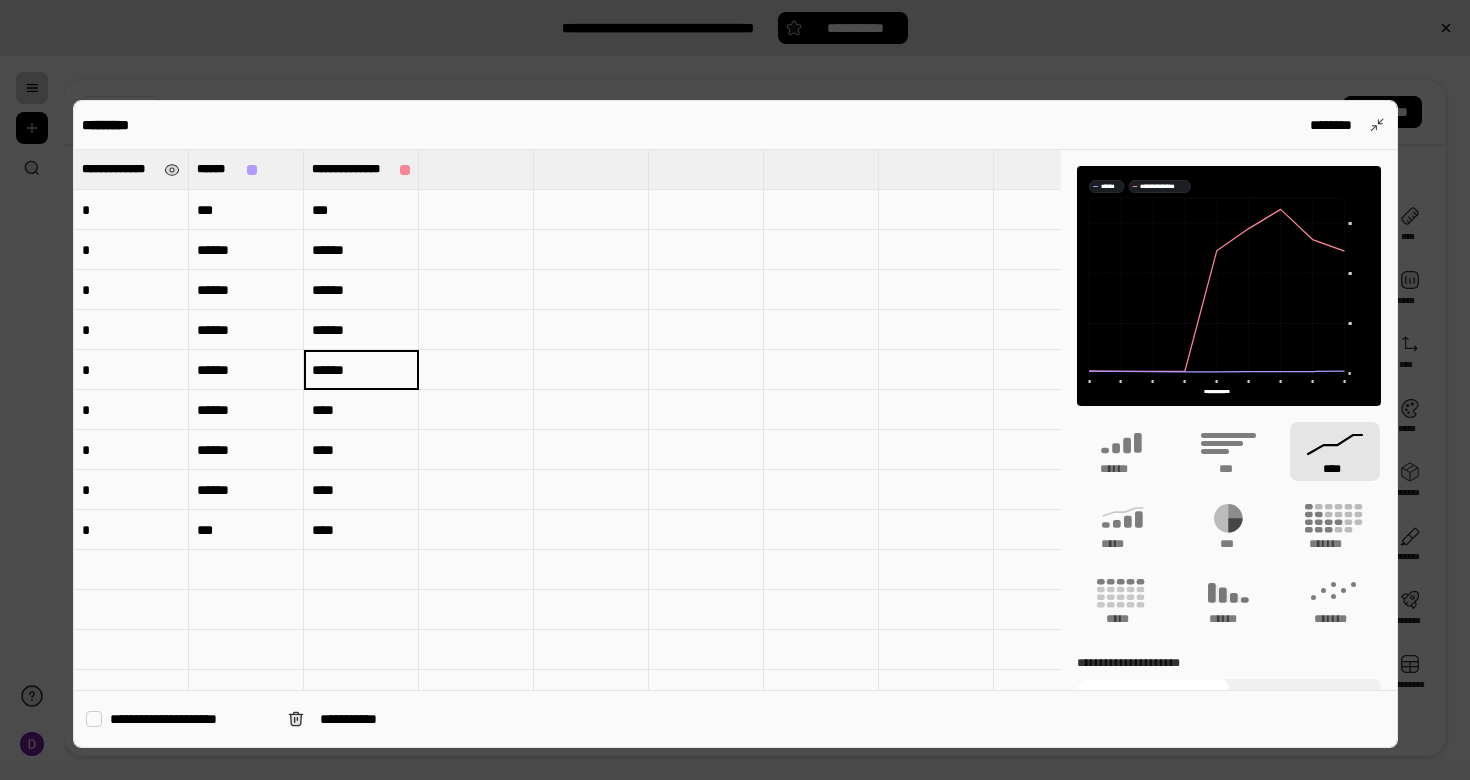 type on "******" 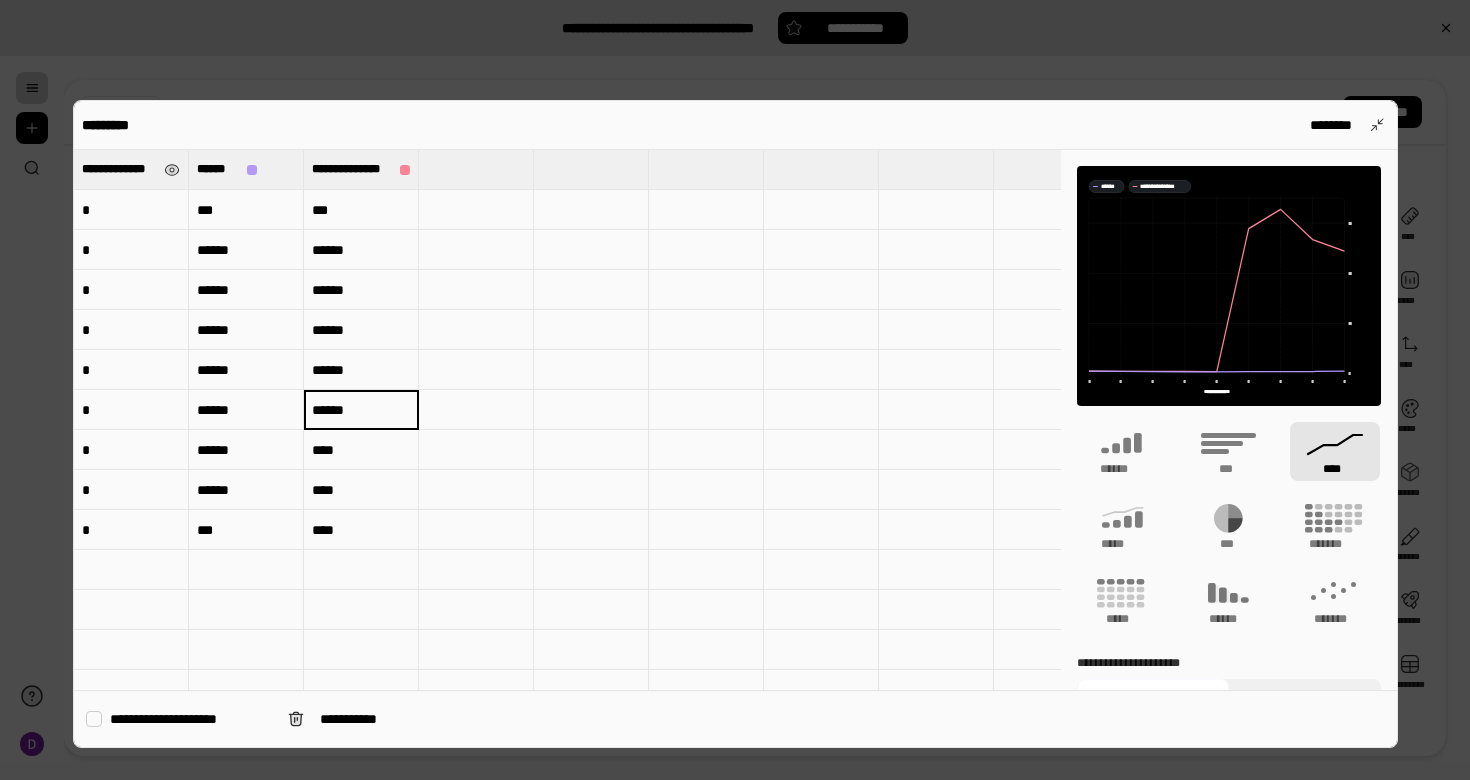 type on "******" 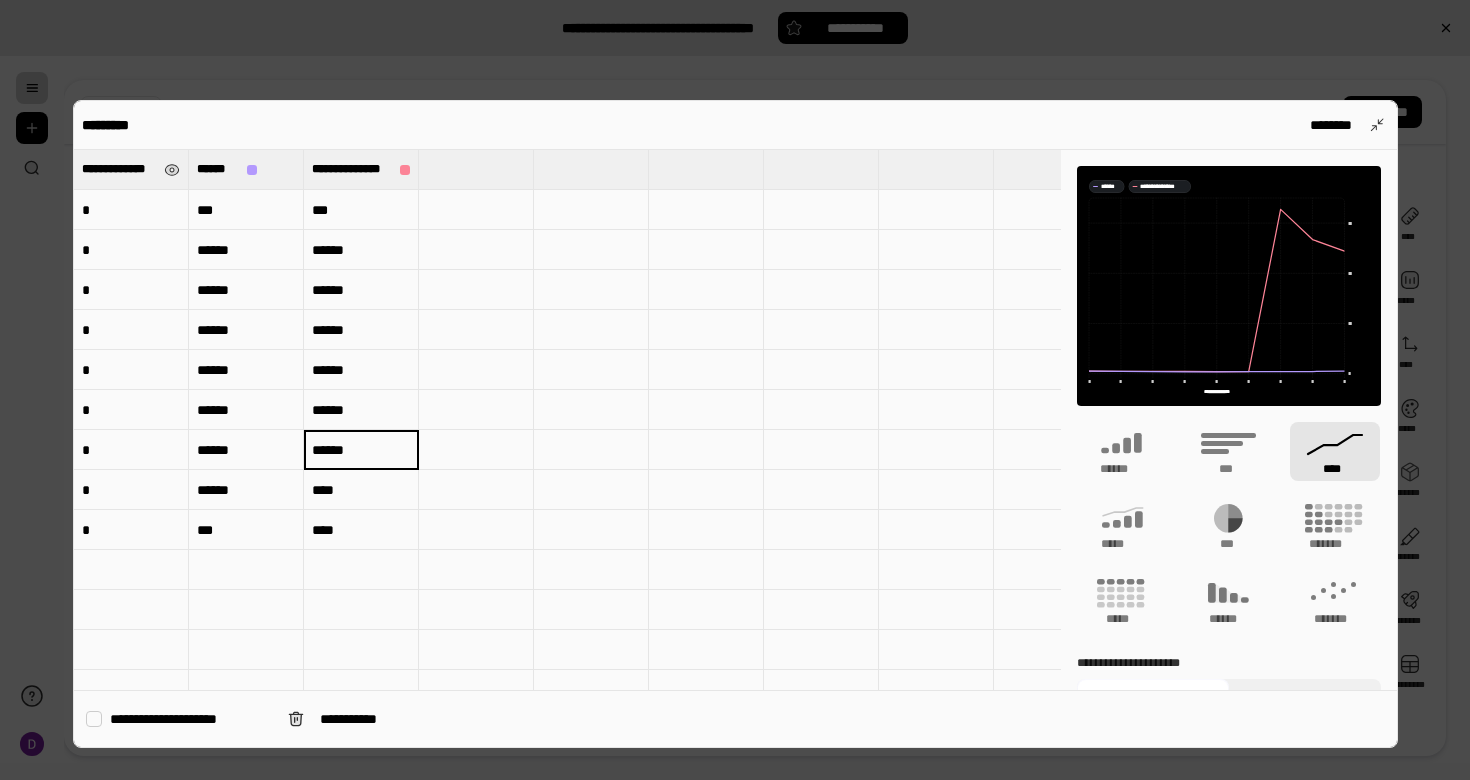 type on "******" 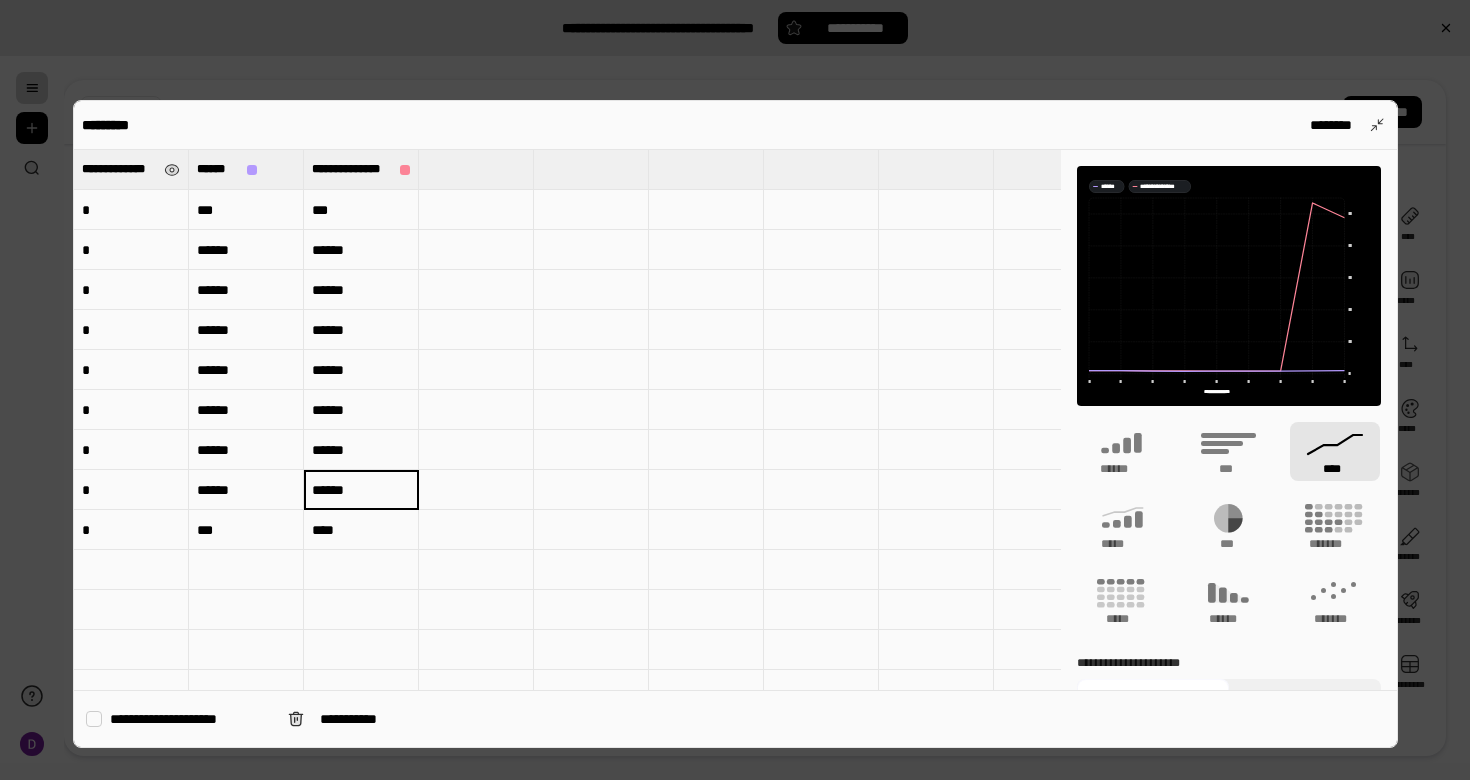 type on "******" 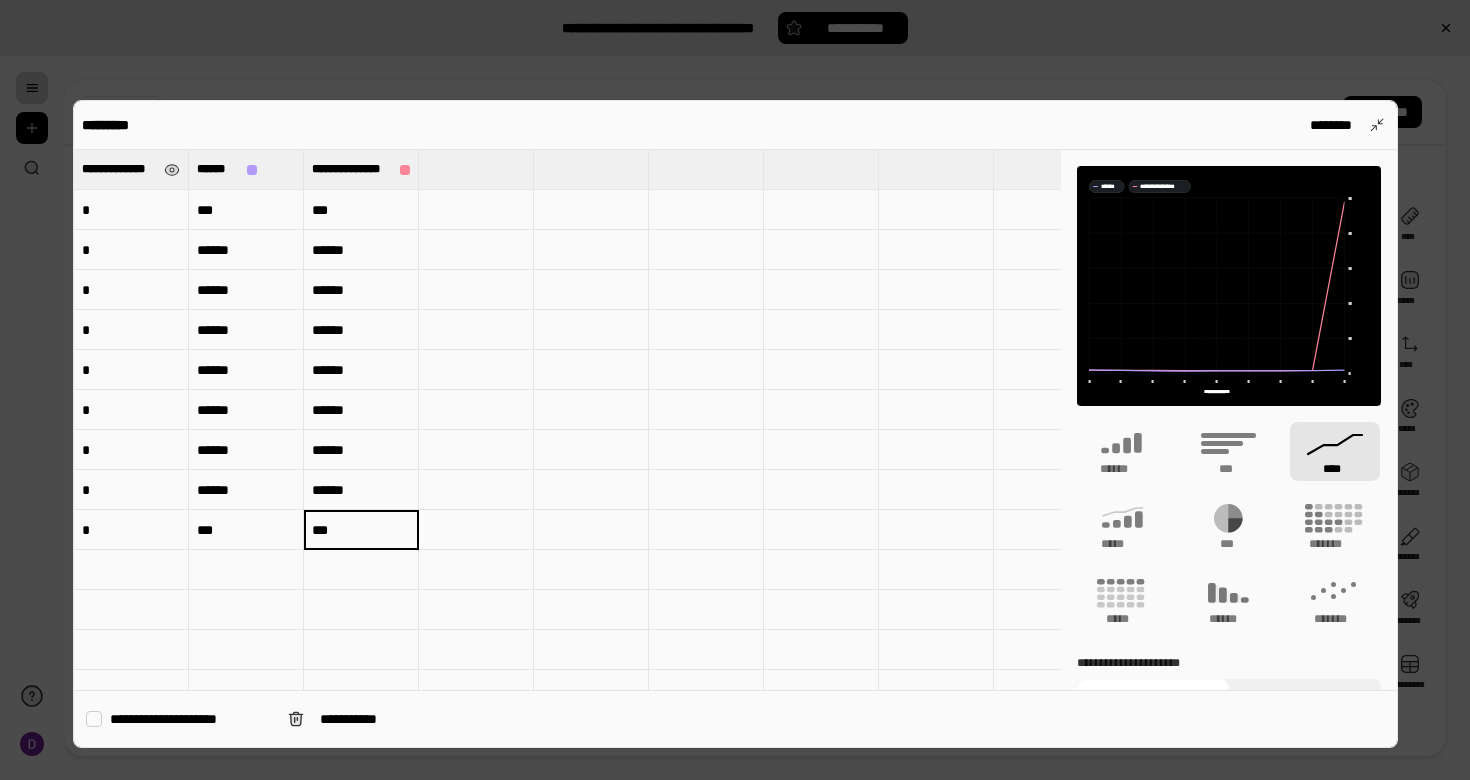 type on "***" 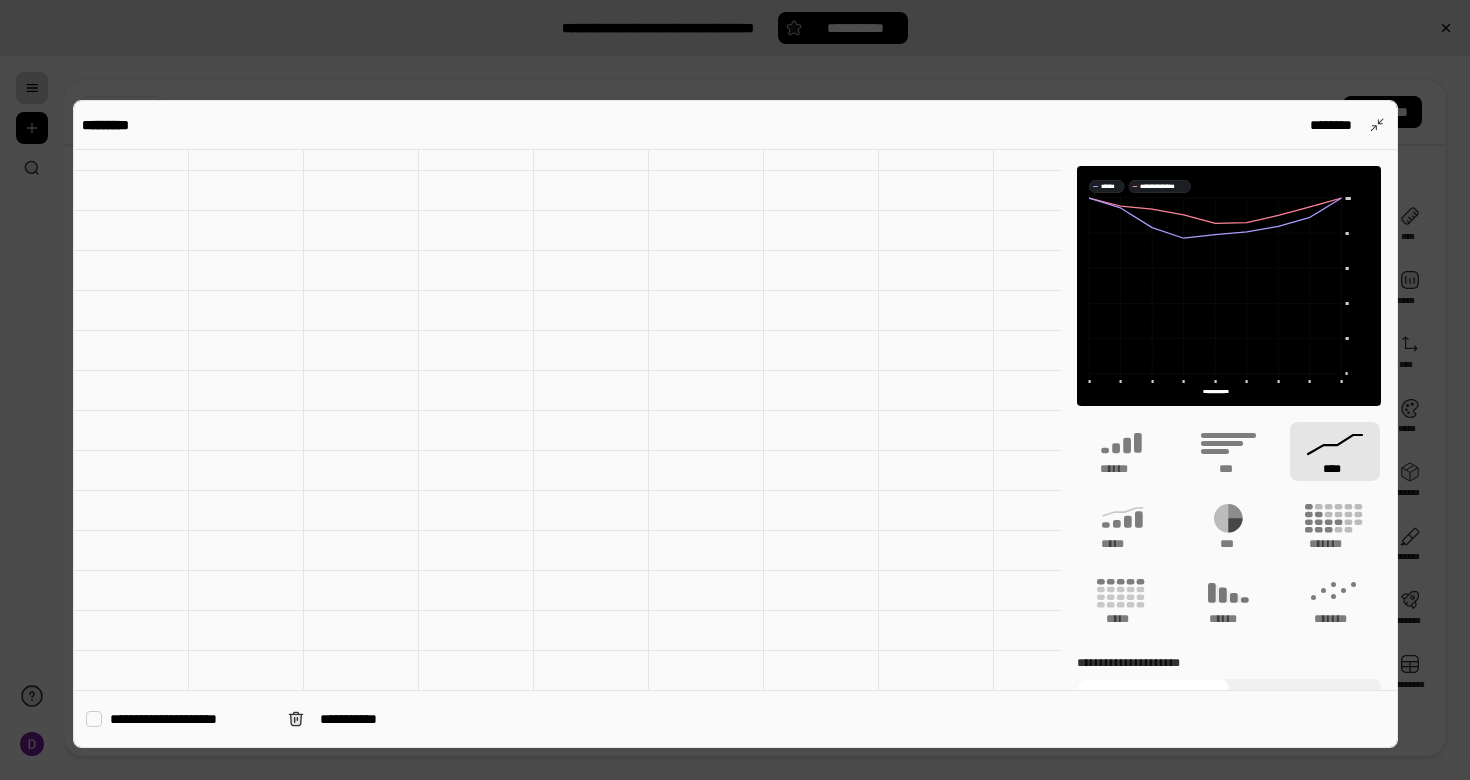 scroll, scrollTop: 623, scrollLeft: 0, axis: vertical 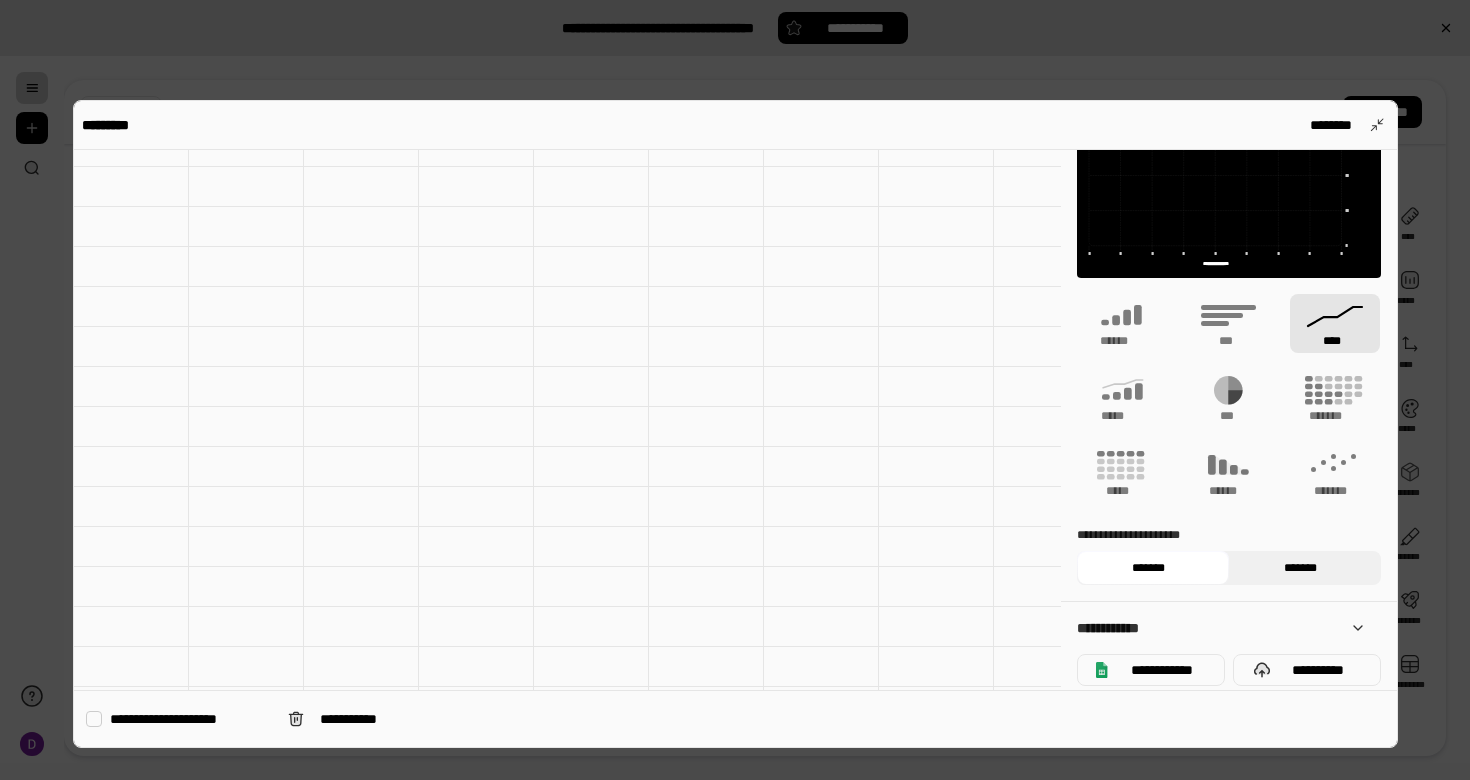 click on "*******" at bounding box center (1305, 568) 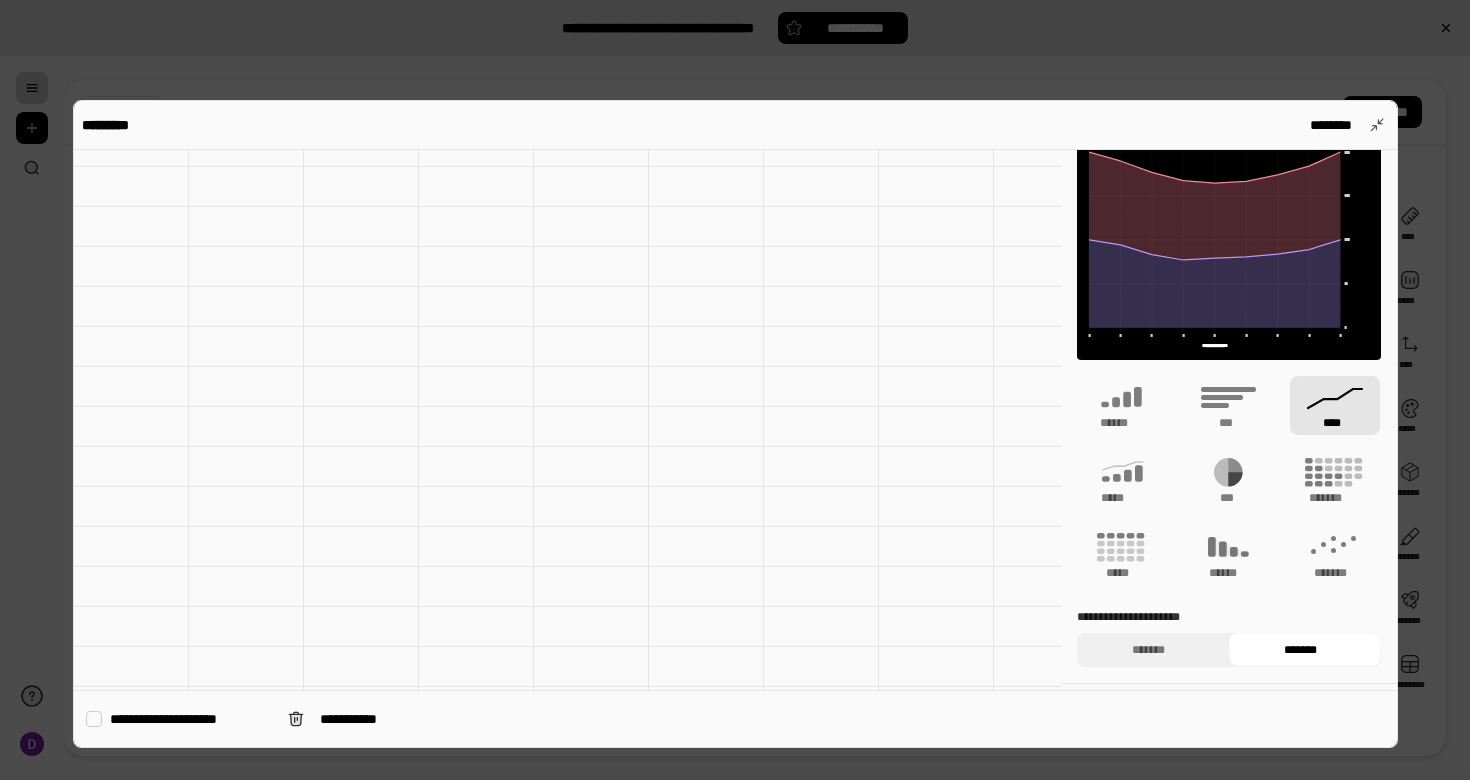 scroll, scrollTop: 45, scrollLeft: 0, axis: vertical 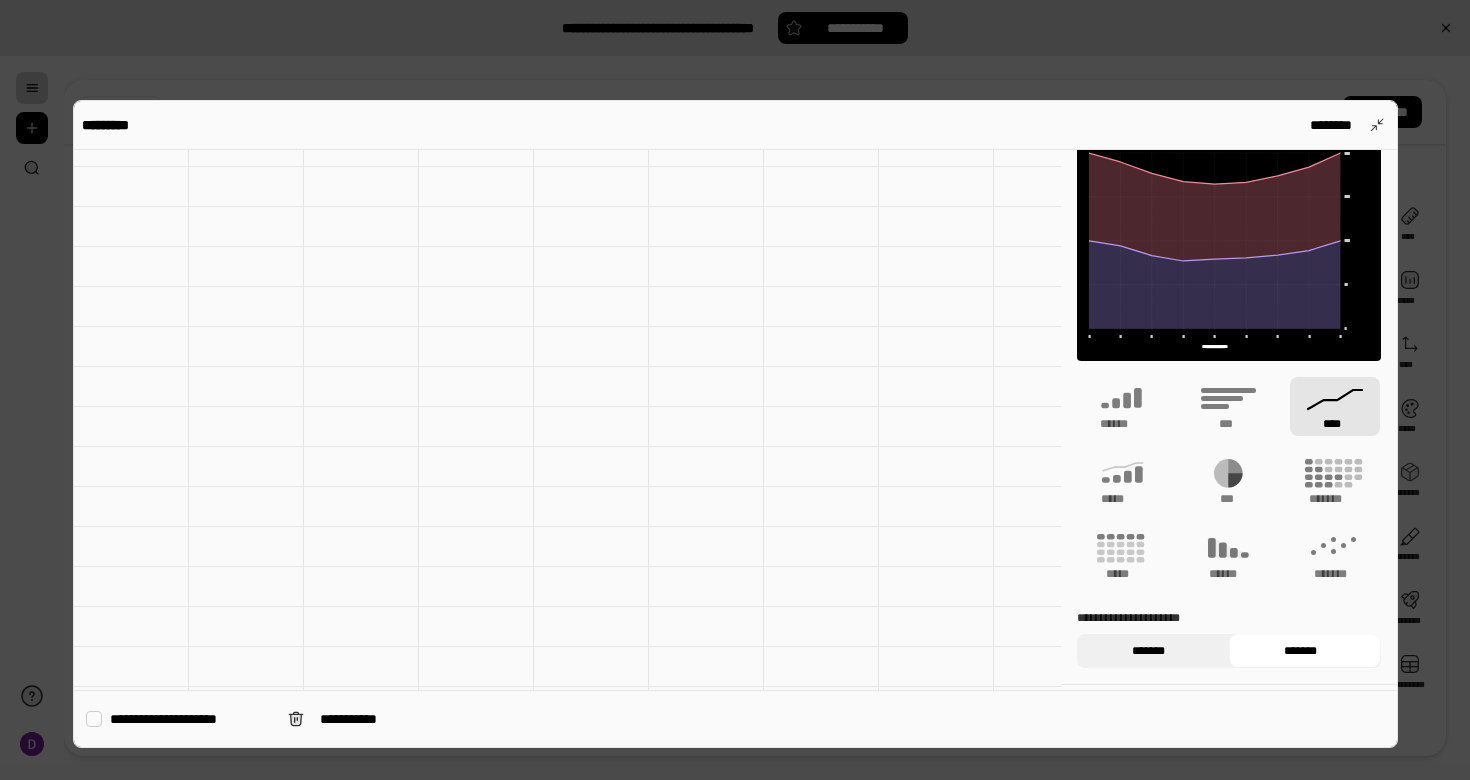 click on "*******" at bounding box center (1149, 651) 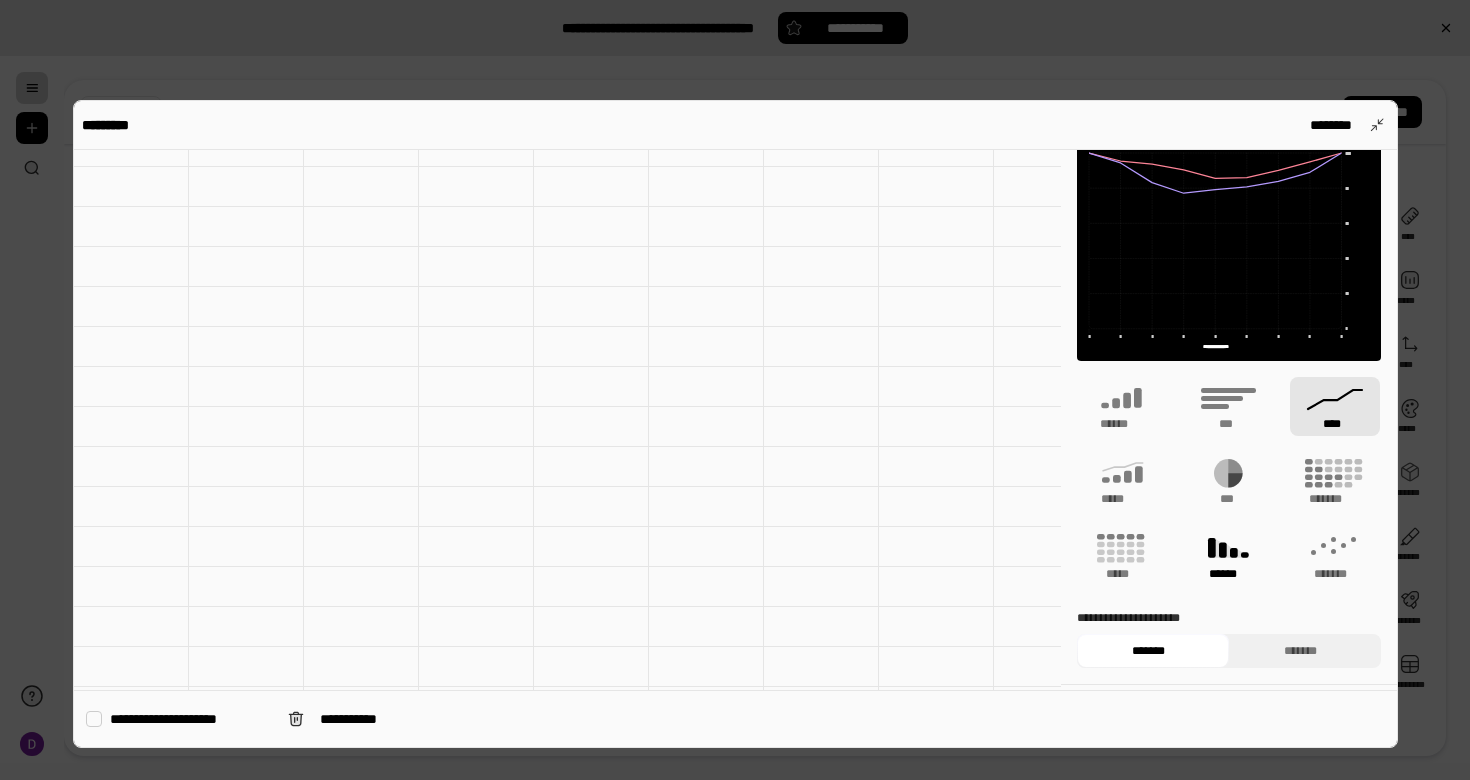scroll, scrollTop: 234, scrollLeft: 0, axis: vertical 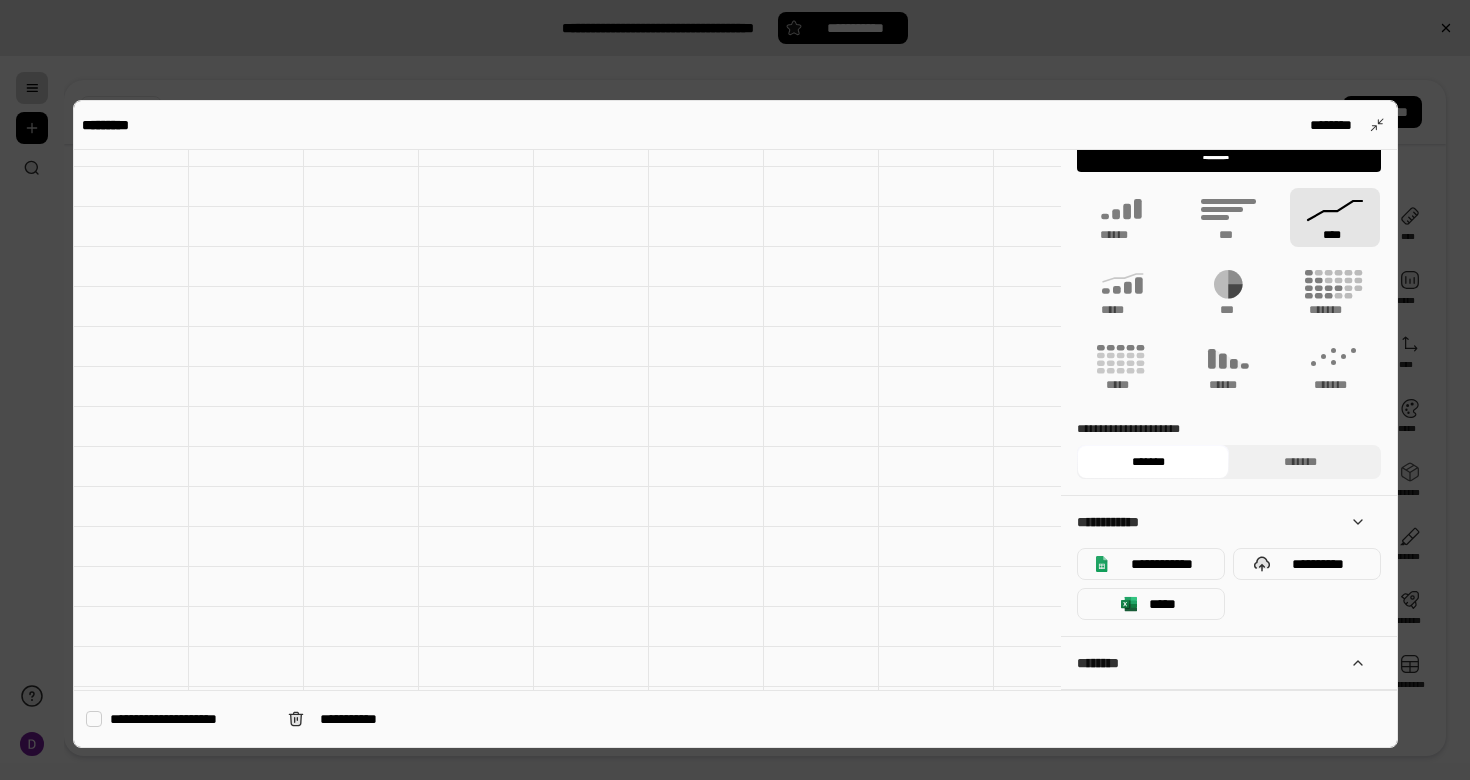 click on "********" at bounding box center (1221, 663) 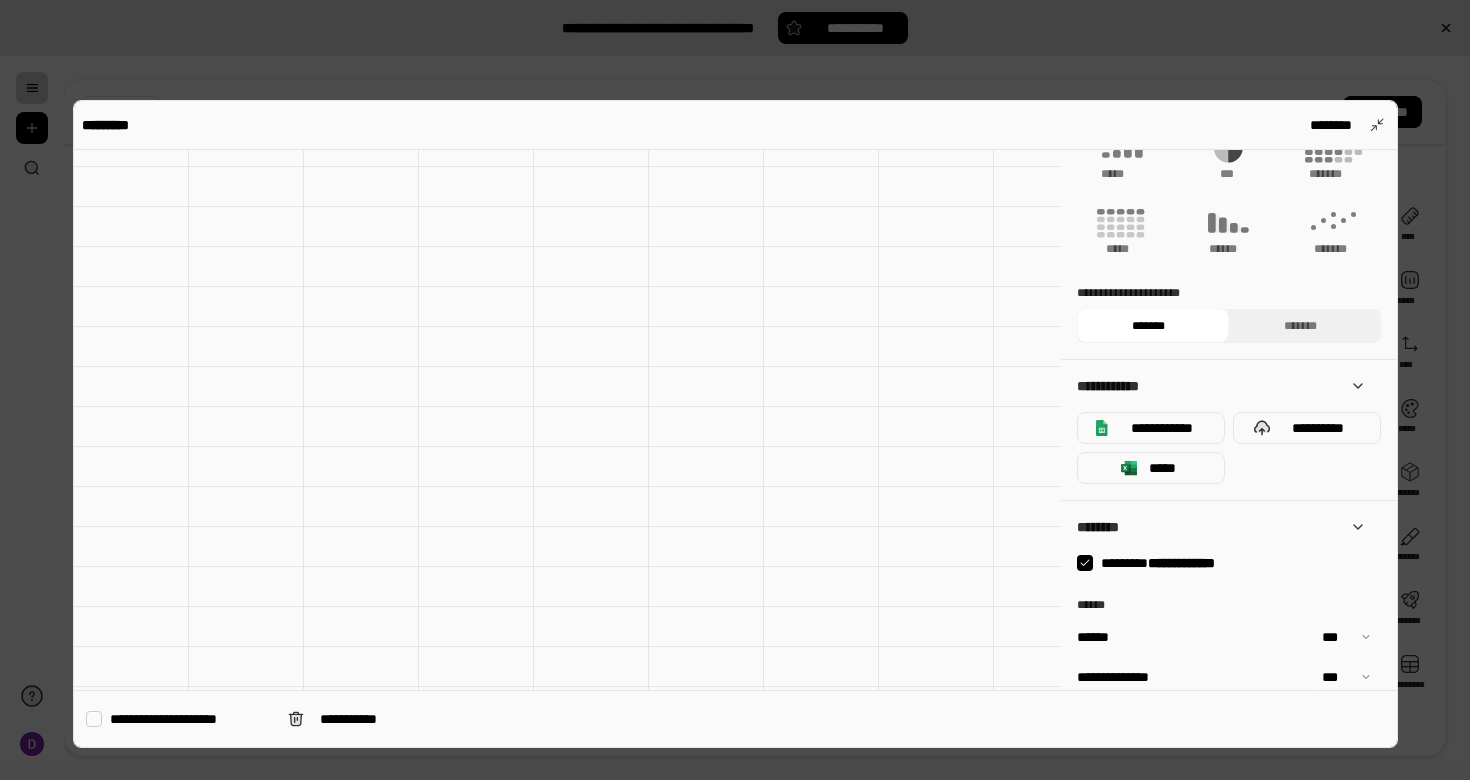 scroll, scrollTop: 389, scrollLeft: 0, axis: vertical 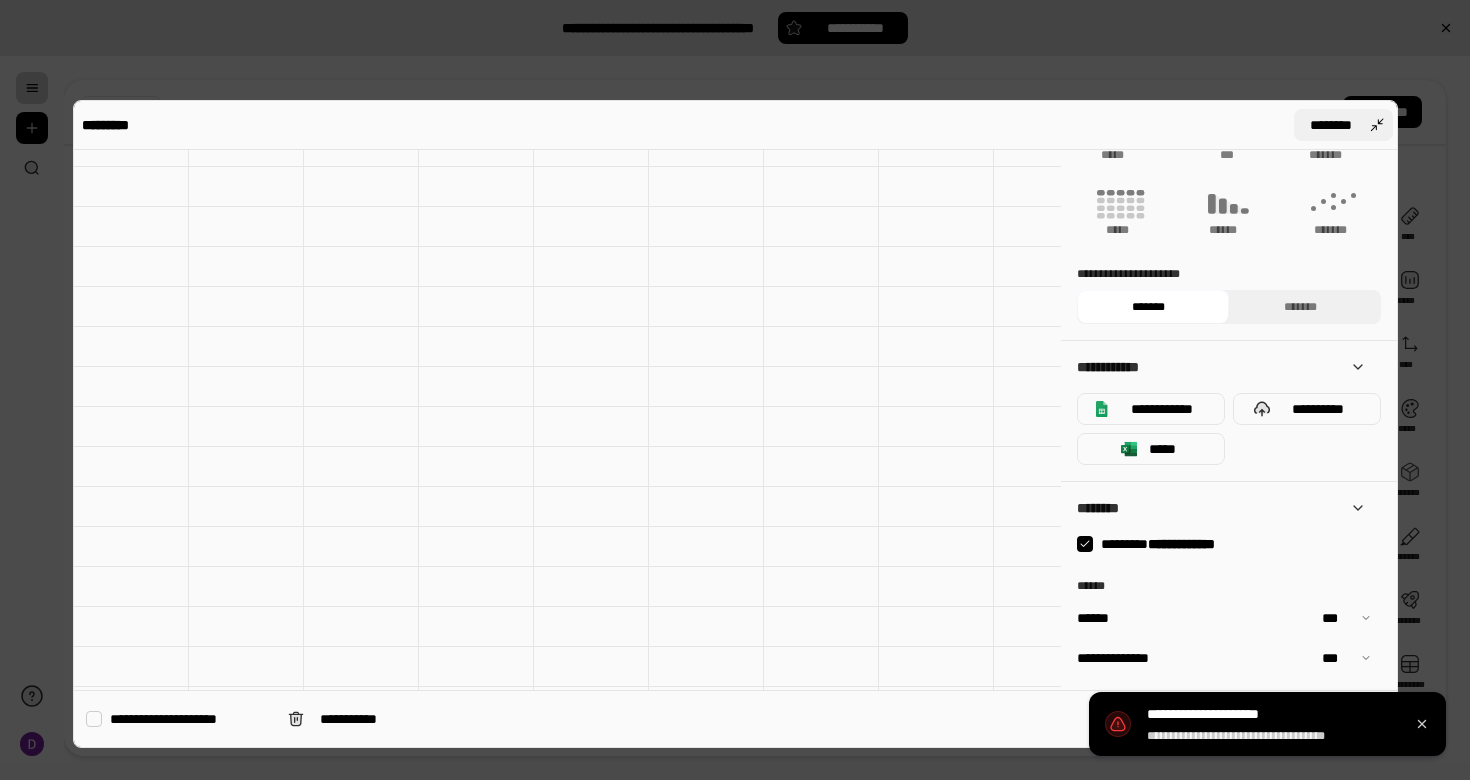click on "********" at bounding box center [1343, 125] 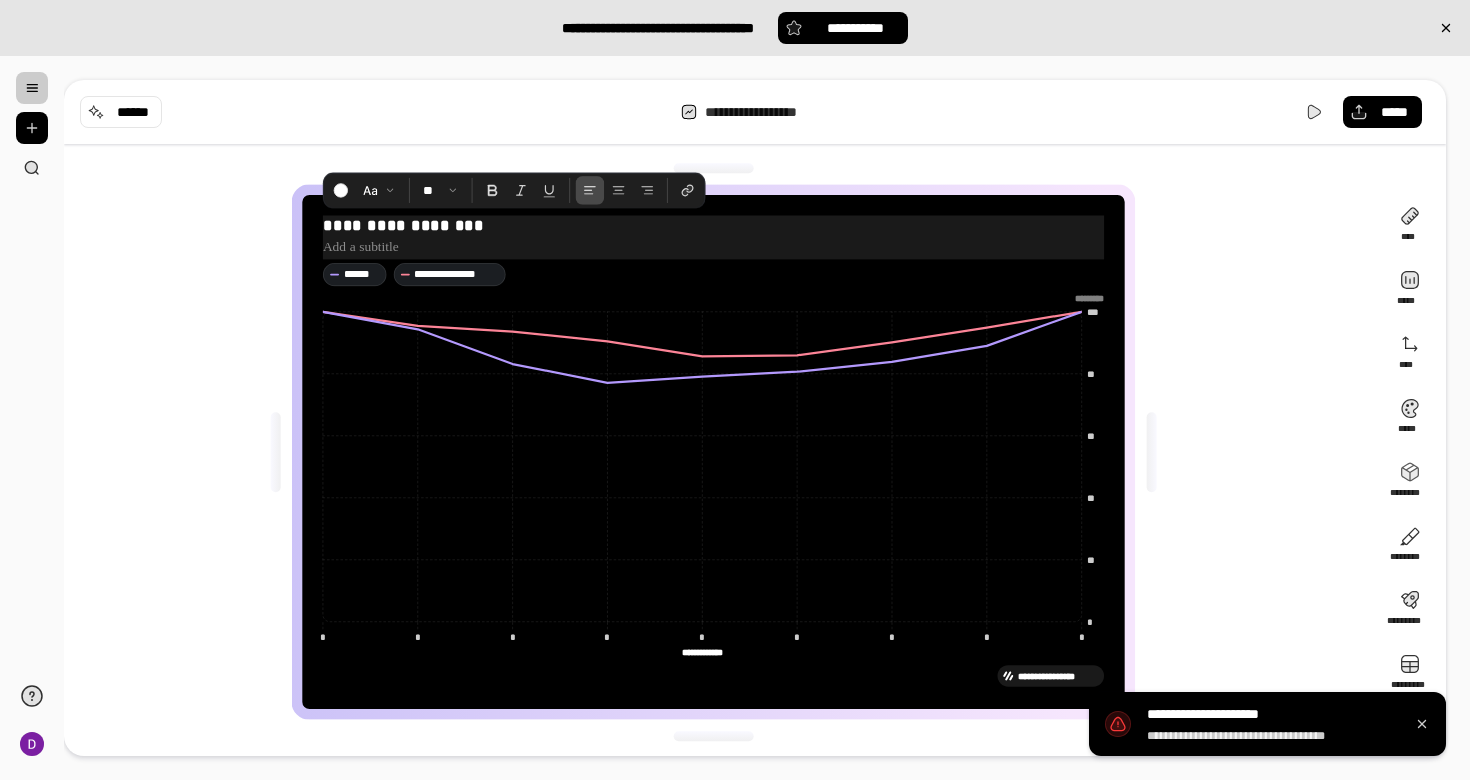 click on "**********" at bounding box center [713, 225] 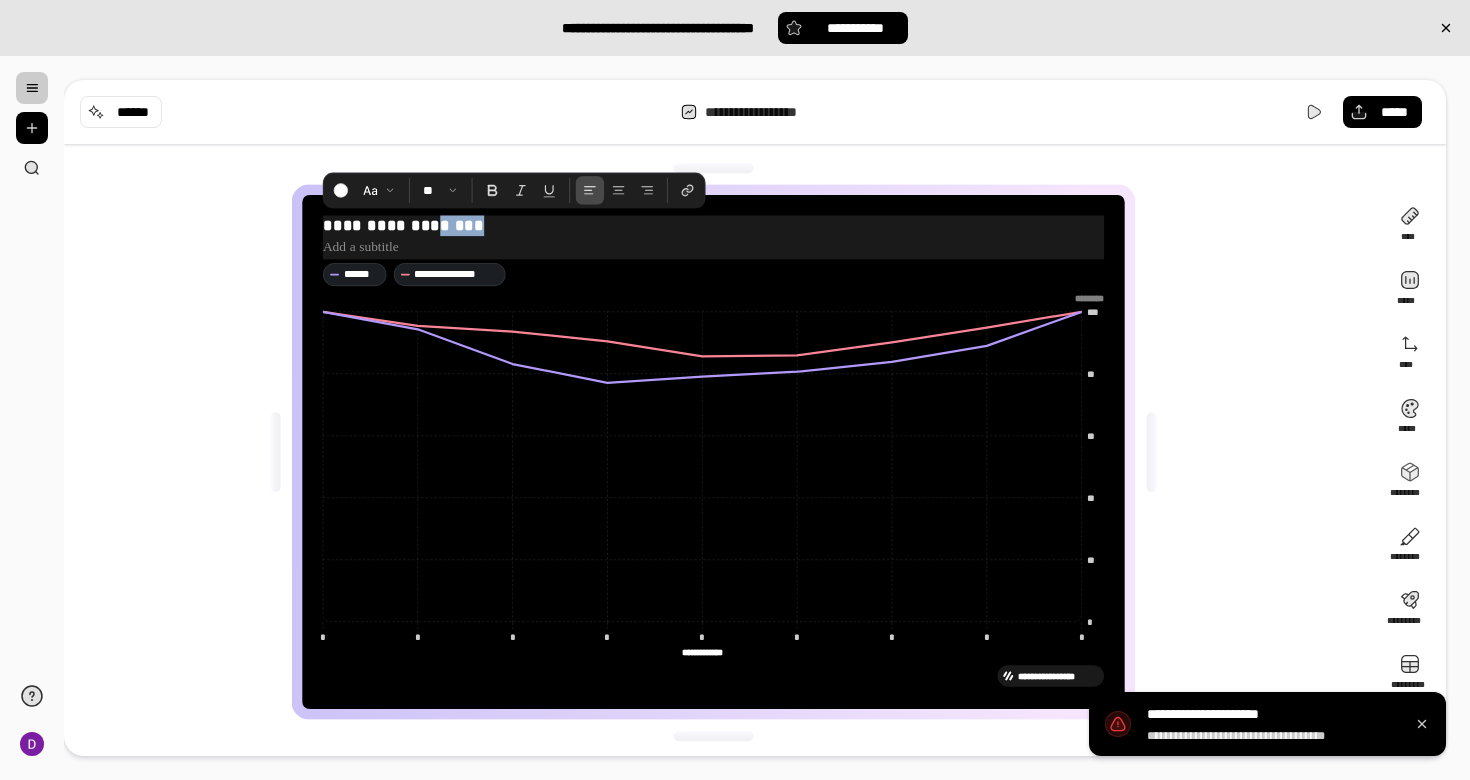 click on "**********" at bounding box center (713, 225) 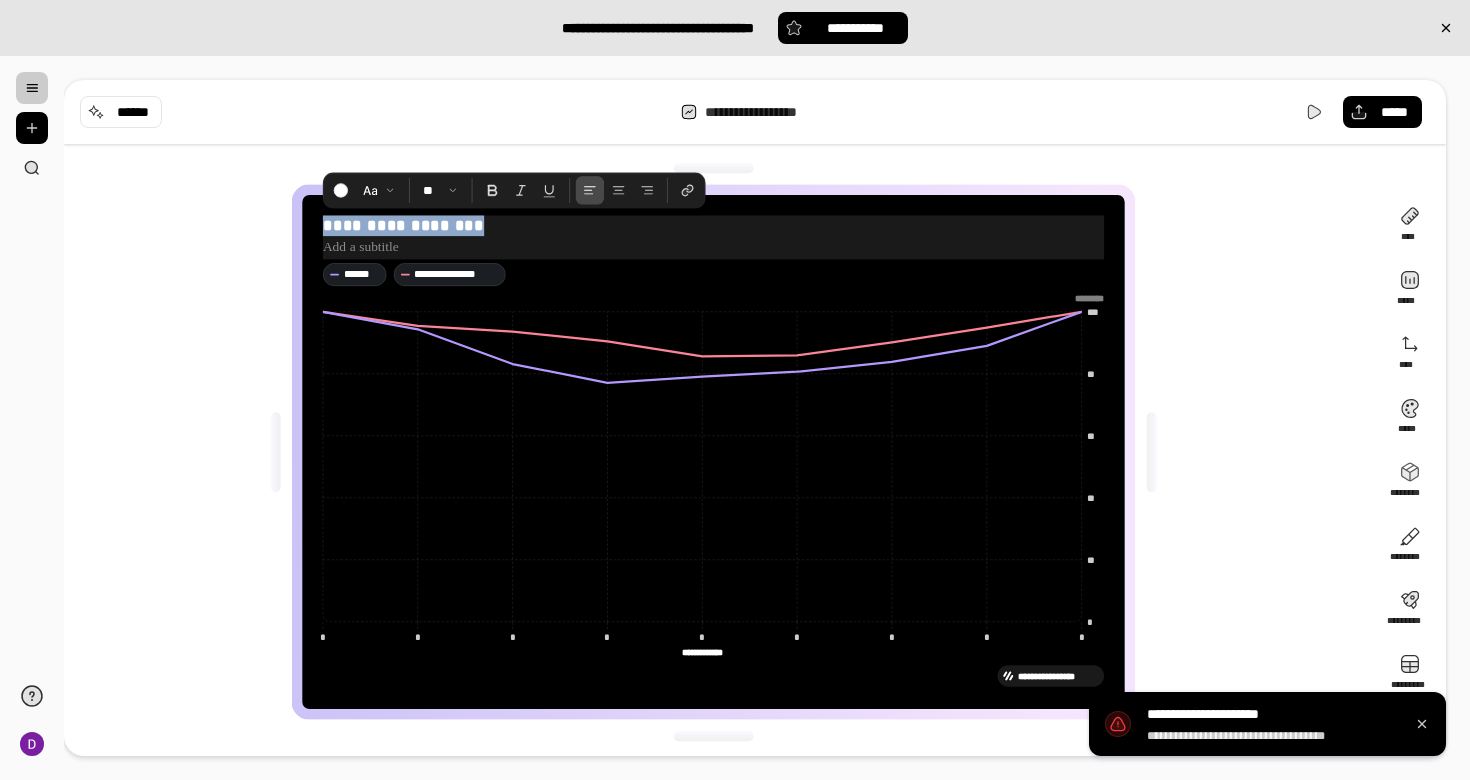 drag, startPoint x: 486, startPoint y: 224, endPoint x: 320, endPoint y: 223, distance: 166.003 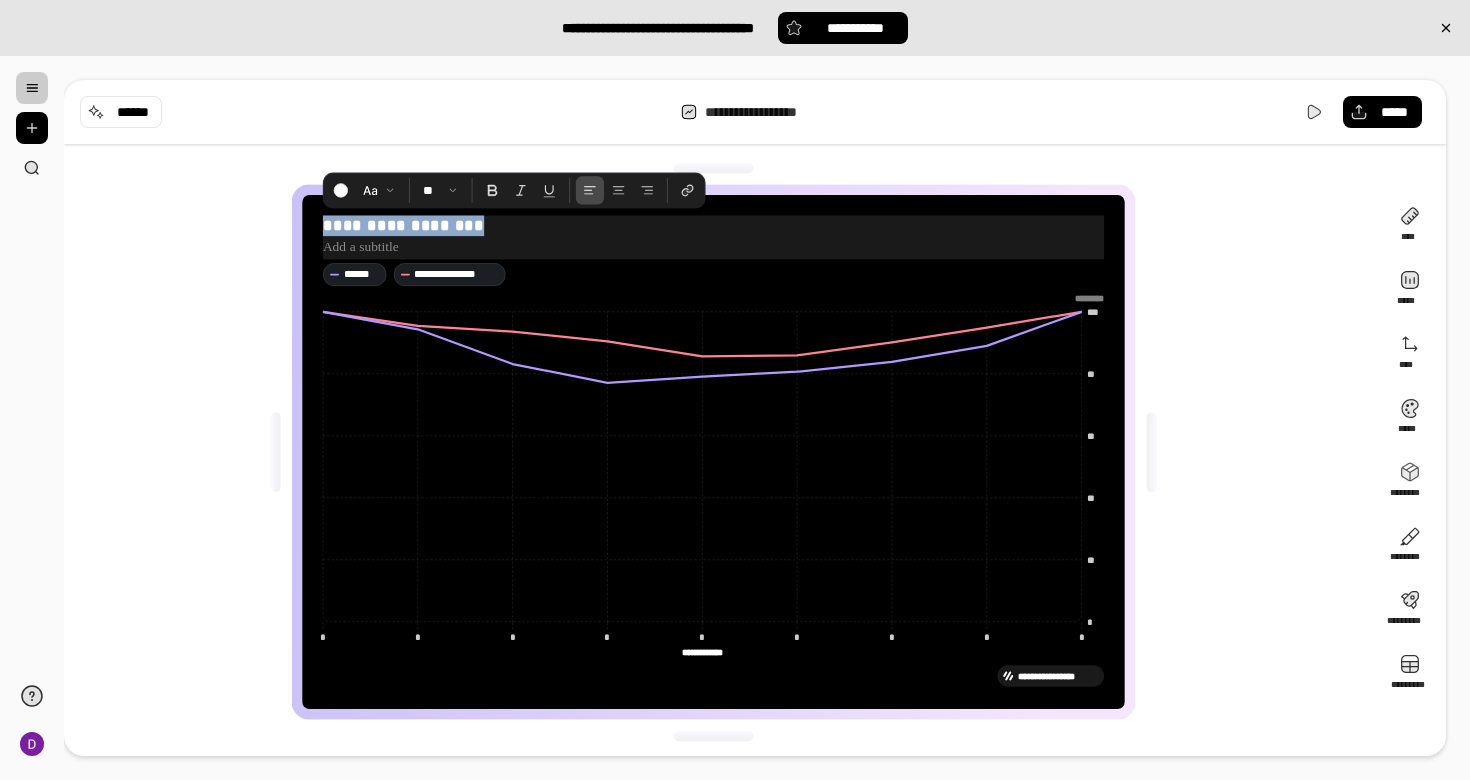 type 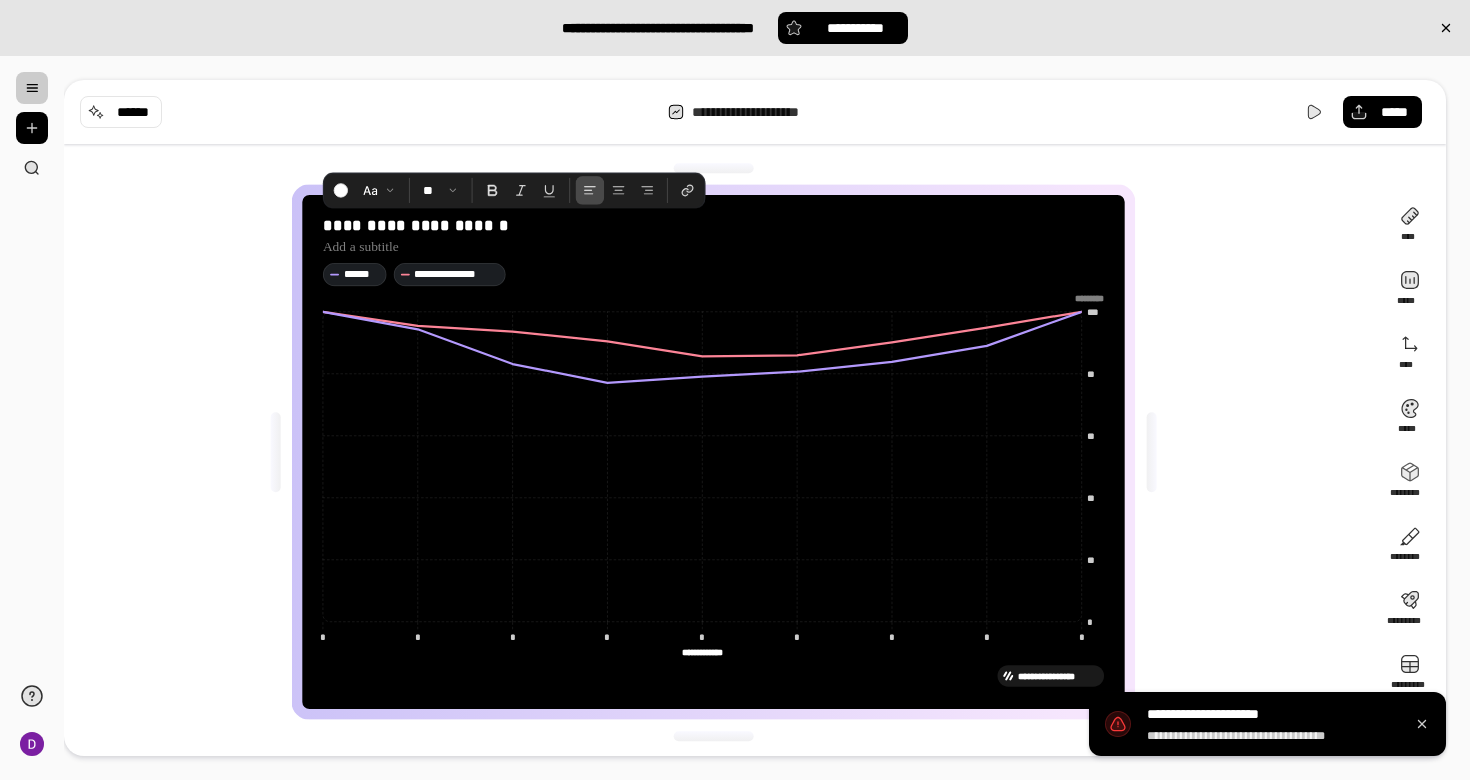 click on "**********" at bounding box center (721, 452) 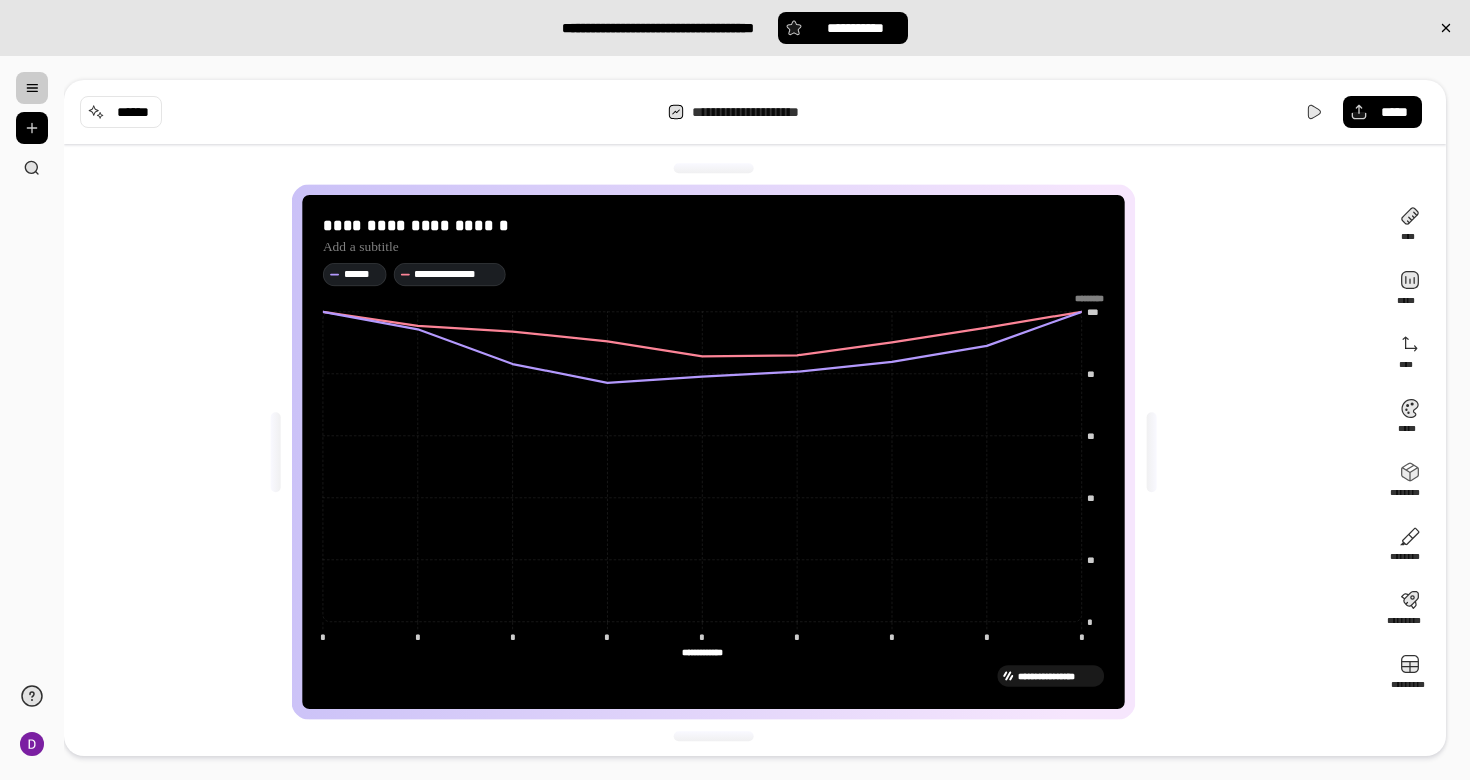 click on "**********" at bounding box center [713, 672] 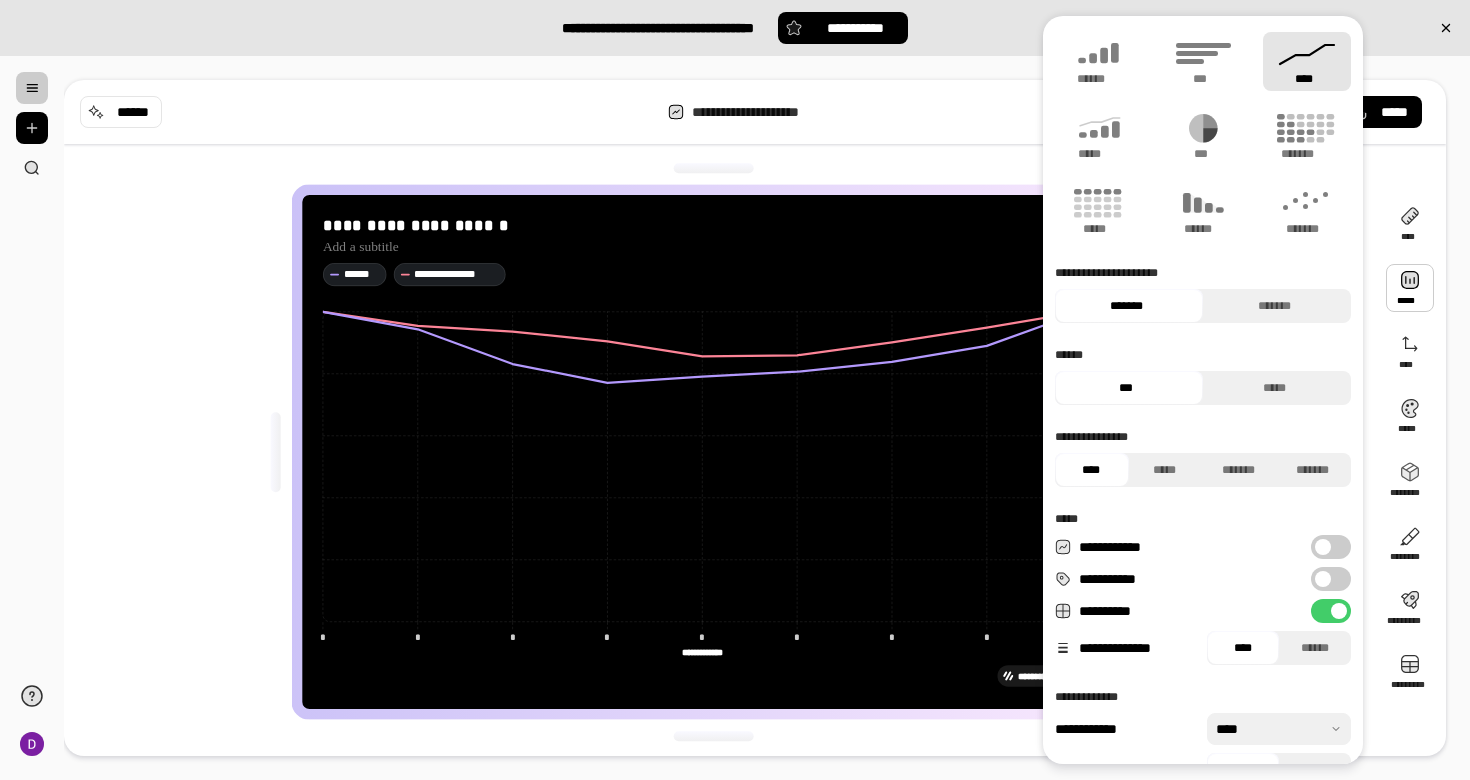 click at bounding box center [1410, 288] 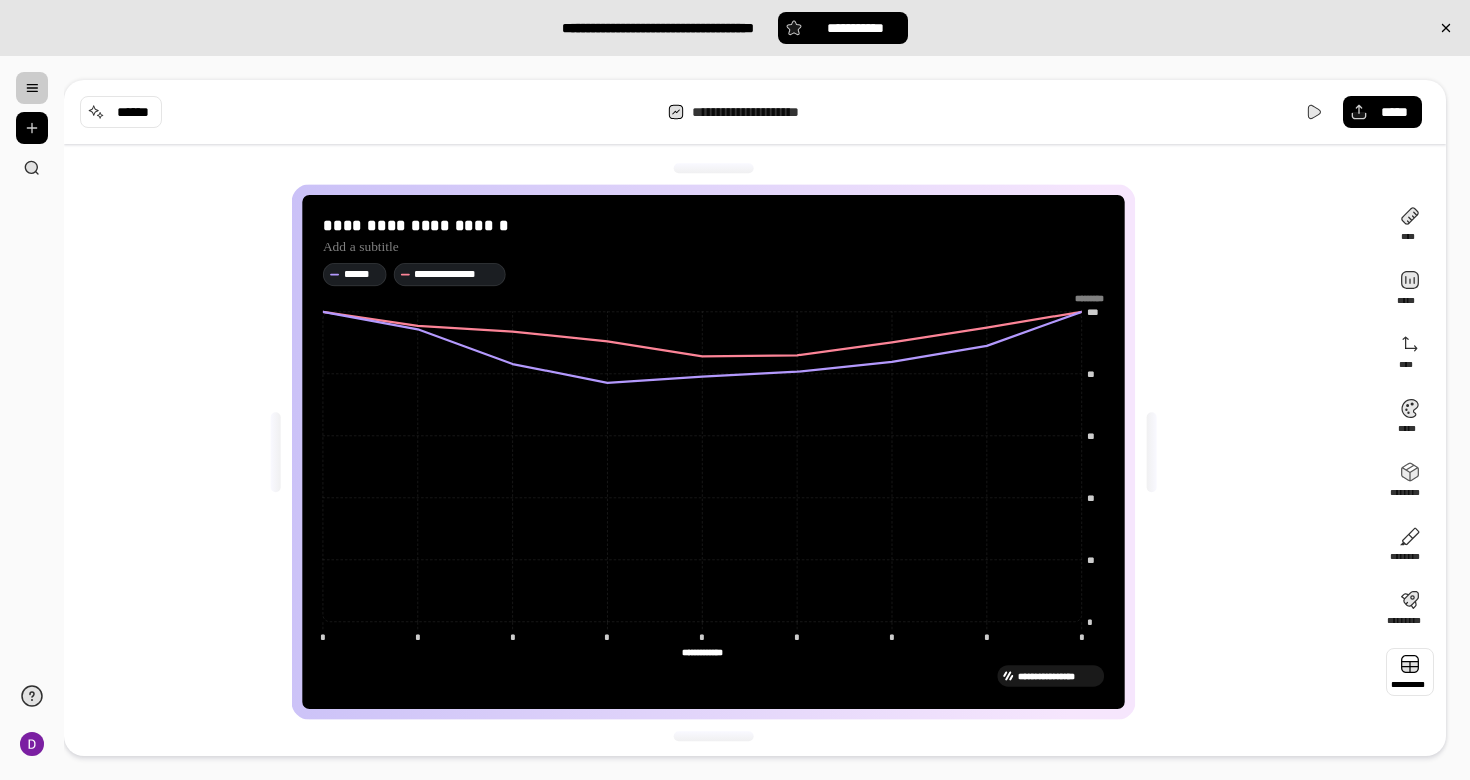 click at bounding box center [1410, 672] 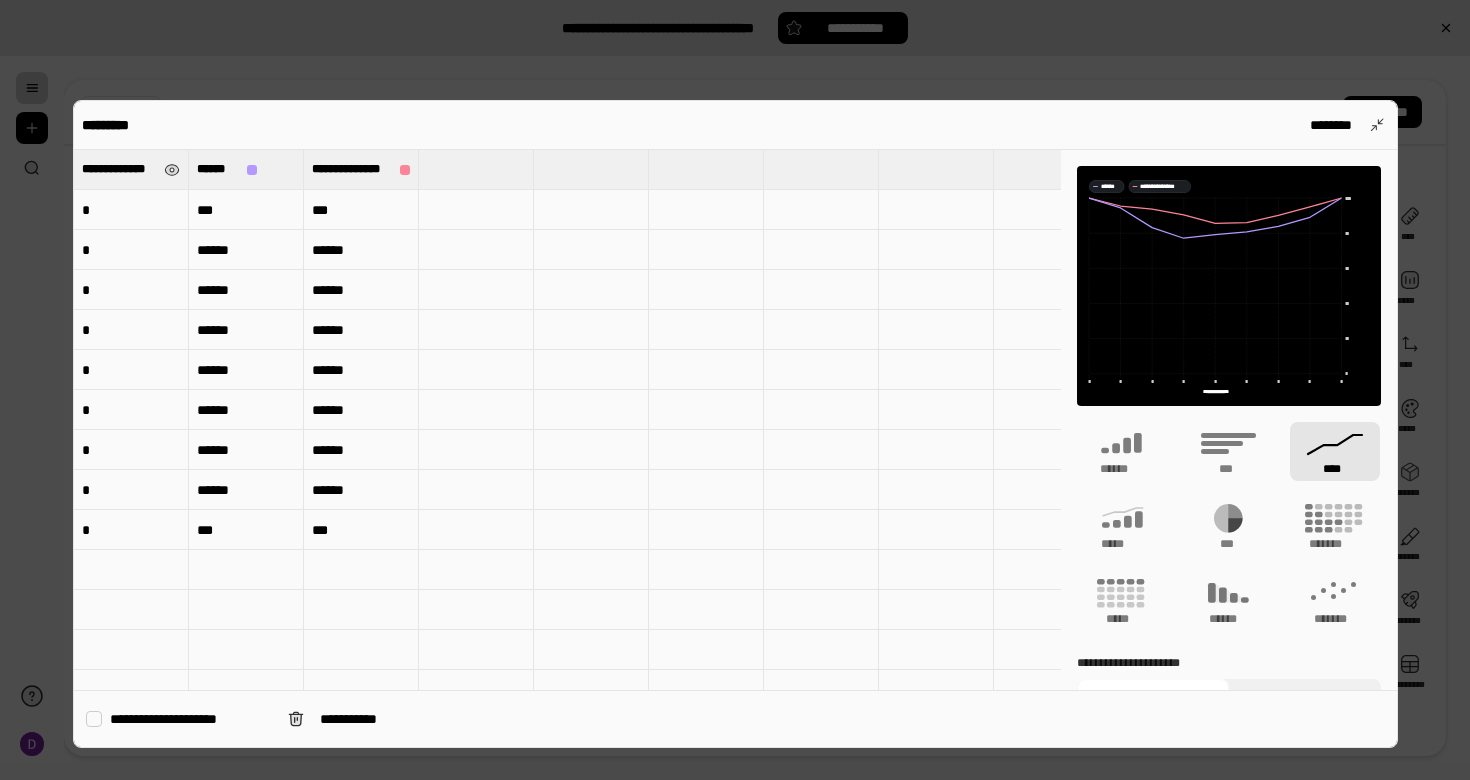 click on "**********" at bounding box center [119, 169] 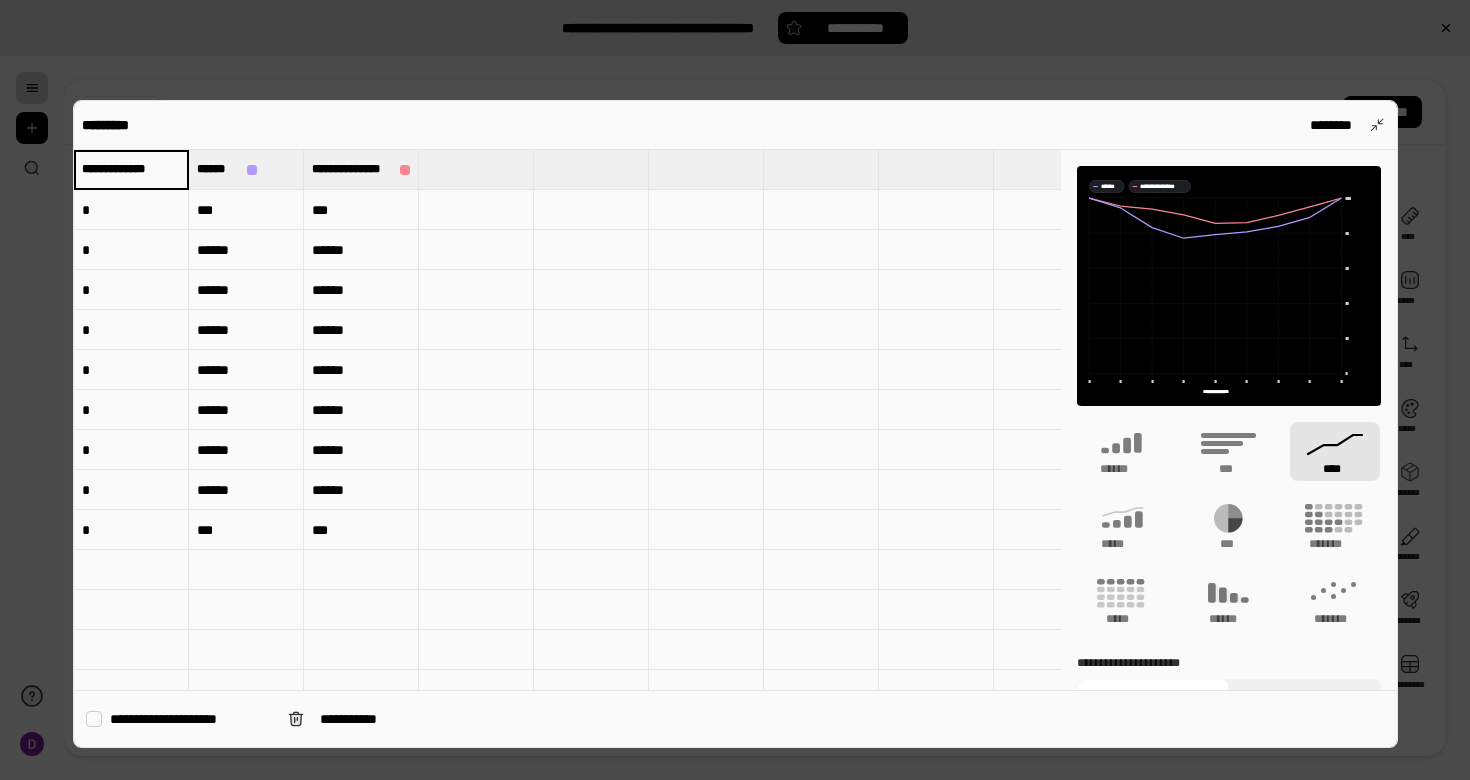 click on "**********" at bounding box center [131, 169] 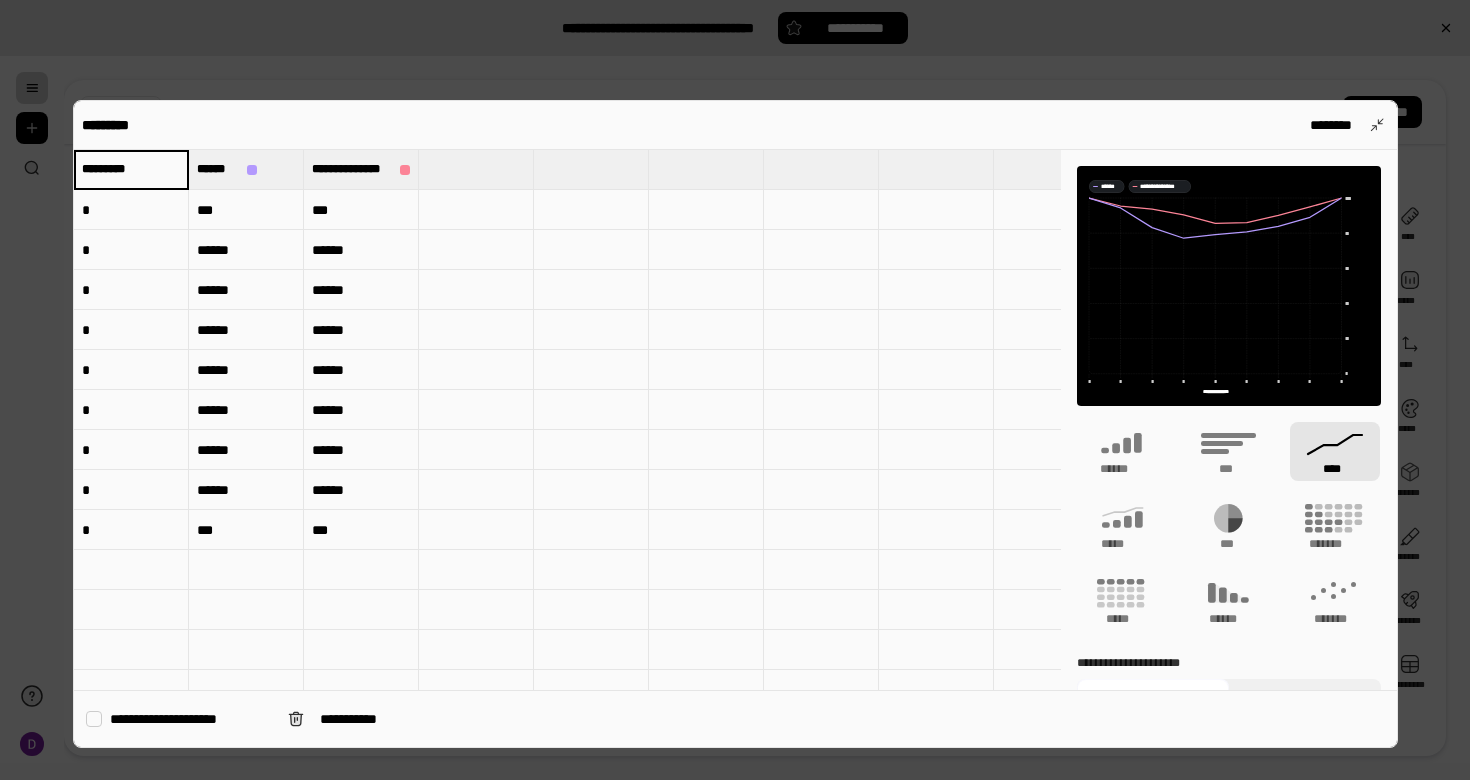 type on "*********" 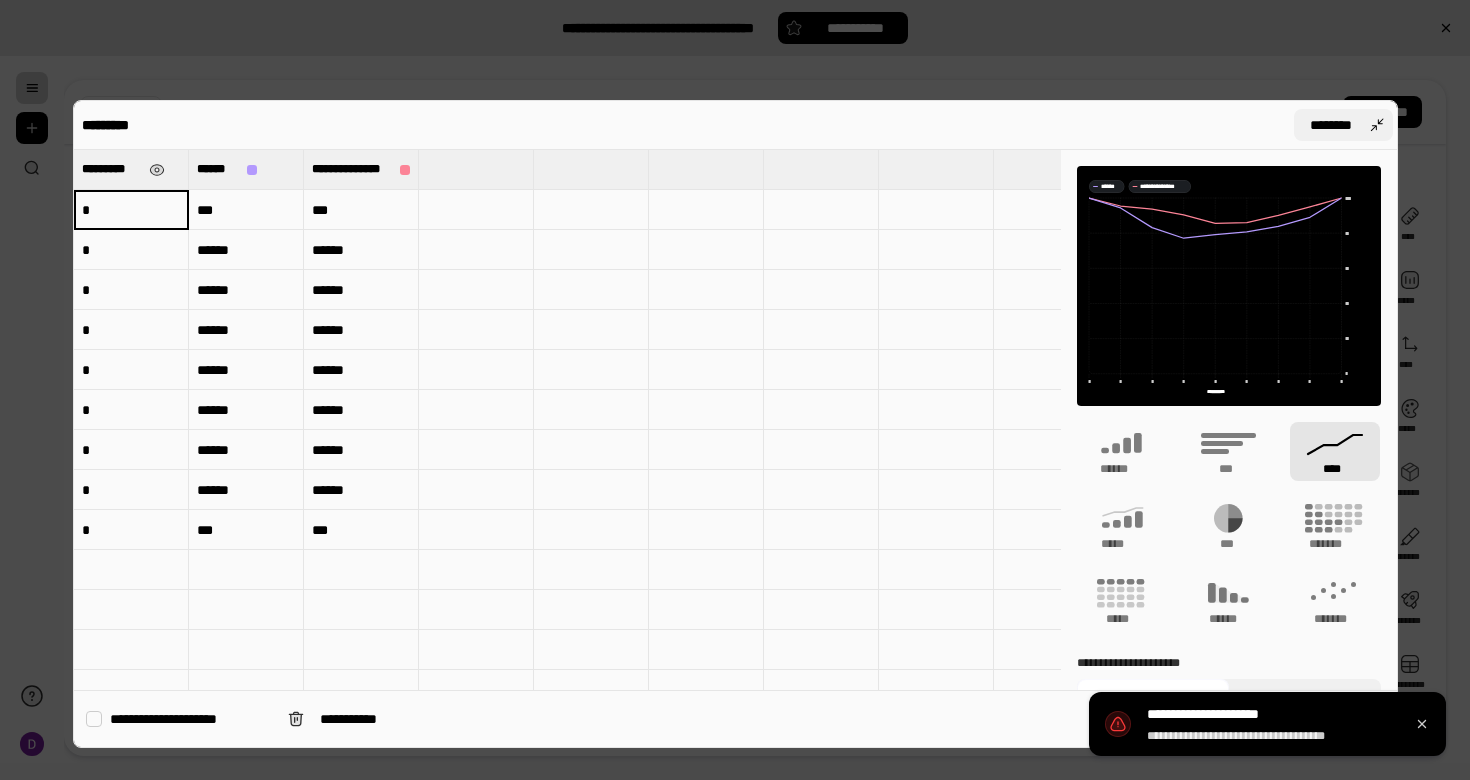 click on "********" at bounding box center [1331, 125] 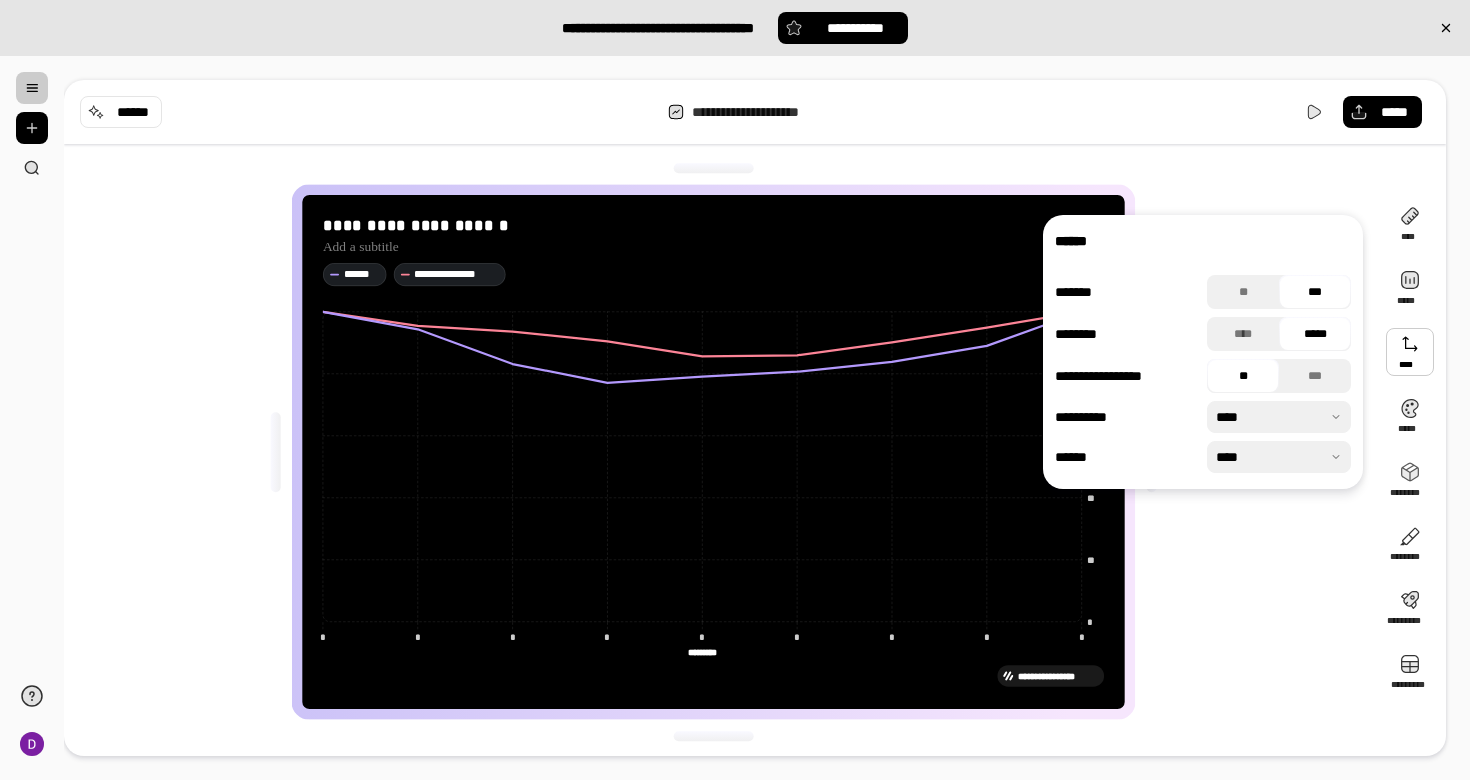 click at bounding box center [1410, 352] 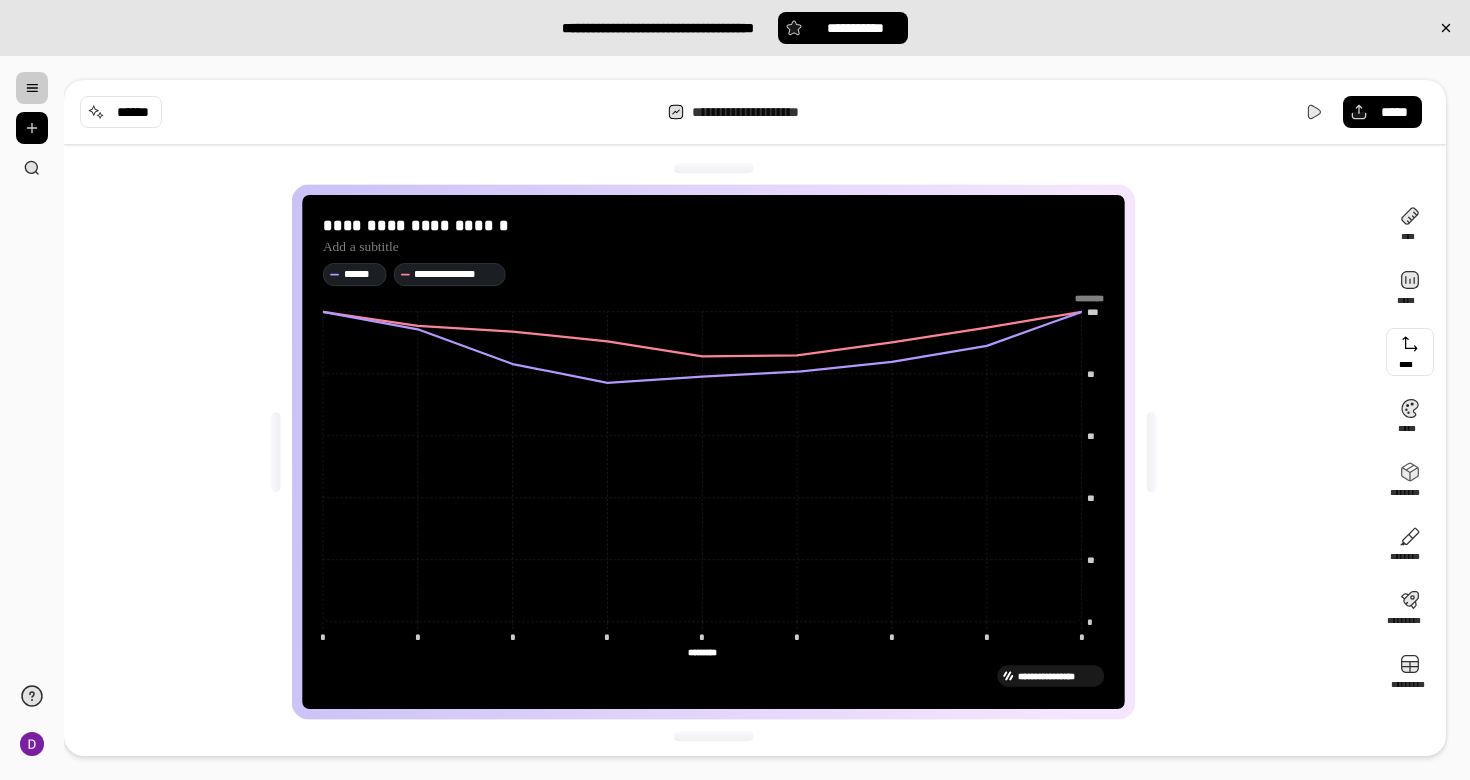 click at bounding box center (1410, 352) 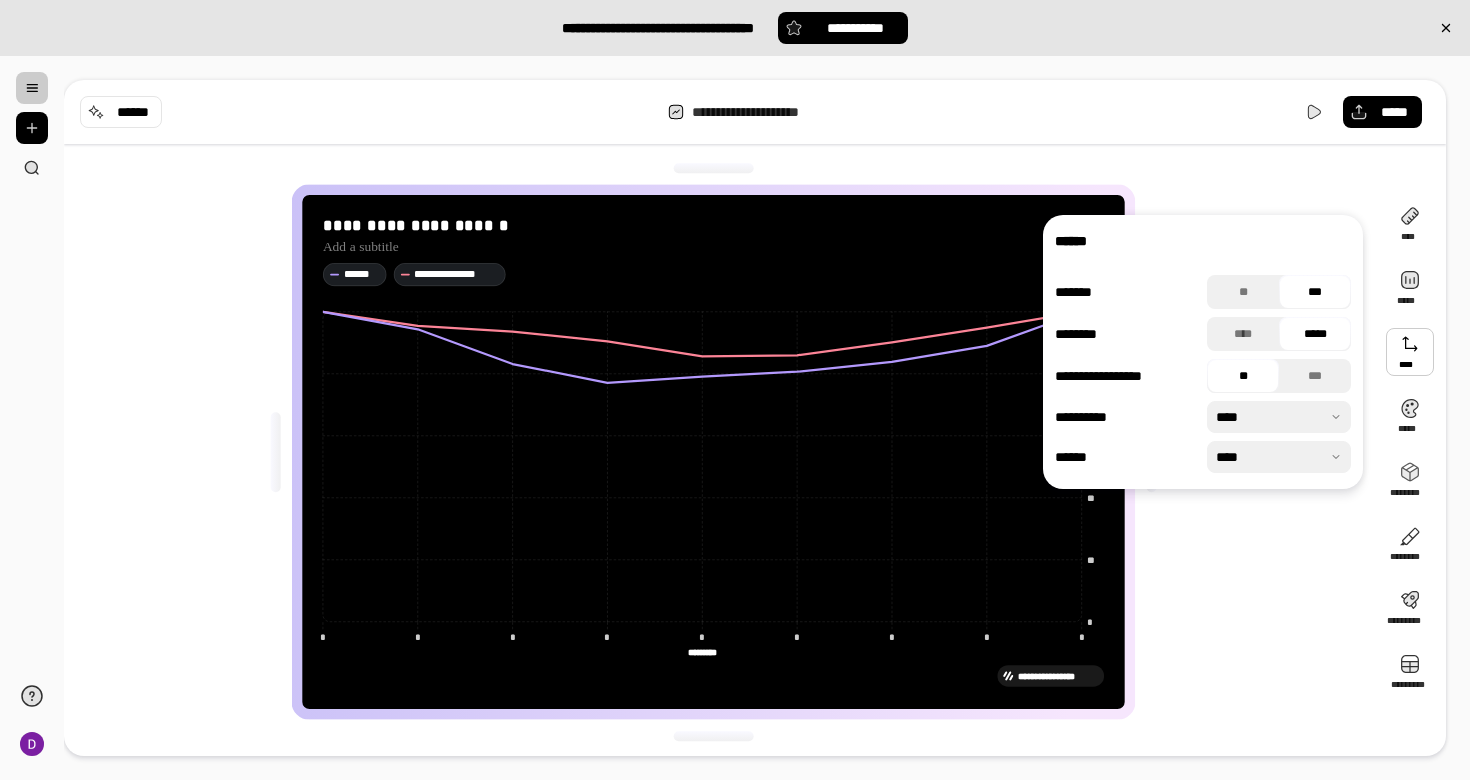 click at bounding box center (1279, 417) 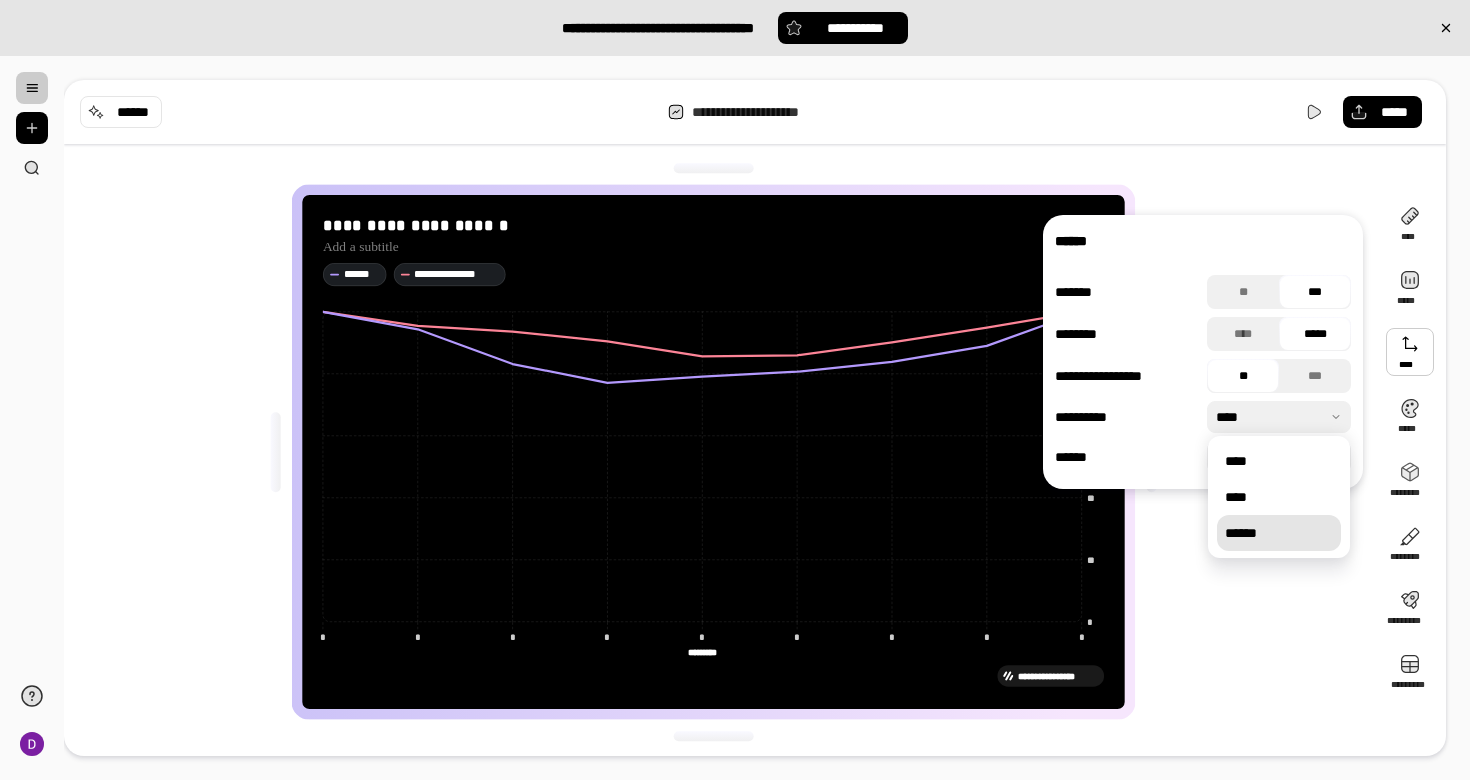click on "******" at bounding box center [1279, 533] 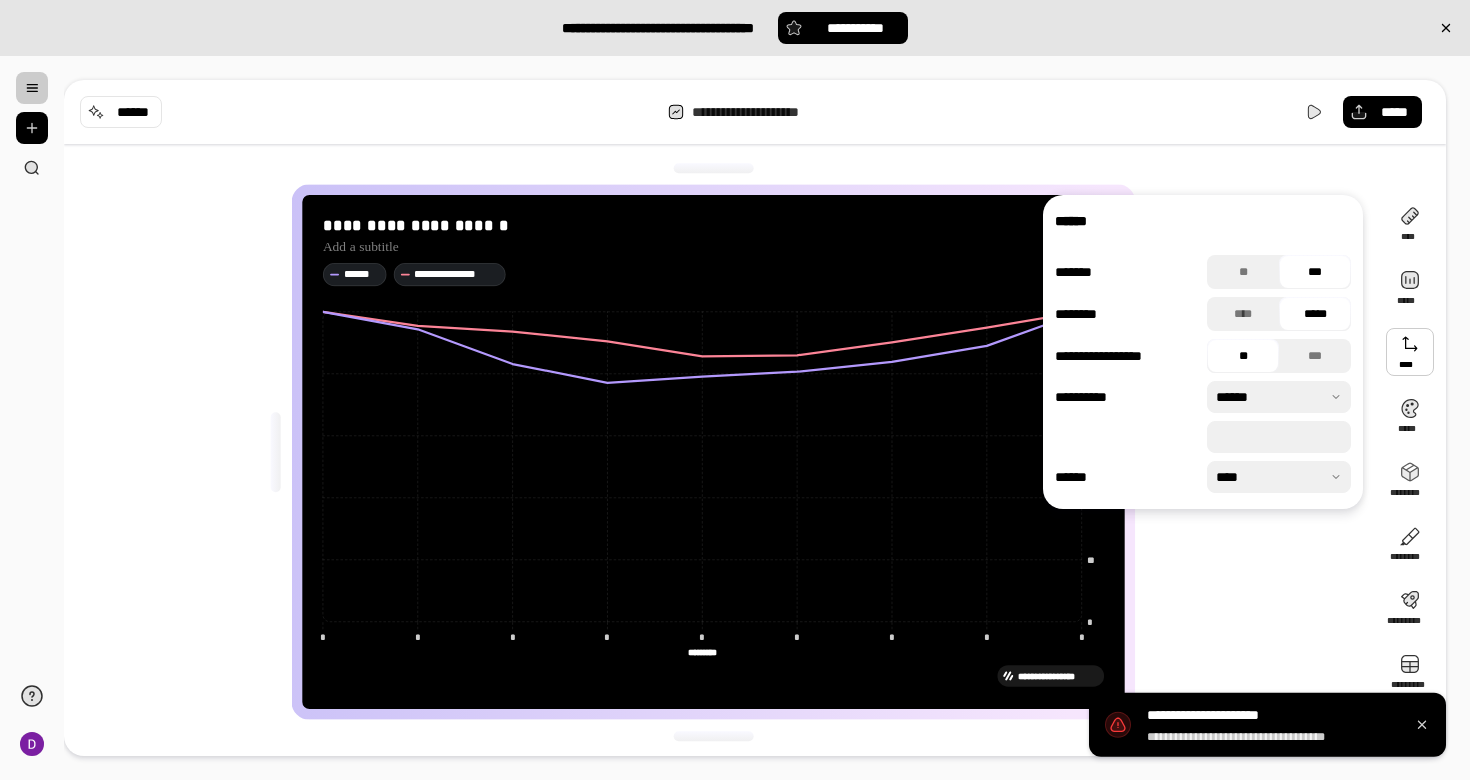 click on "*" at bounding box center (1279, 437) 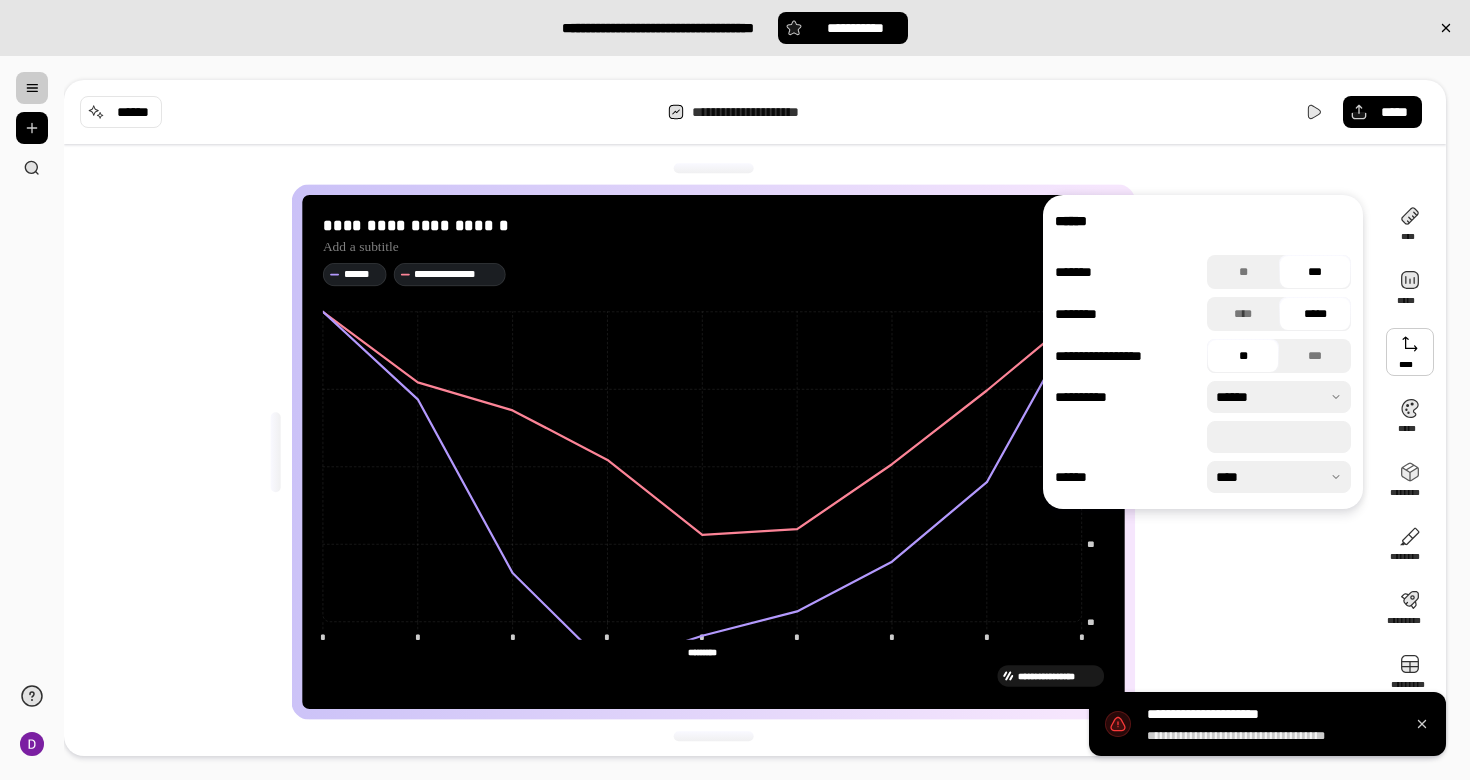 click on "**" at bounding box center [1279, 437] 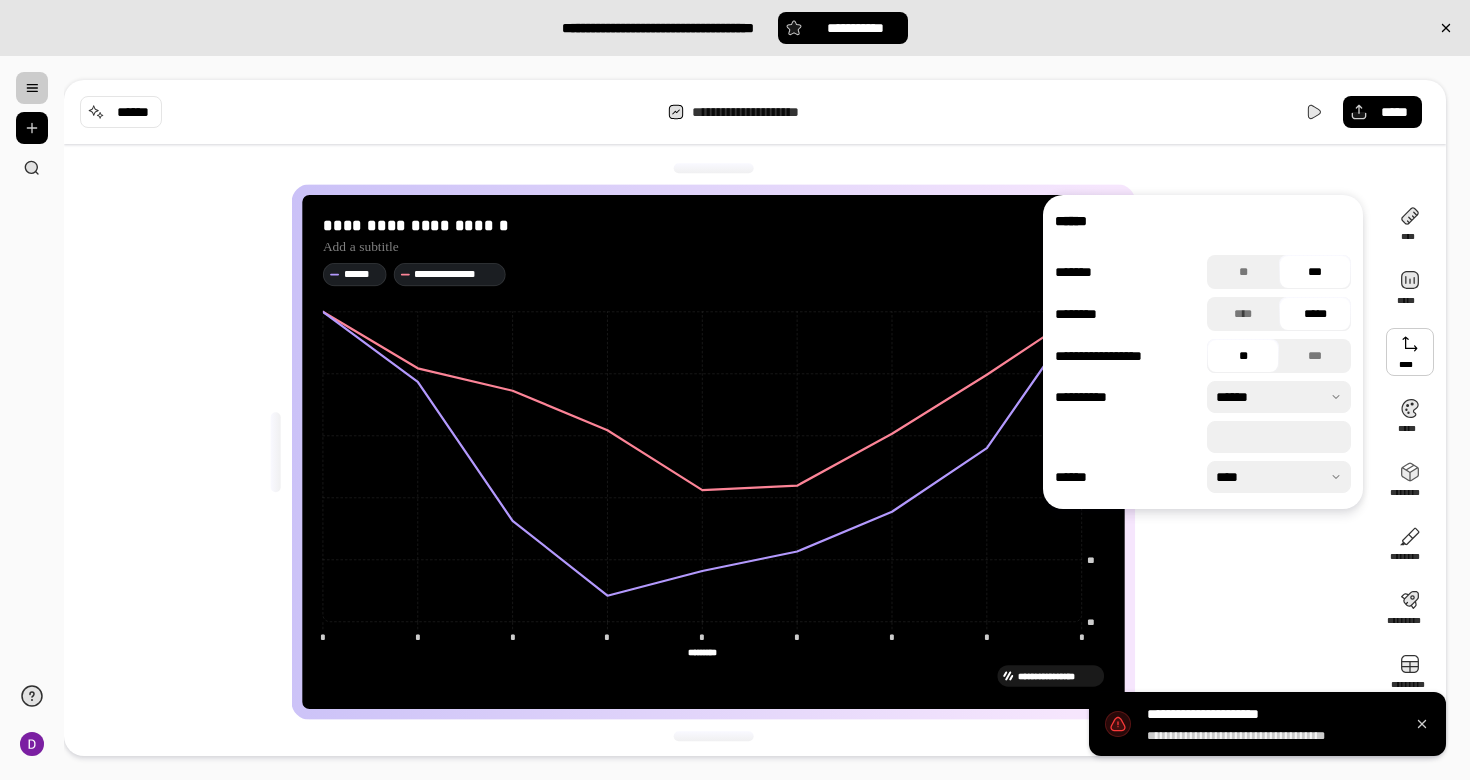 click on "**********" at bounding box center (721, 452) 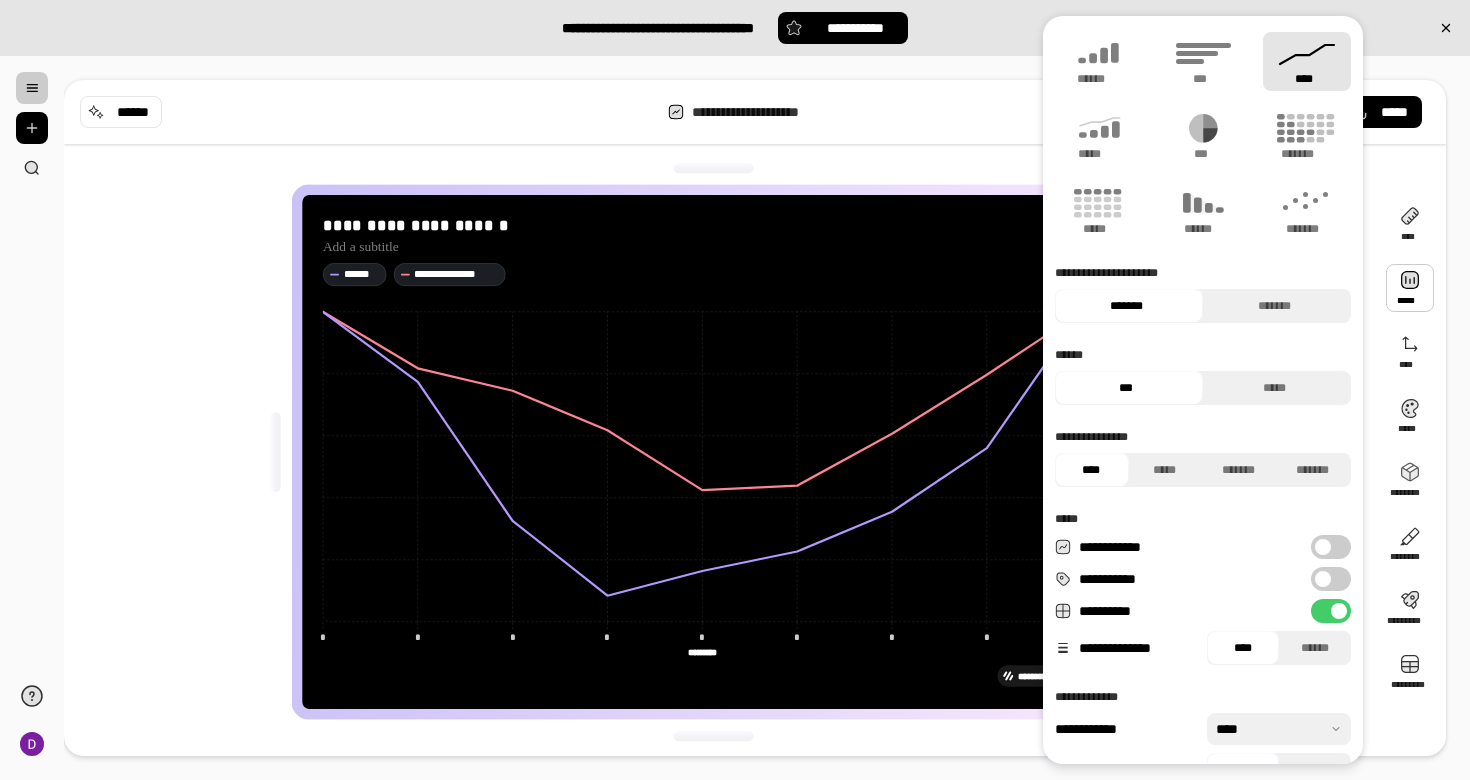 click at bounding box center [1410, 288] 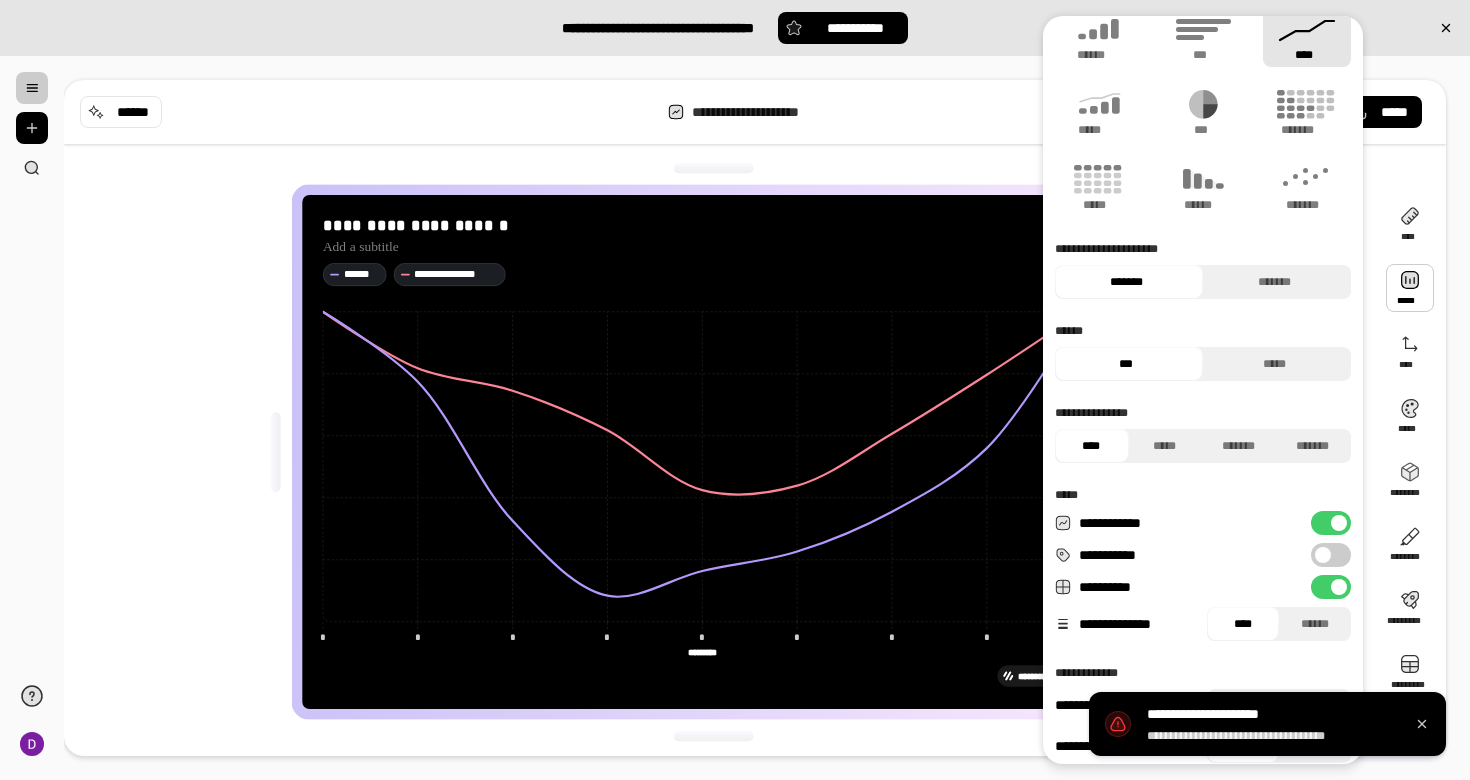scroll, scrollTop: 39, scrollLeft: 0, axis: vertical 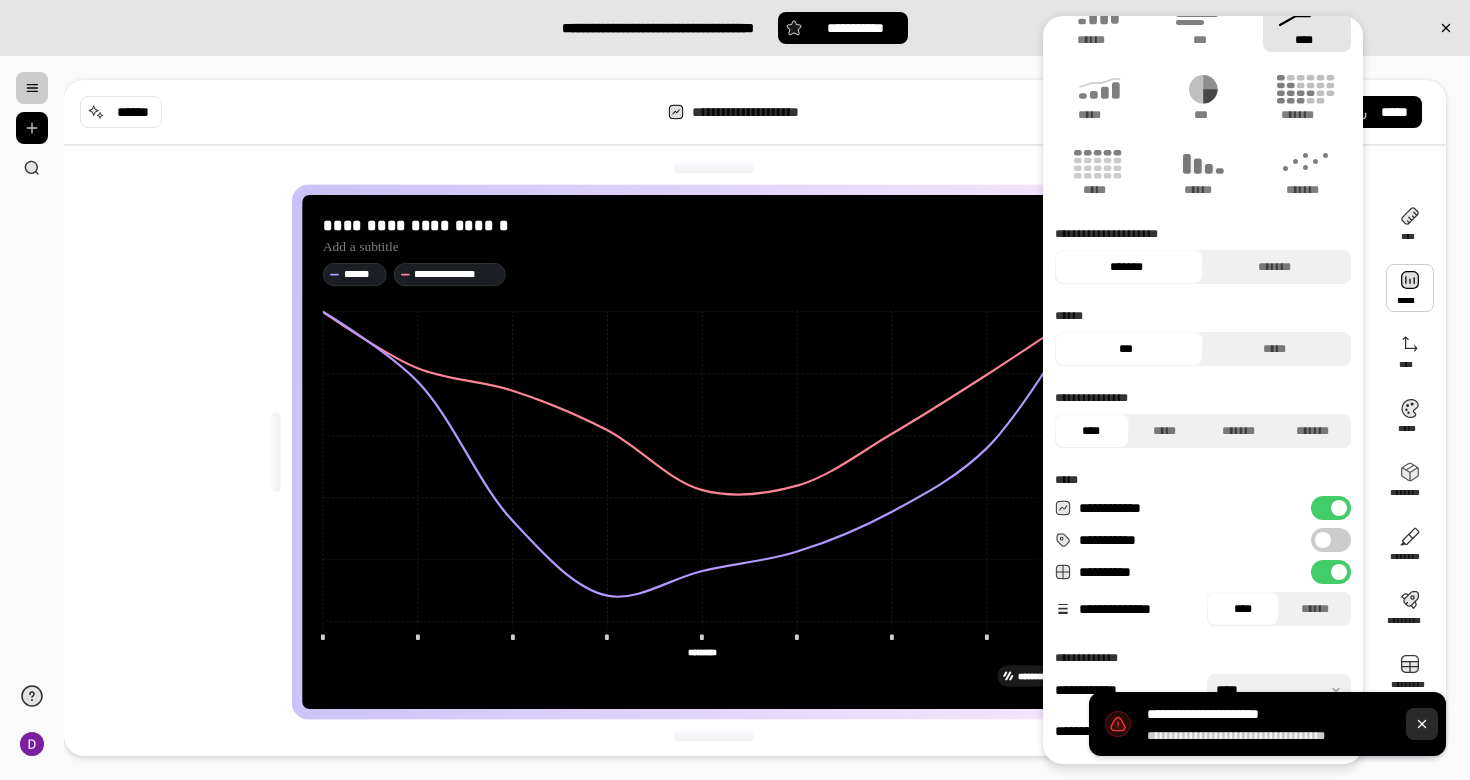 click at bounding box center [1422, 724] 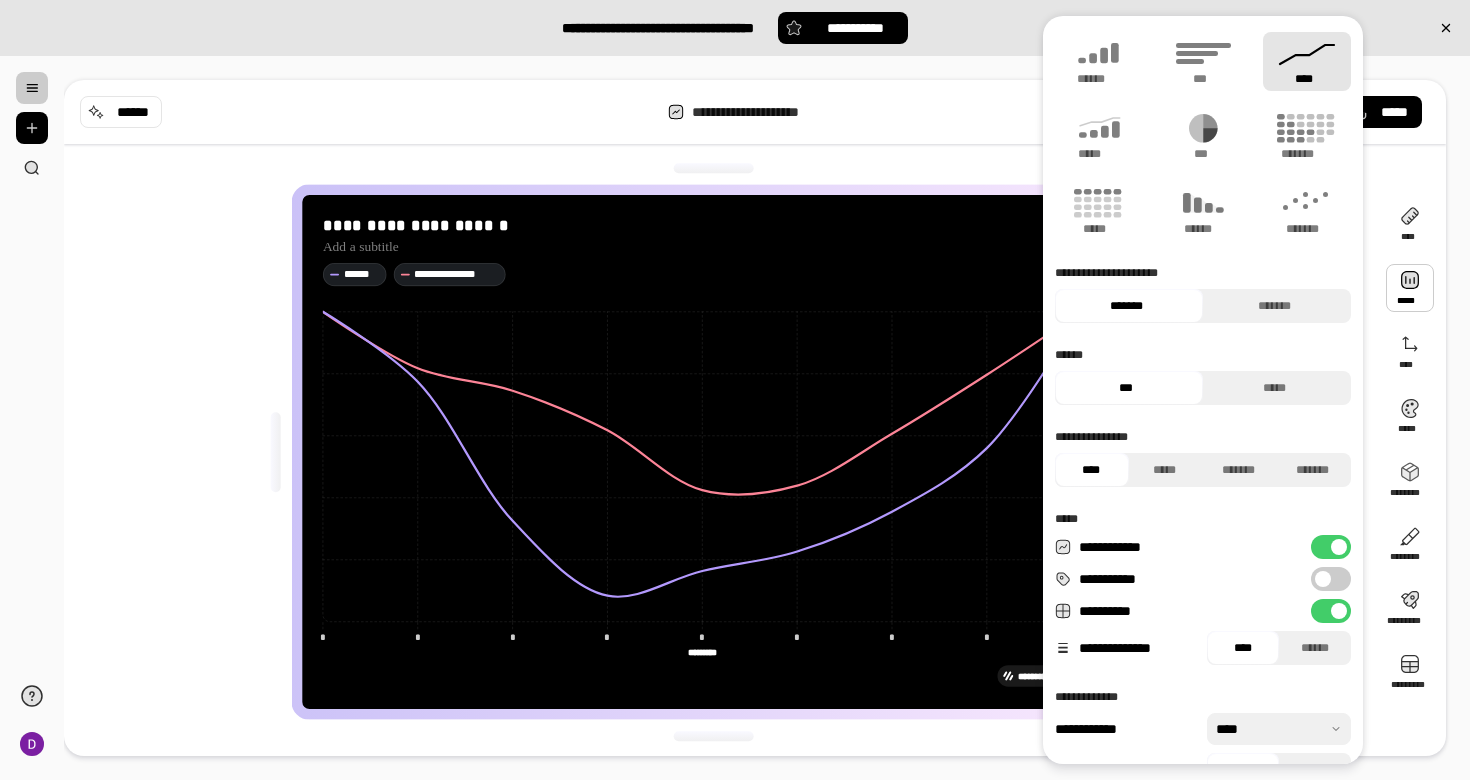 click at bounding box center (1339, 547) 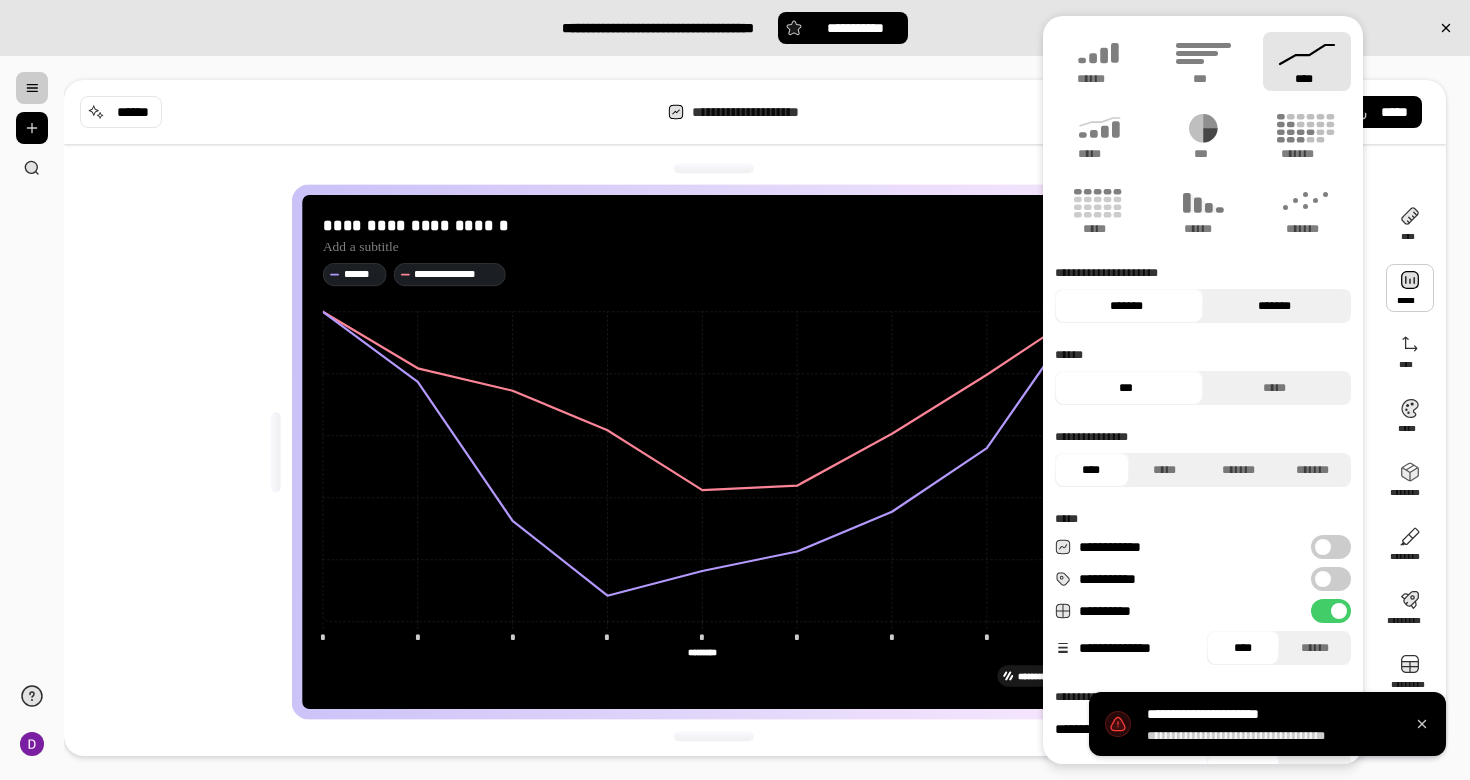 click on "*******" at bounding box center [1274, 306] 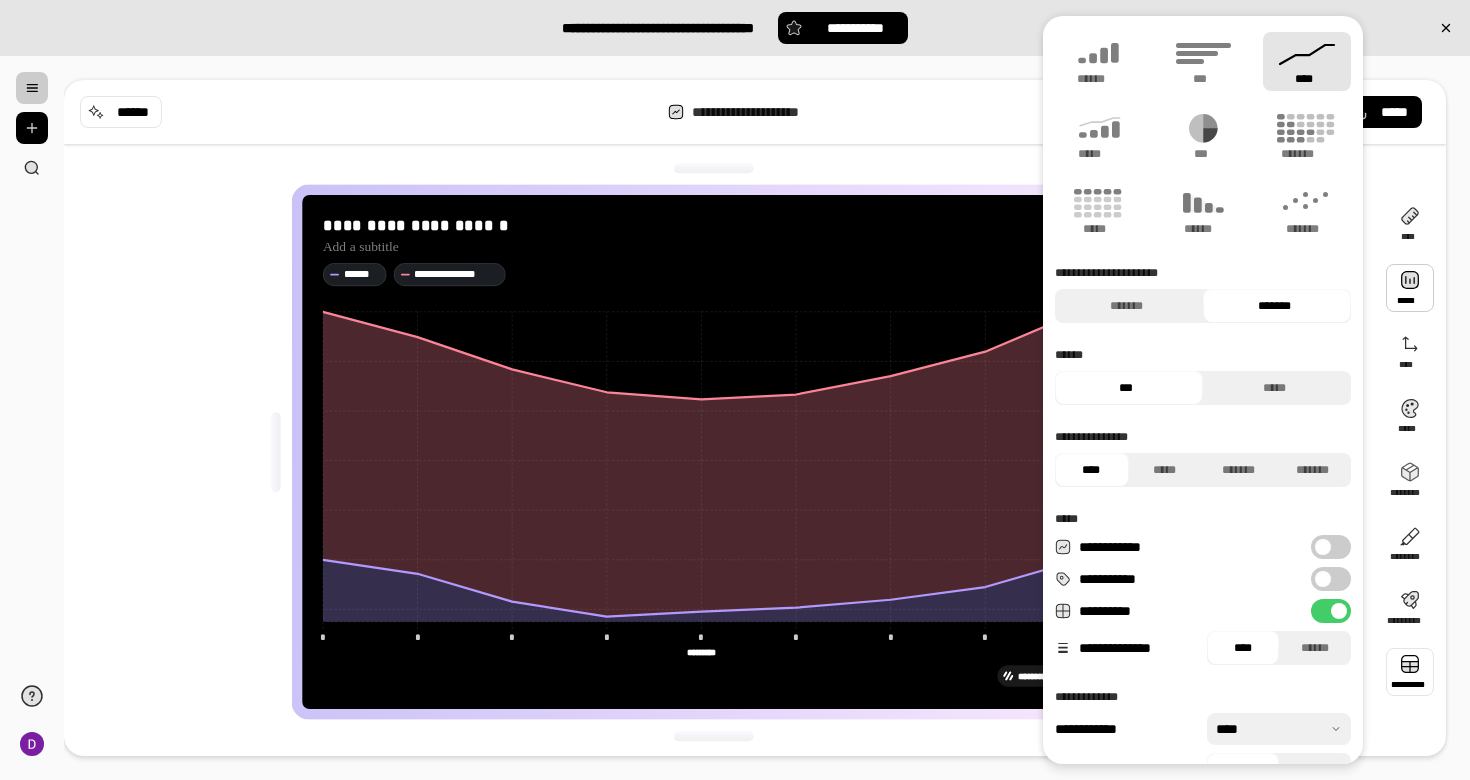 click at bounding box center [1410, 672] 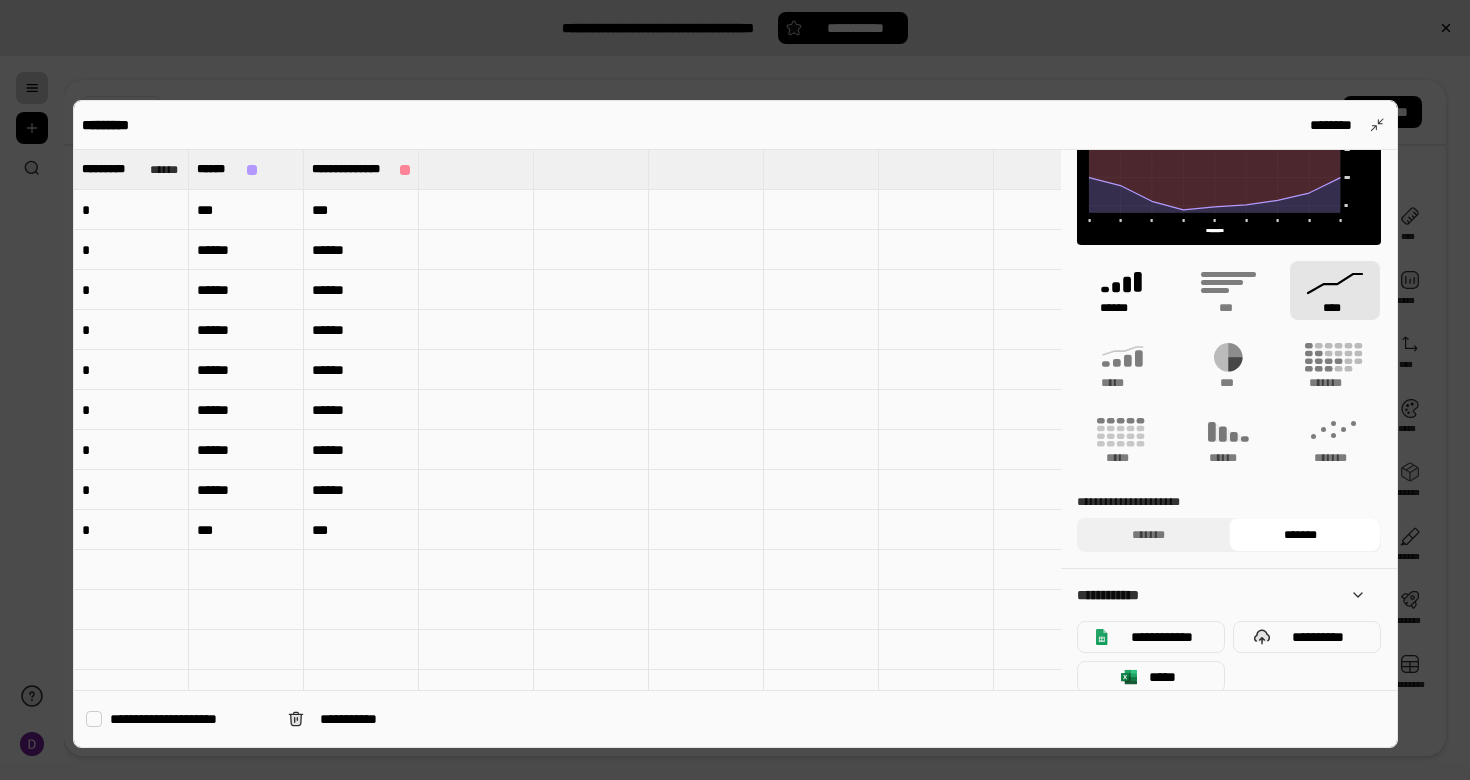 scroll, scrollTop: 389, scrollLeft: 0, axis: vertical 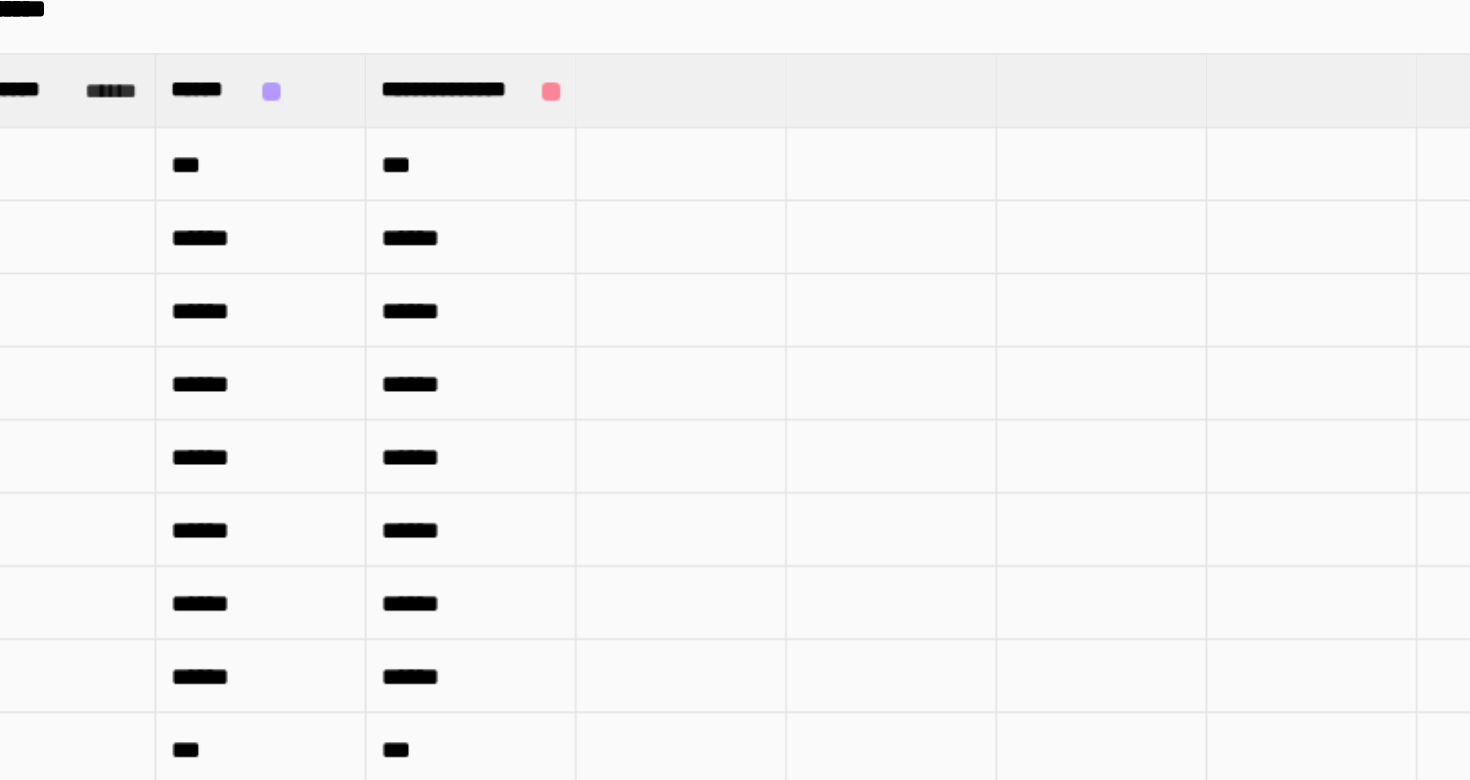 click on "***" at bounding box center (361, 210) 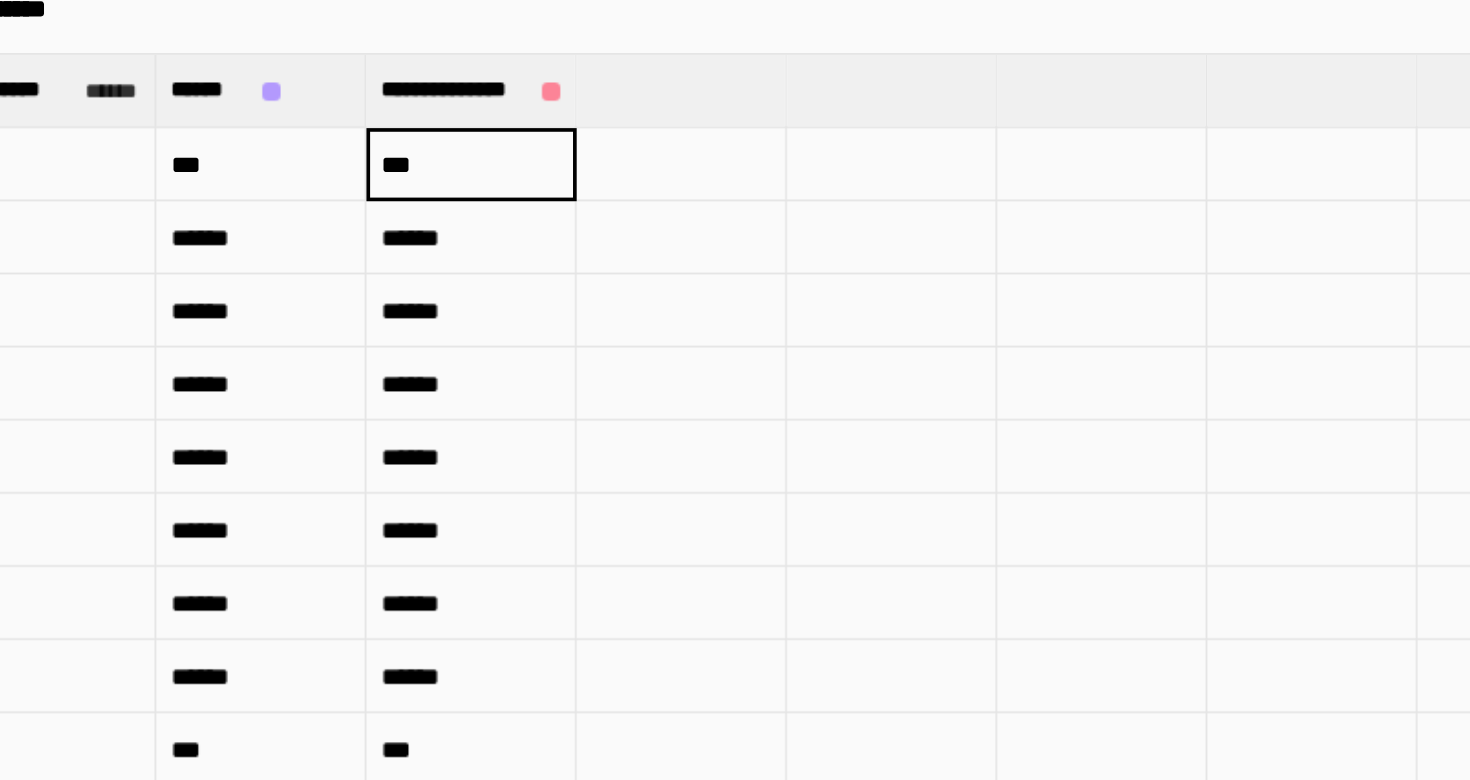 type on "*" 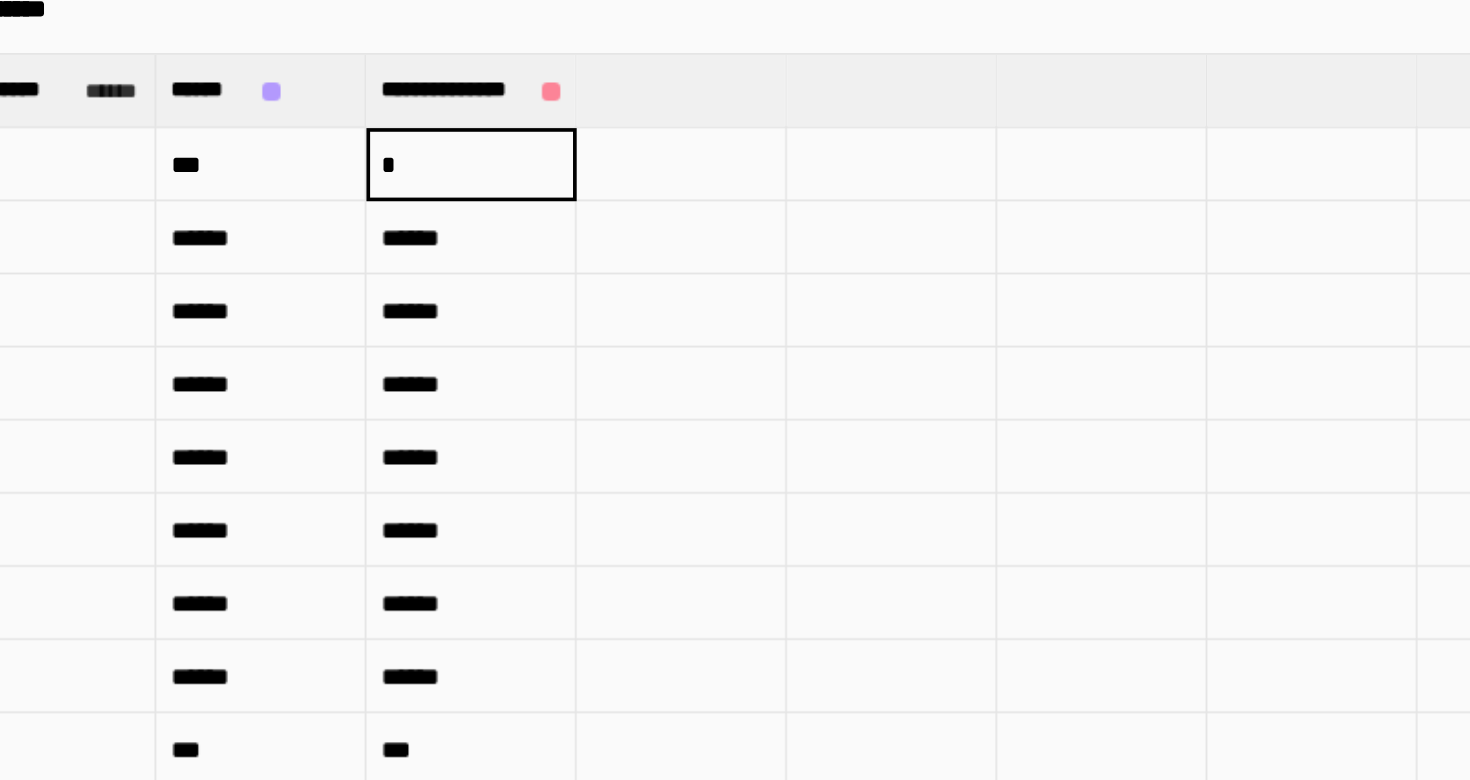 click on "******" at bounding box center [361, 250] 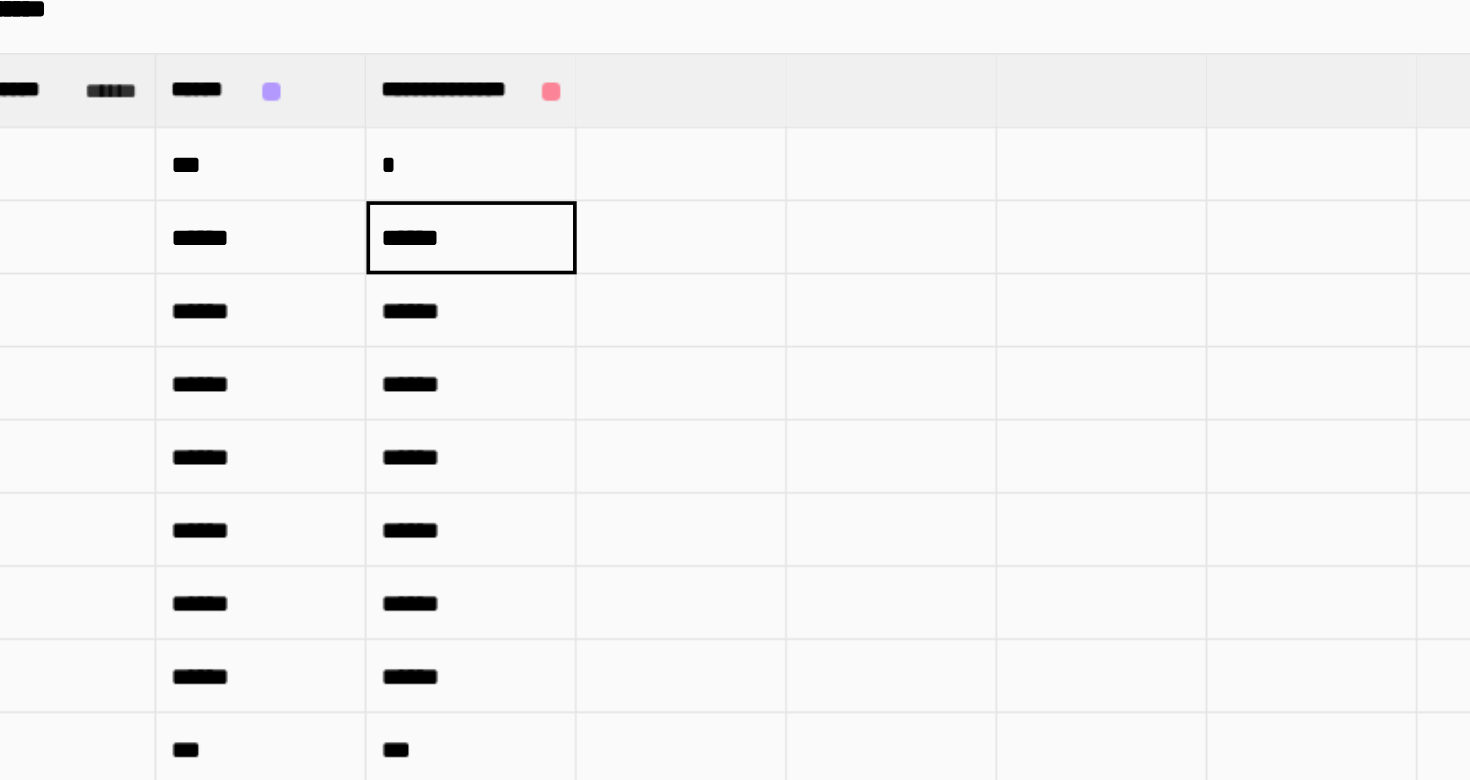 click on "******" at bounding box center (361, 250) 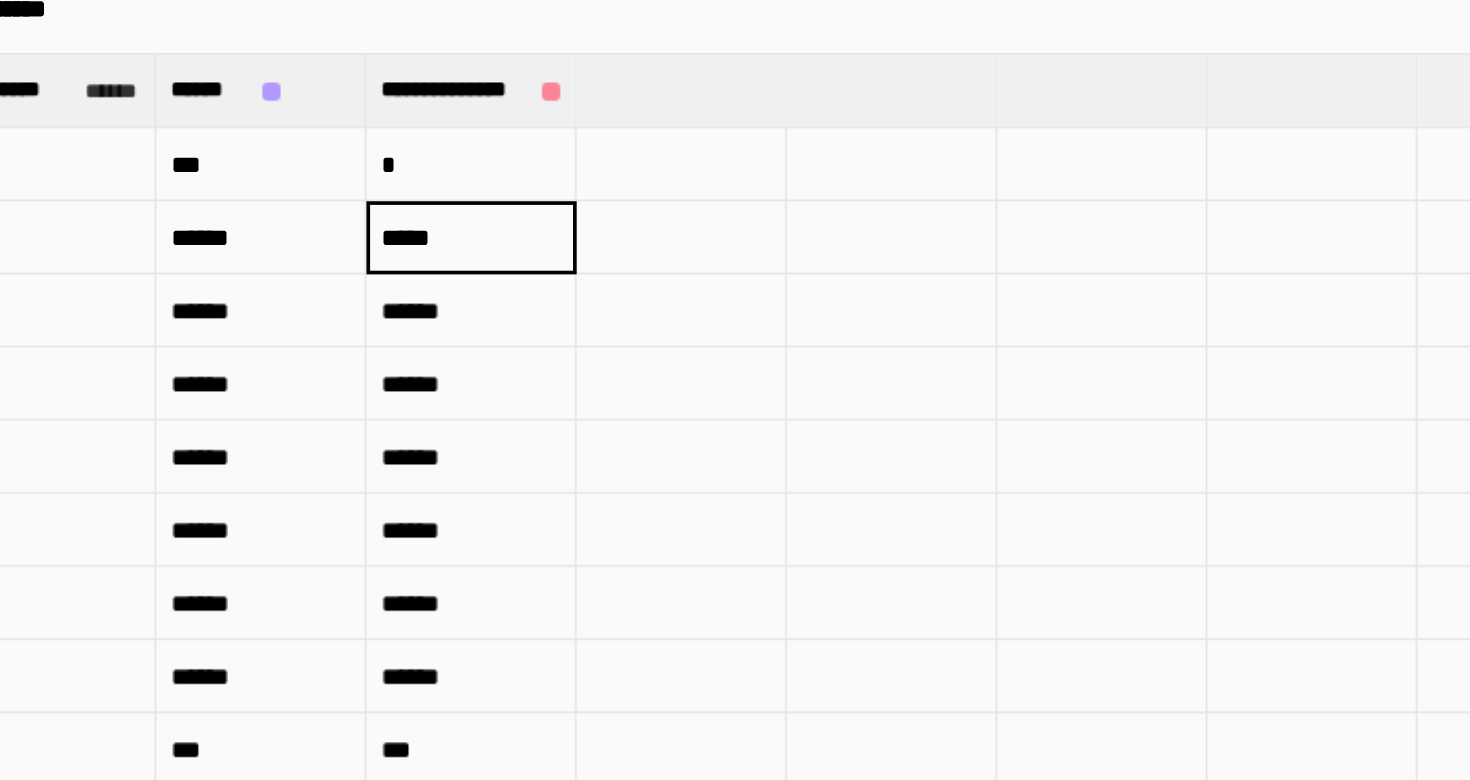 type on "*****" 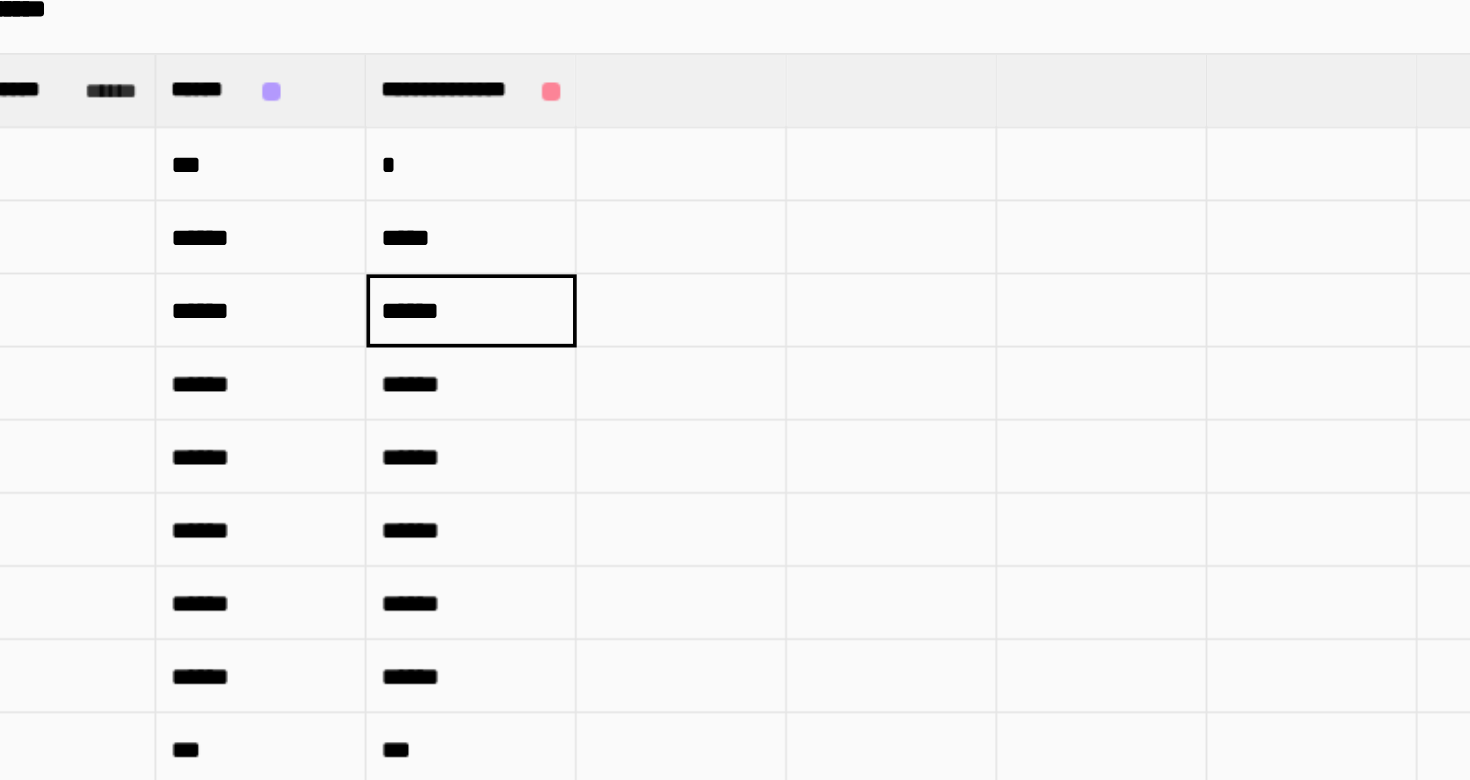 click on "******" at bounding box center [361, 290] 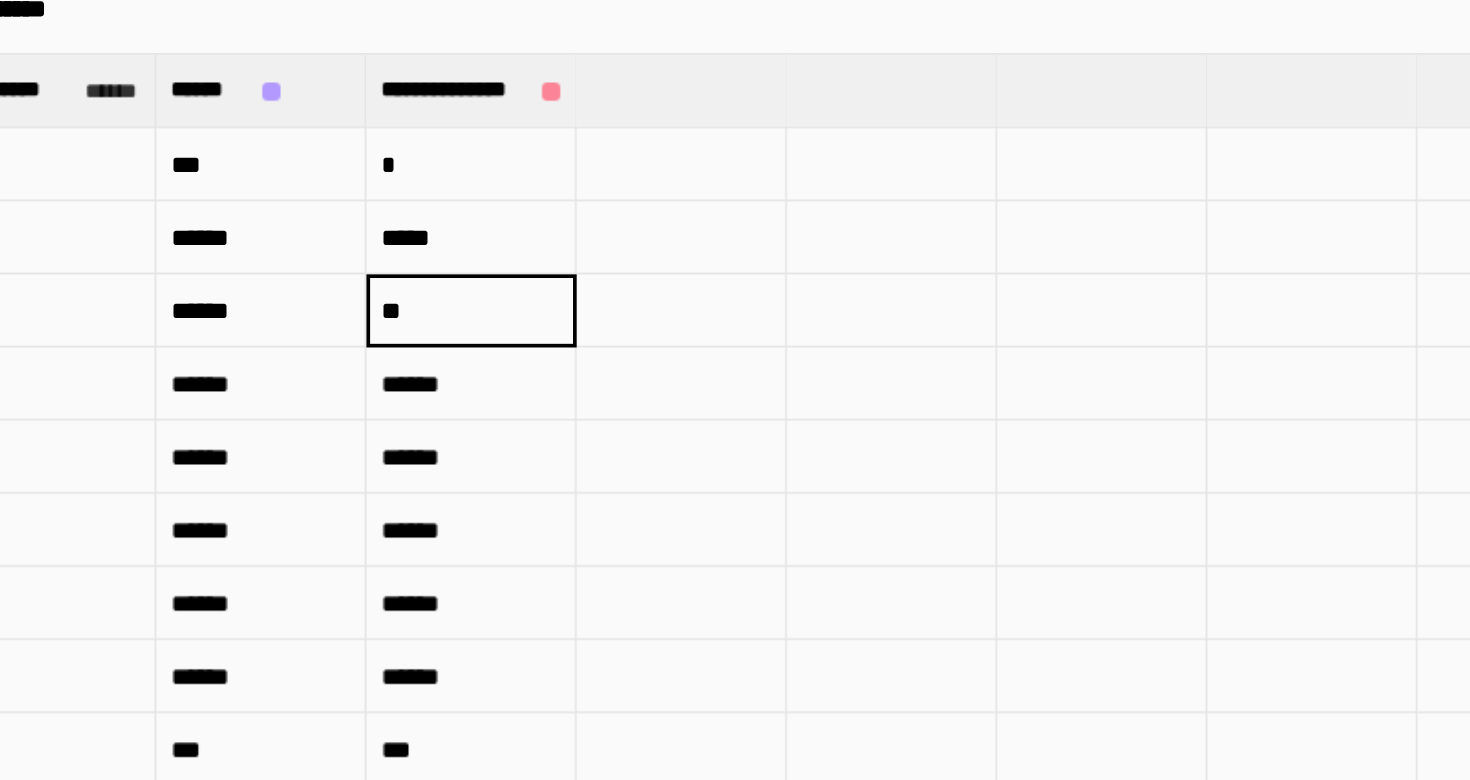 type on "*" 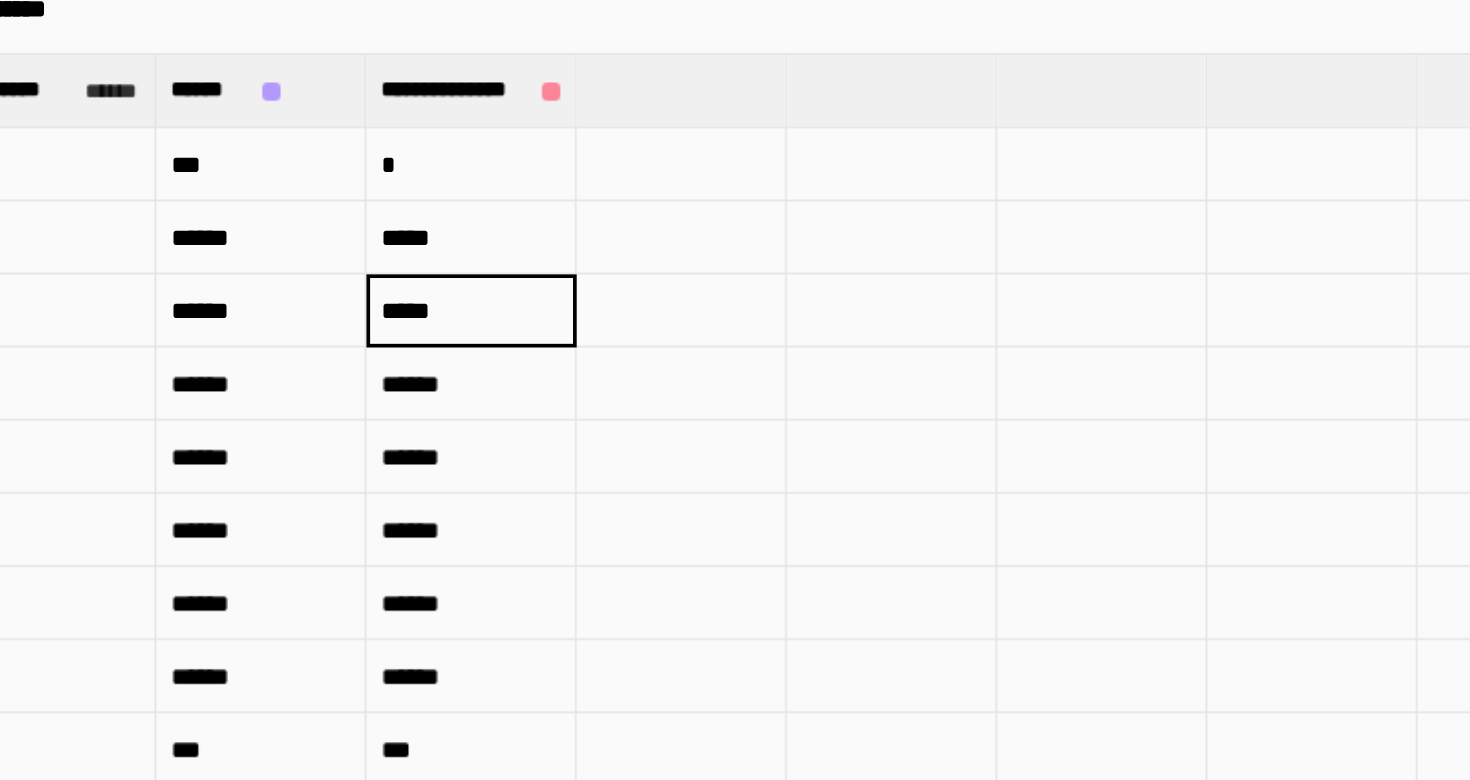 type on "*****" 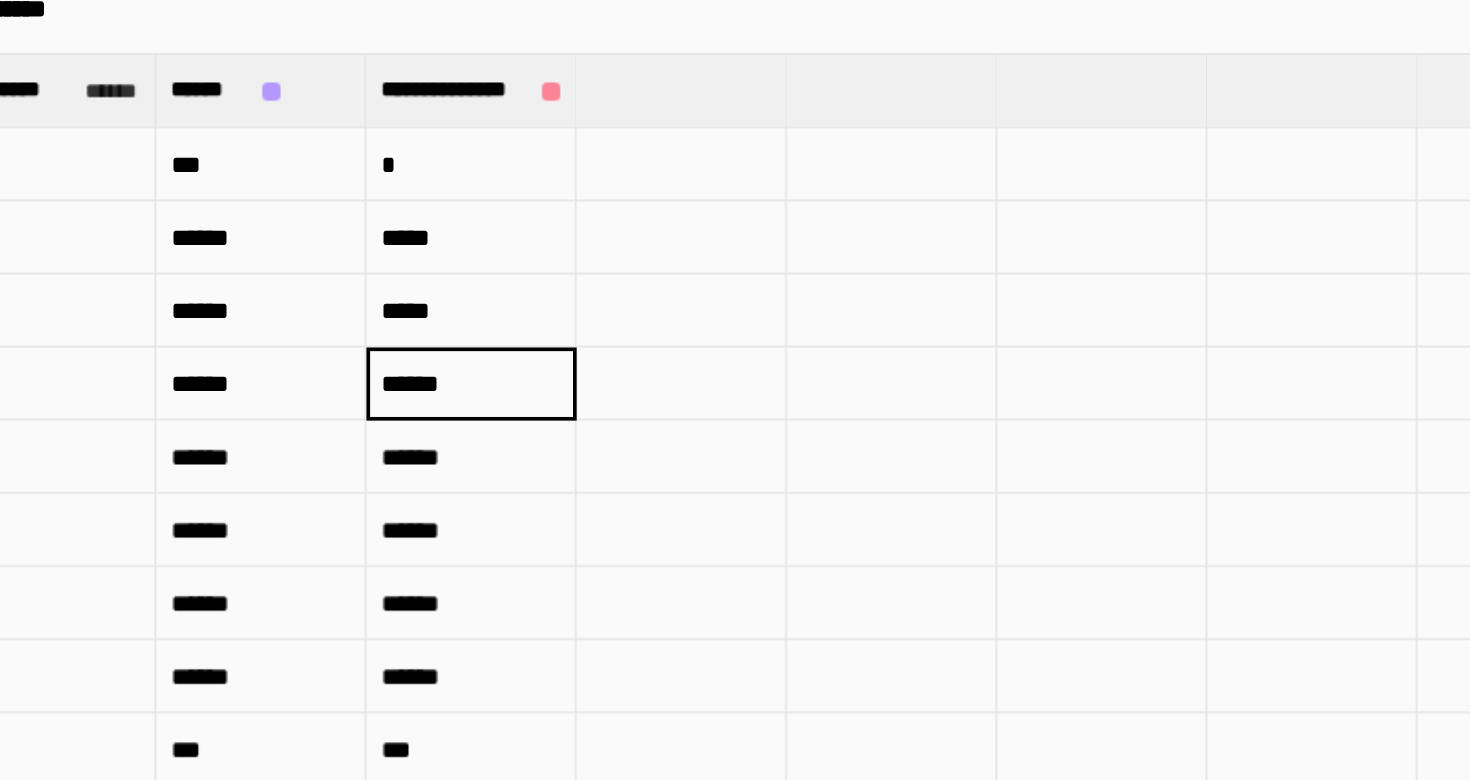 type on "******" 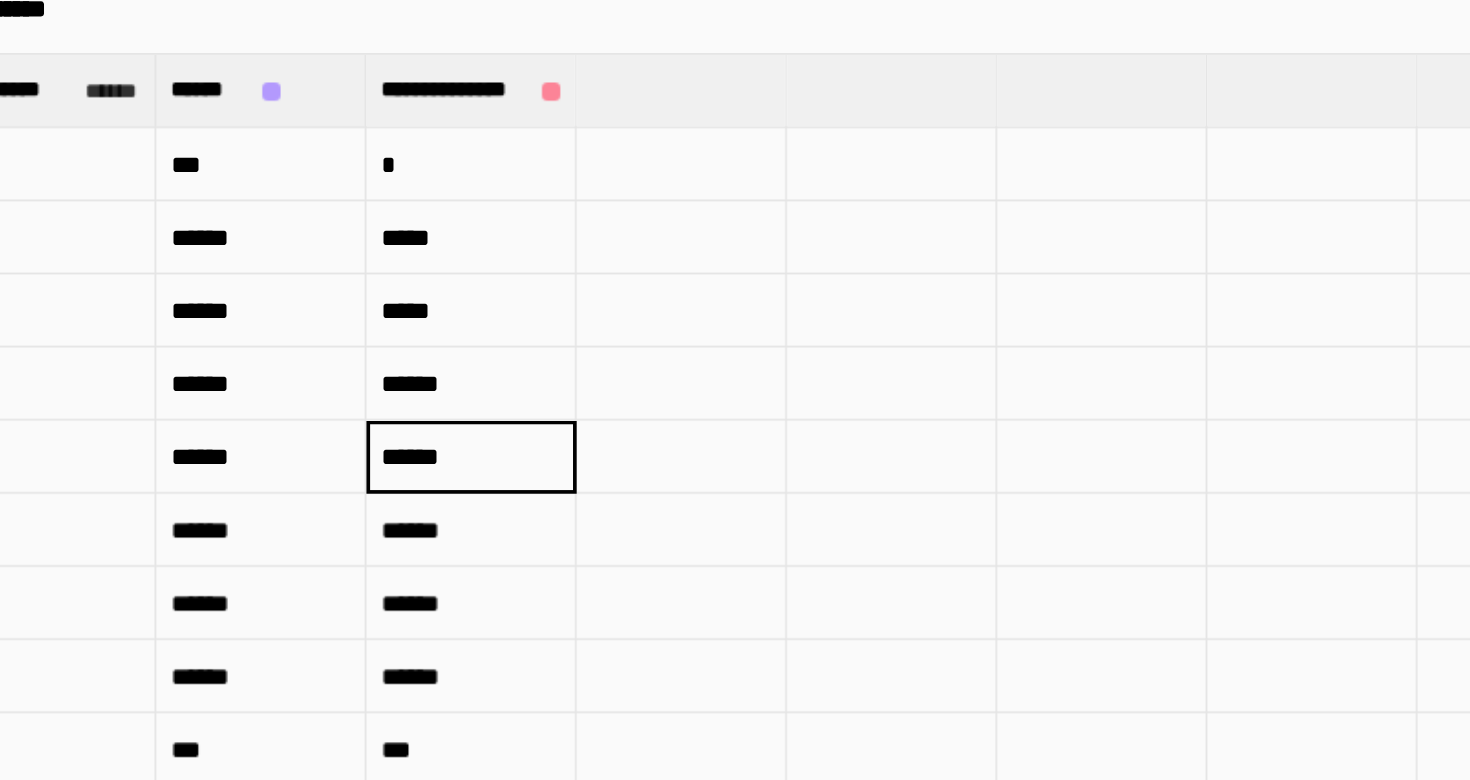 type on "*" 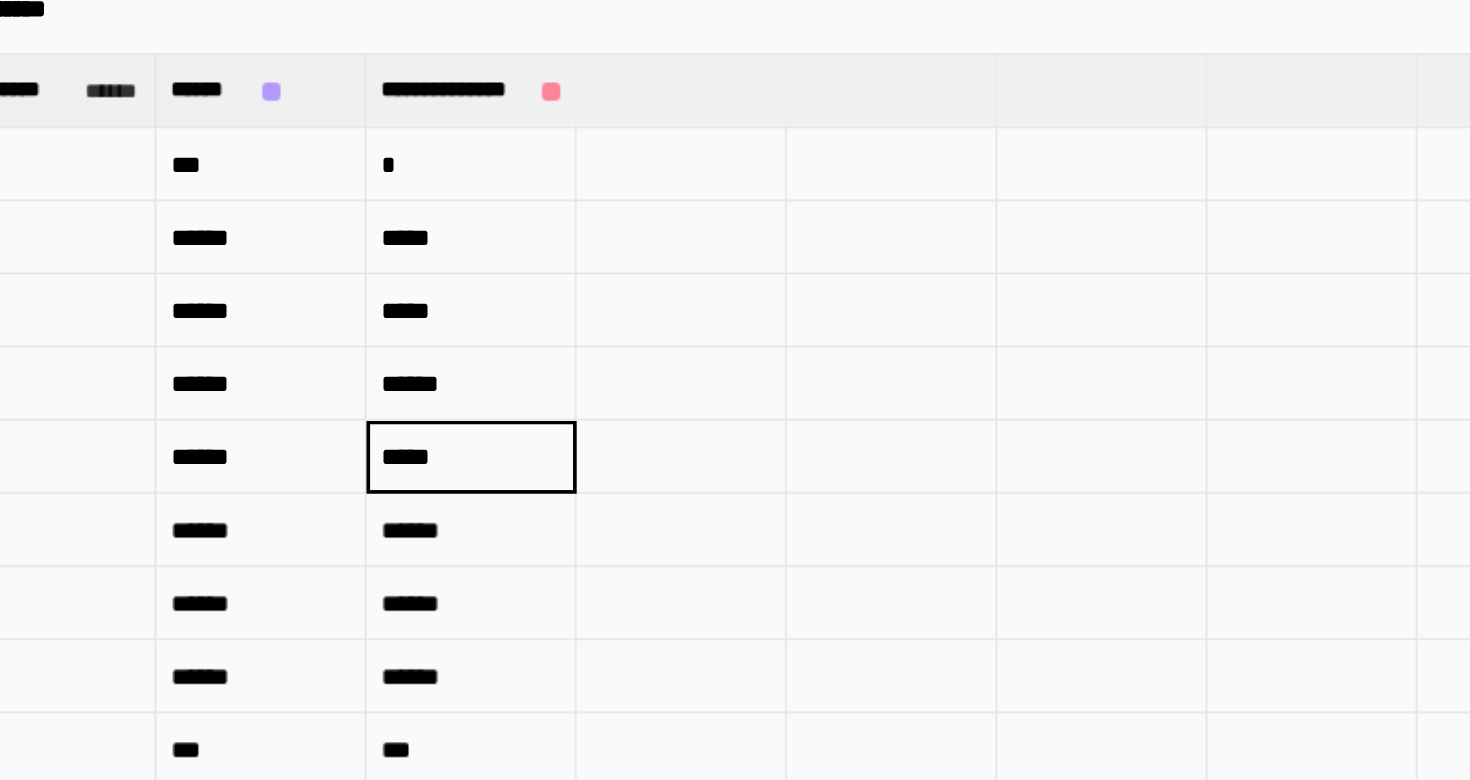 type on "*****" 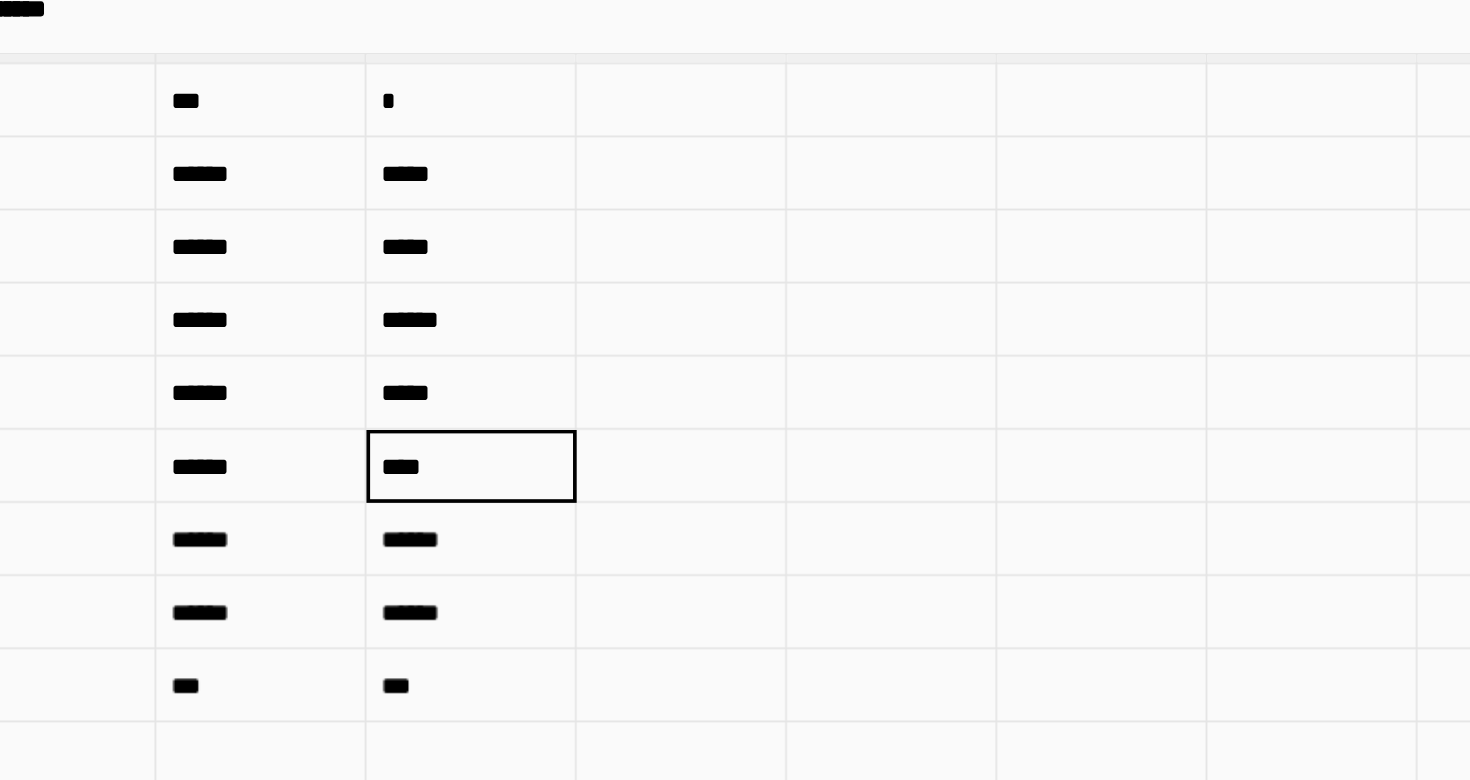 scroll, scrollTop: 36, scrollLeft: 1, axis: both 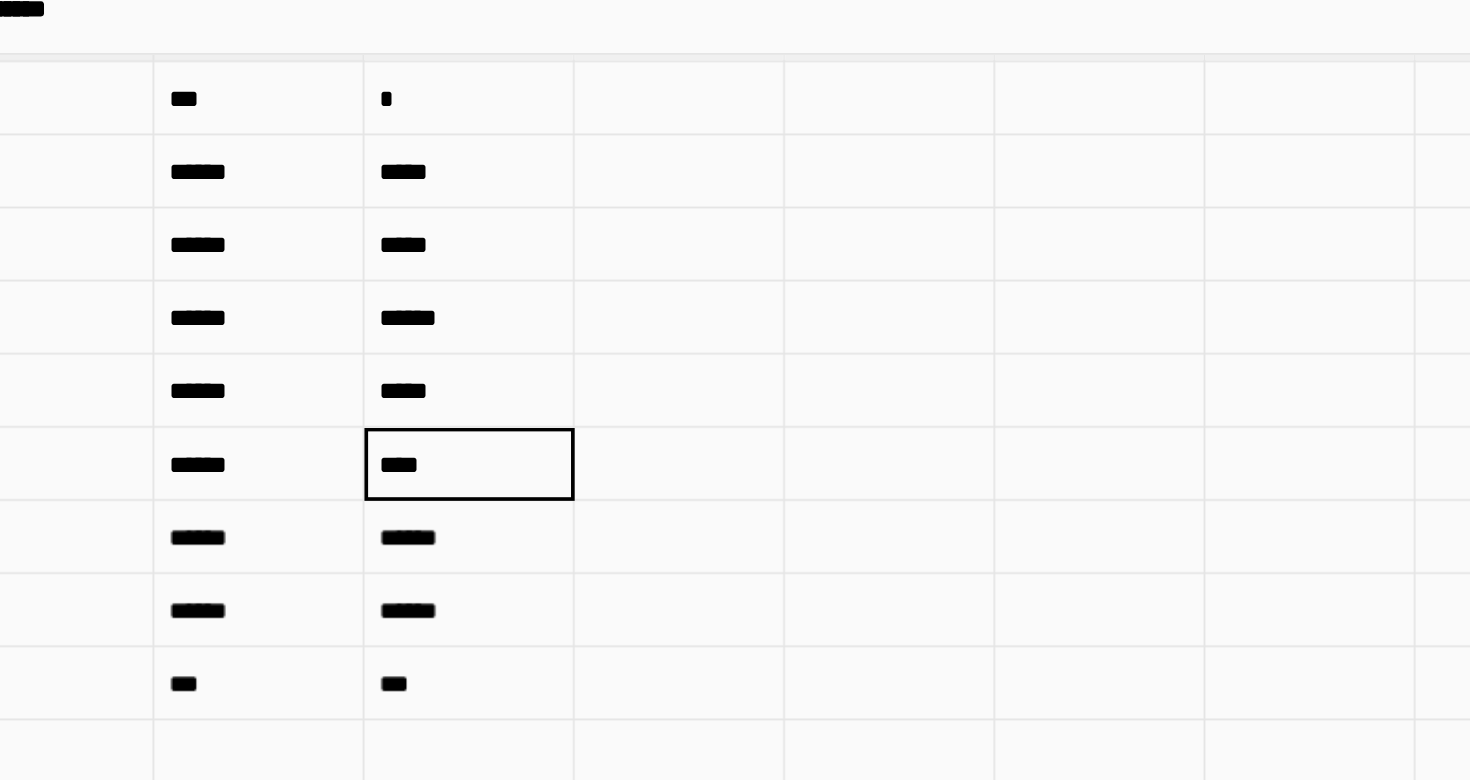 type on "****" 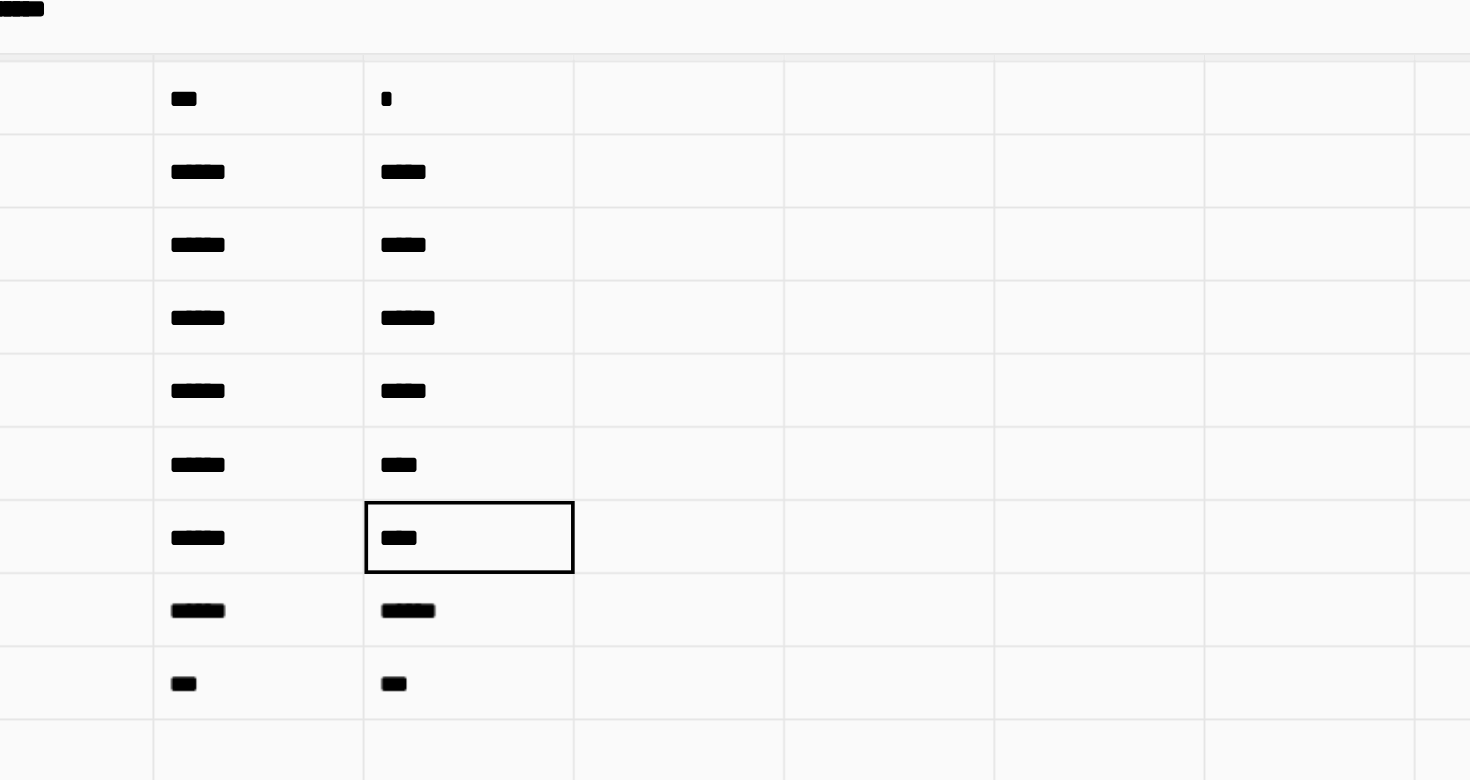 type on "****" 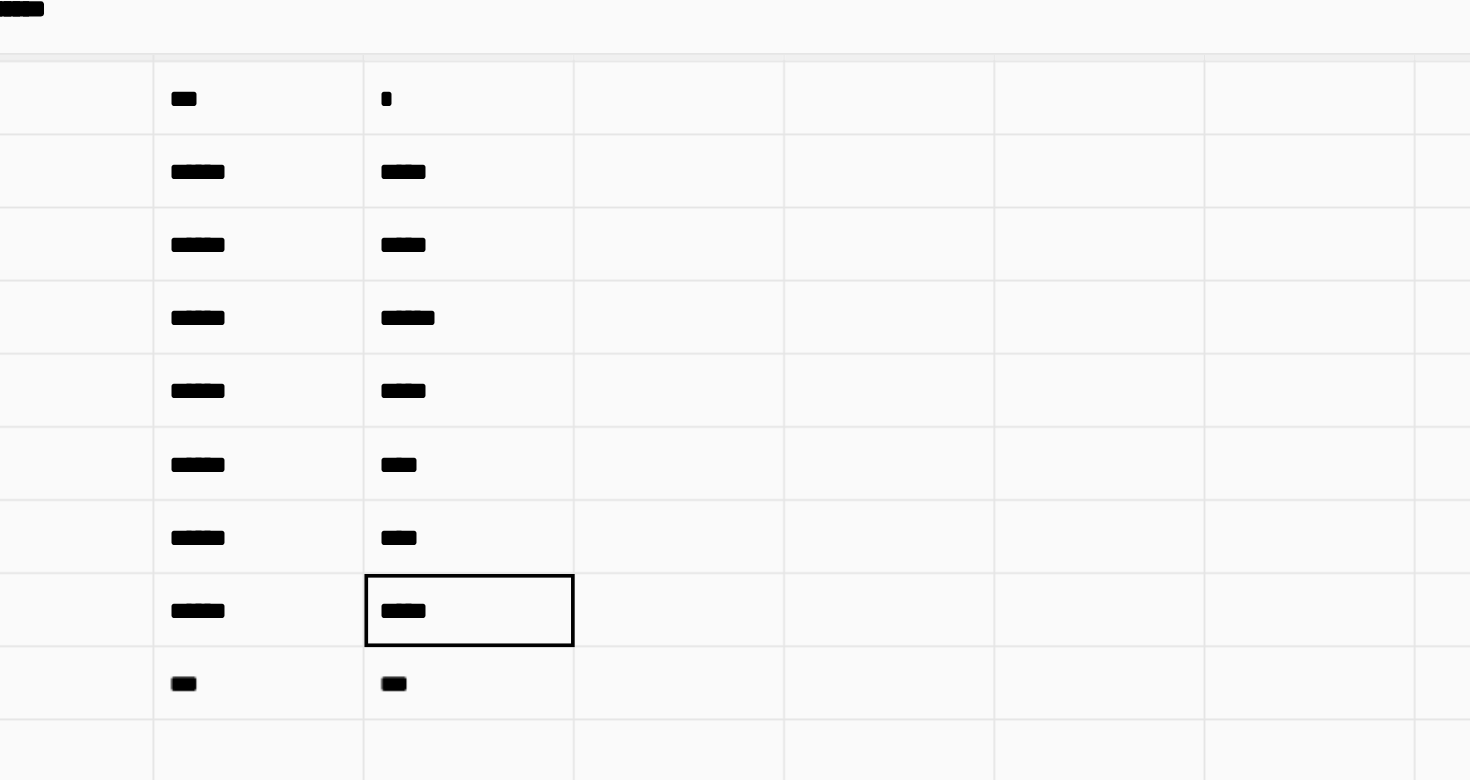 type on "*****" 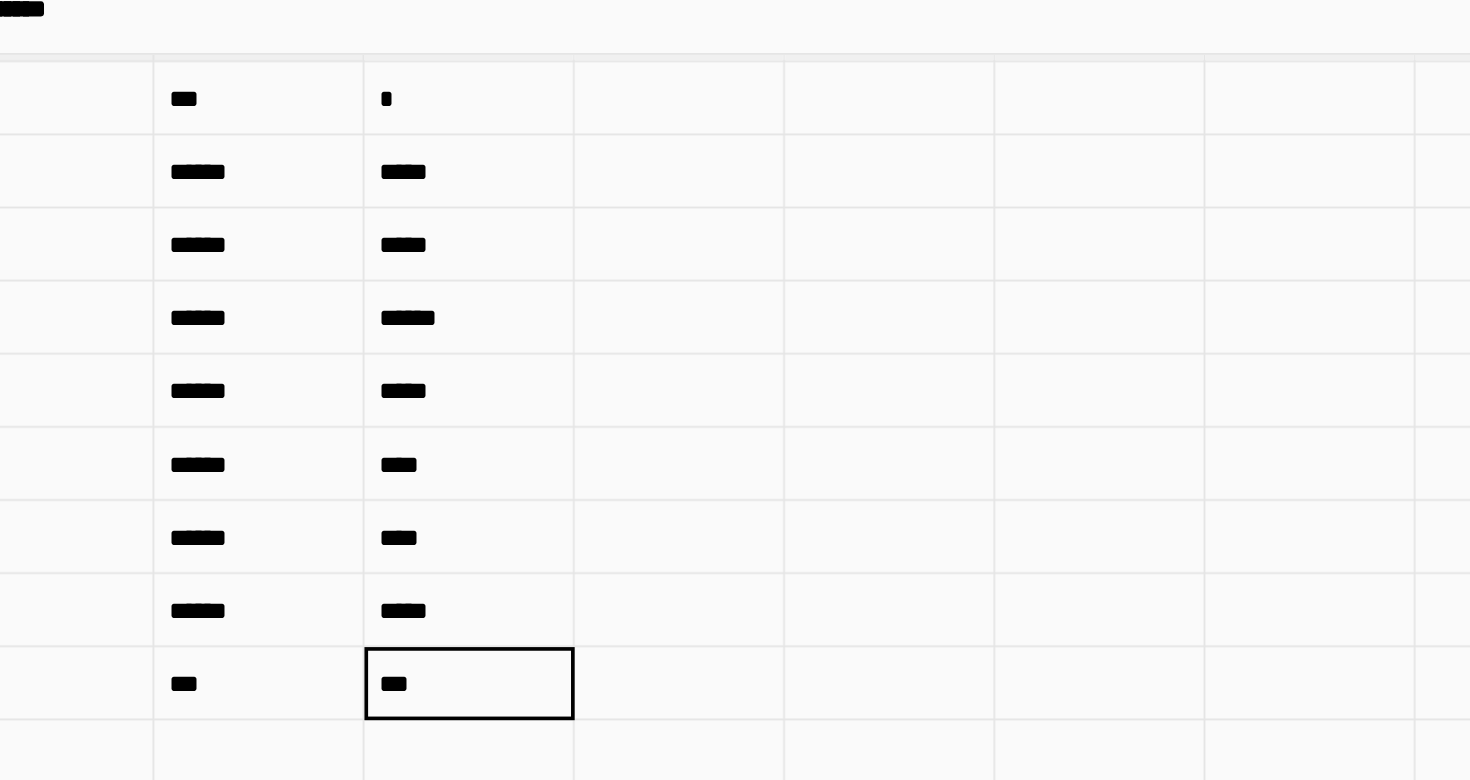 type on "*" 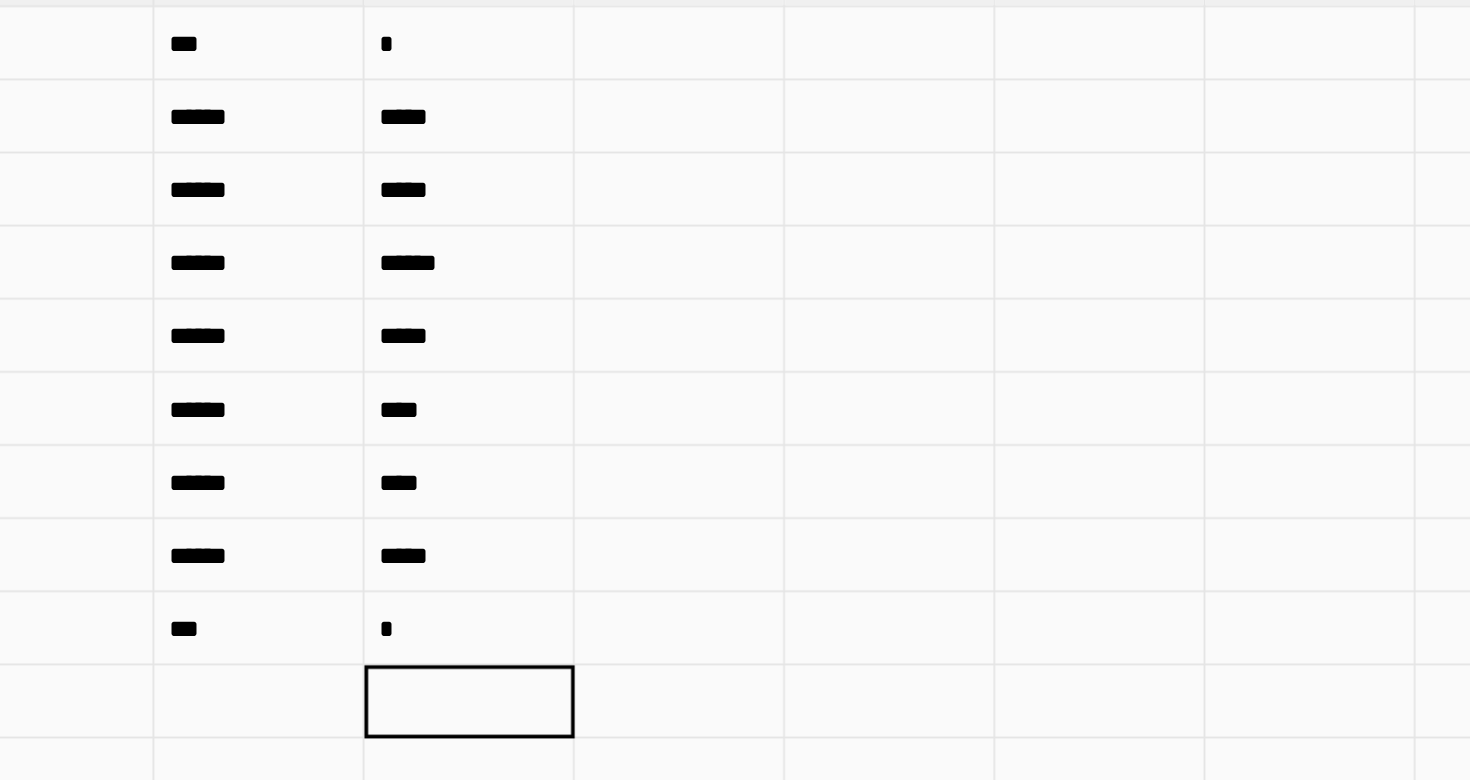 click at bounding box center [475, 454] 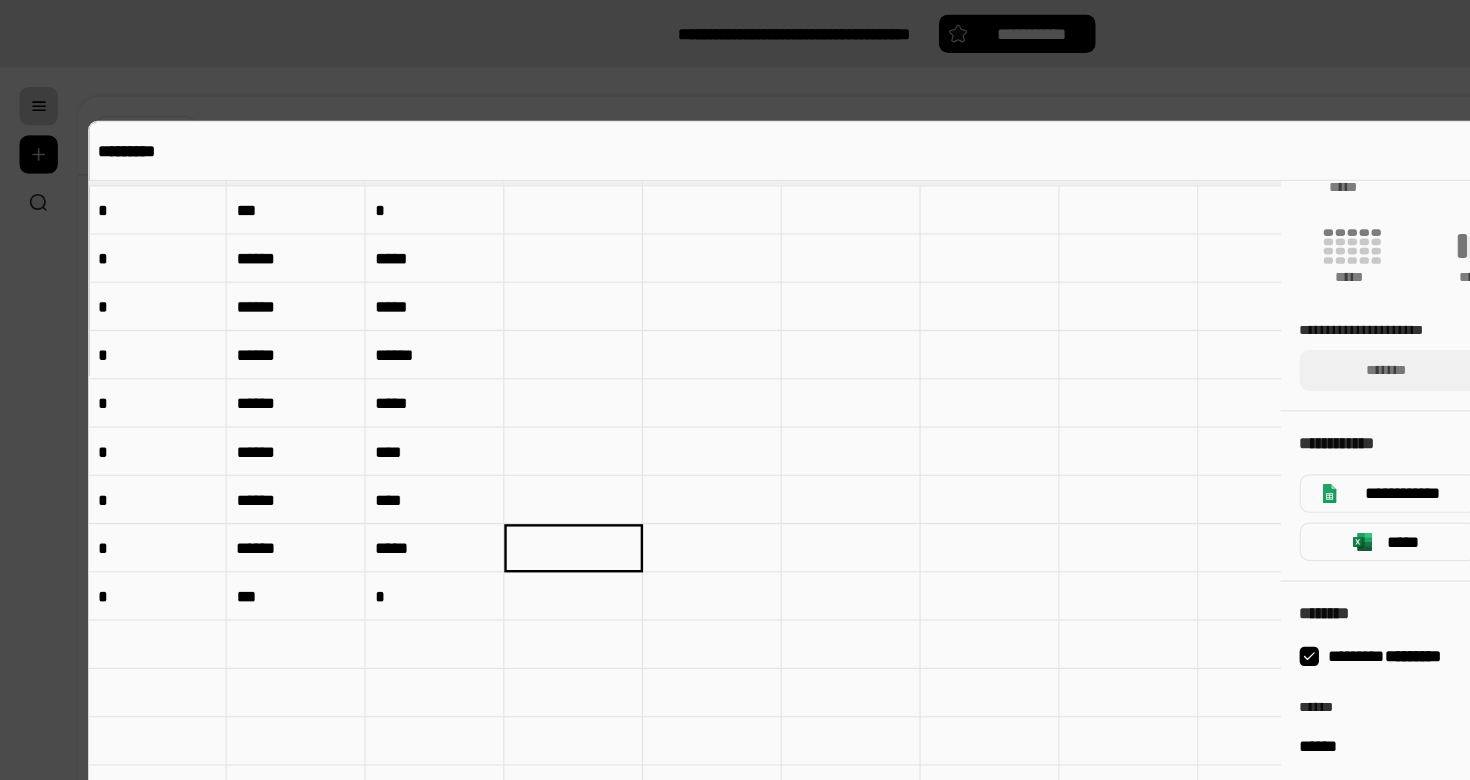 scroll, scrollTop: 0, scrollLeft: 0, axis: both 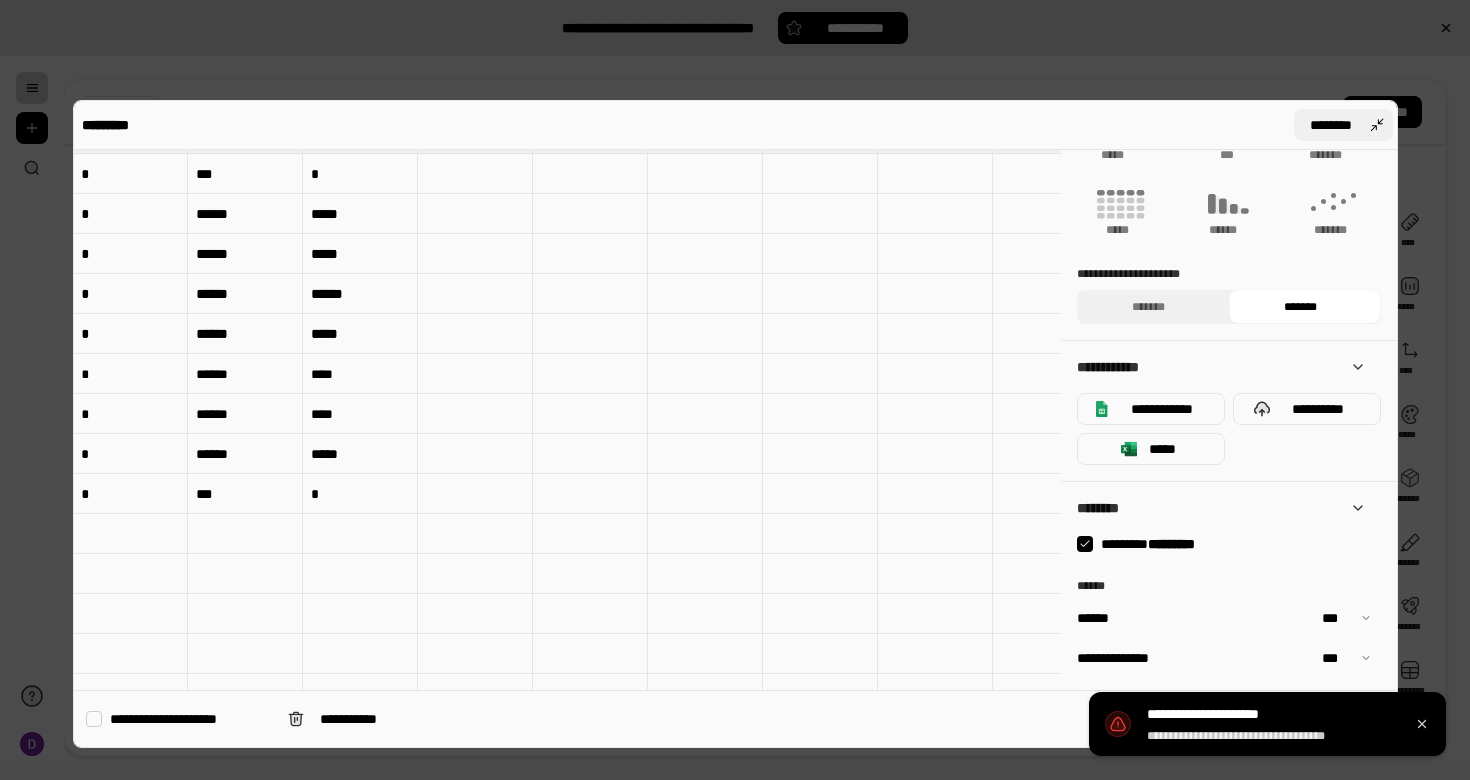 click on "********" at bounding box center (1331, 125) 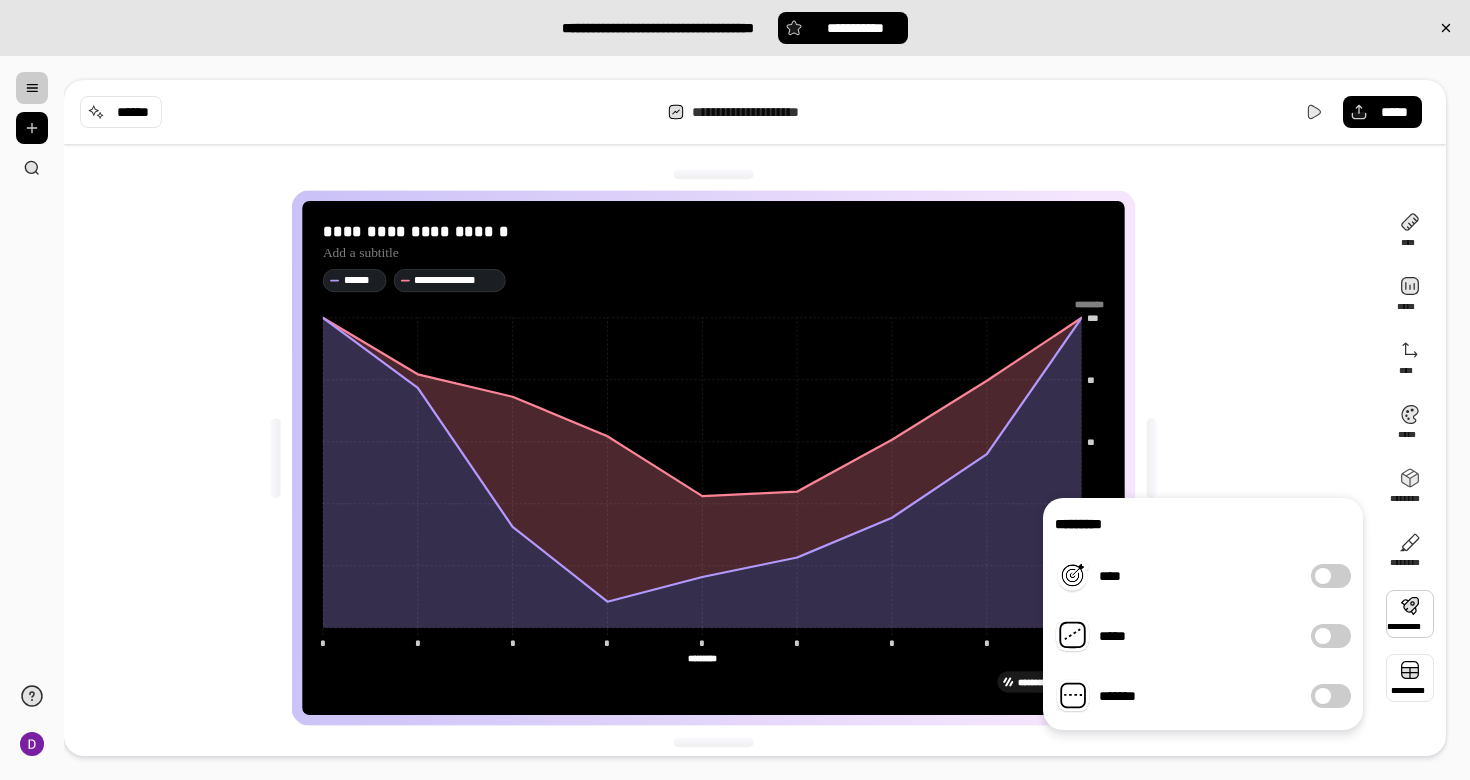 click at bounding box center (1410, 678) 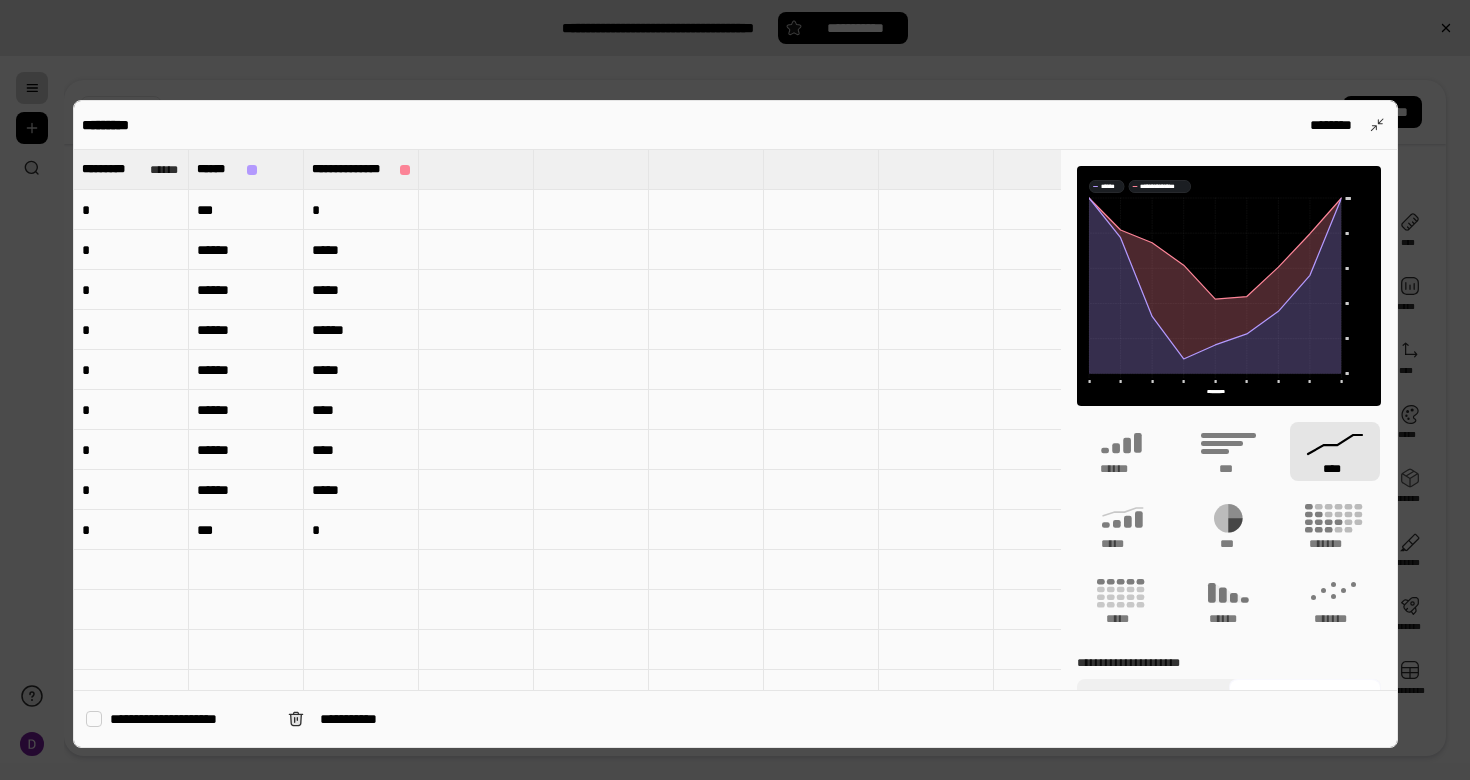 click on "******" at bounding box center [246, 330] 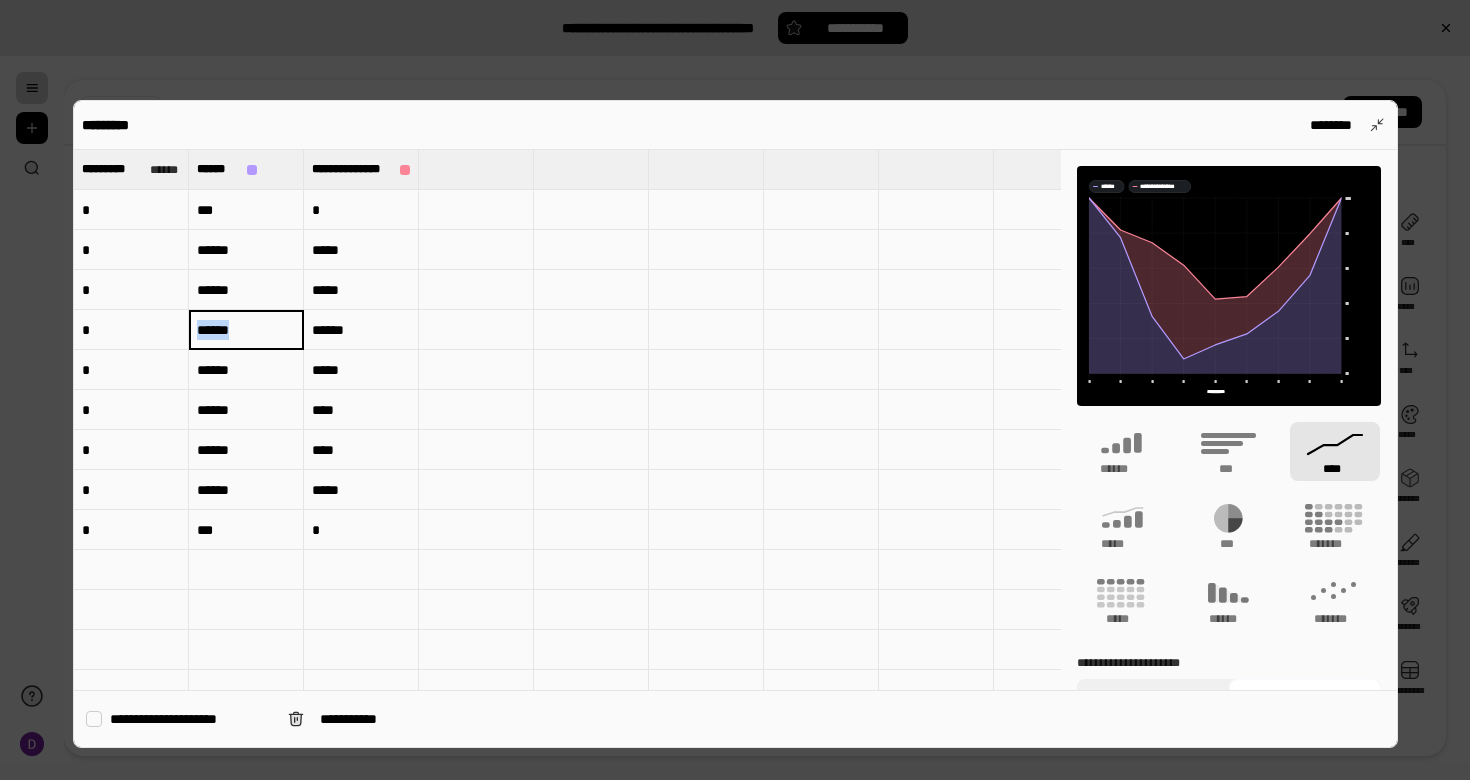 click on "******" at bounding box center (246, 330) 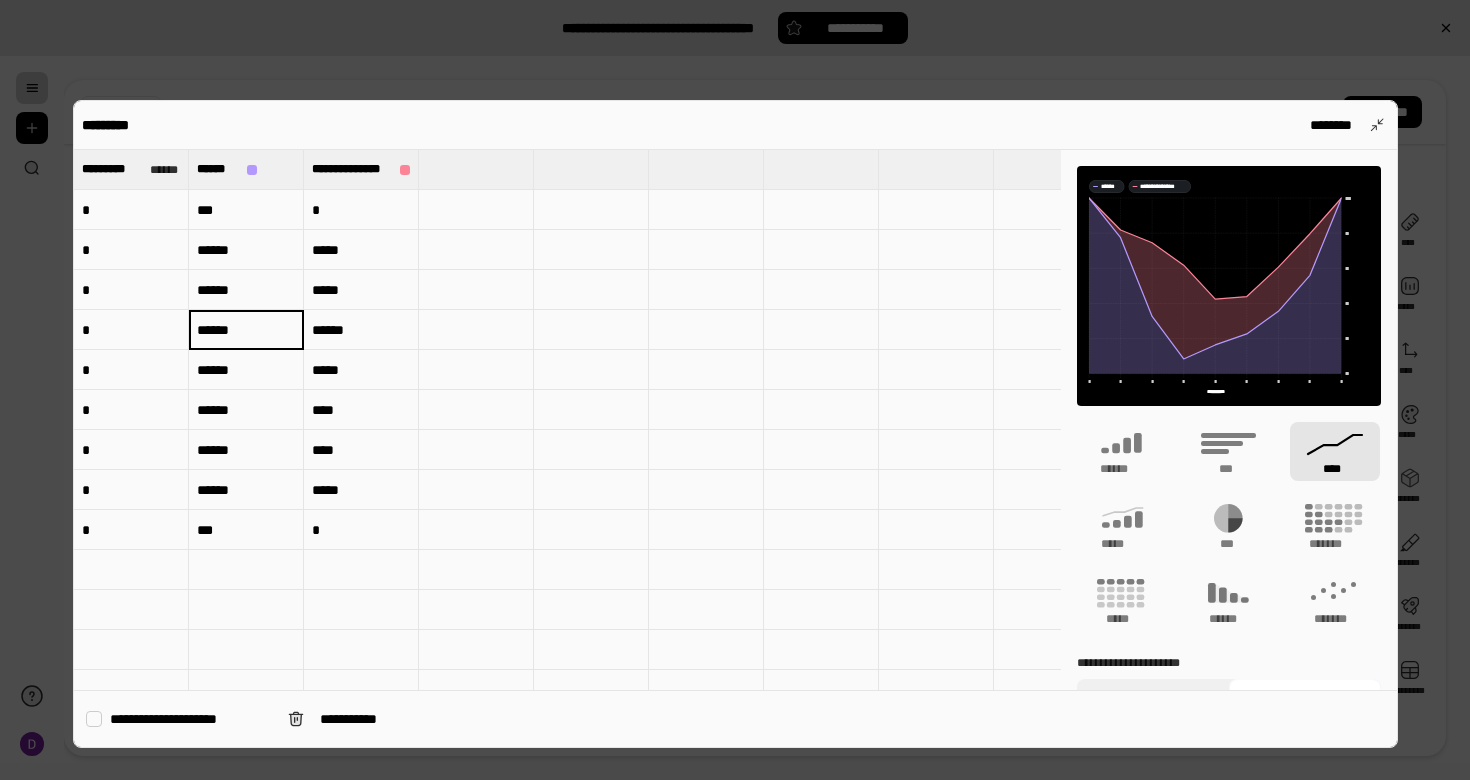 click on "******" at bounding box center (246, 329) 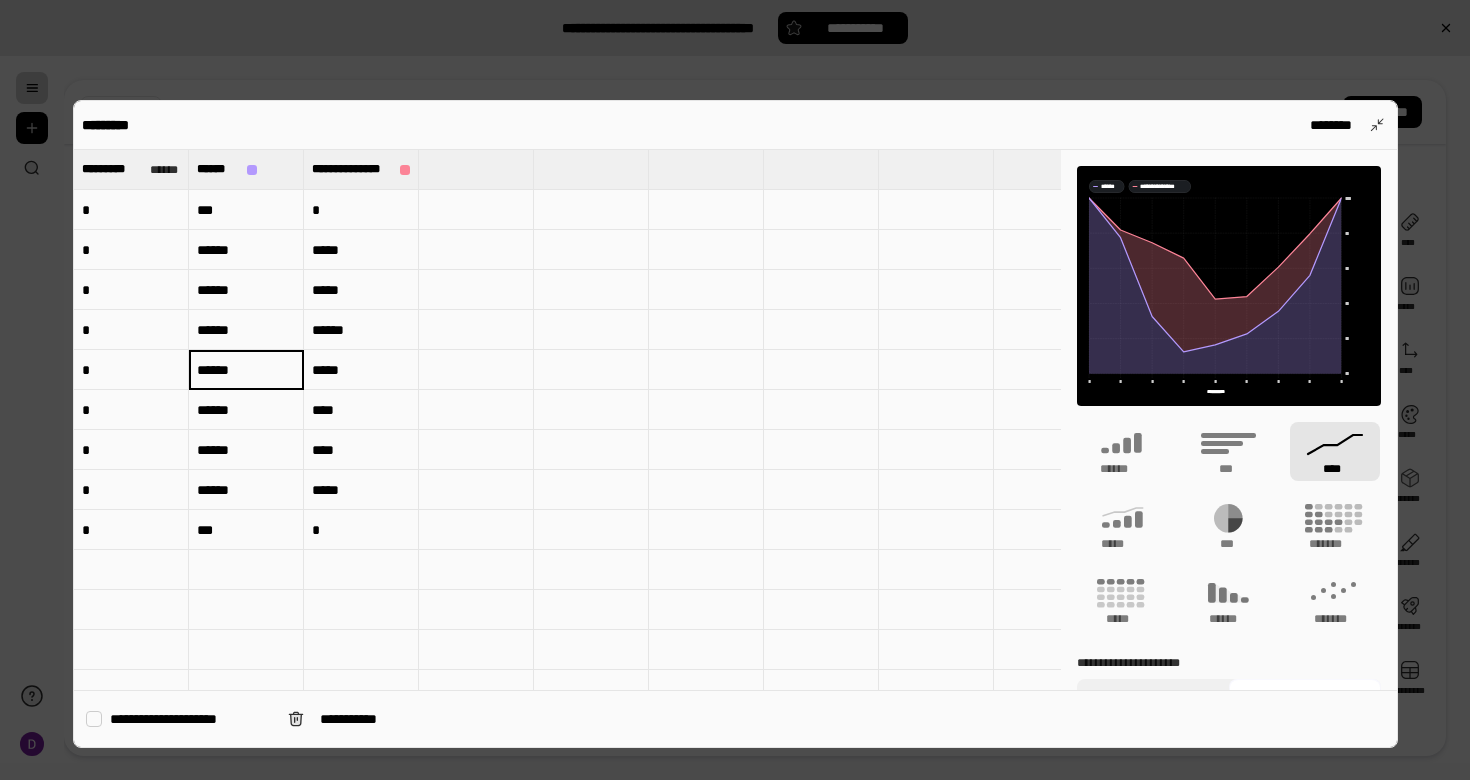click on "******" at bounding box center [246, 450] 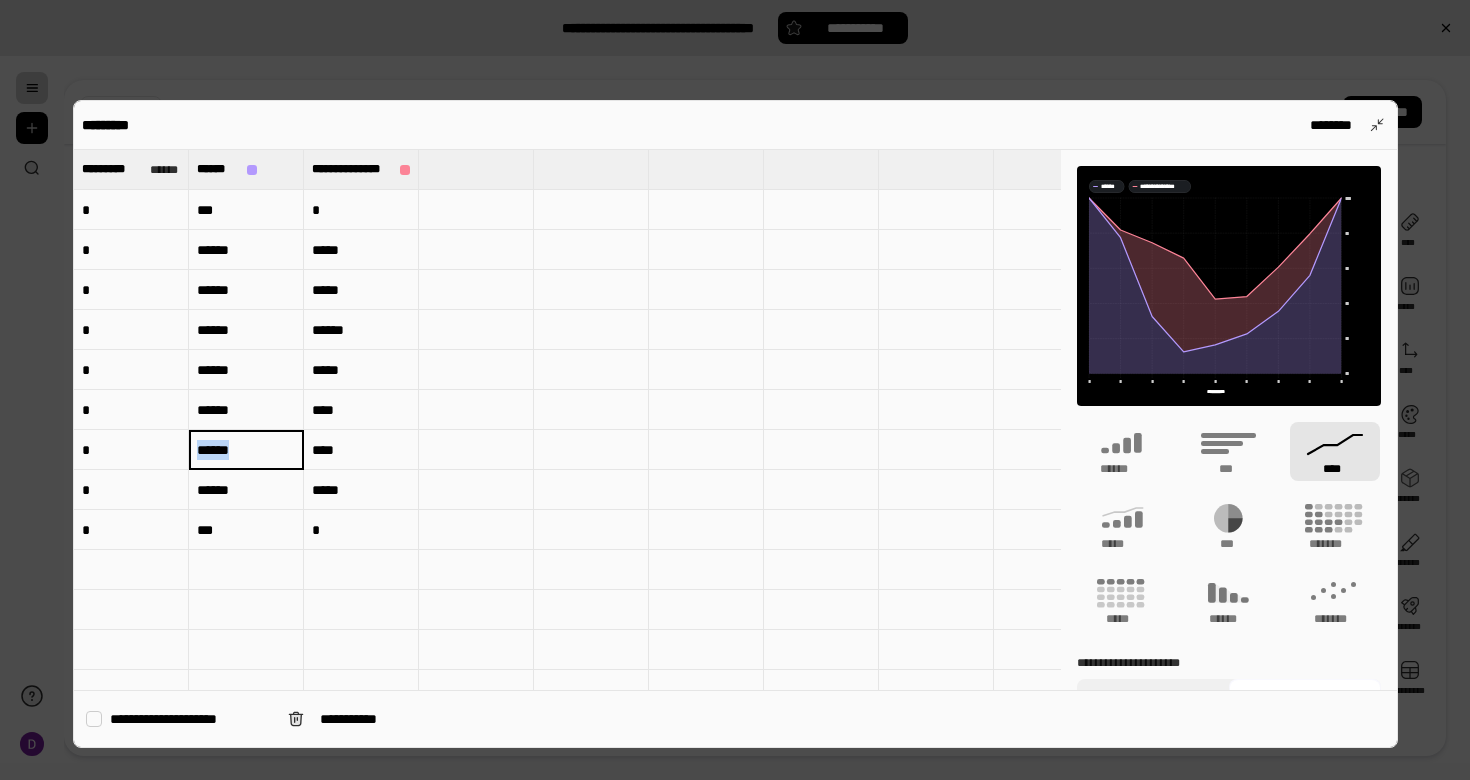 click on "******" at bounding box center [246, 450] 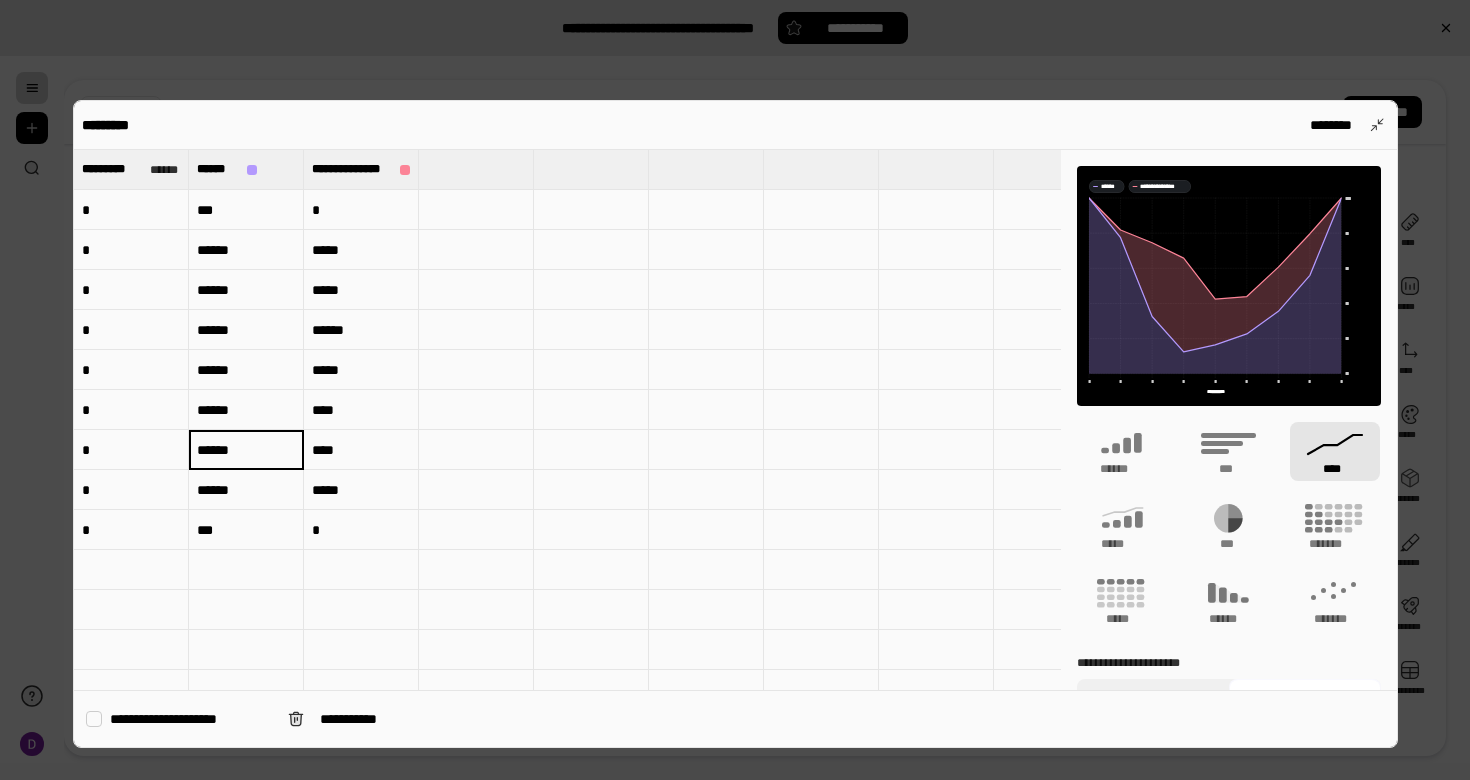 click on "******" at bounding box center [246, 449] 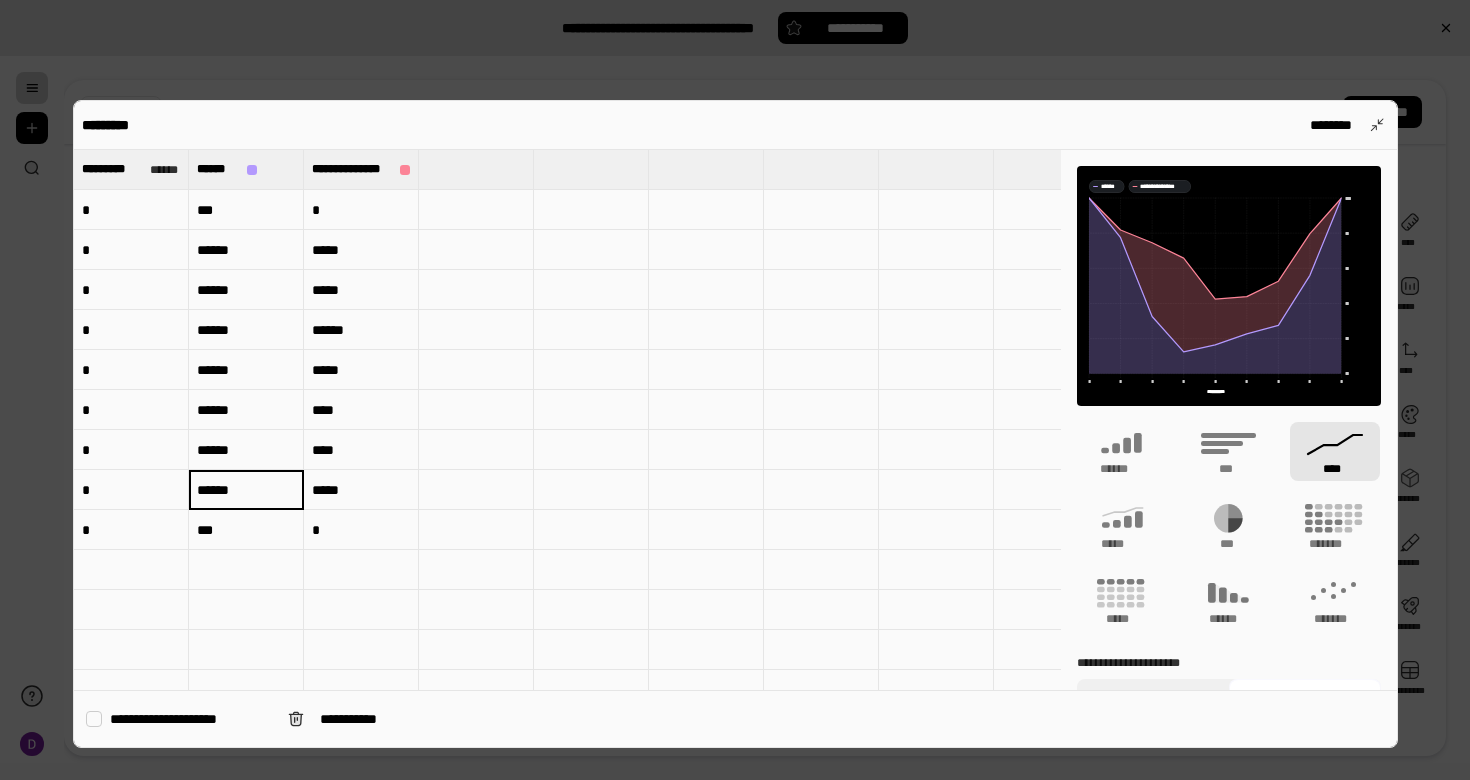 click on "******" at bounding box center [246, 490] 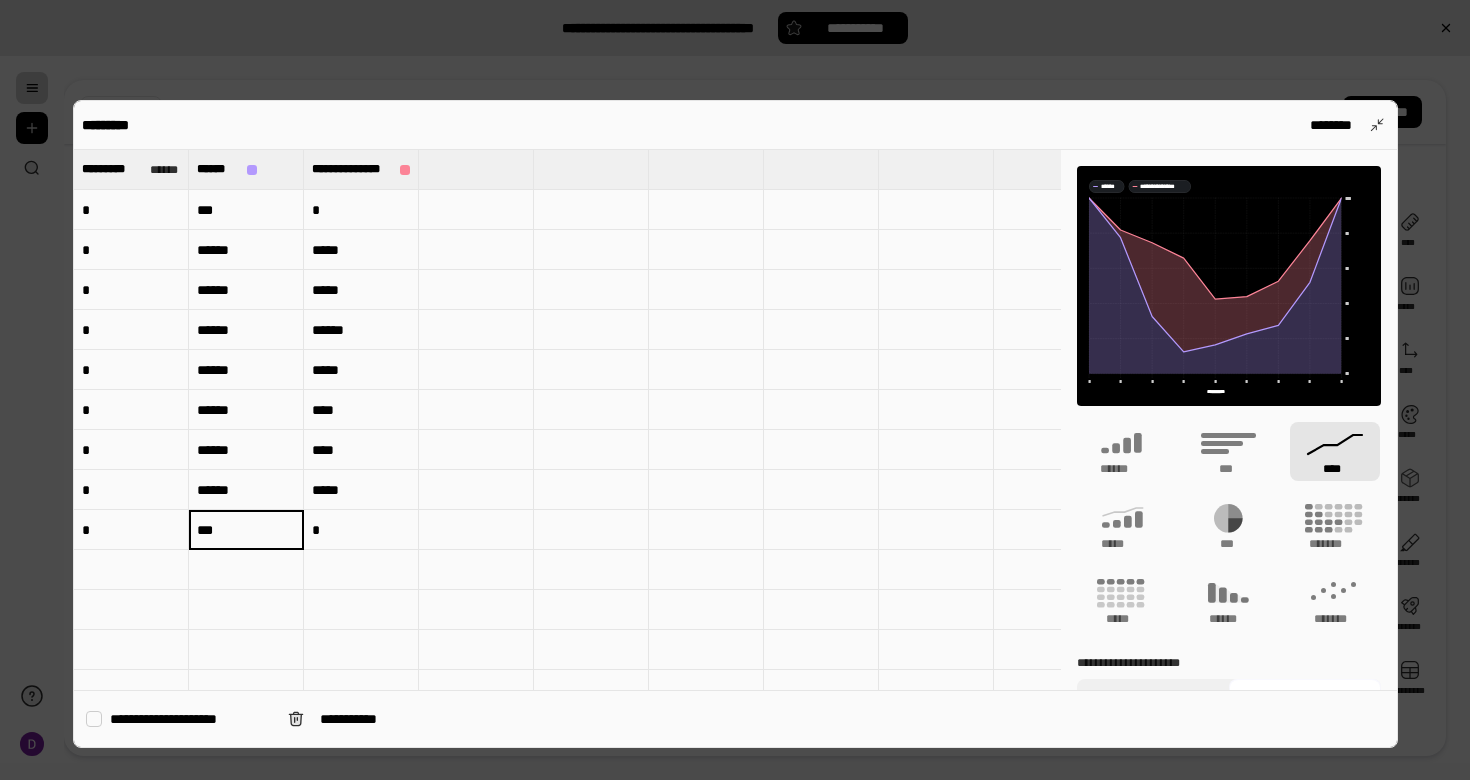 click on "******" at bounding box center [246, 450] 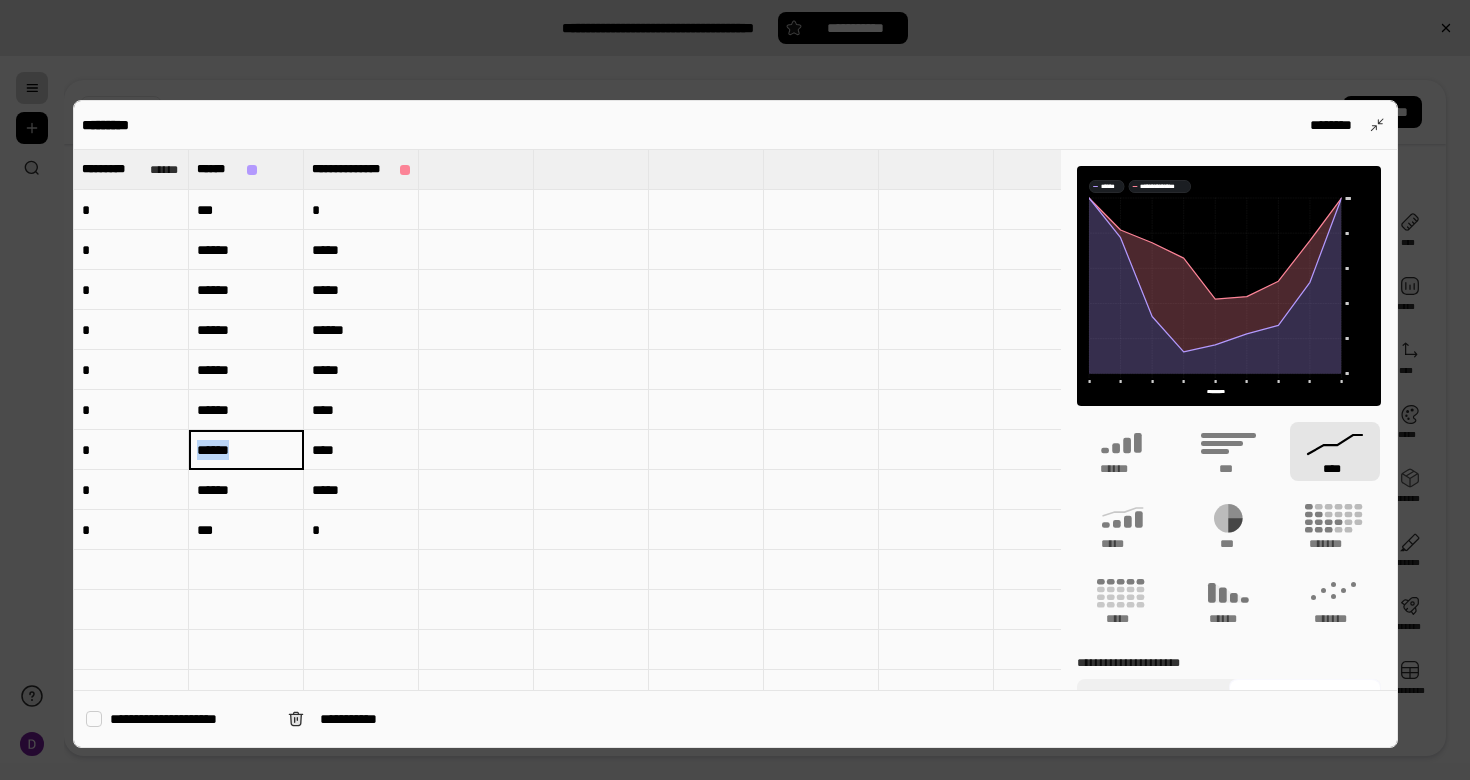 click on "******" at bounding box center [246, 450] 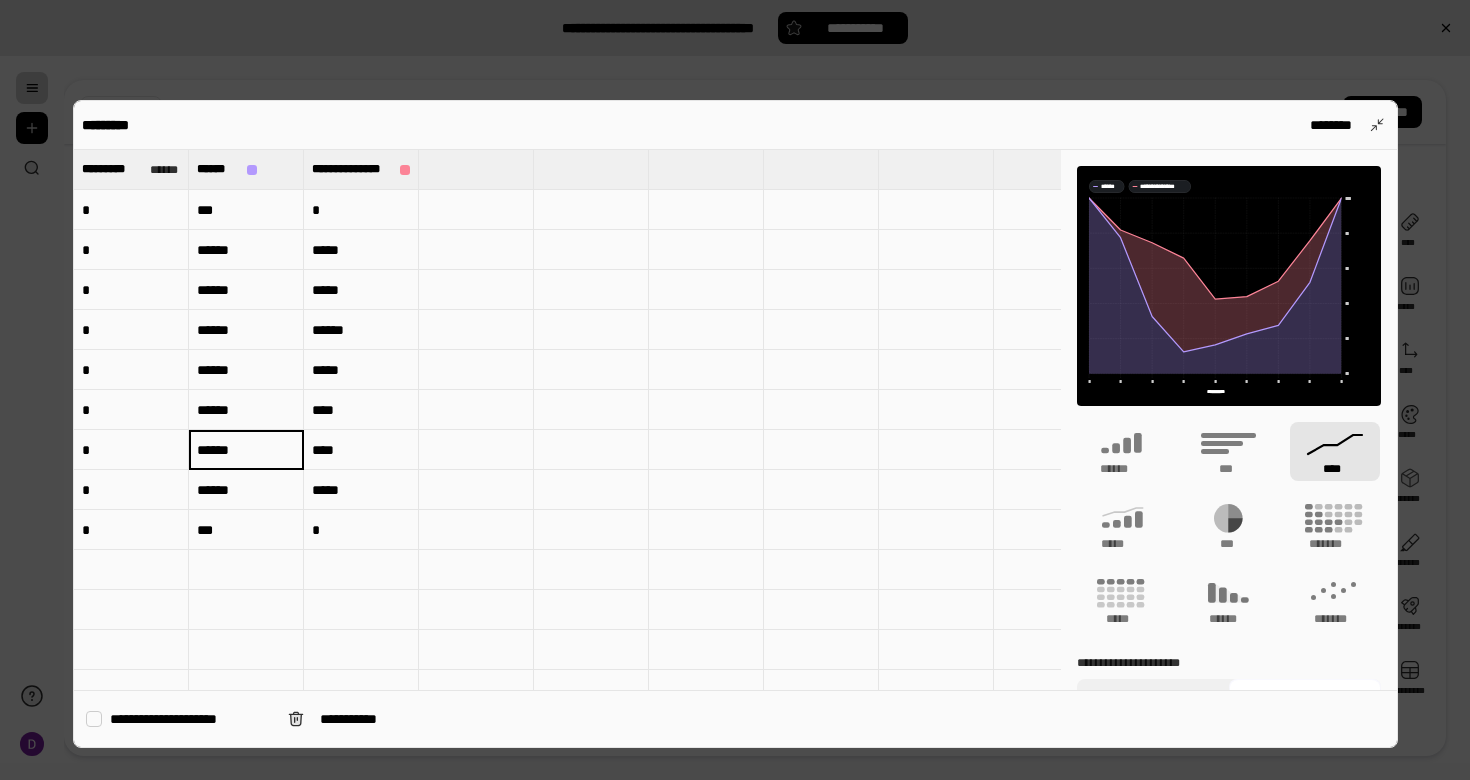 click on "******" at bounding box center (246, 449) 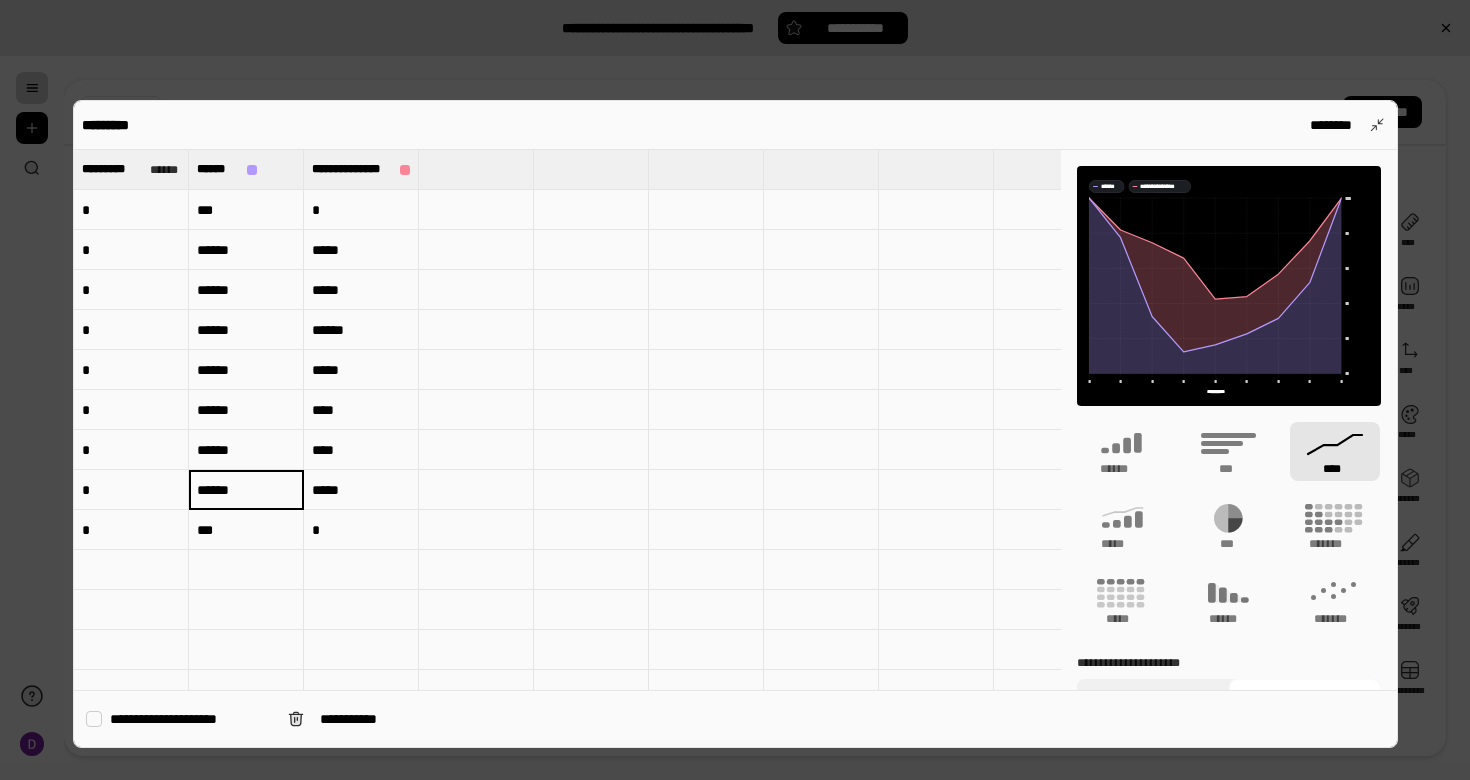 click at bounding box center (476, 490) 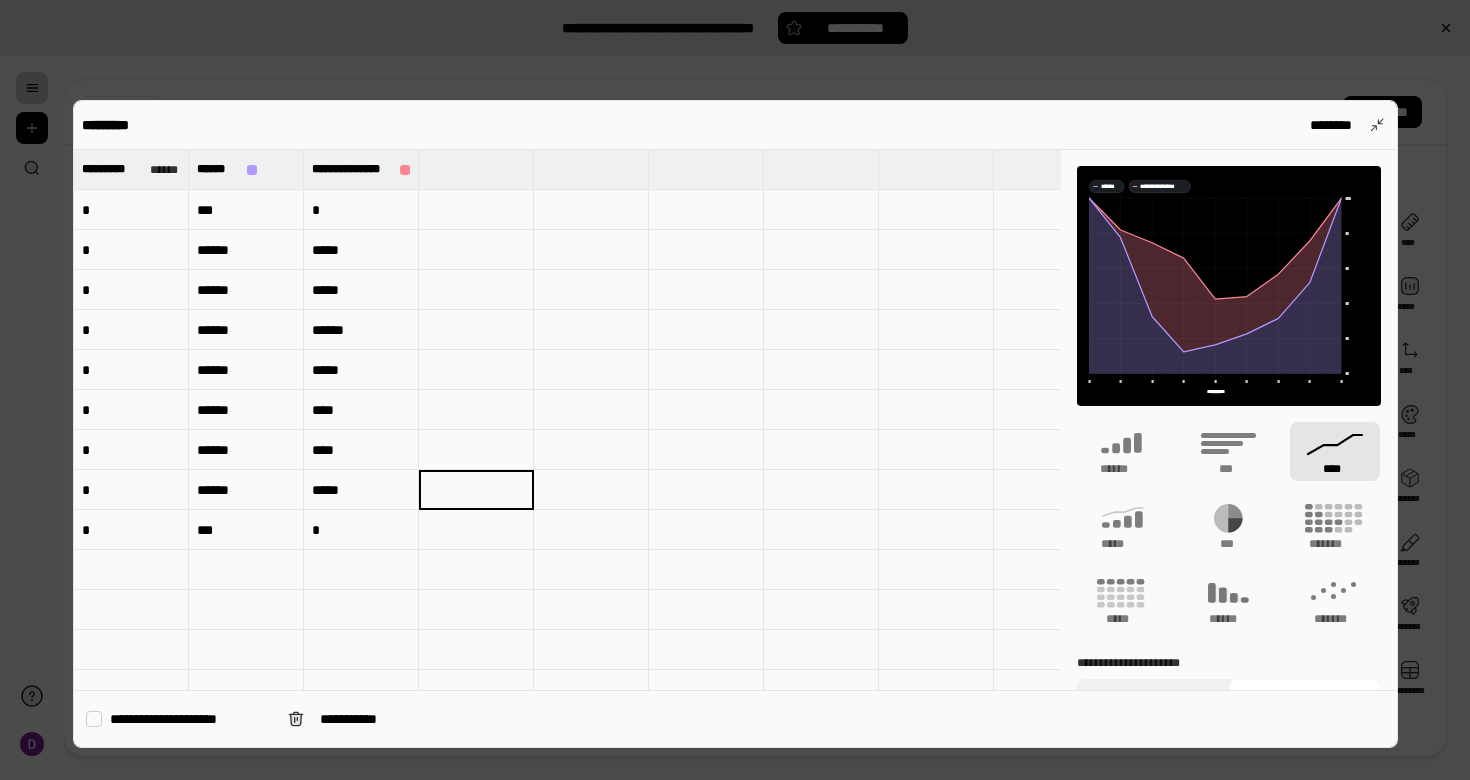 click on "******" at bounding box center (361, 330) 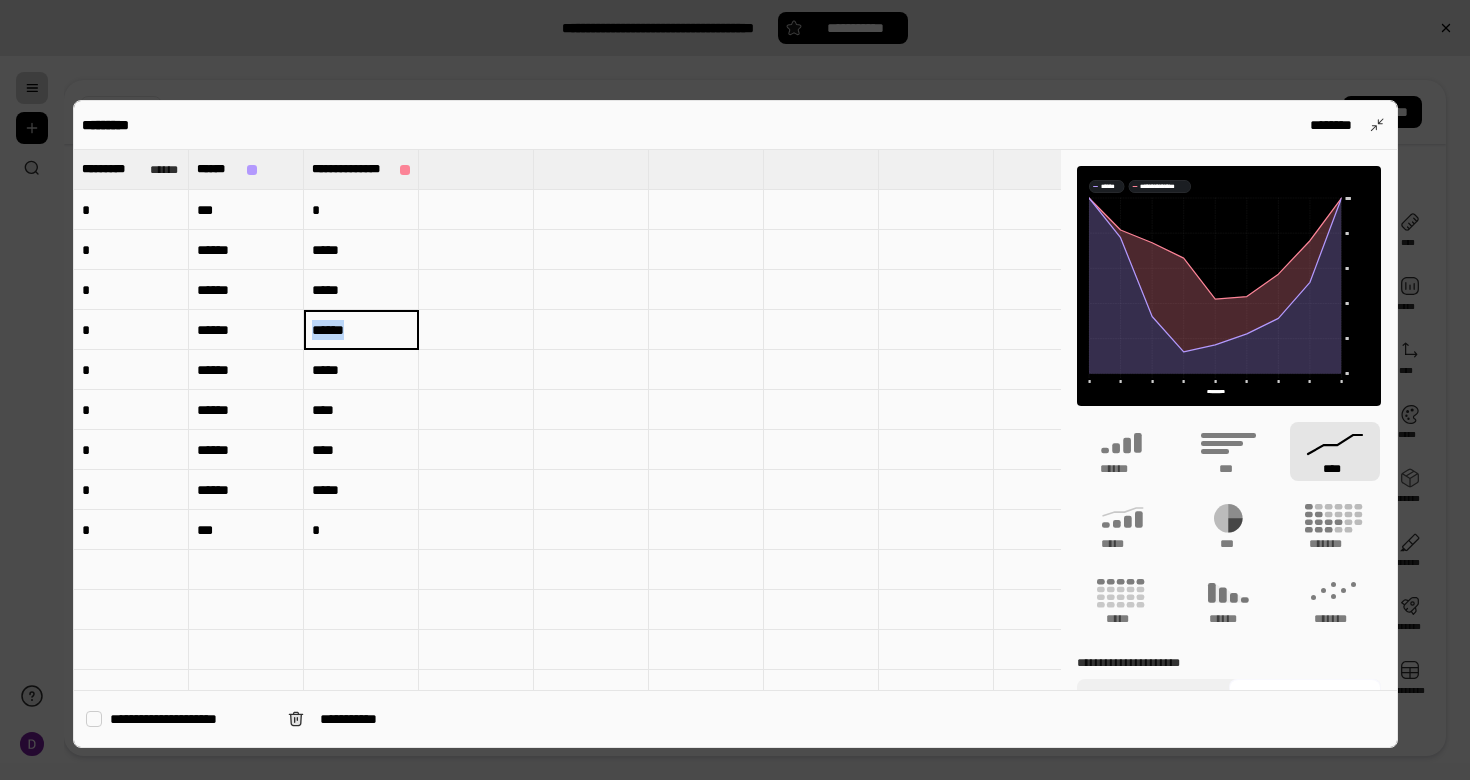 click on "******" at bounding box center [361, 330] 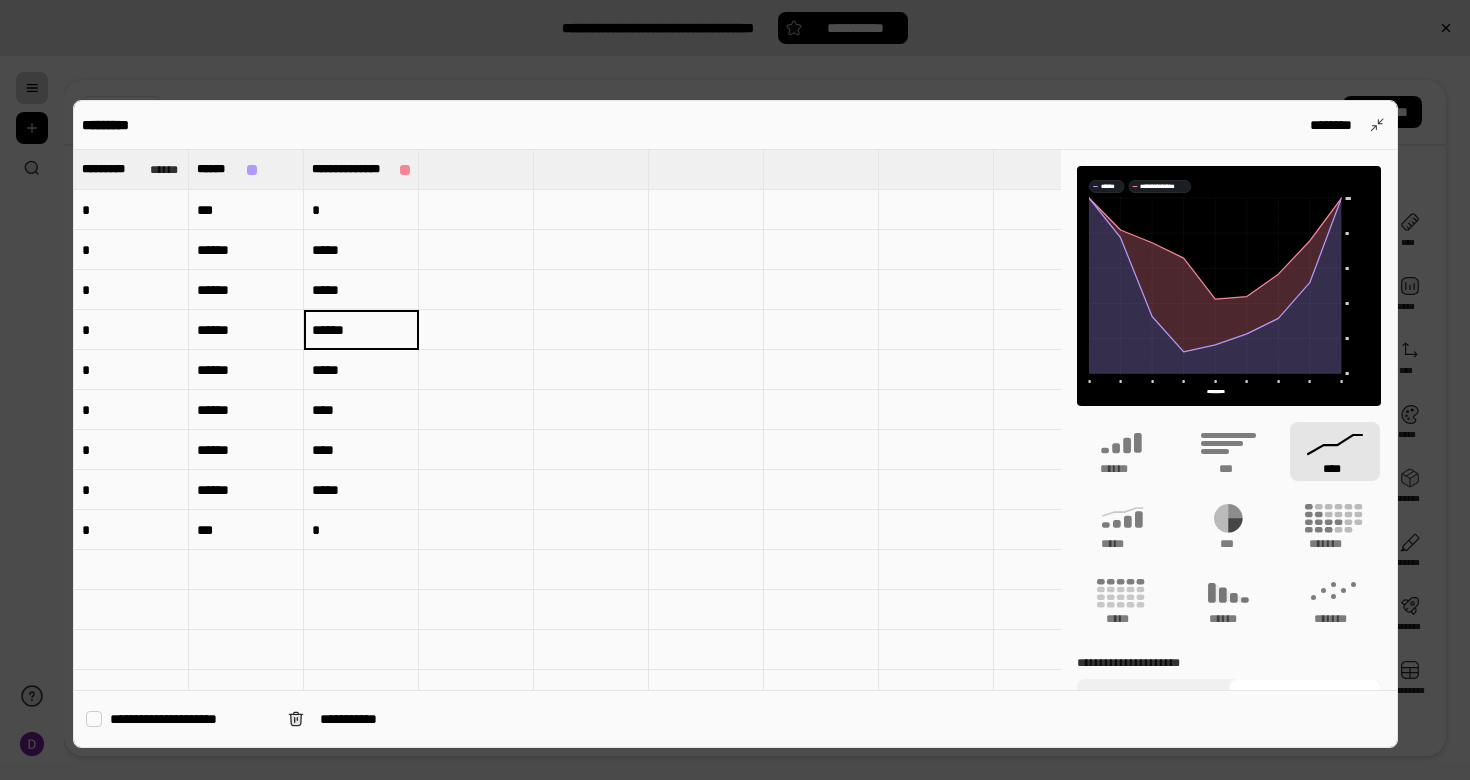 click on "******" at bounding box center (361, 329) 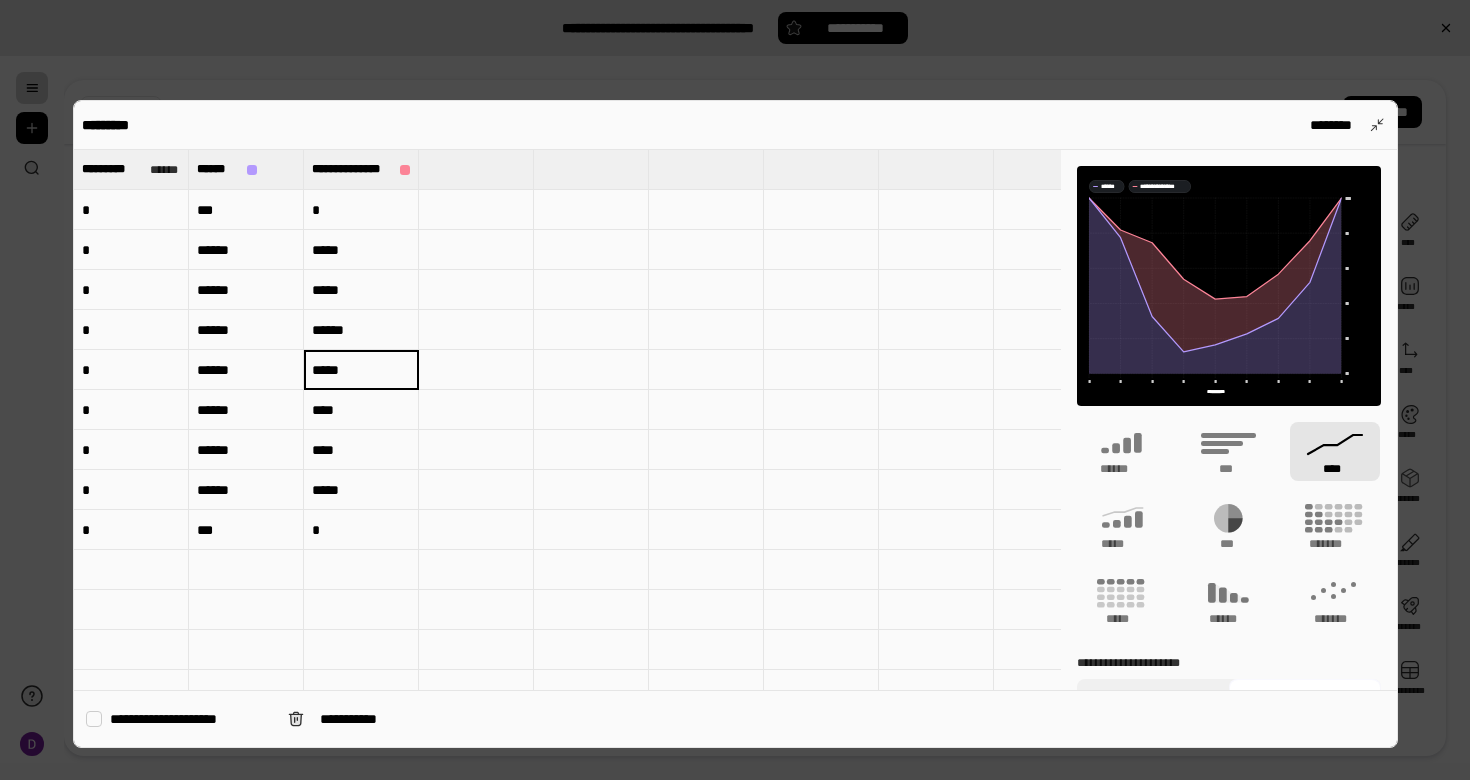 click on "*****" at bounding box center (361, 290) 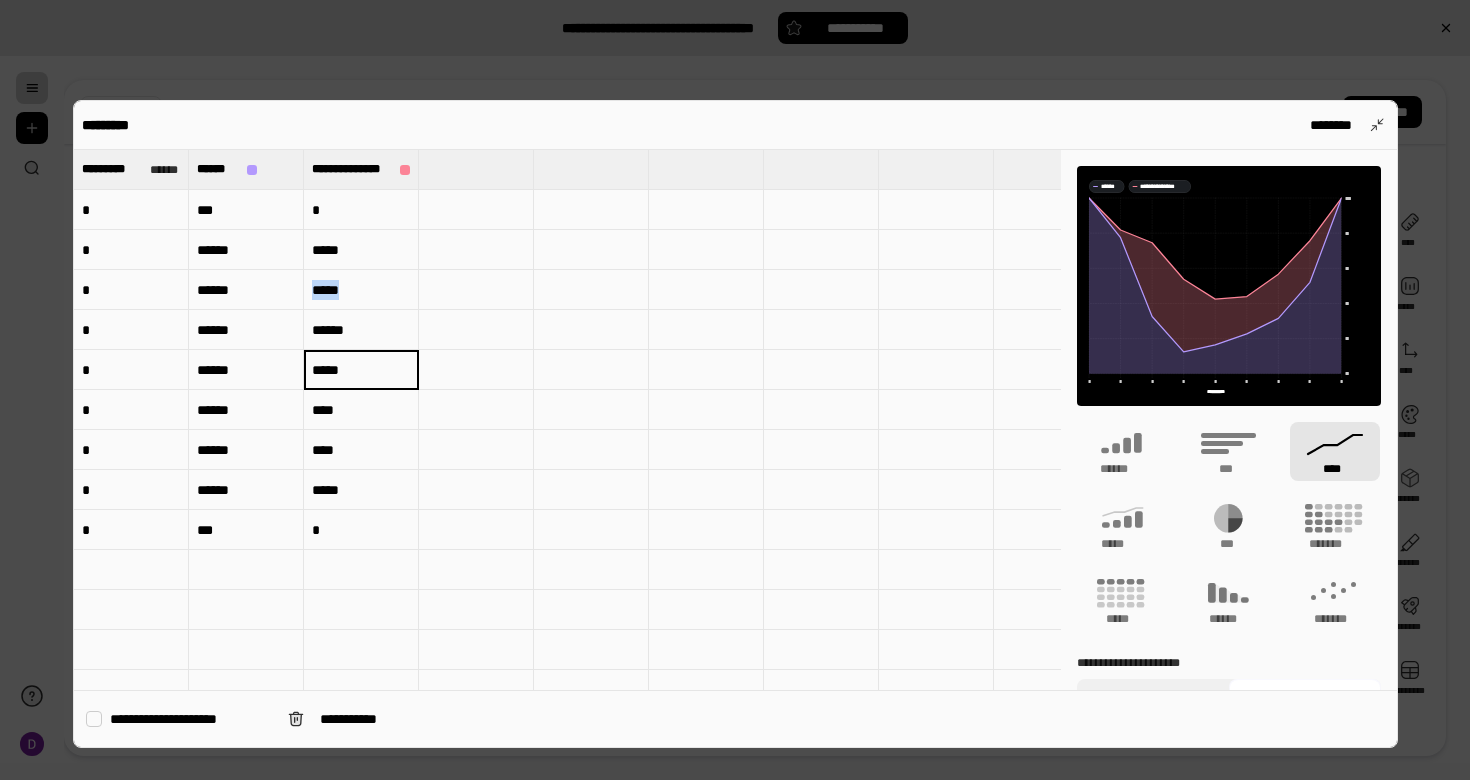 click on "*****" at bounding box center (361, 290) 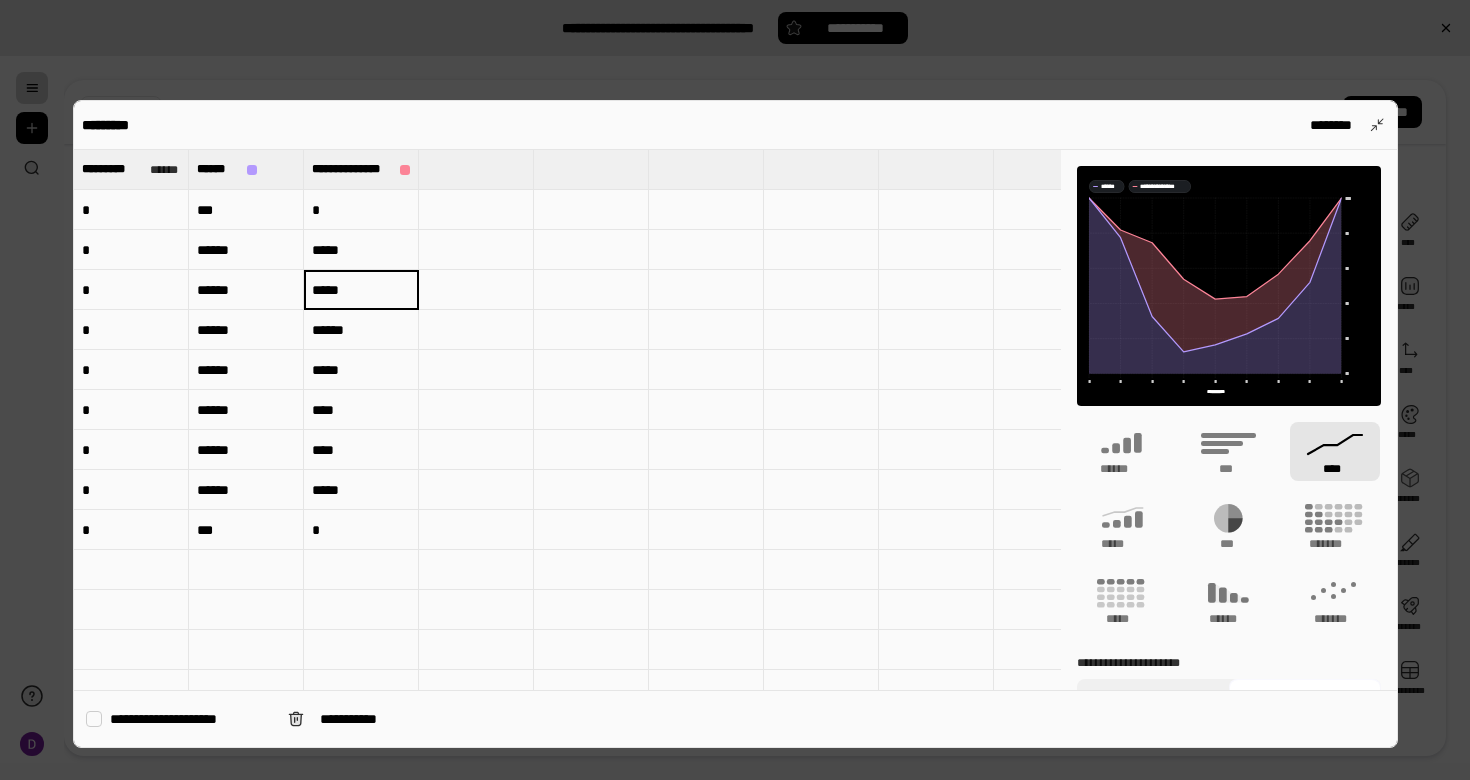 click on "*****" at bounding box center (361, 289) 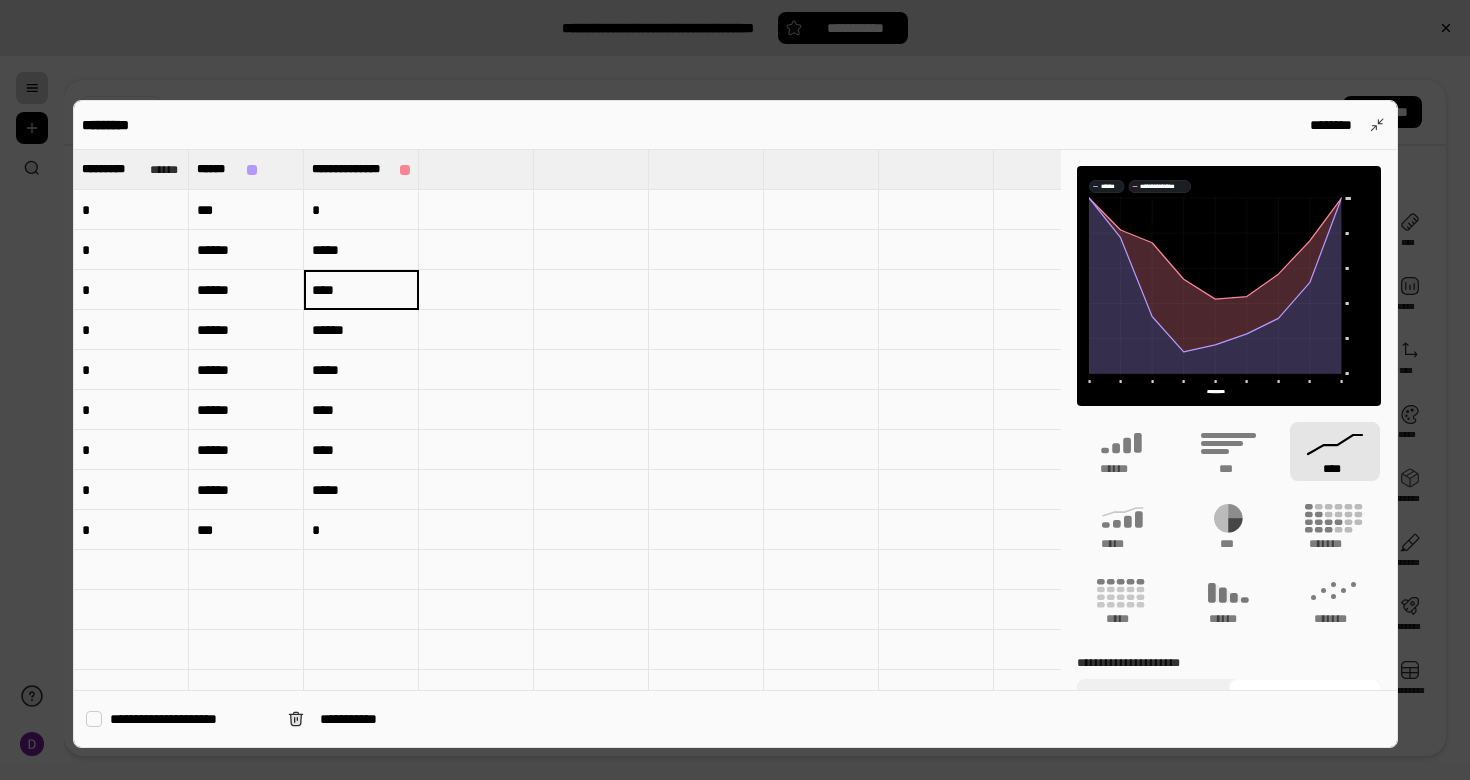 type on "****" 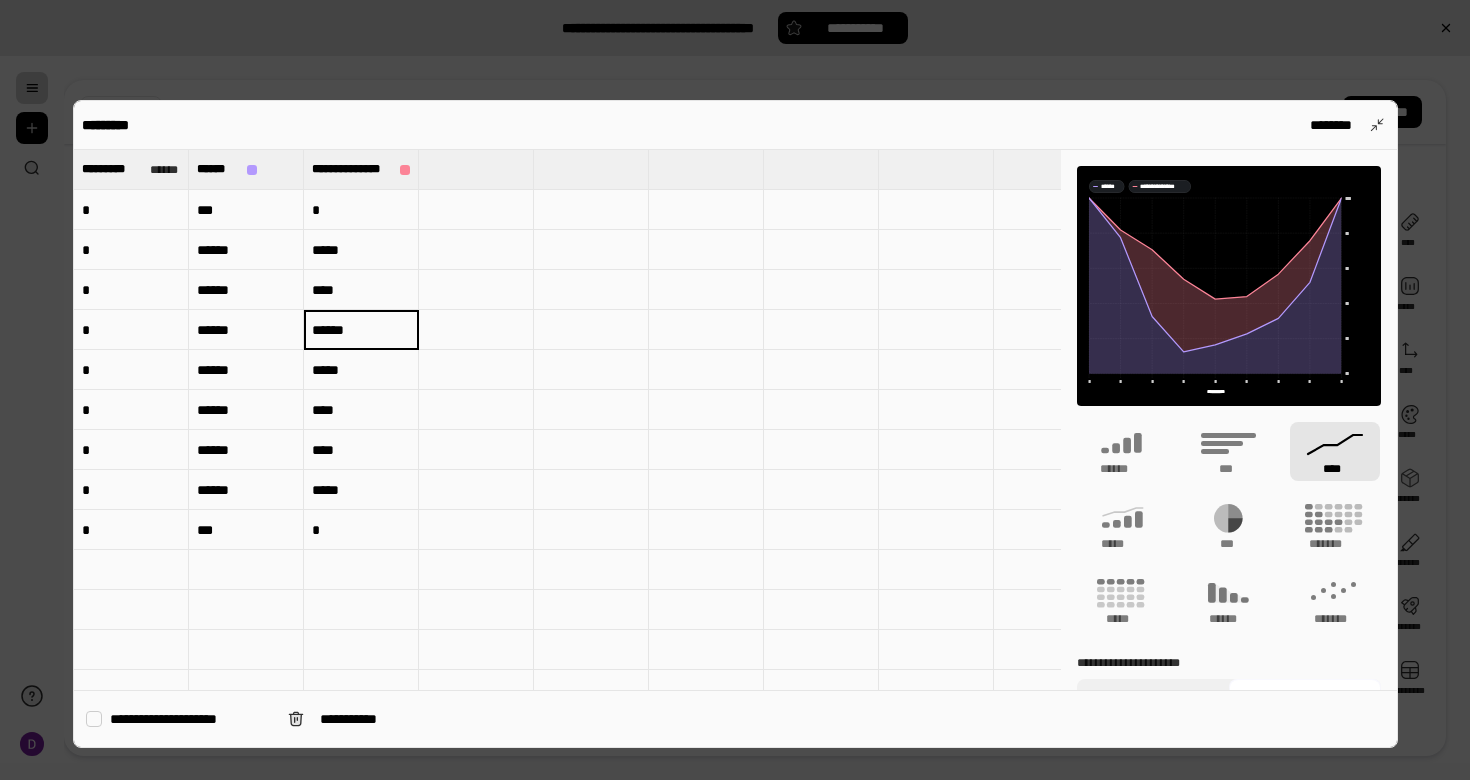 click at bounding box center (476, 370) 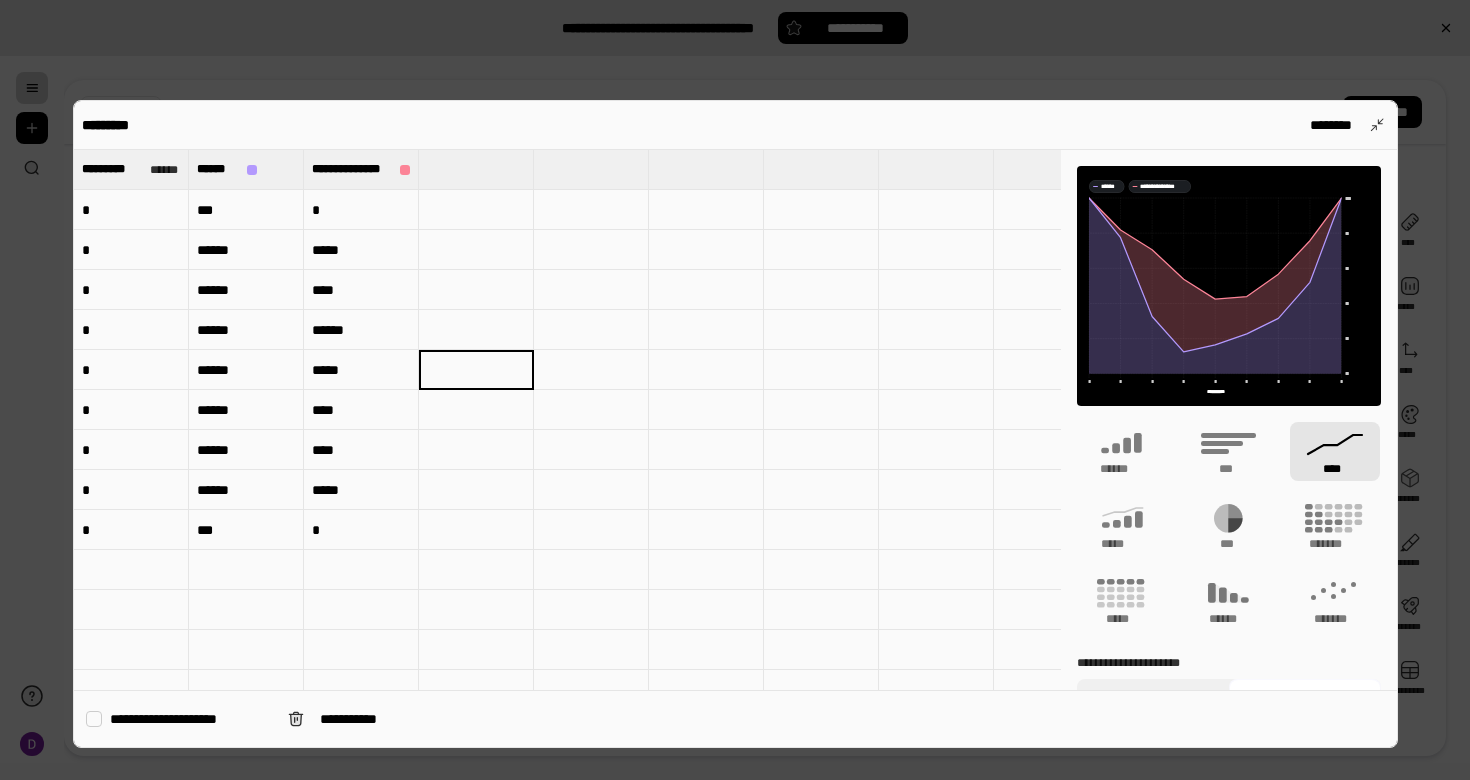 click on "******" at bounding box center (246, 330) 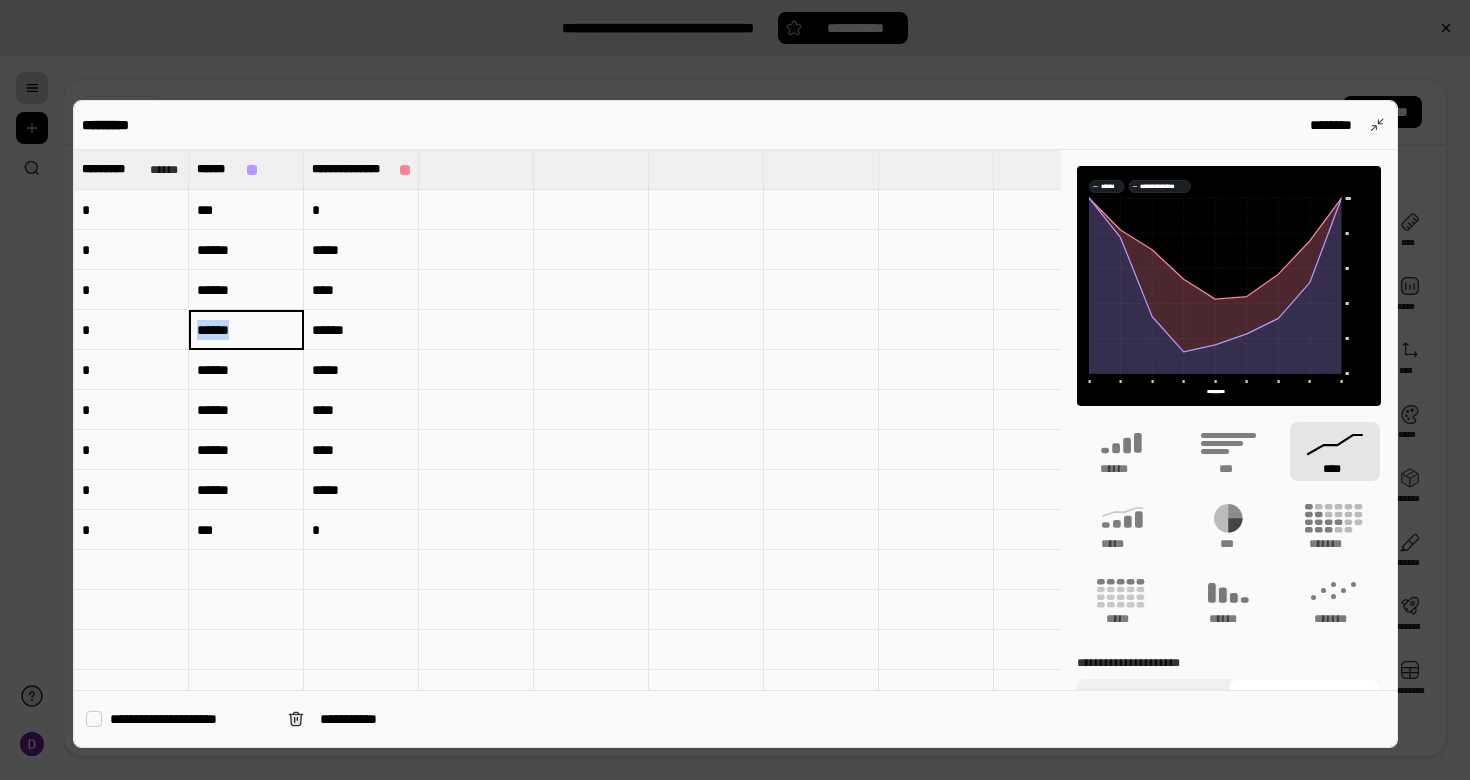 click on "******" at bounding box center (246, 330) 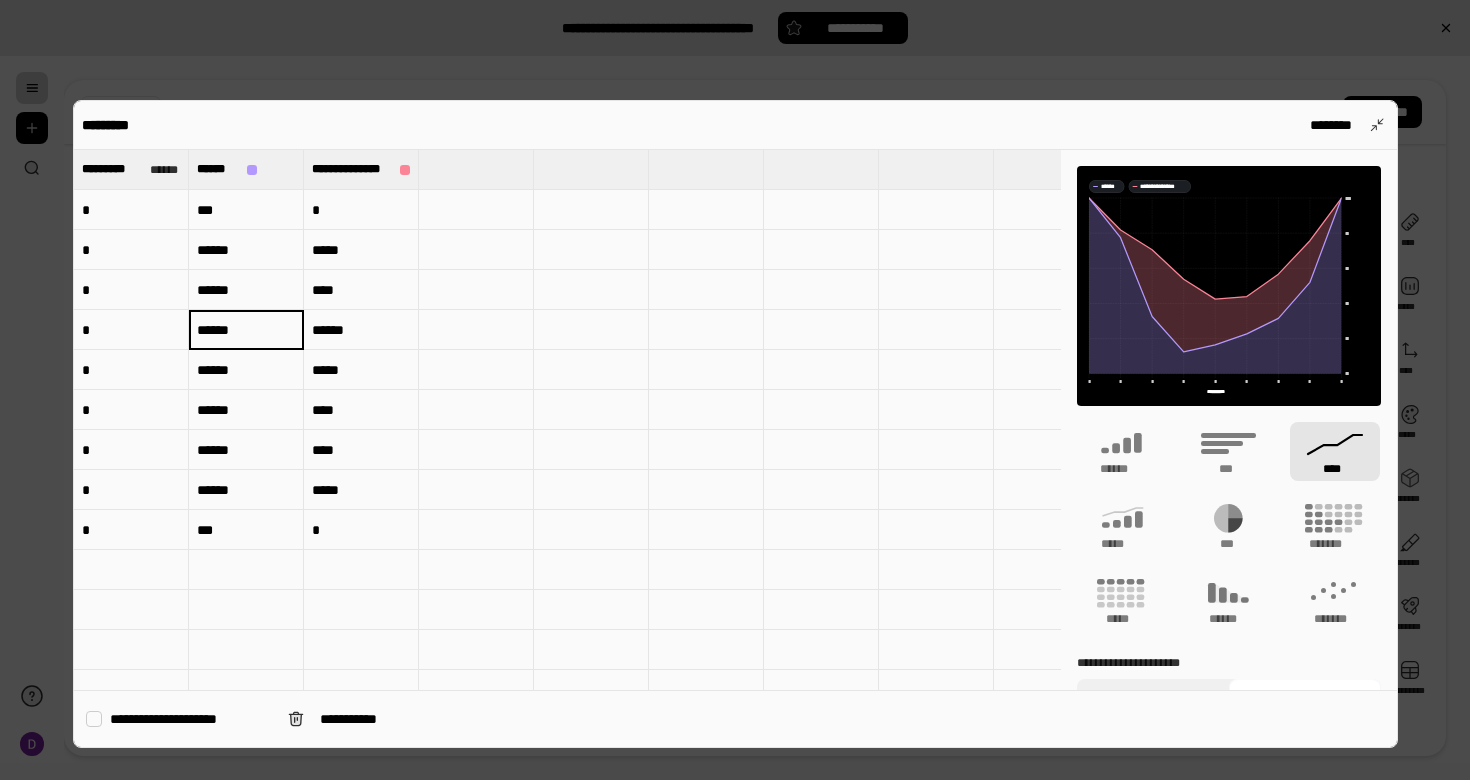 click on "******" at bounding box center [246, 329] 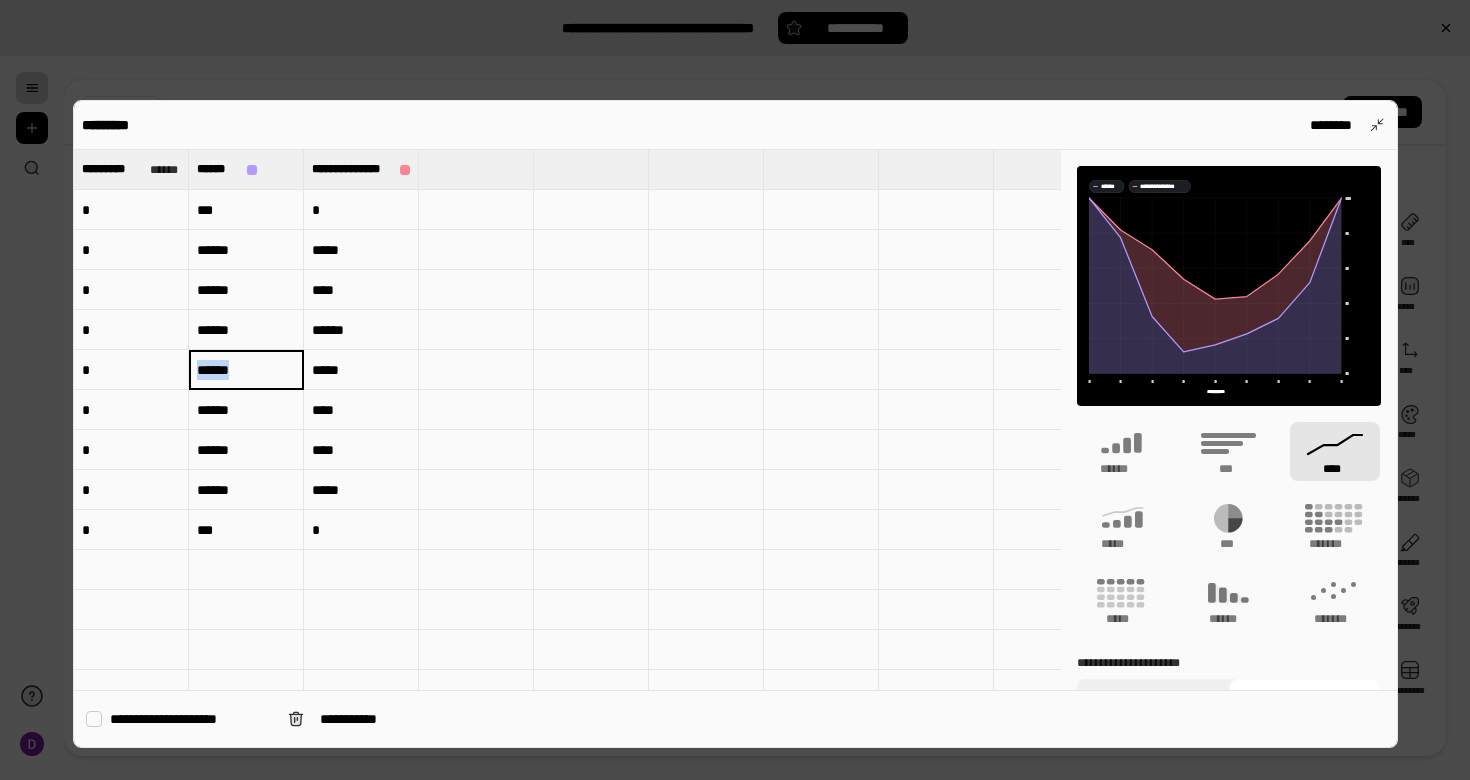 click on "******" at bounding box center [246, 370] 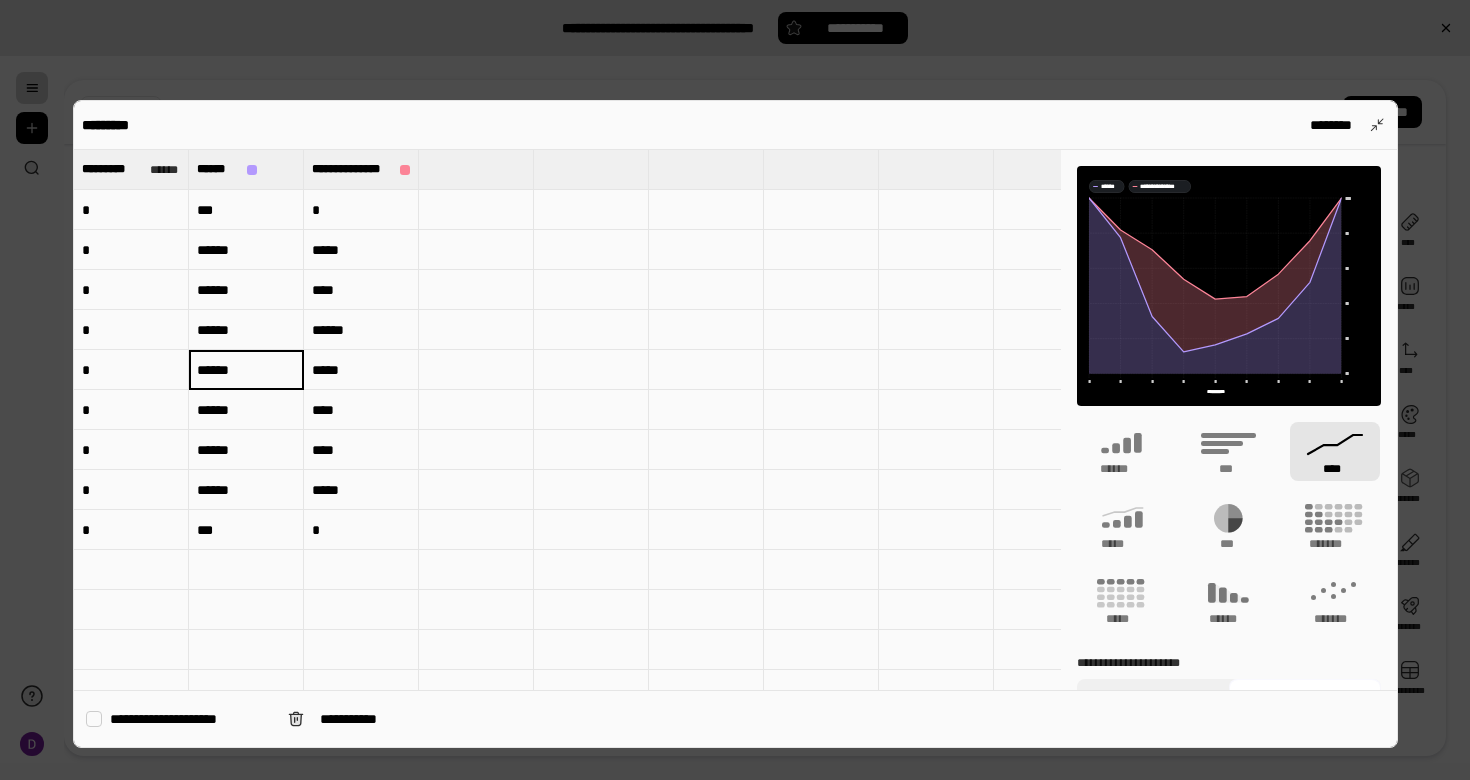 click on "******" at bounding box center [246, 369] 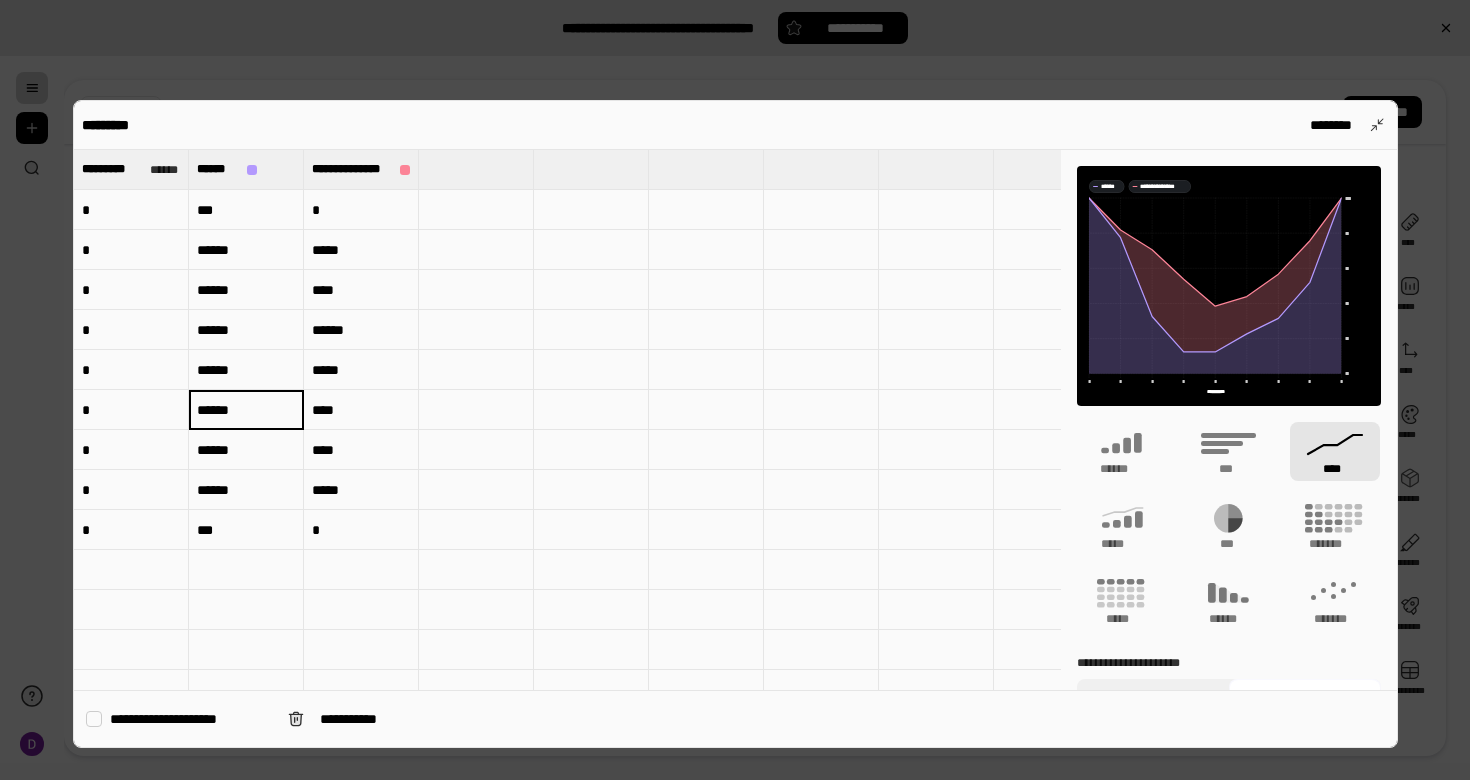 click on "******" at bounding box center (246, 330) 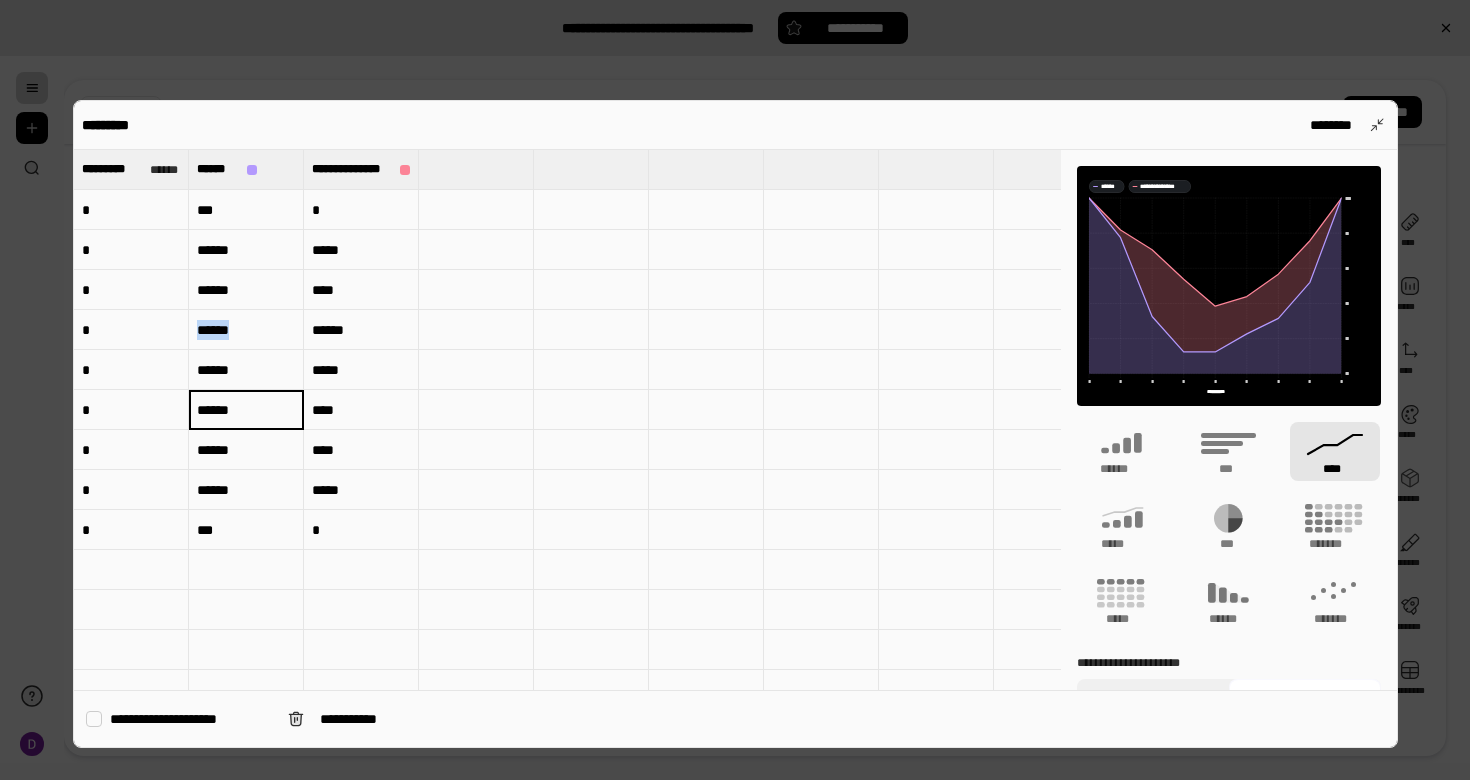 click on "******" at bounding box center (246, 330) 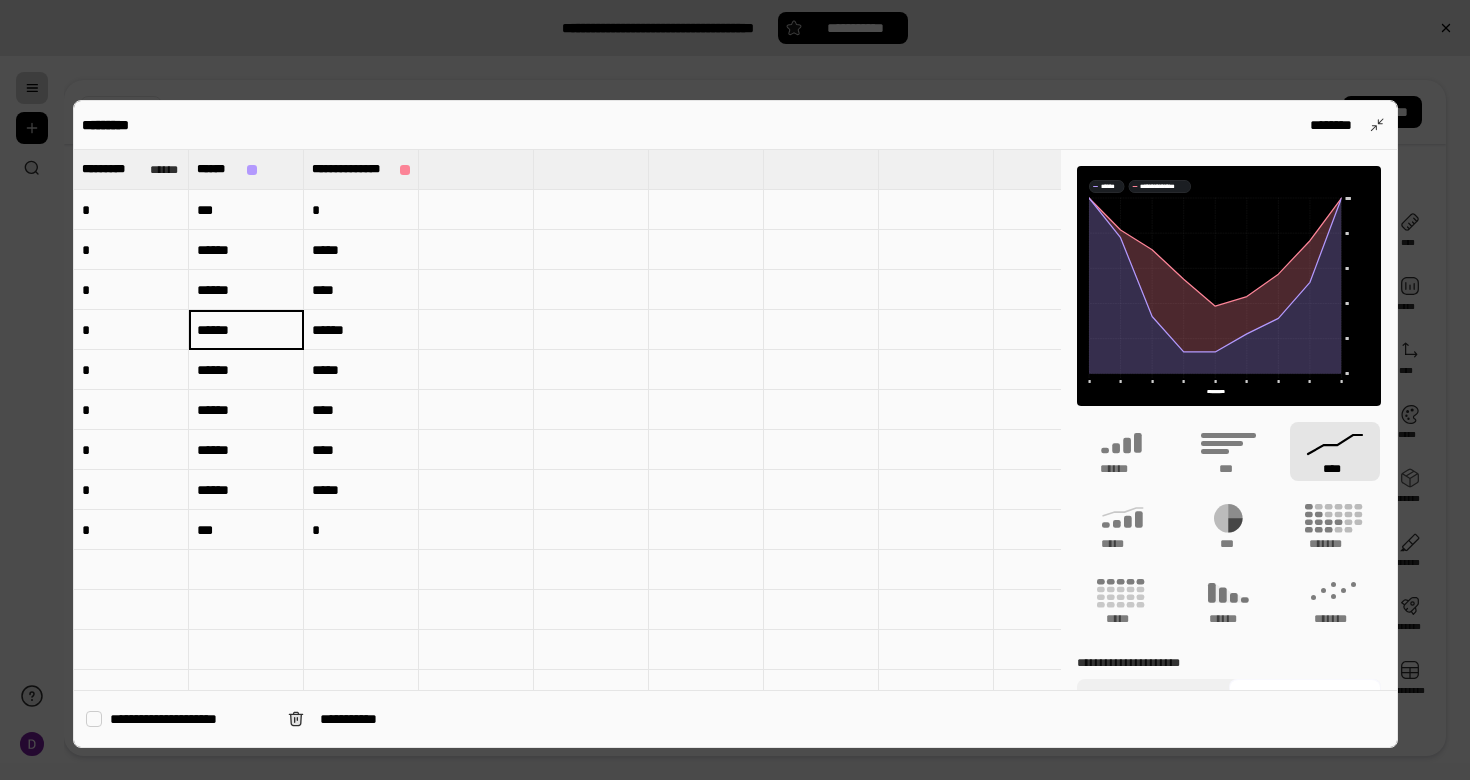 click on "******" at bounding box center [246, 329] 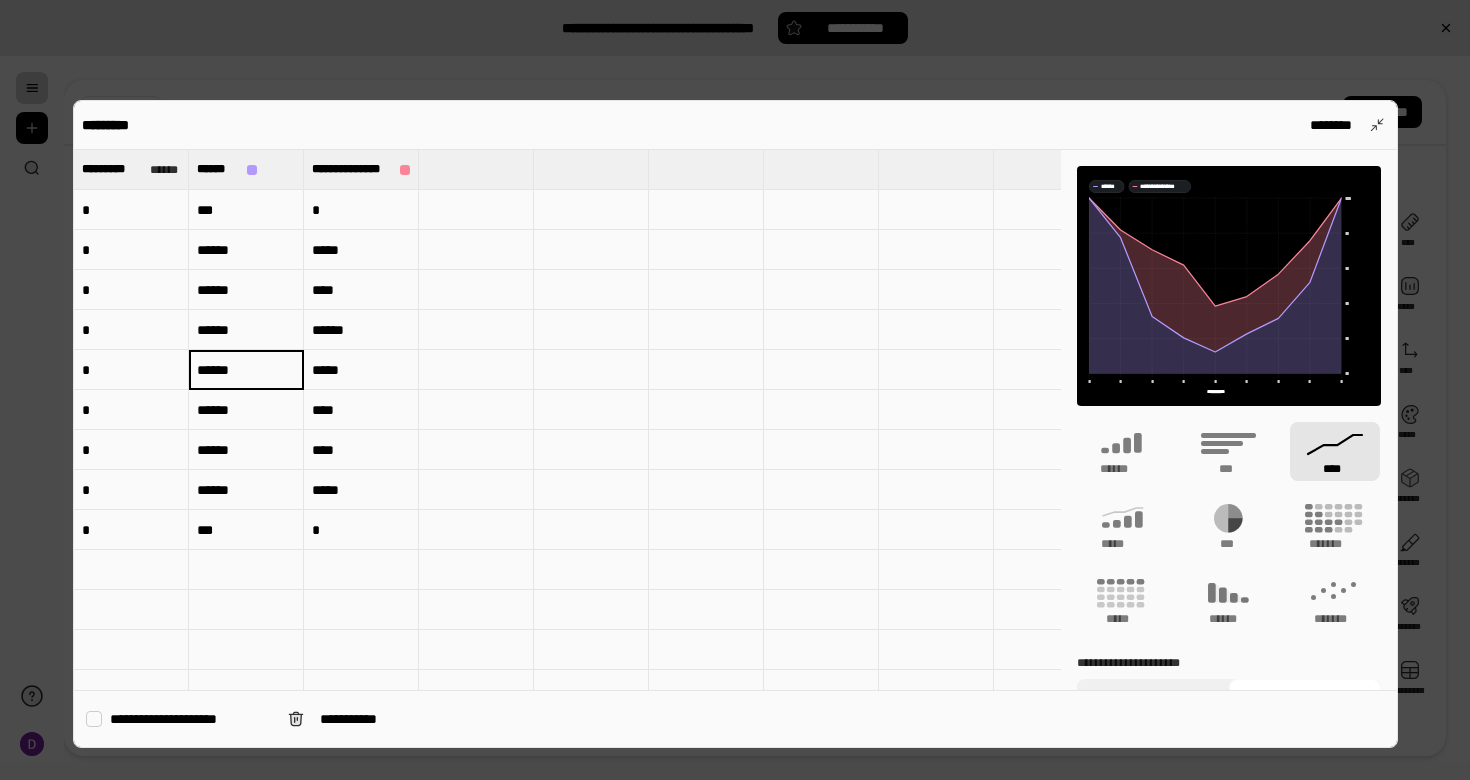 click on "******" at bounding box center (361, 330) 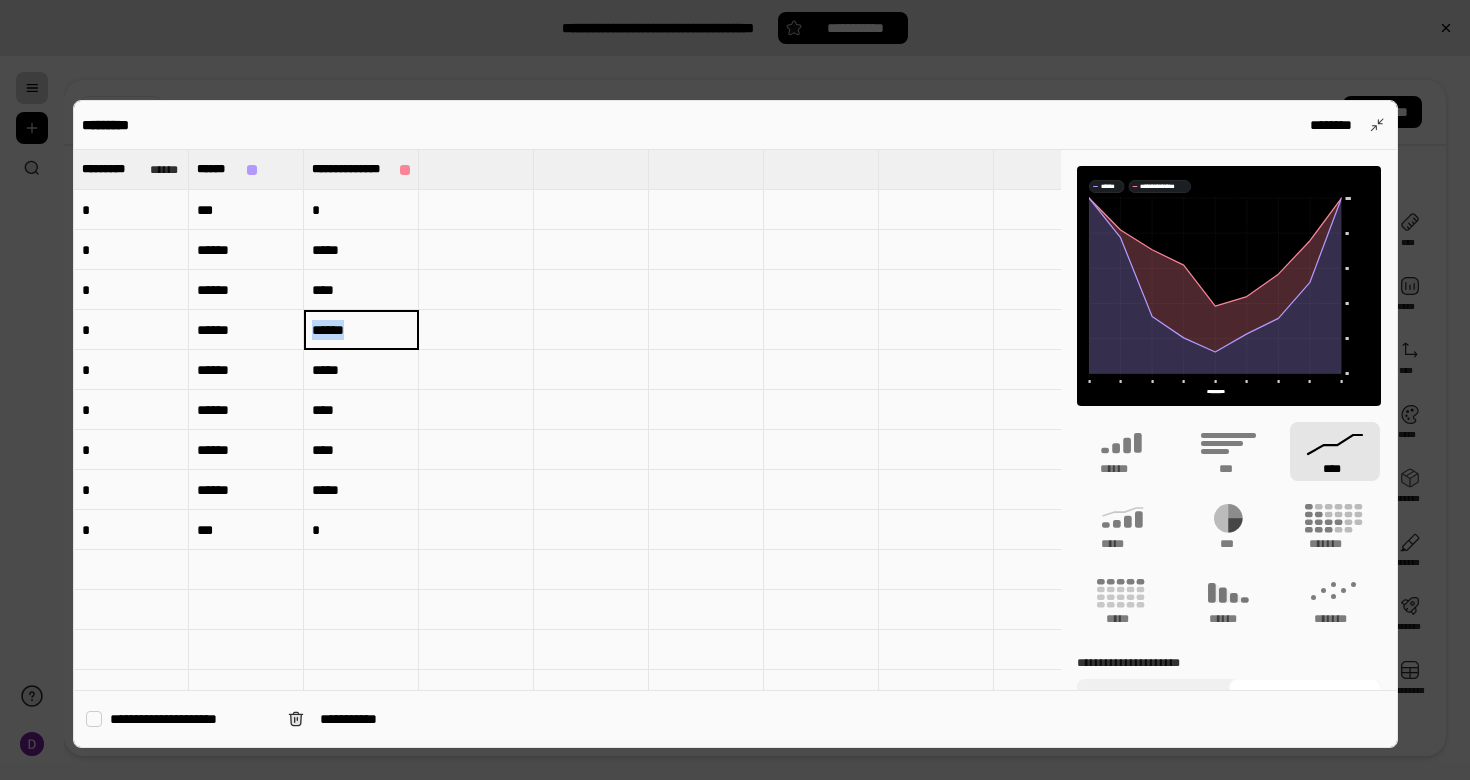 click on "******" at bounding box center (361, 330) 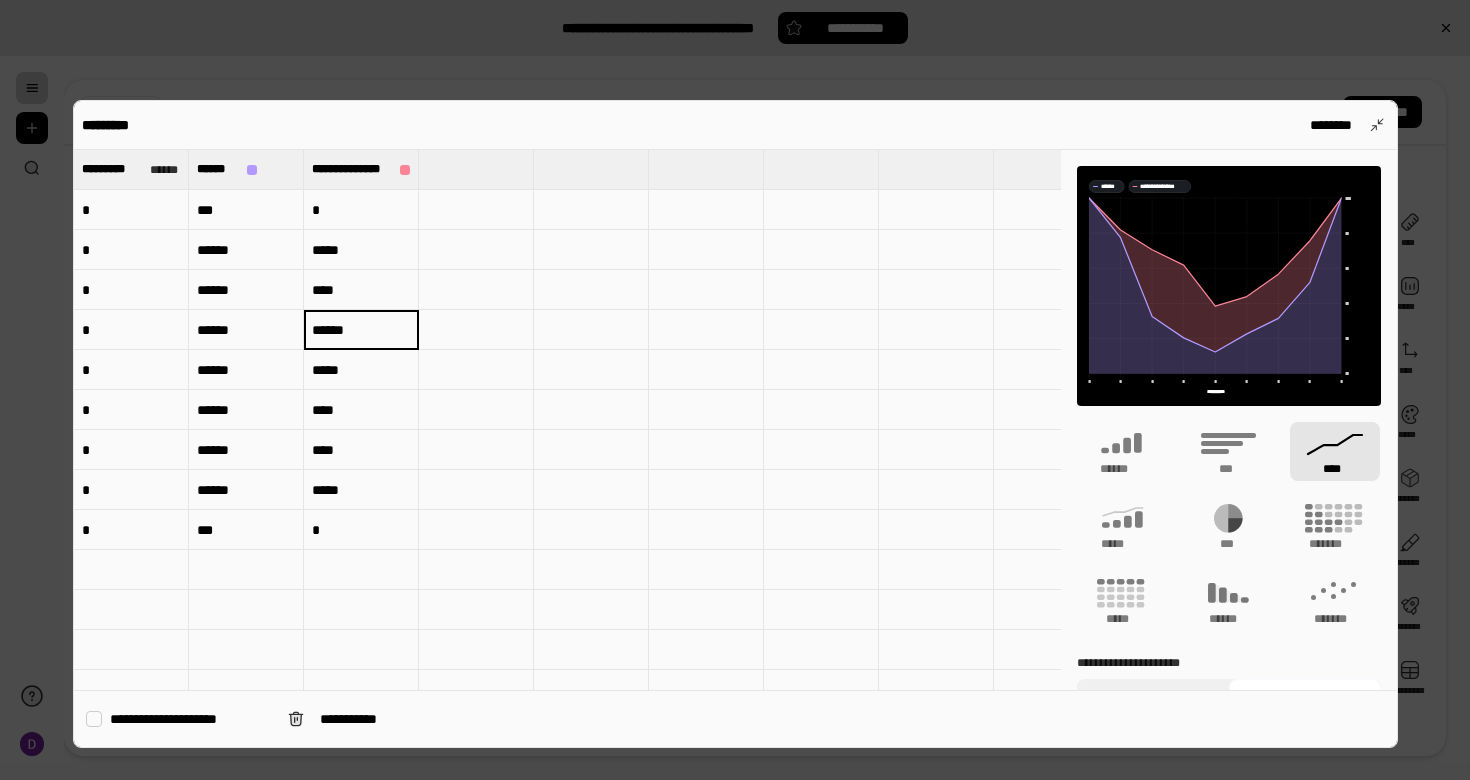 click on "******" at bounding box center (361, 329) 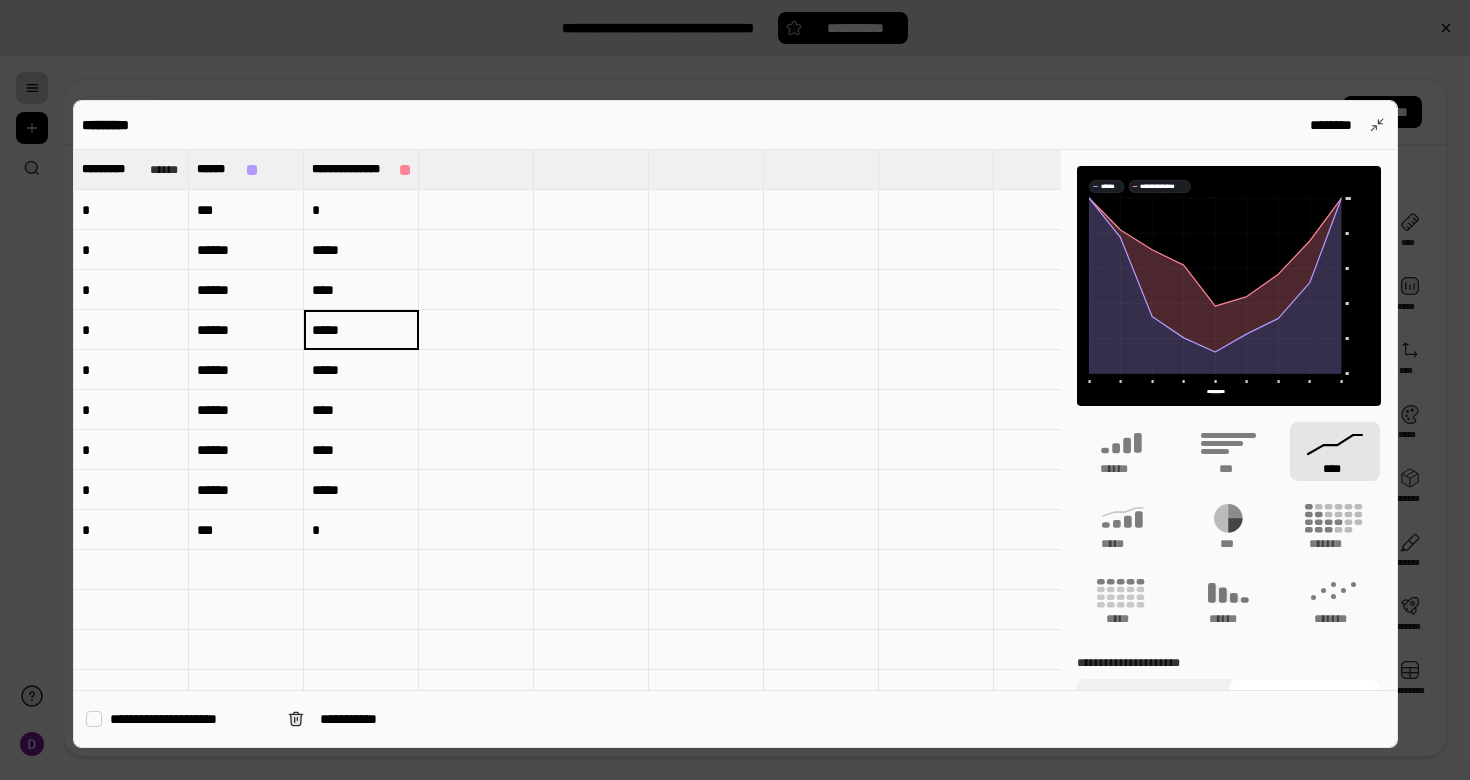 type on "*****" 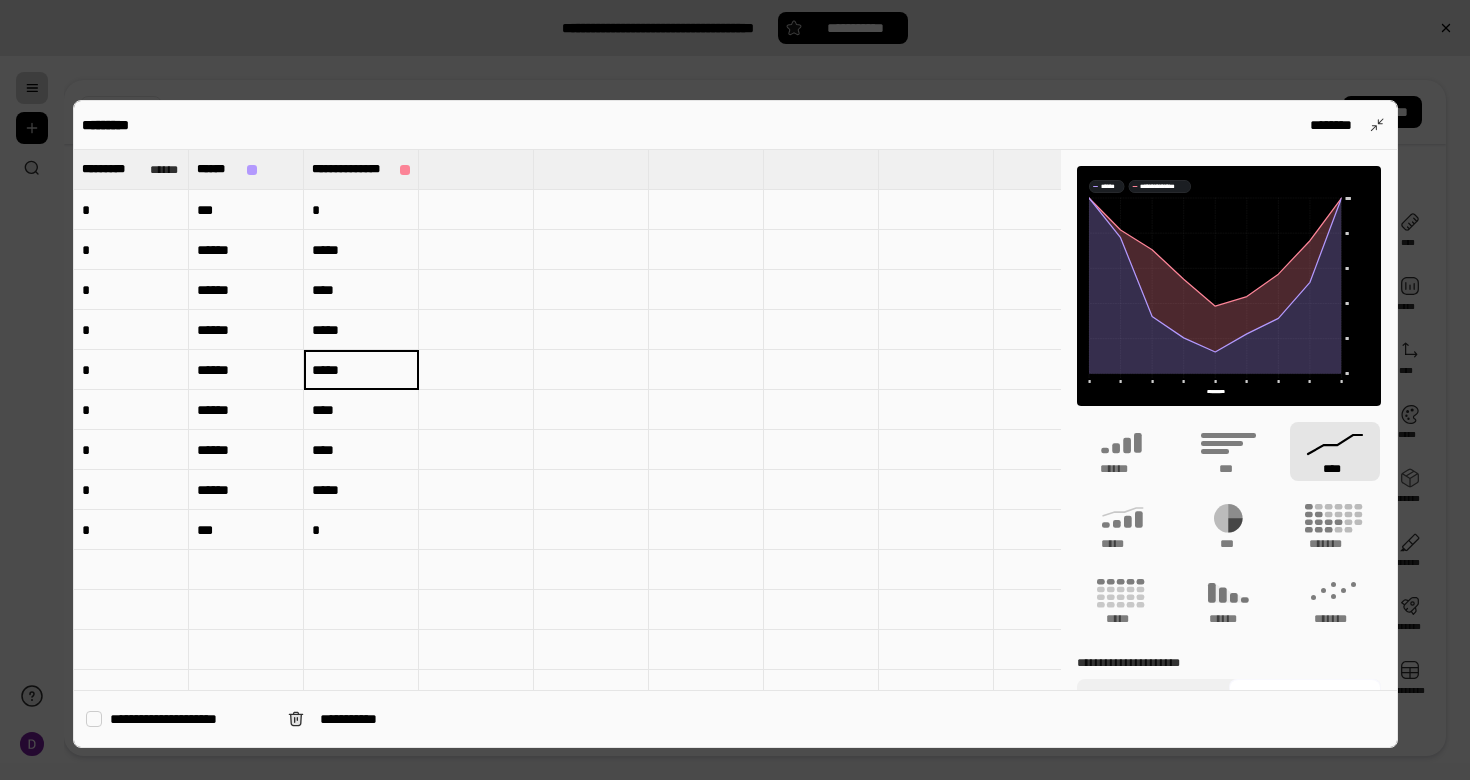 click at bounding box center (476, 370) 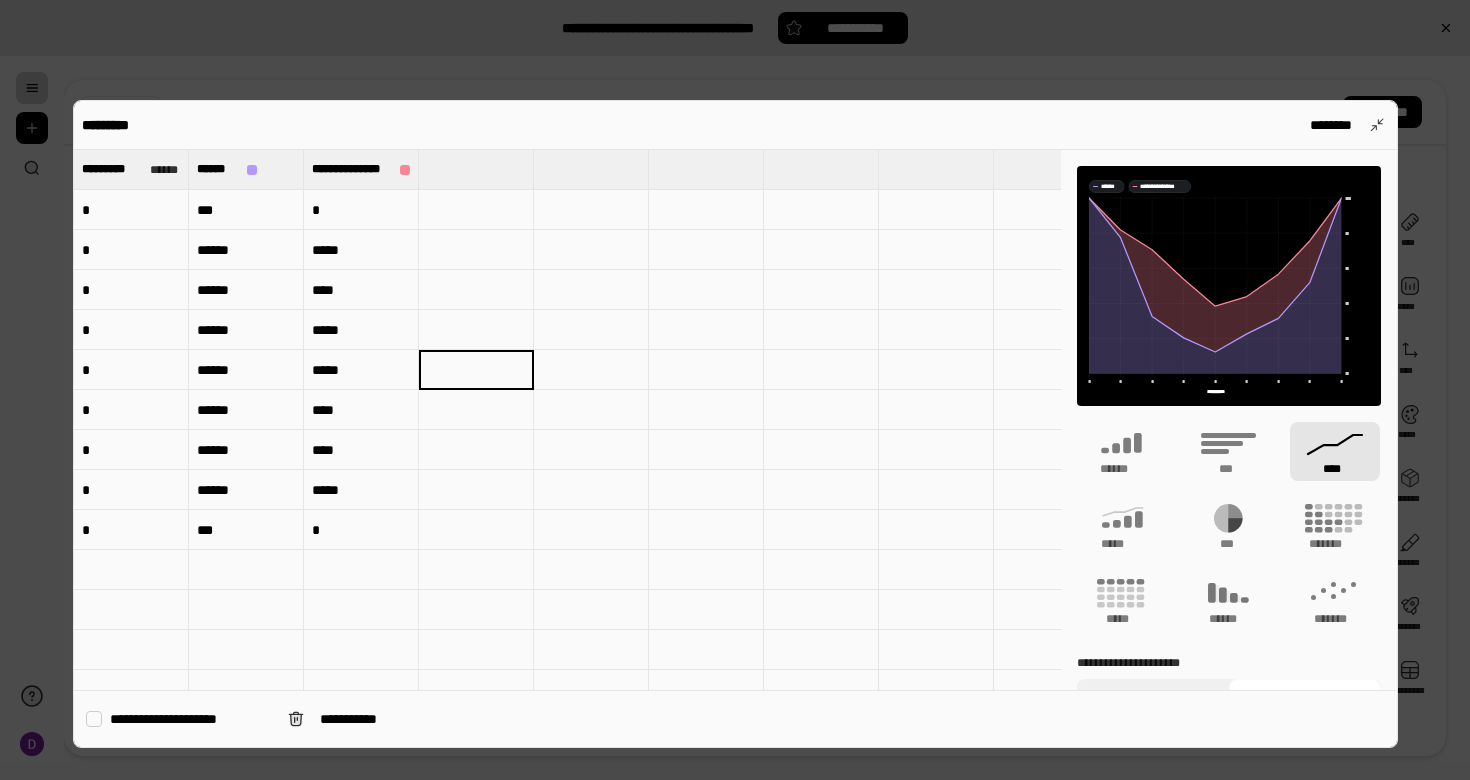 click on "*****" at bounding box center [361, 330] 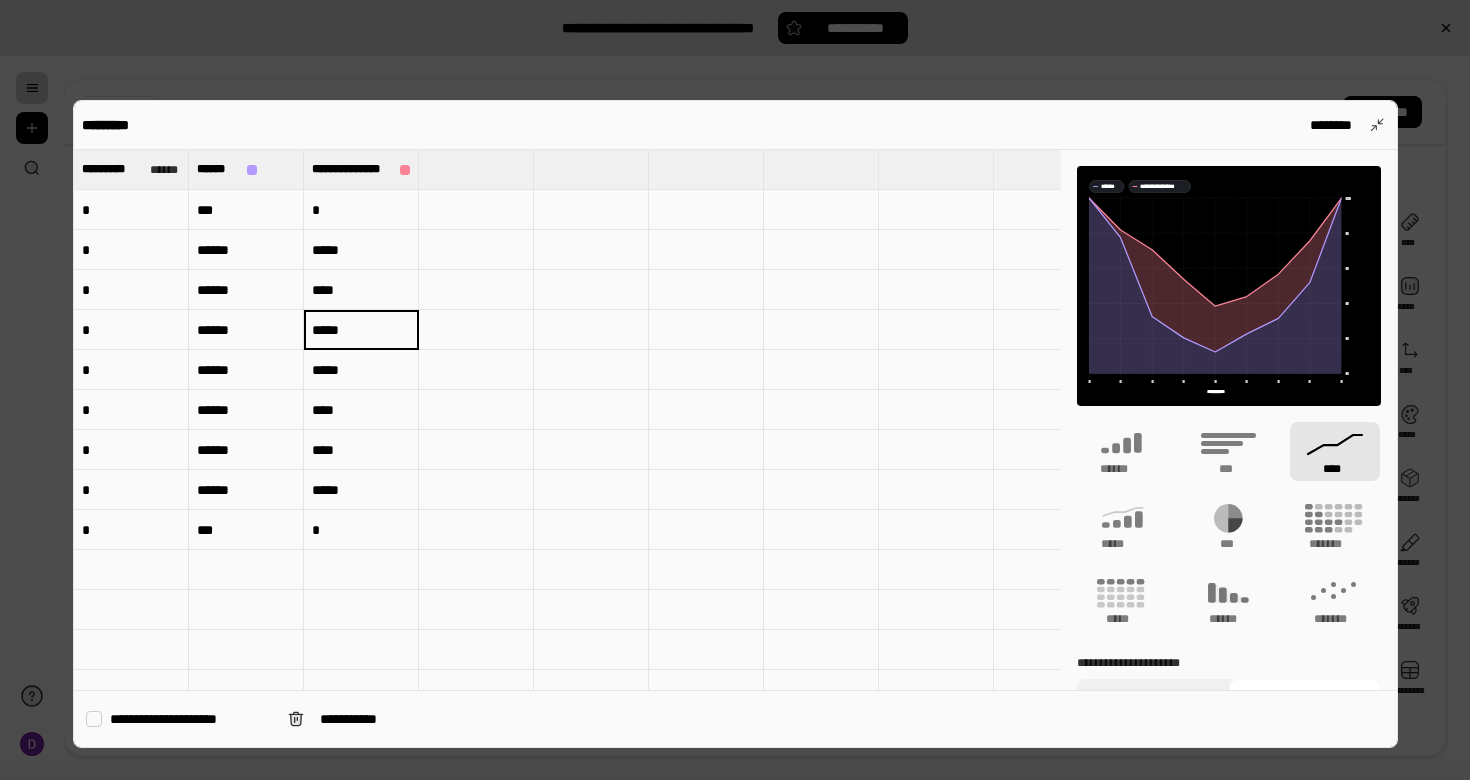 click on "****" at bounding box center (361, 290) 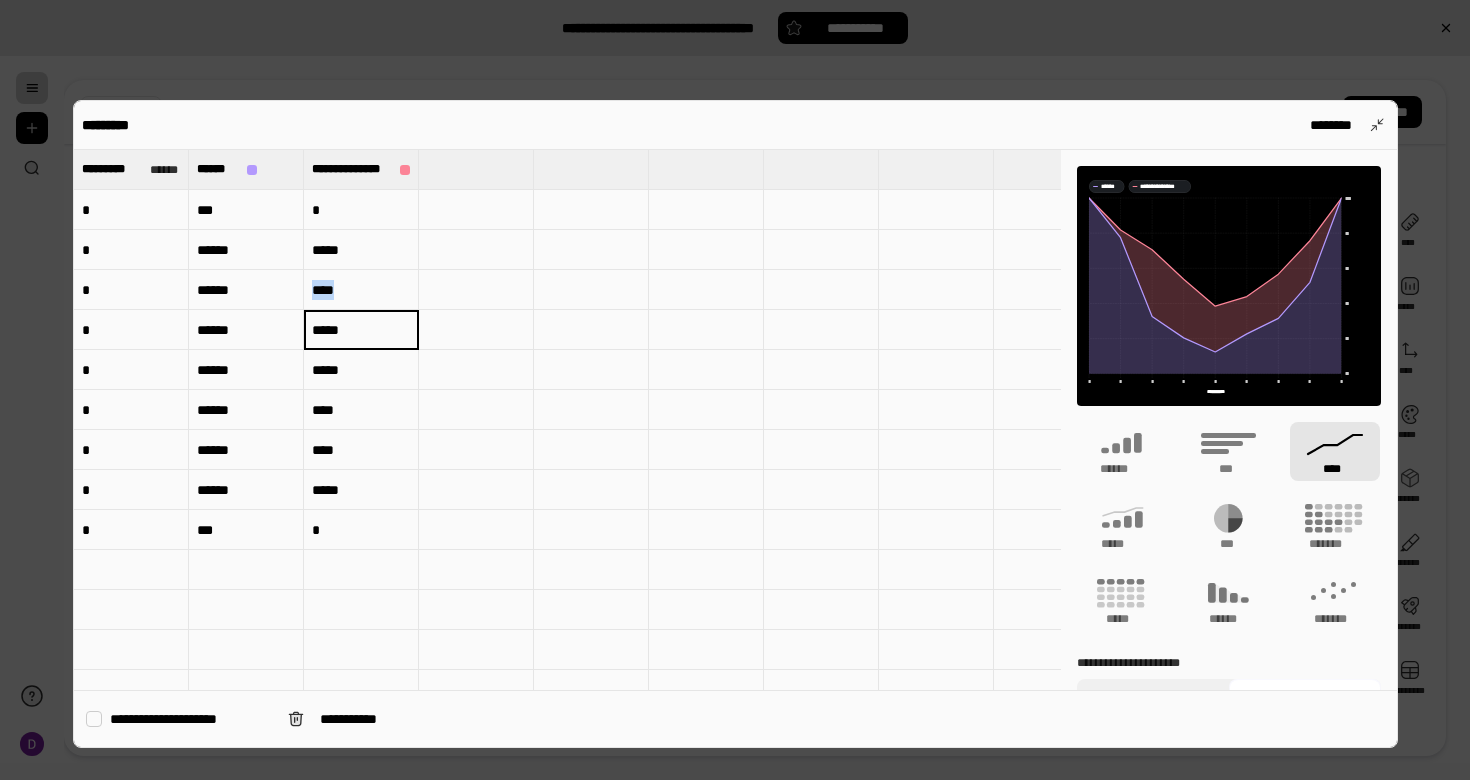 click on "****" at bounding box center (361, 290) 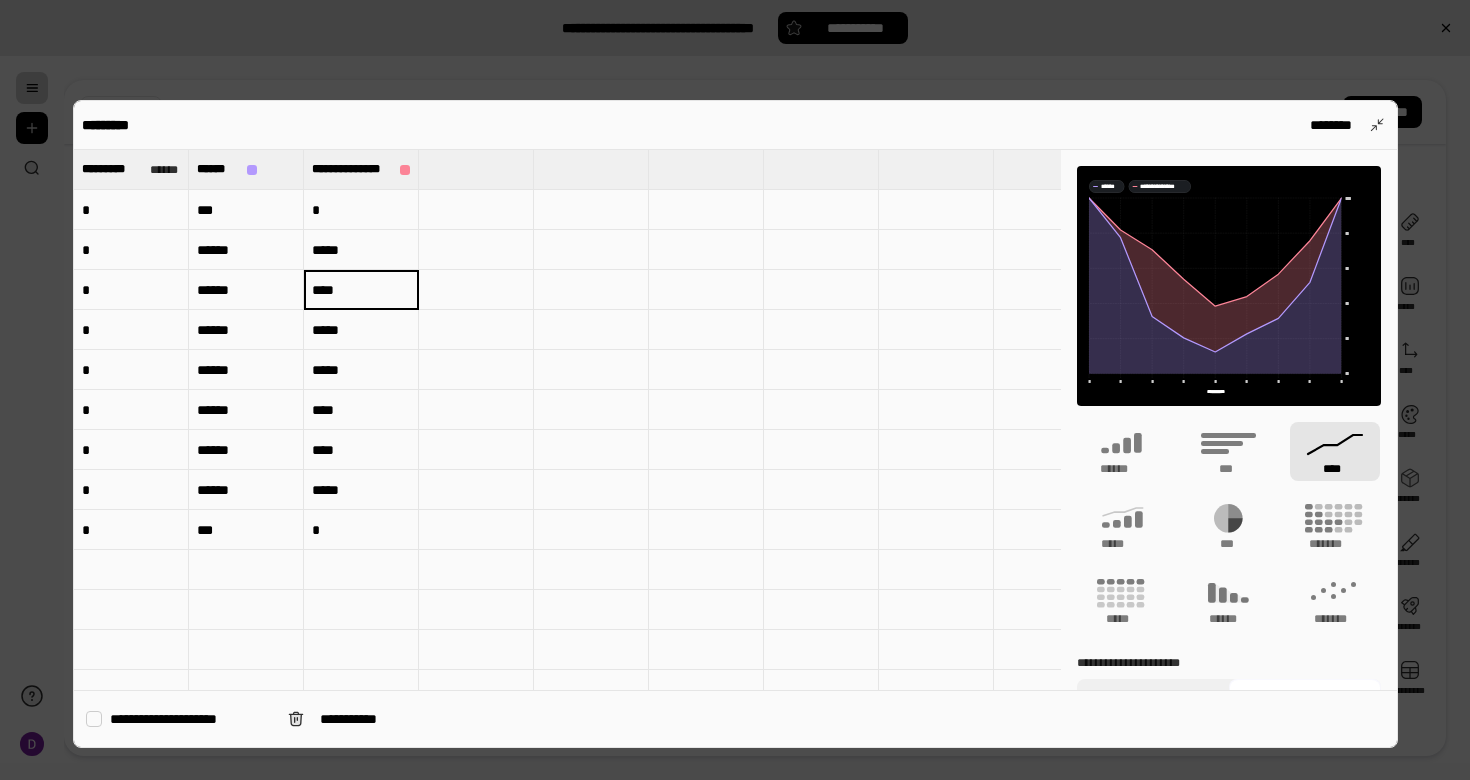click on "****" at bounding box center (361, 289) 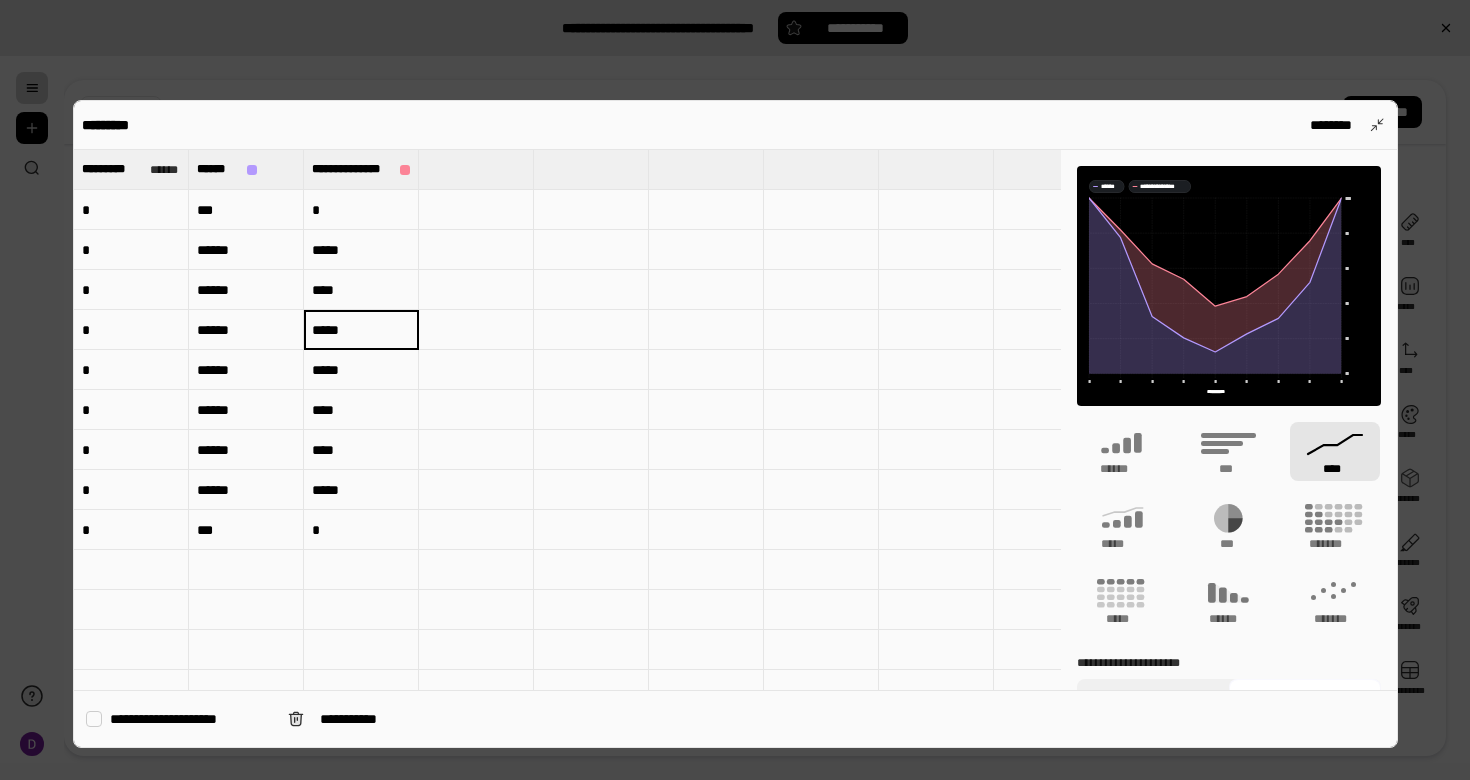 click at bounding box center [591, 370] 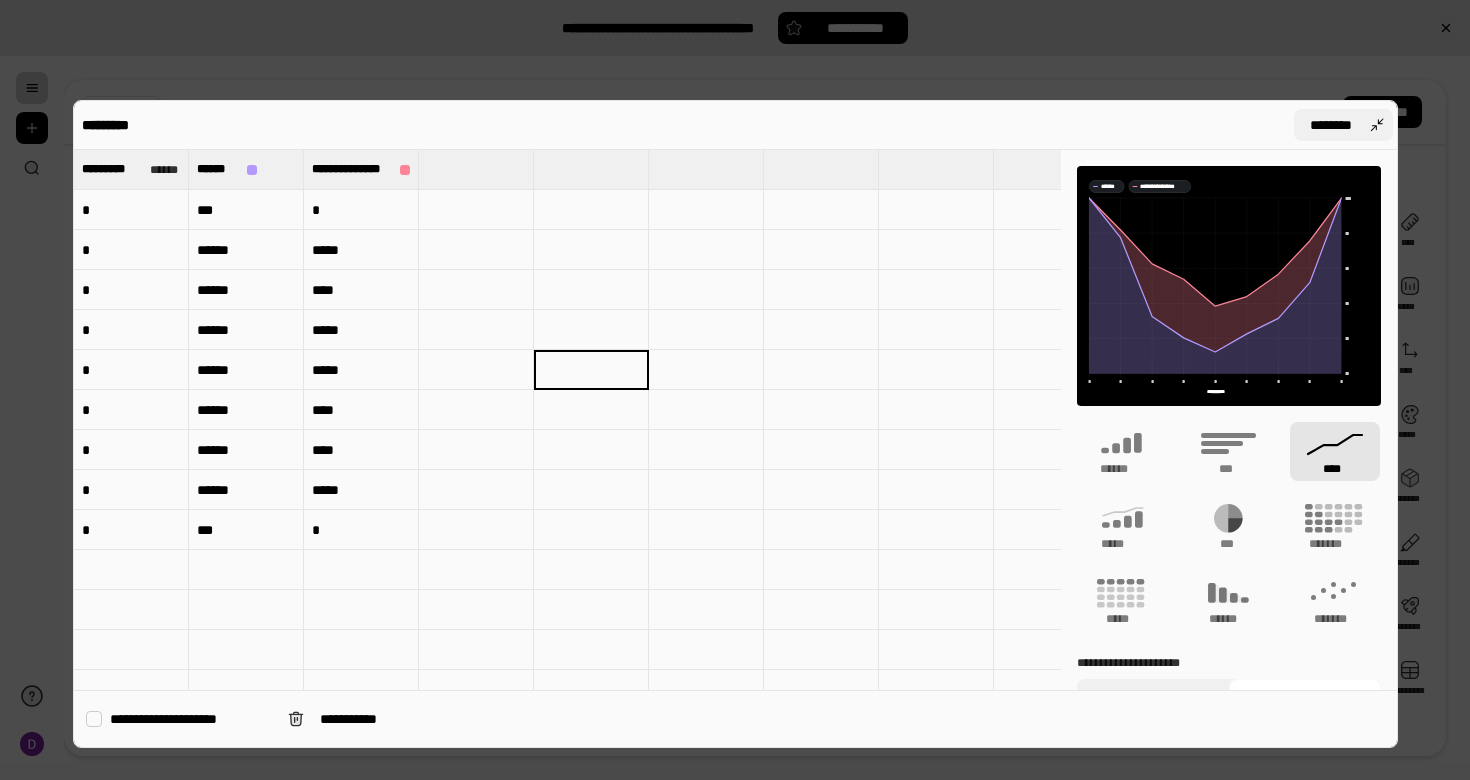 click on "********" at bounding box center [1331, 125] 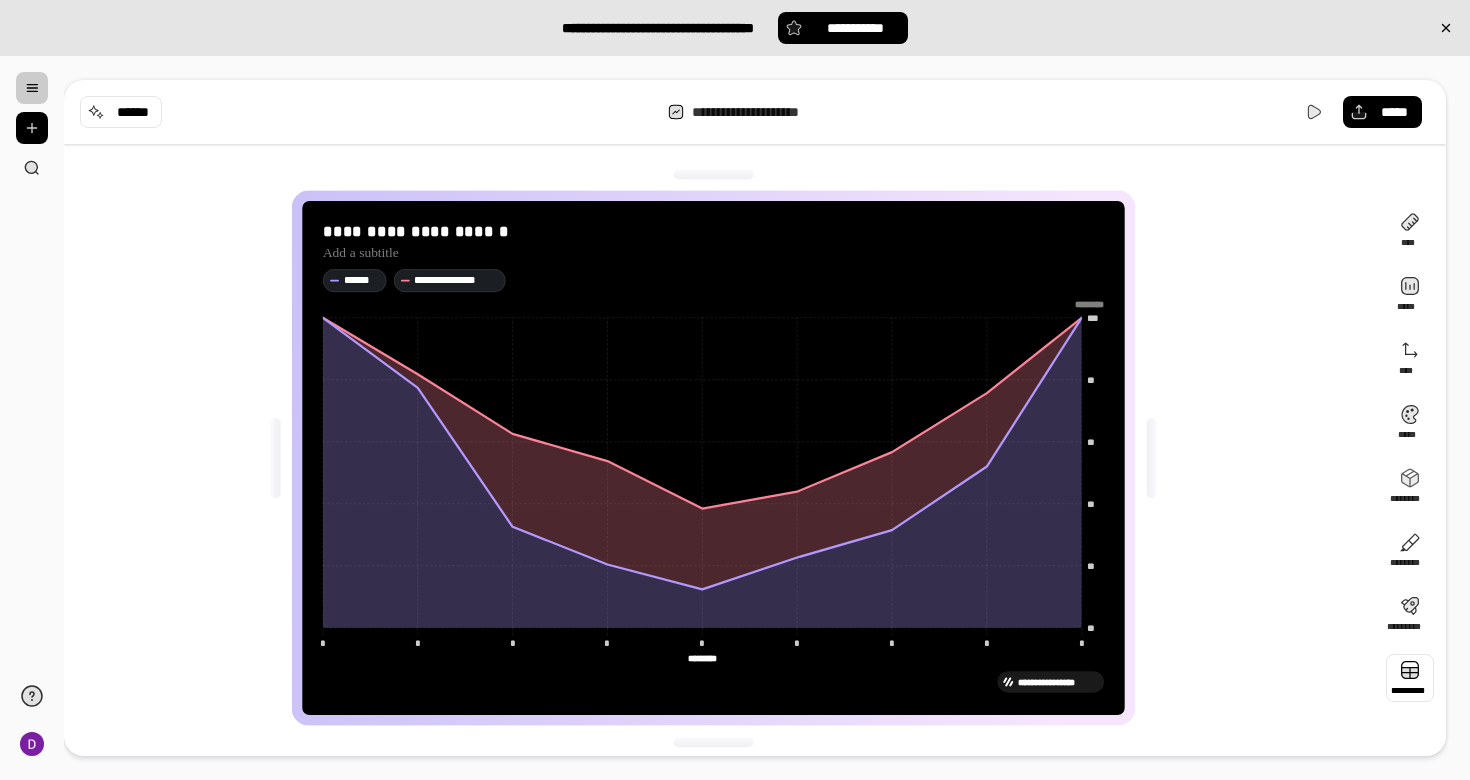 scroll, scrollTop: 6, scrollLeft: 0, axis: vertical 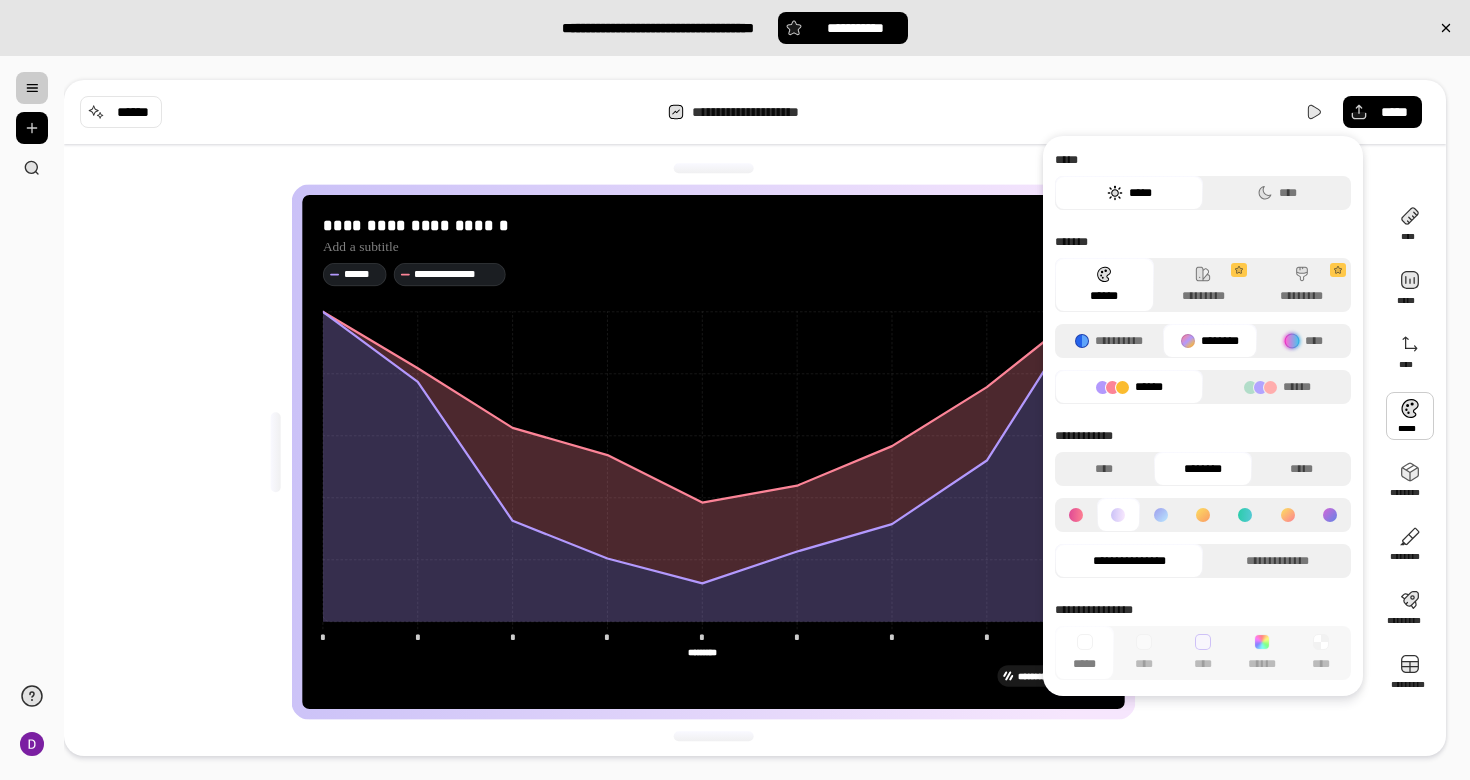 click on "**********" at bounding box center (721, 452) 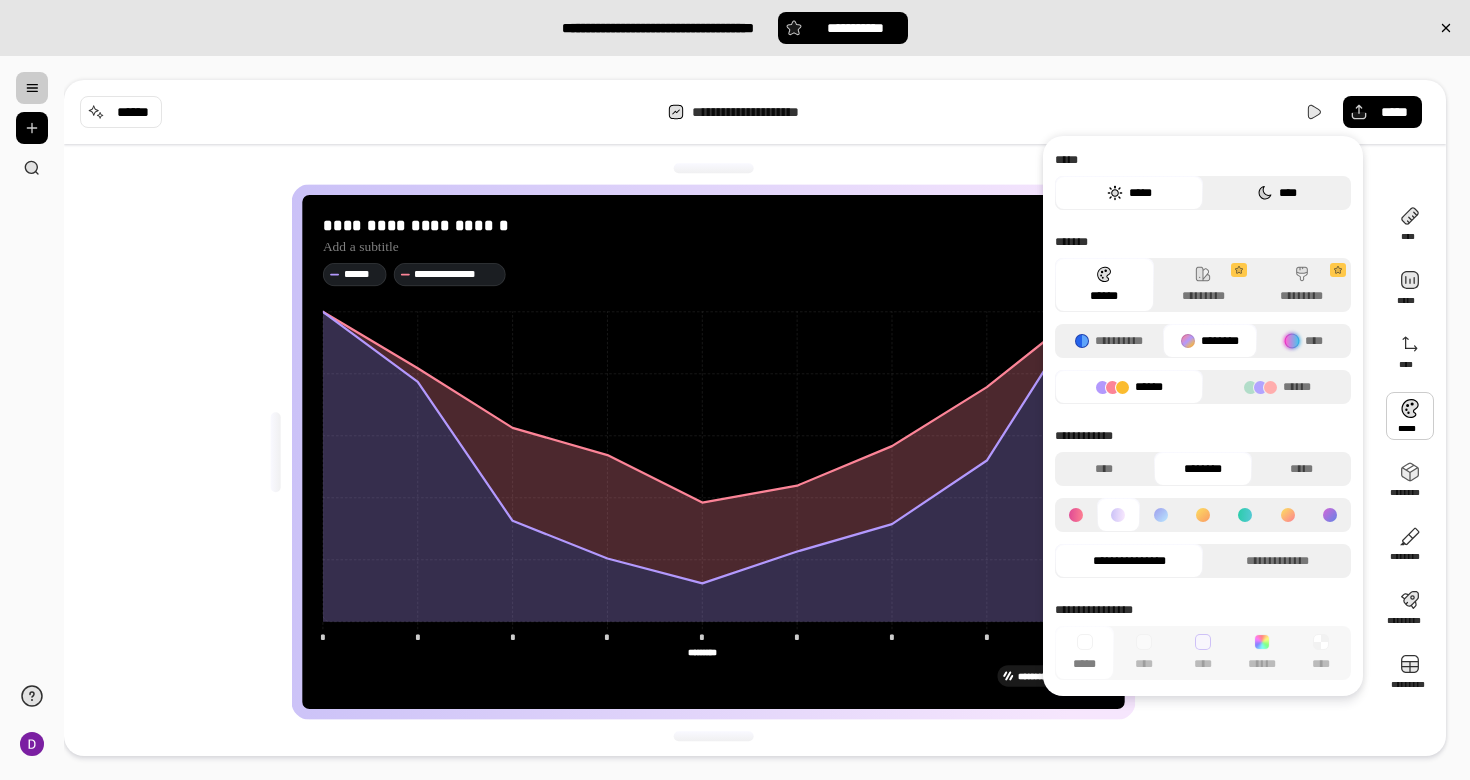 click on "****" at bounding box center [1277, 193] 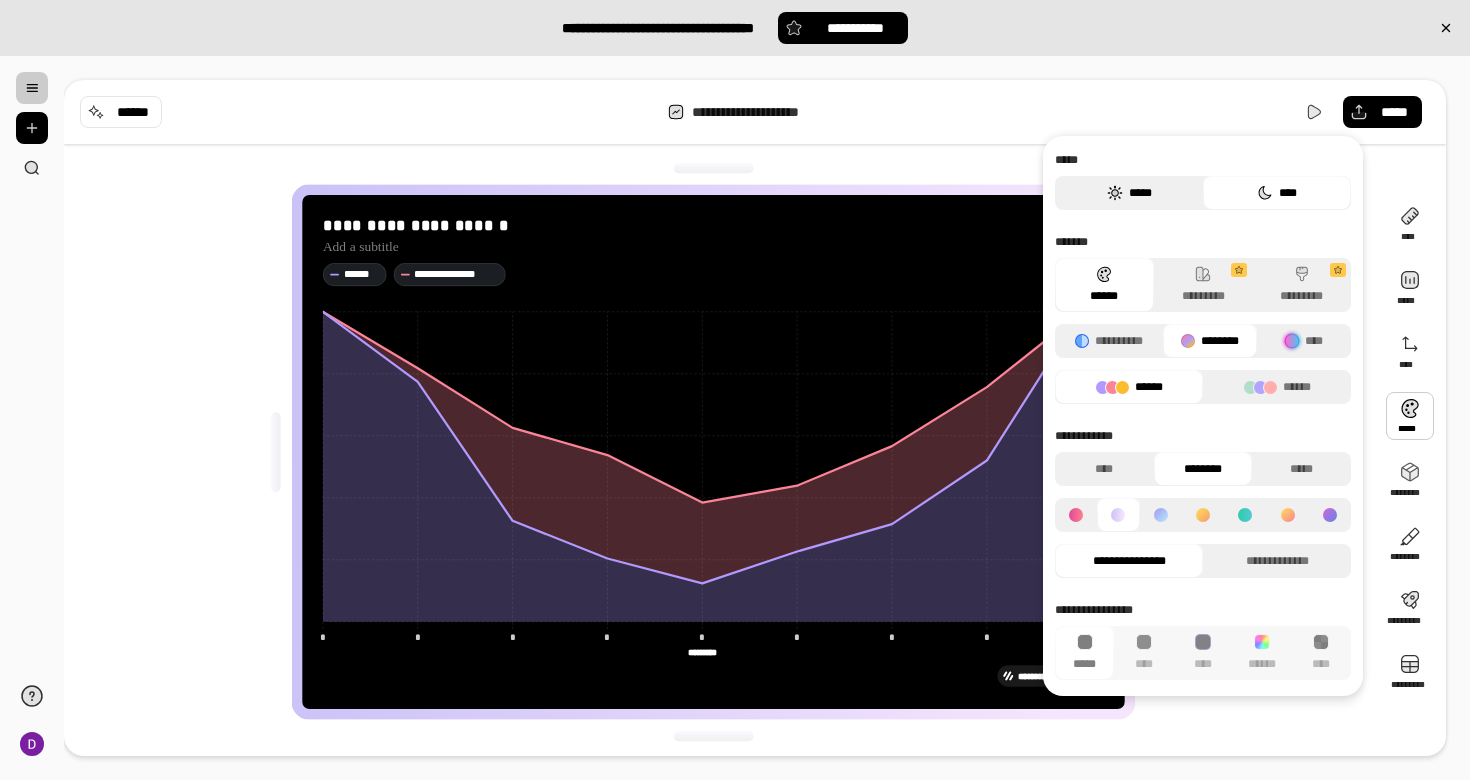 click on "*****" at bounding box center [1129, 193] 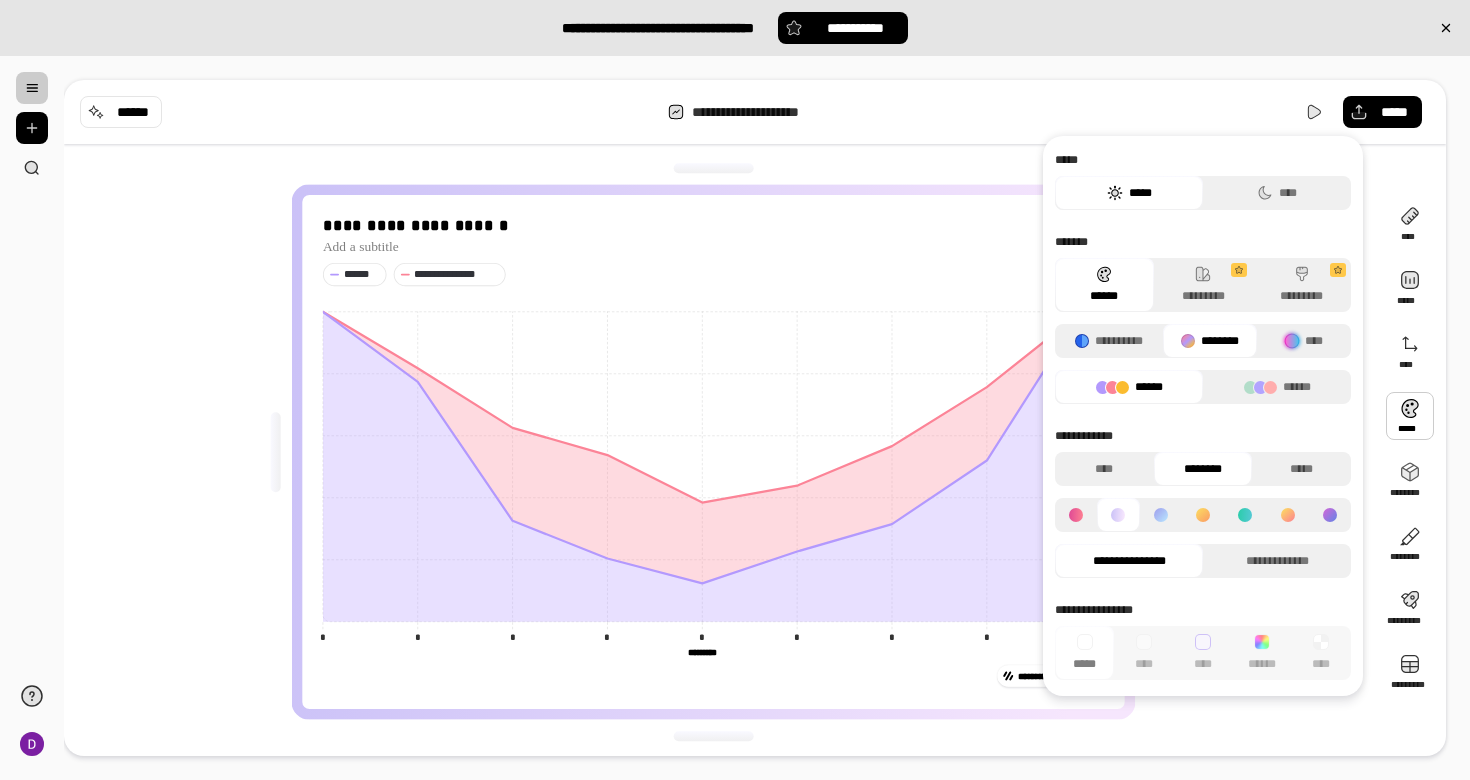 click on "**********" at bounding box center (721, 452) 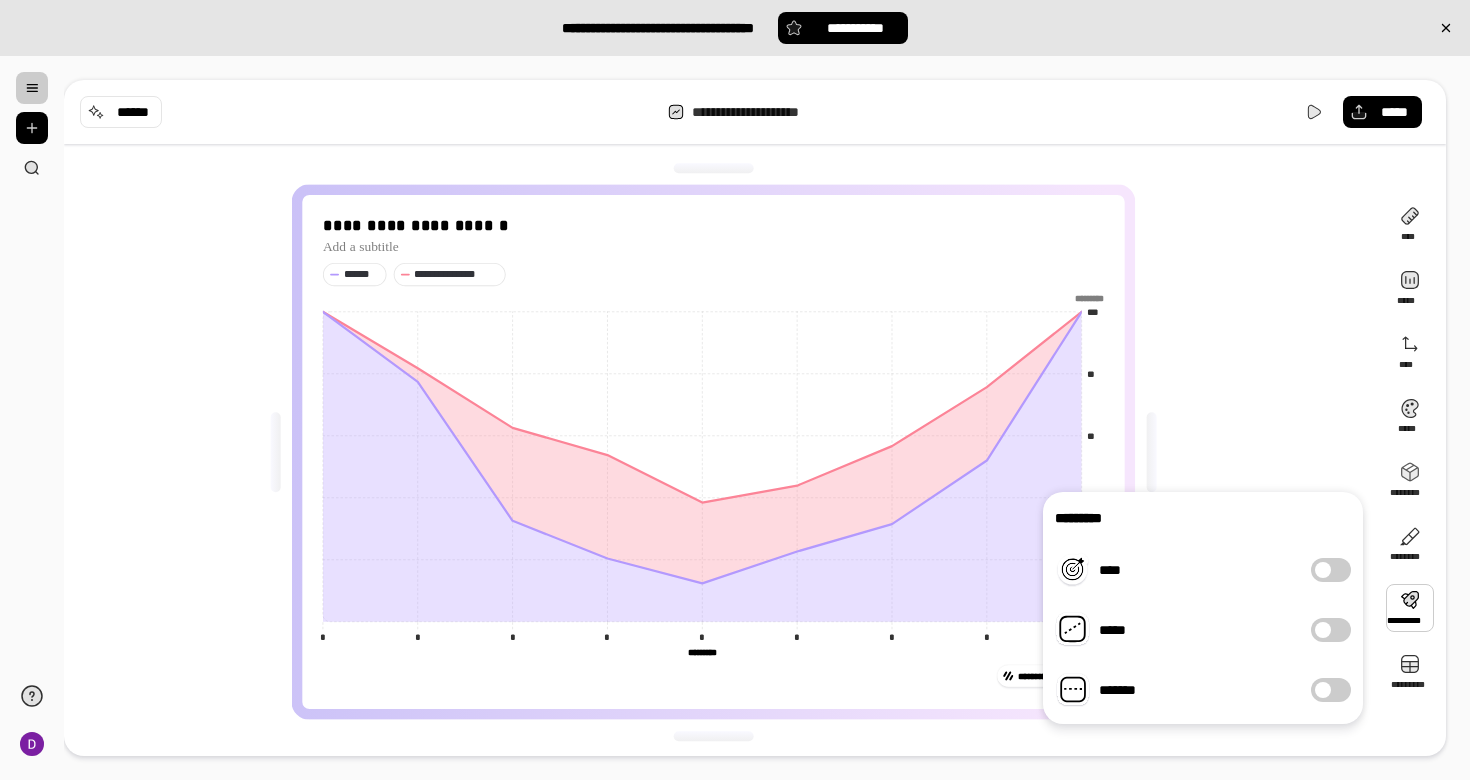click at bounding box center (1410, 608) 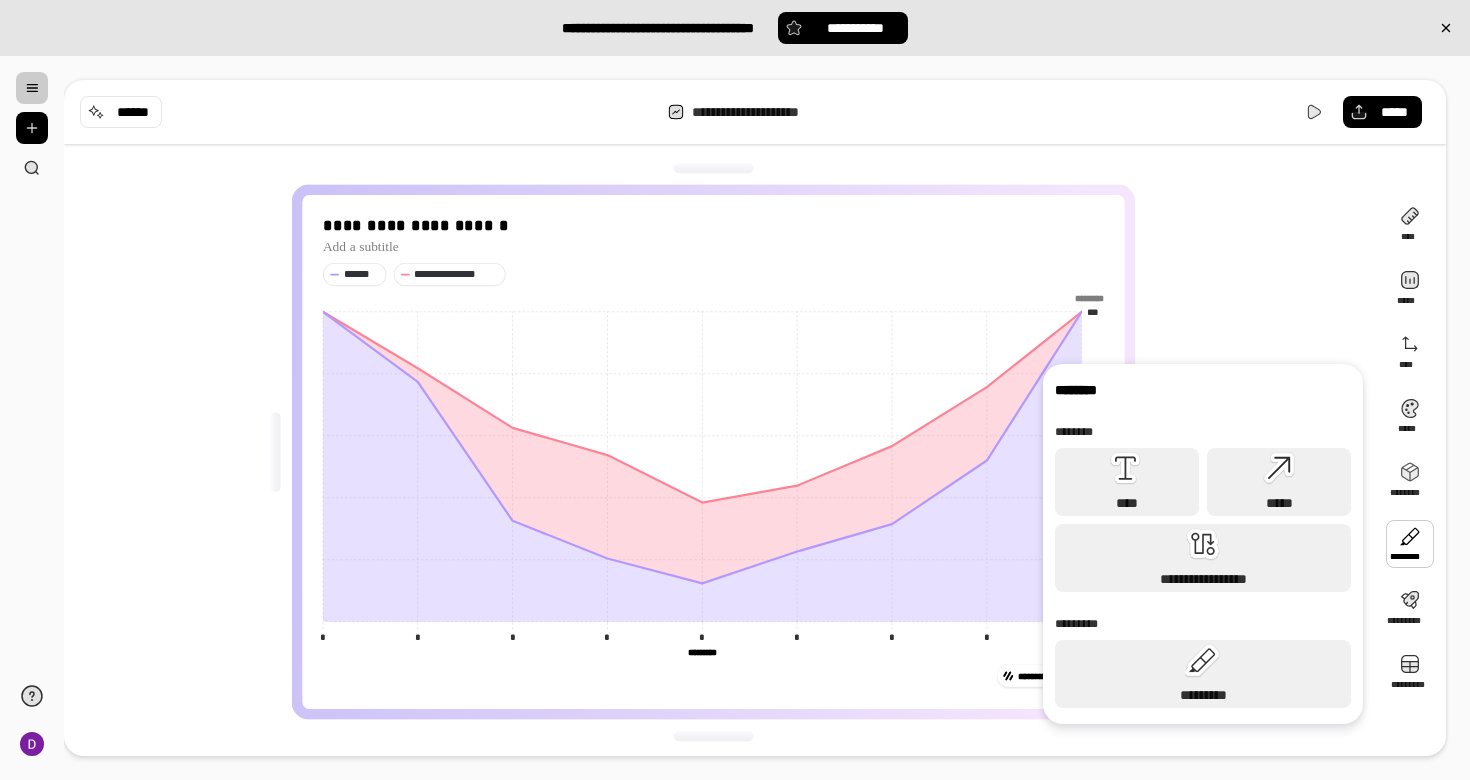click at bounding box center (1410, 544) 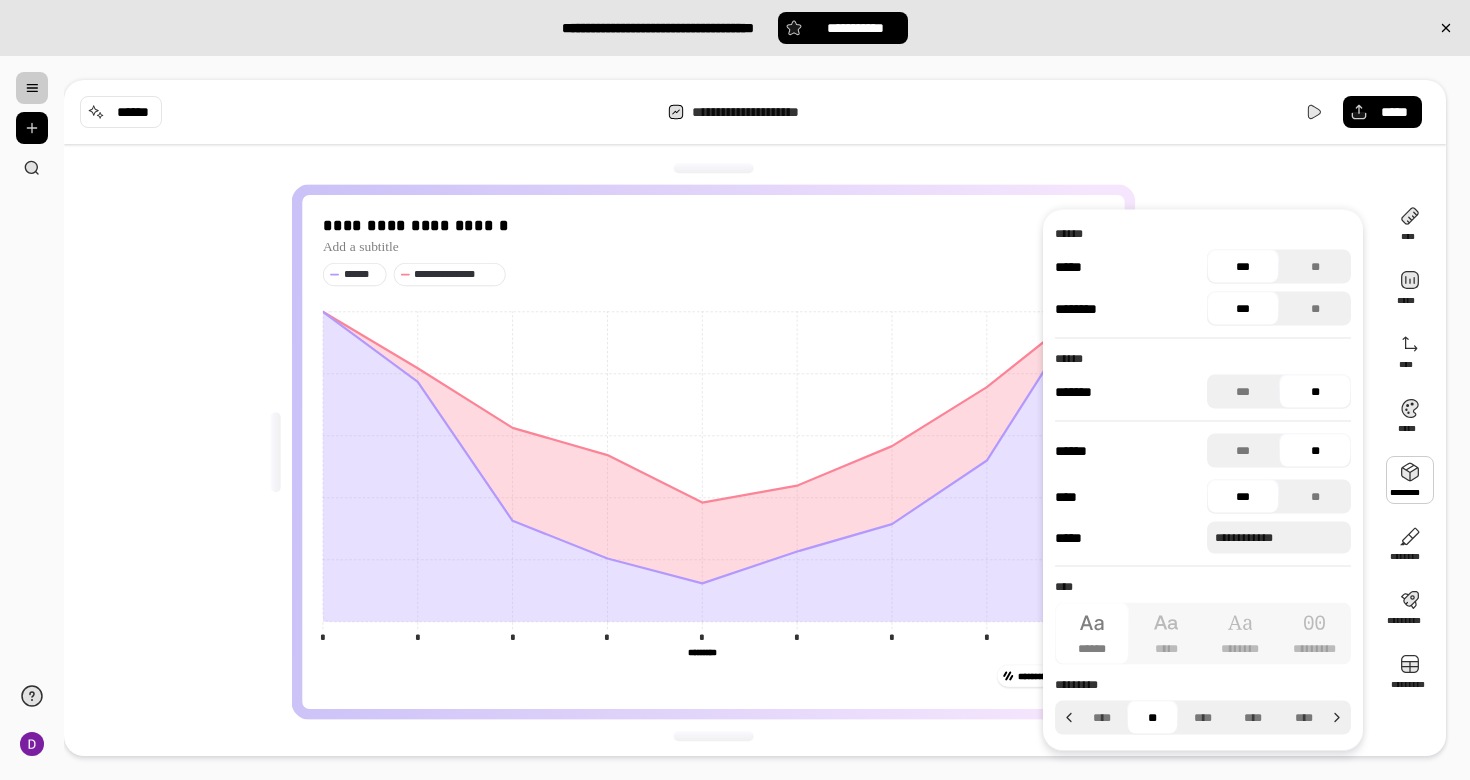 click at bounding box center [1410, 480] 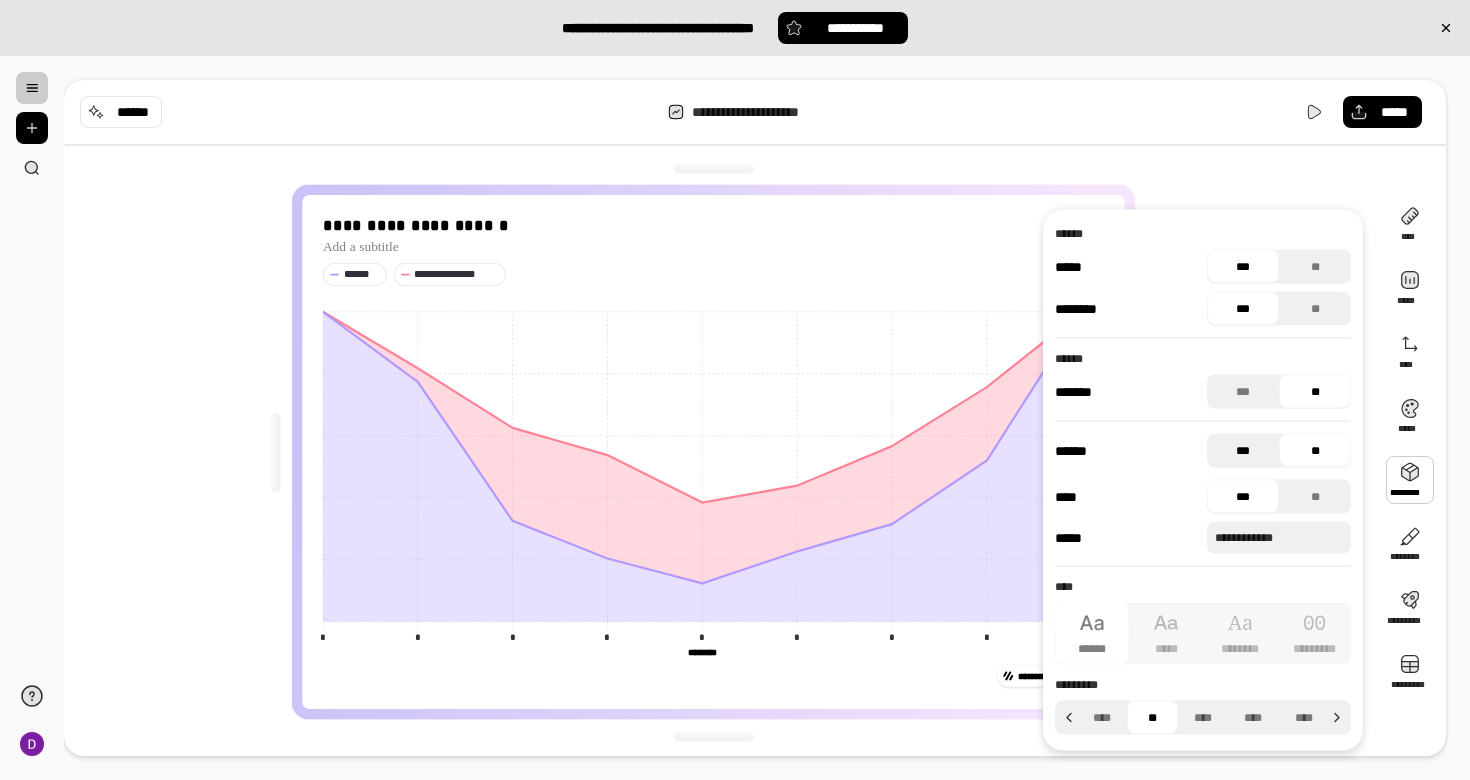 click on "***" at bounding box center [1243, 451] 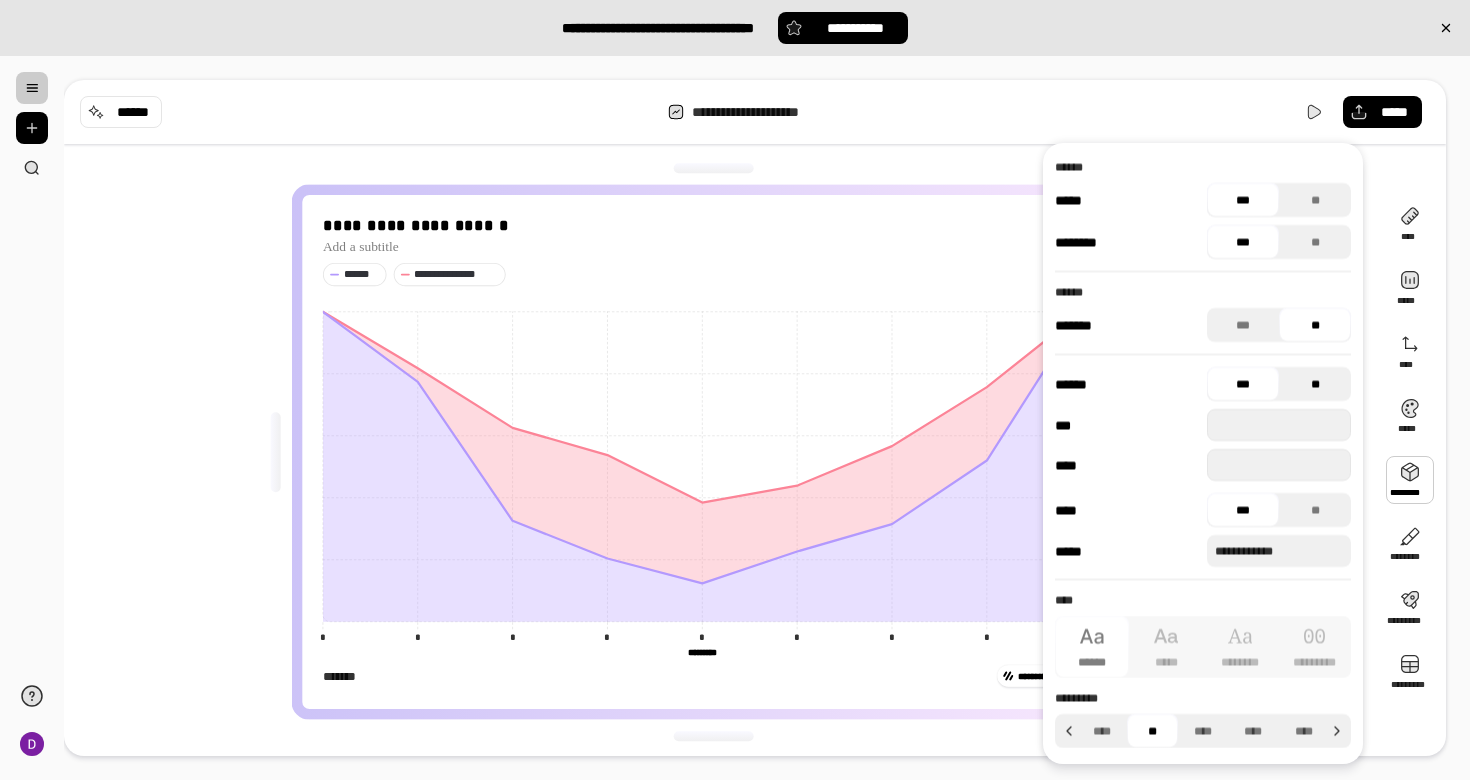 click on "**" at bounding box center (1315, 384) 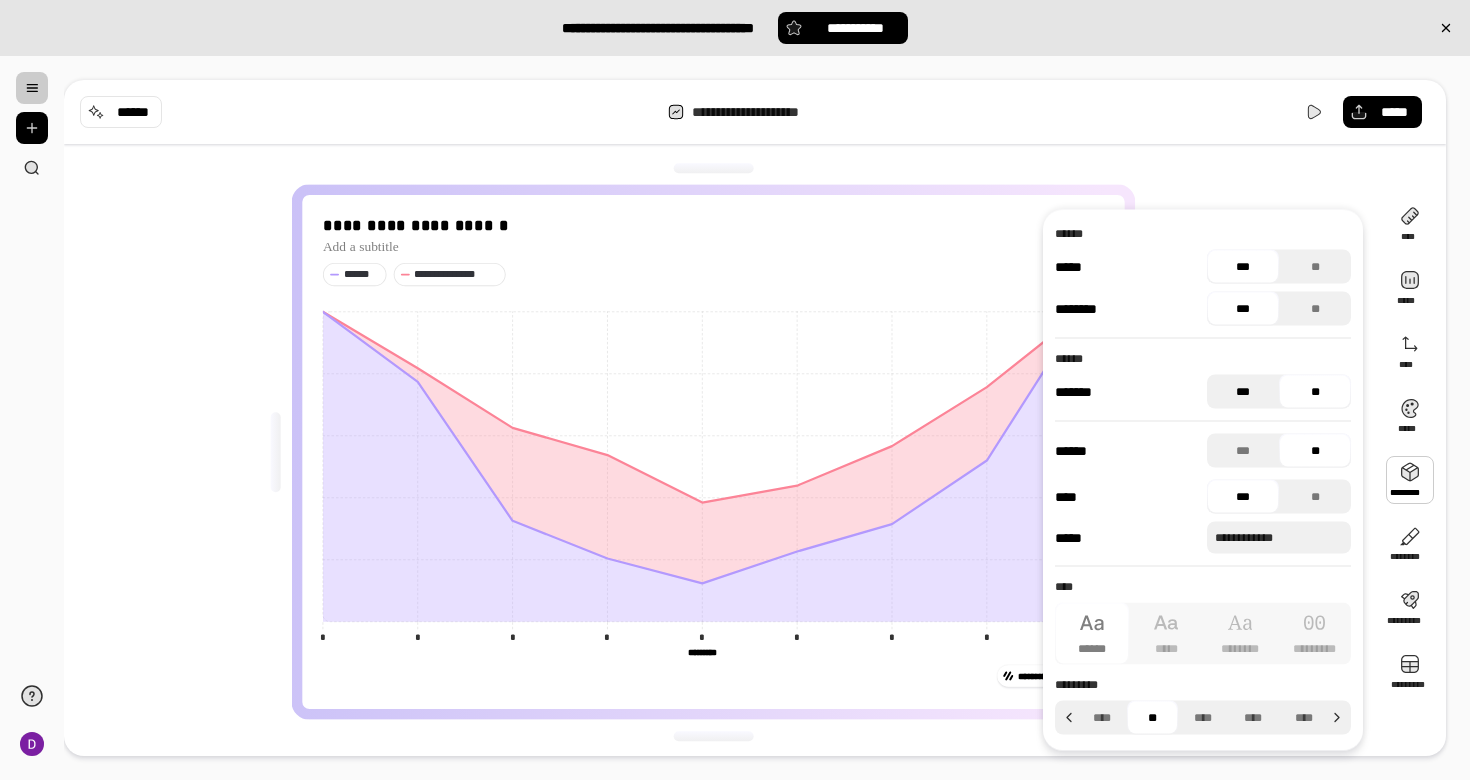 click on "***" at bounding box center (1243, 392) 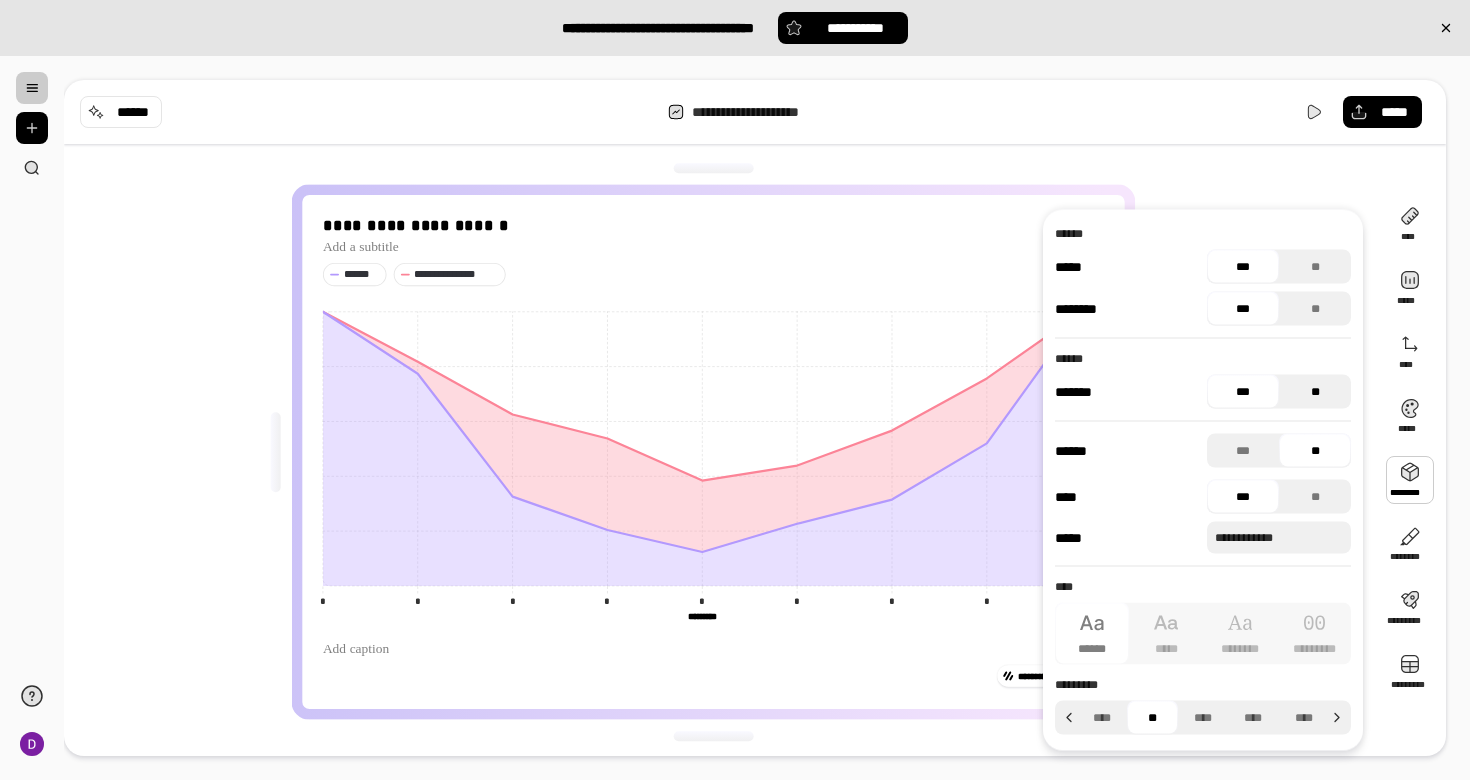 click on "**" at bounding box center [1315, 392] 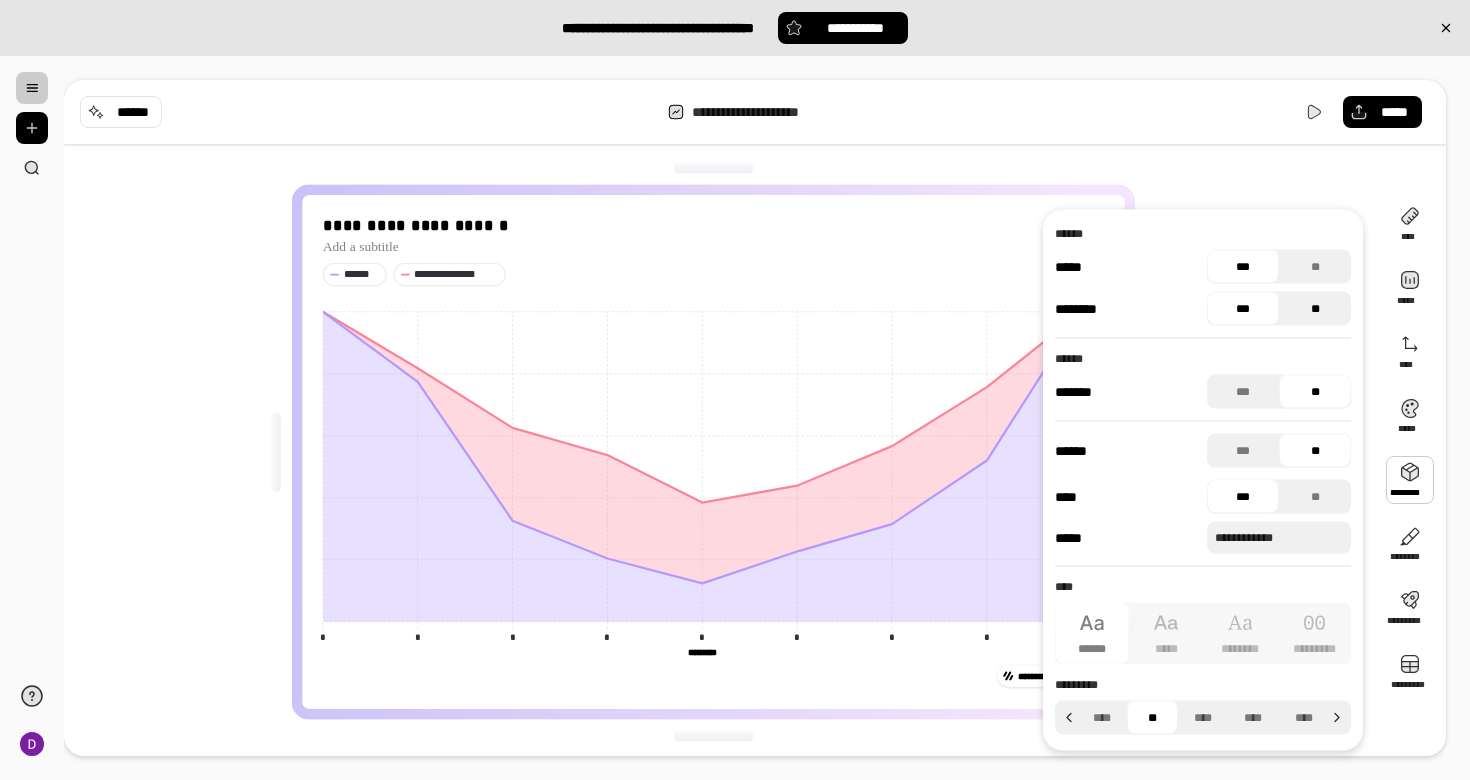 click on "**" at bounding box center [1315, 309] 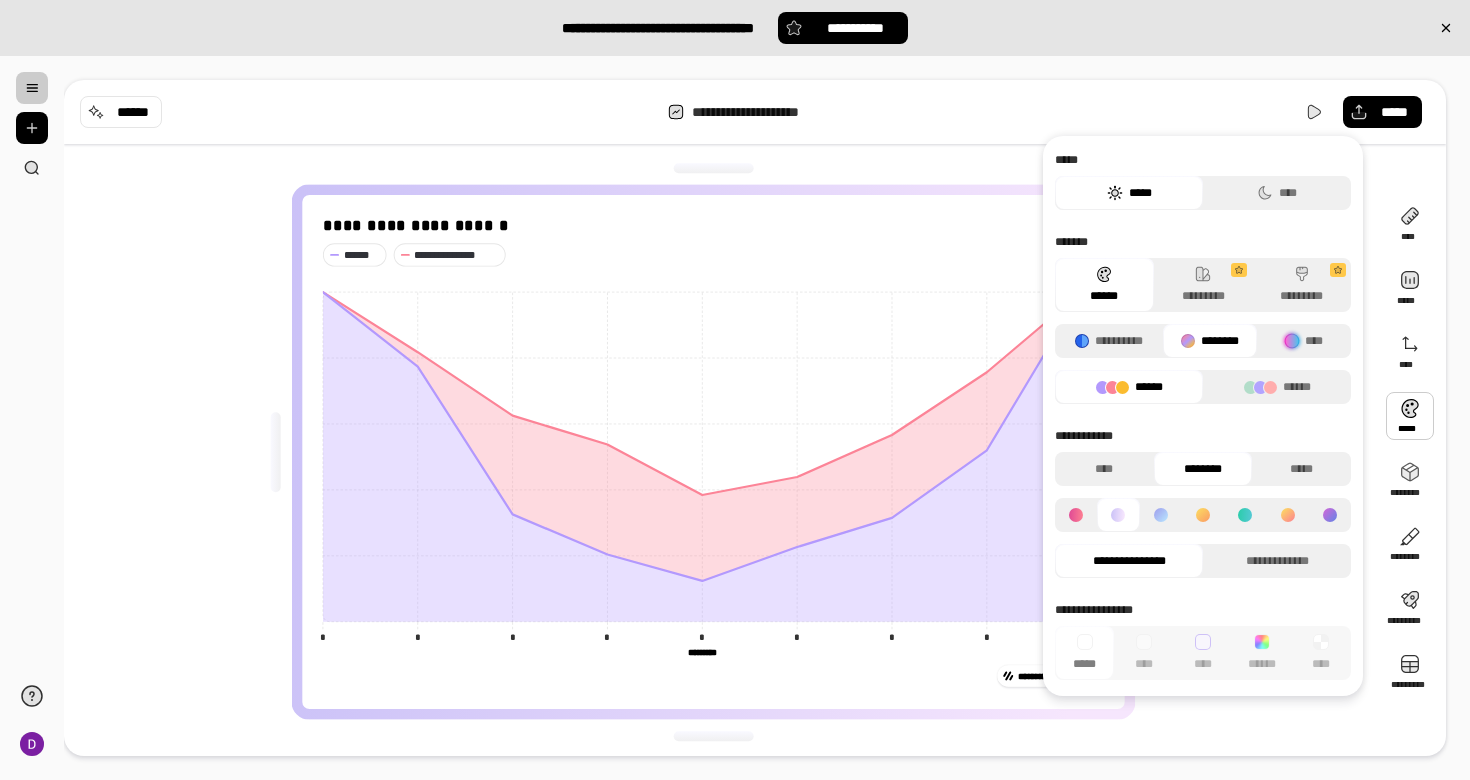 click at bounding box center (1410, 416) 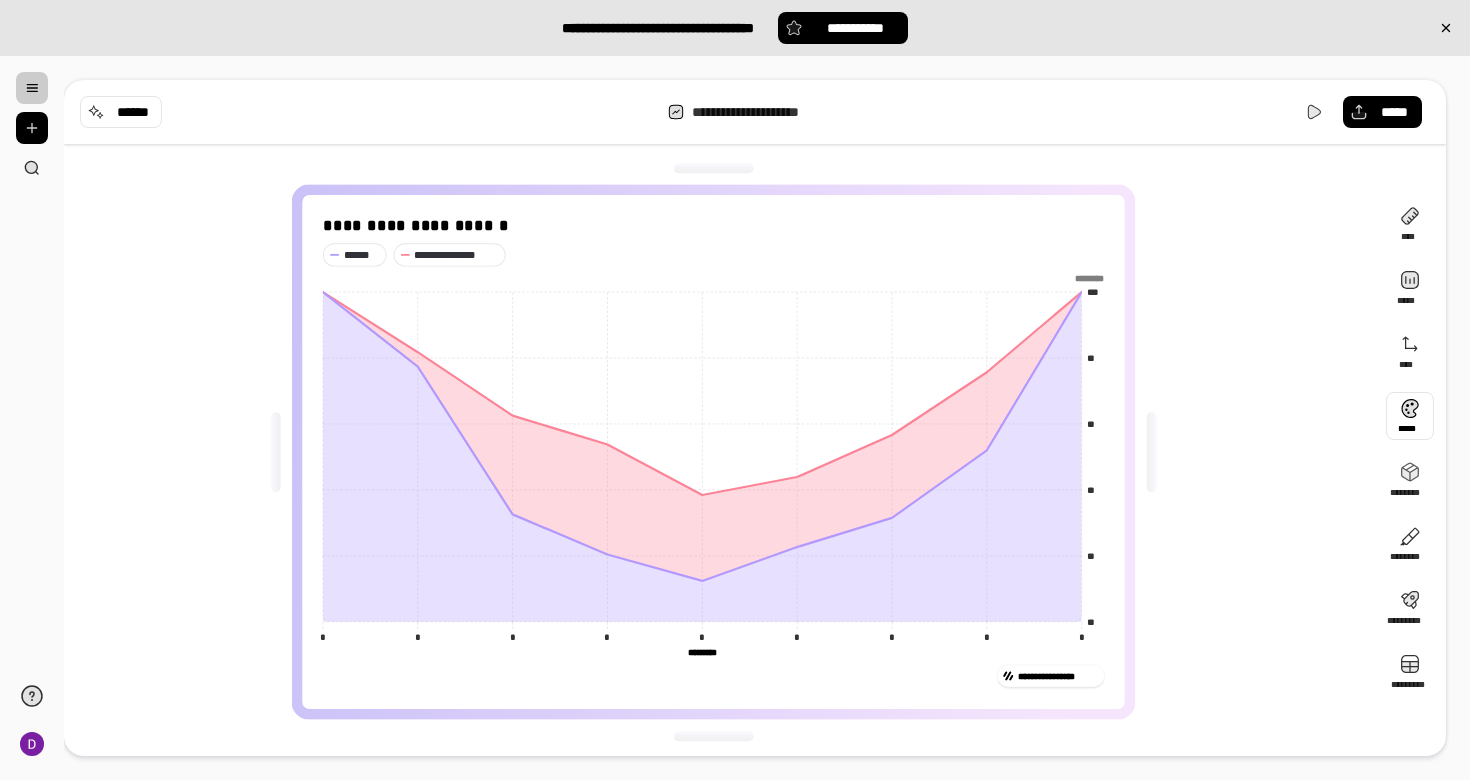 click at bounding box center (1410, 416) 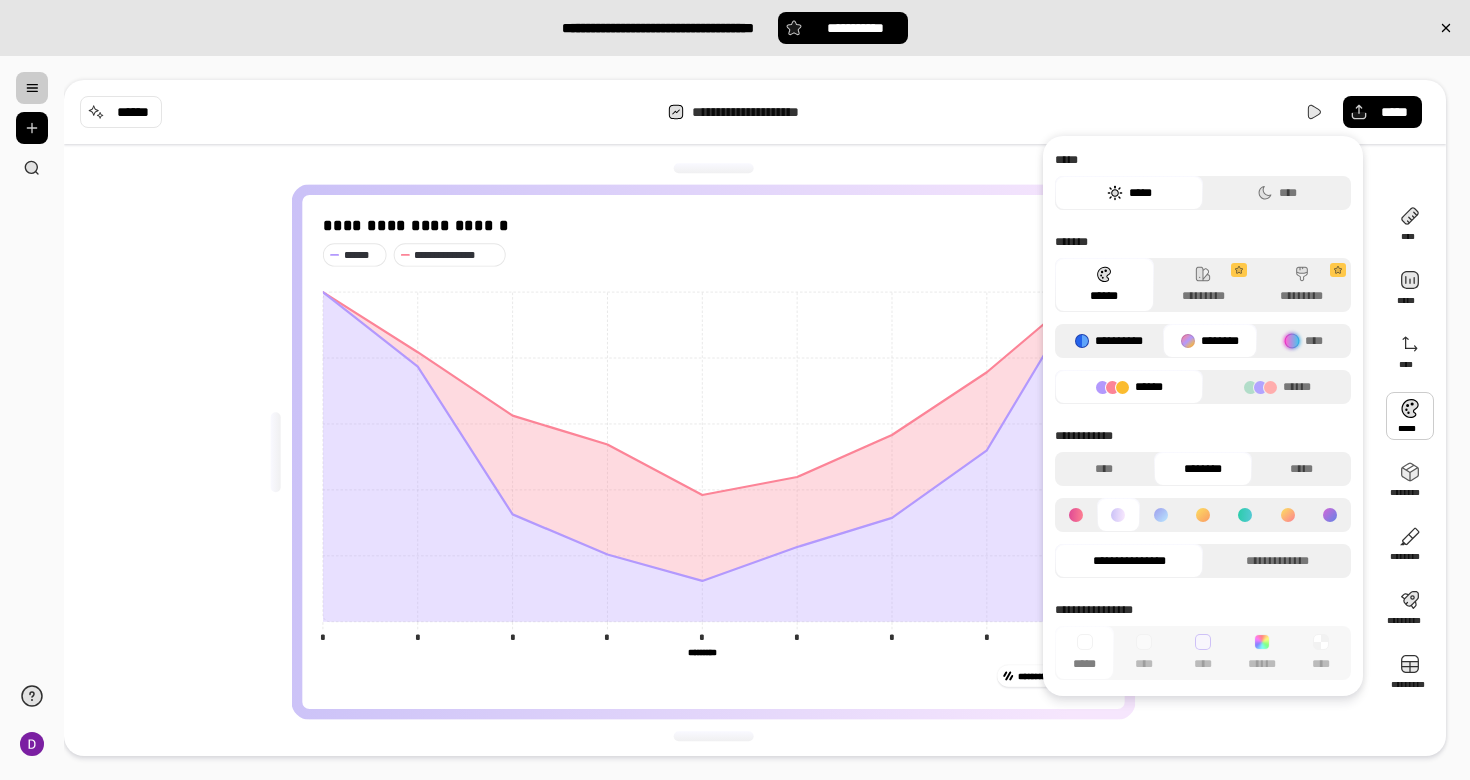 click on "**********" at bounding box center [1109, 341] 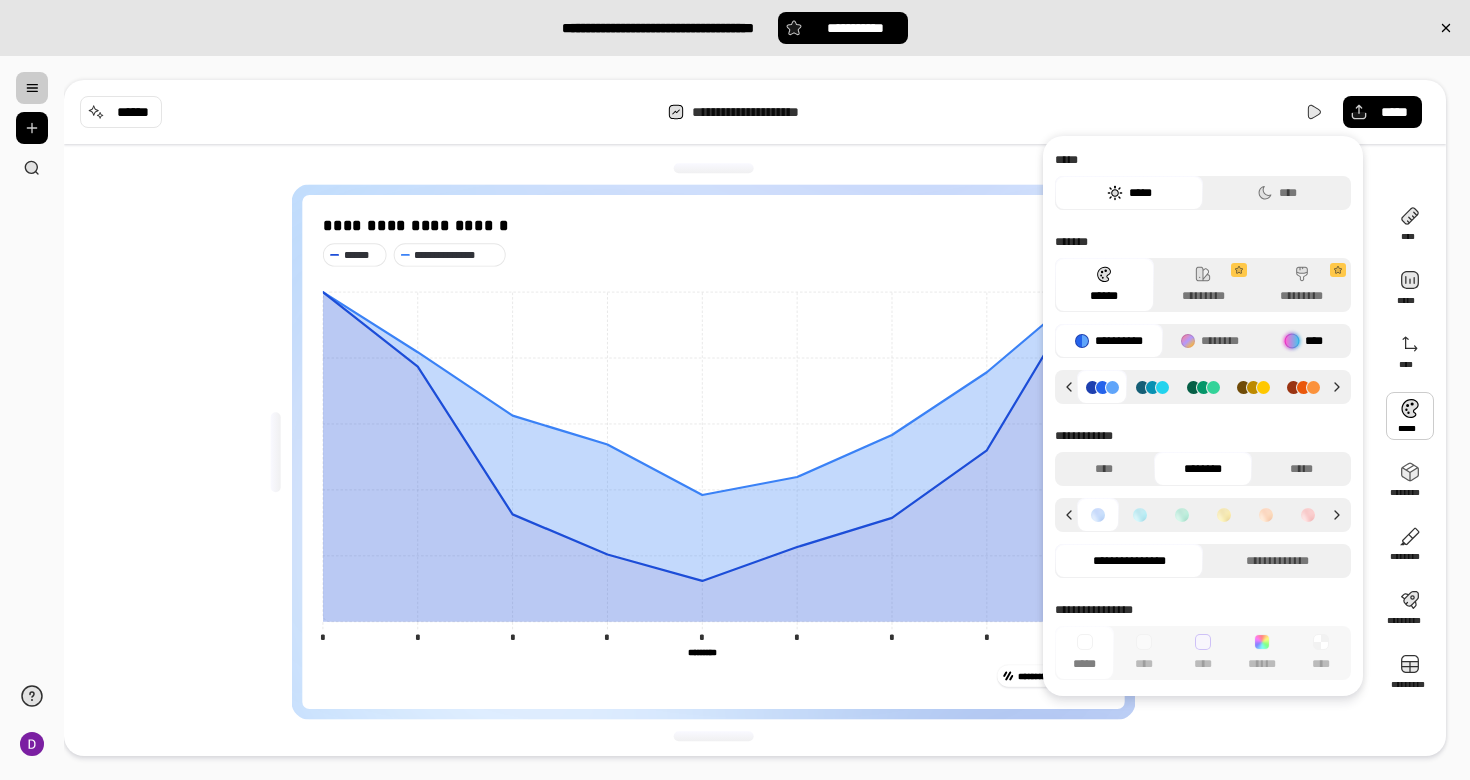 click at bounding box center [1292, 341] 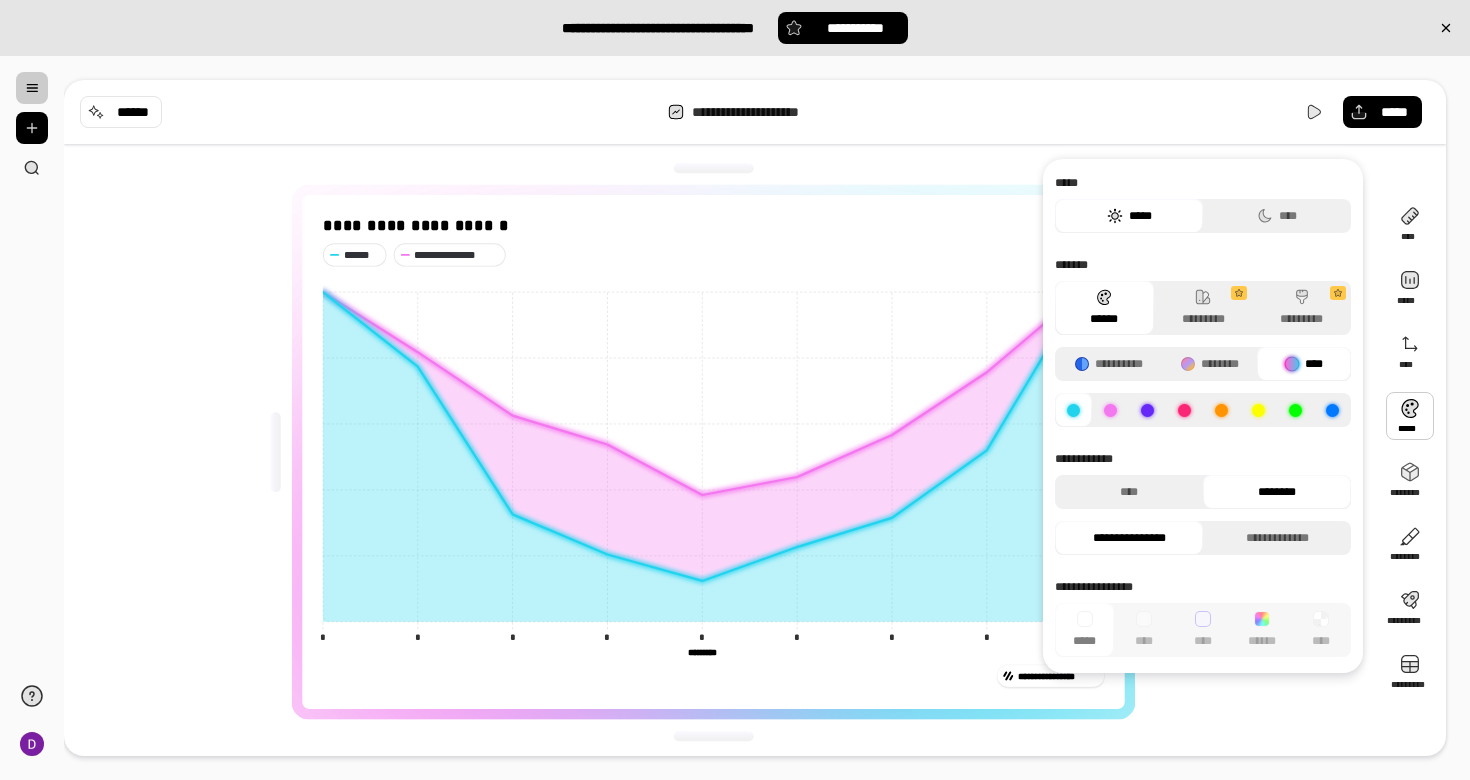 click 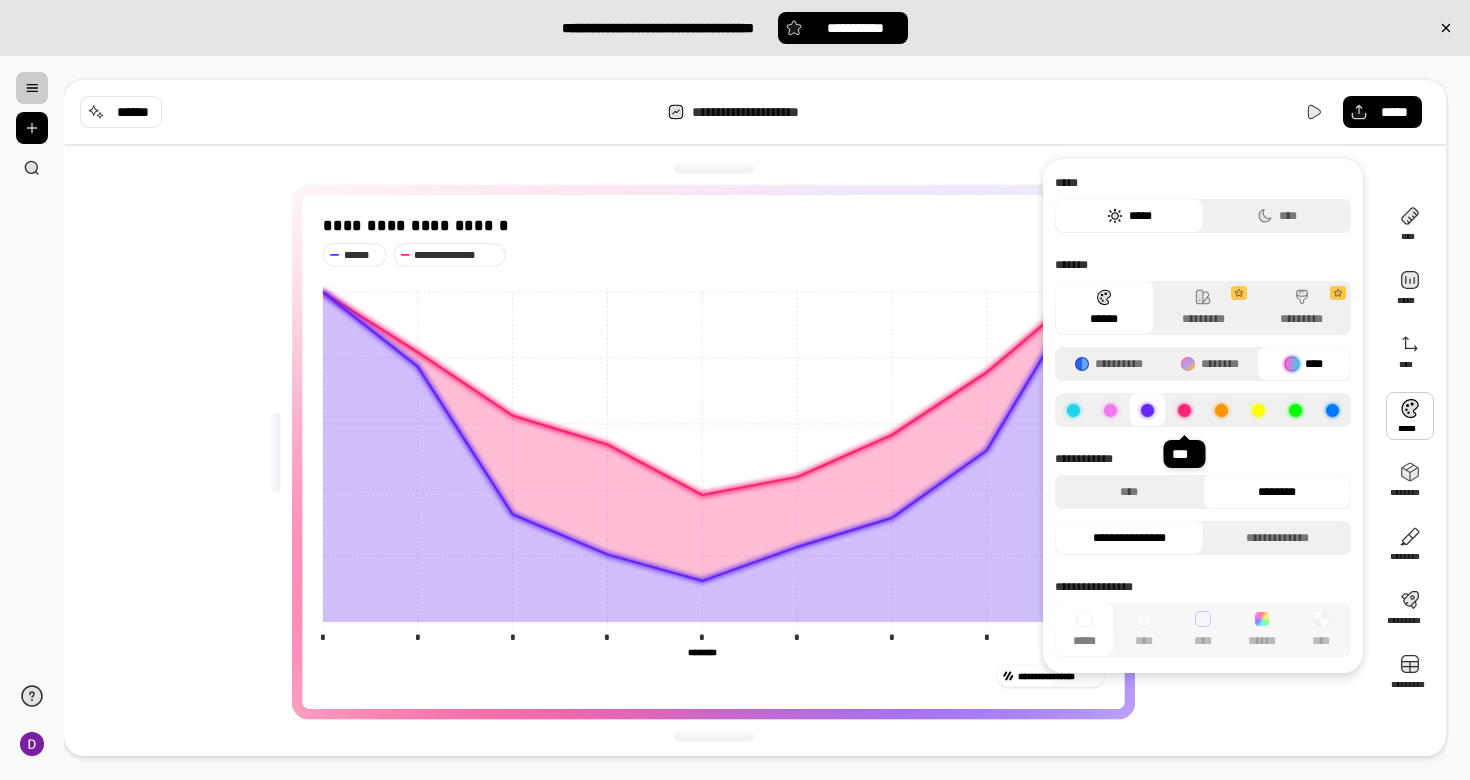 click at bounding box center [1184, 410] 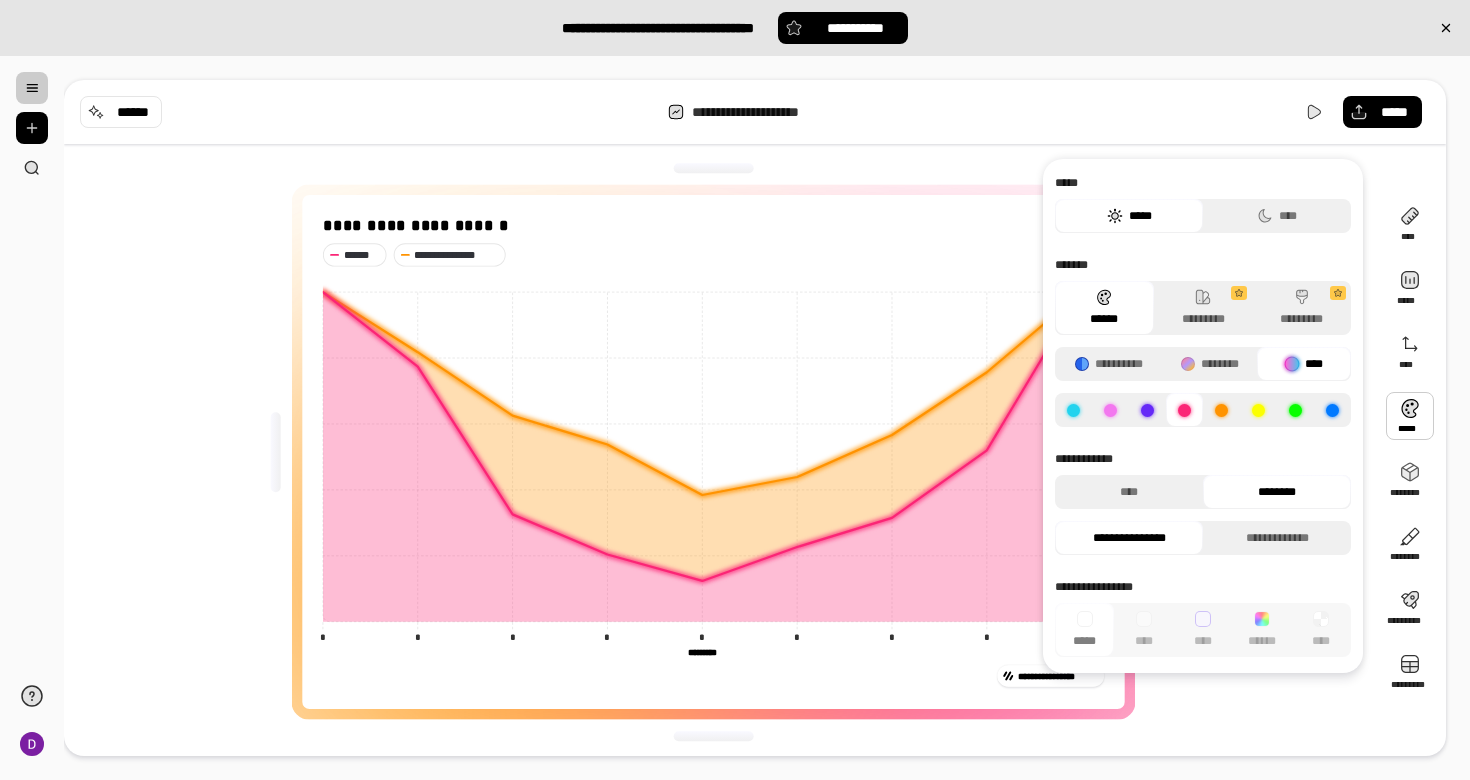 click at bounding box center (1221, 410) 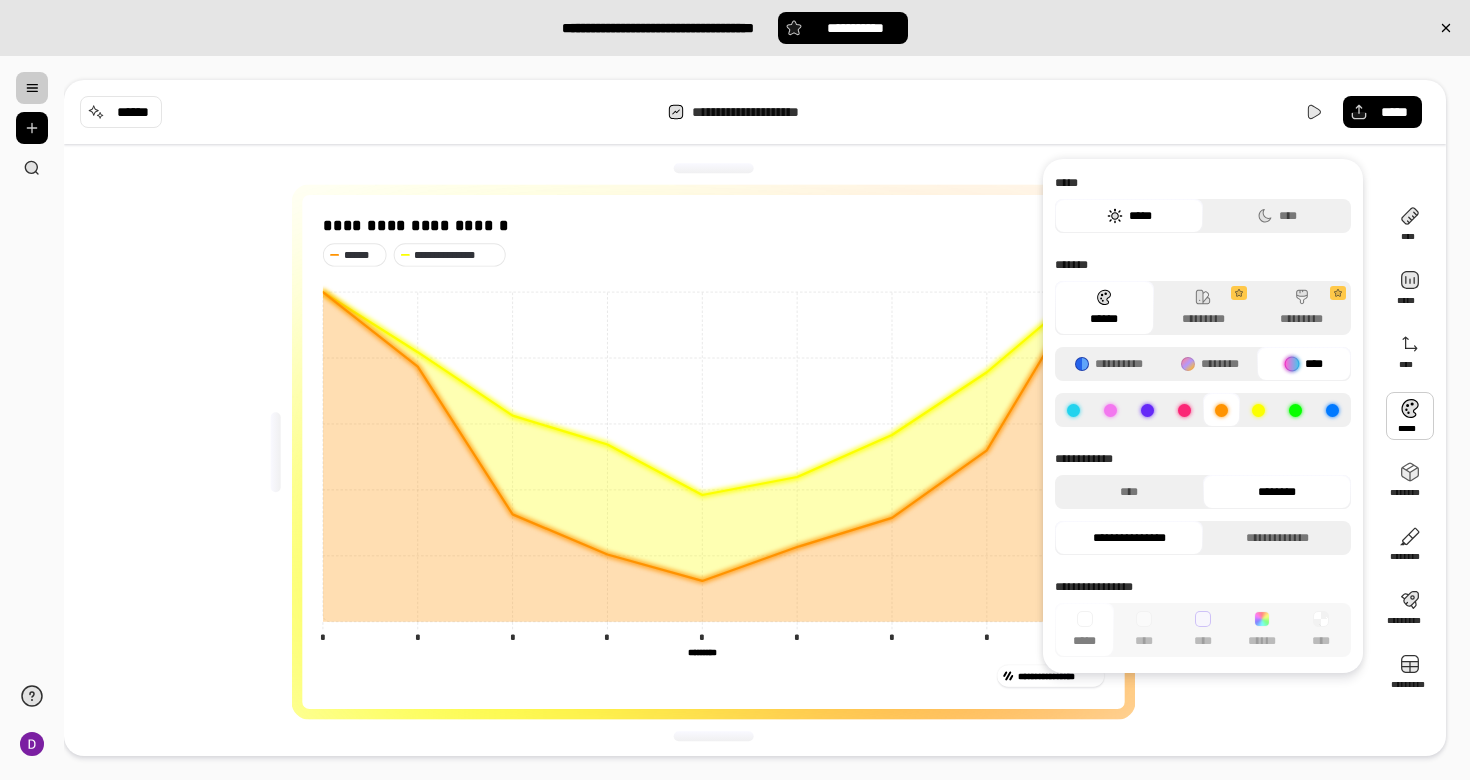 click 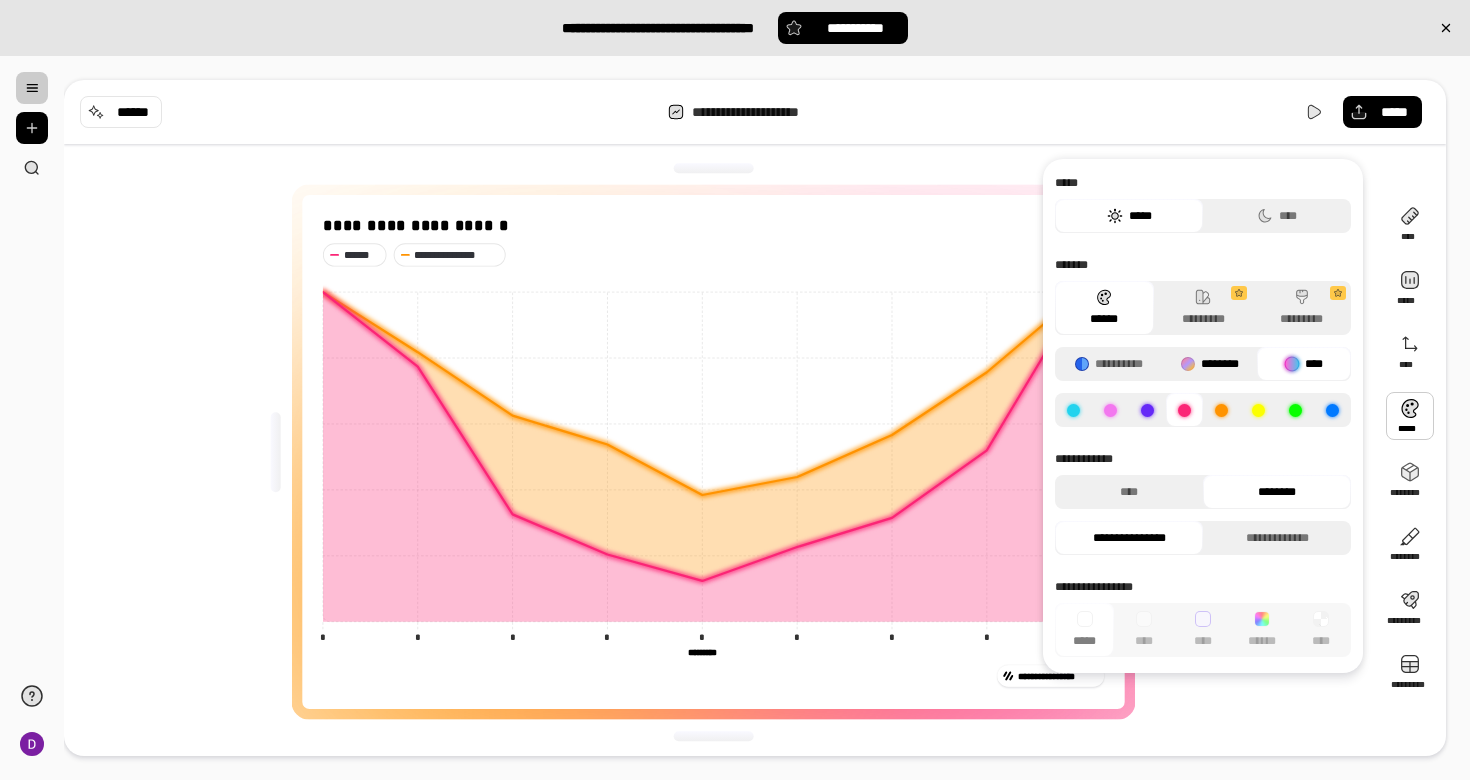 click on "********" at bounding box center (1210, 364) 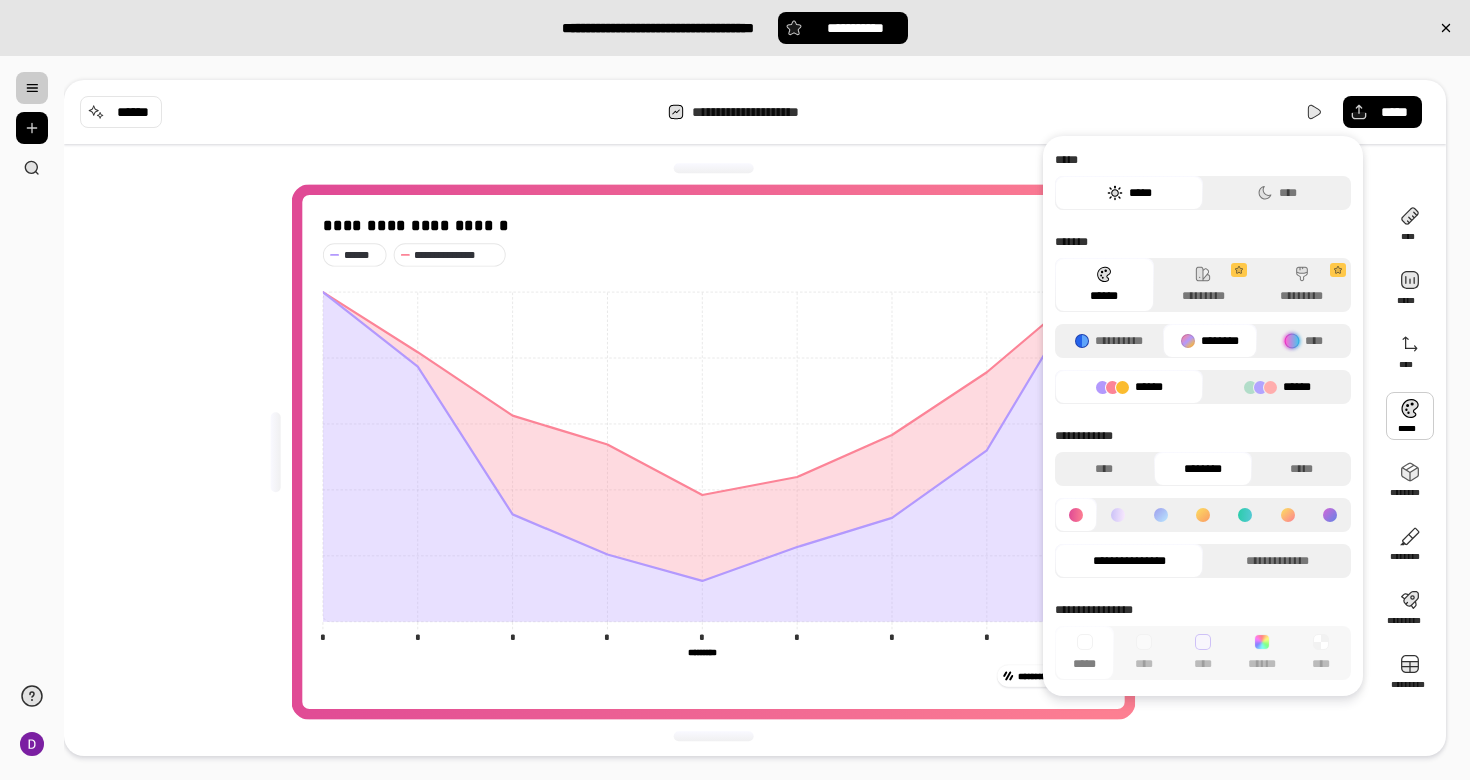 click on "******" at bounding box center [1277, 387] 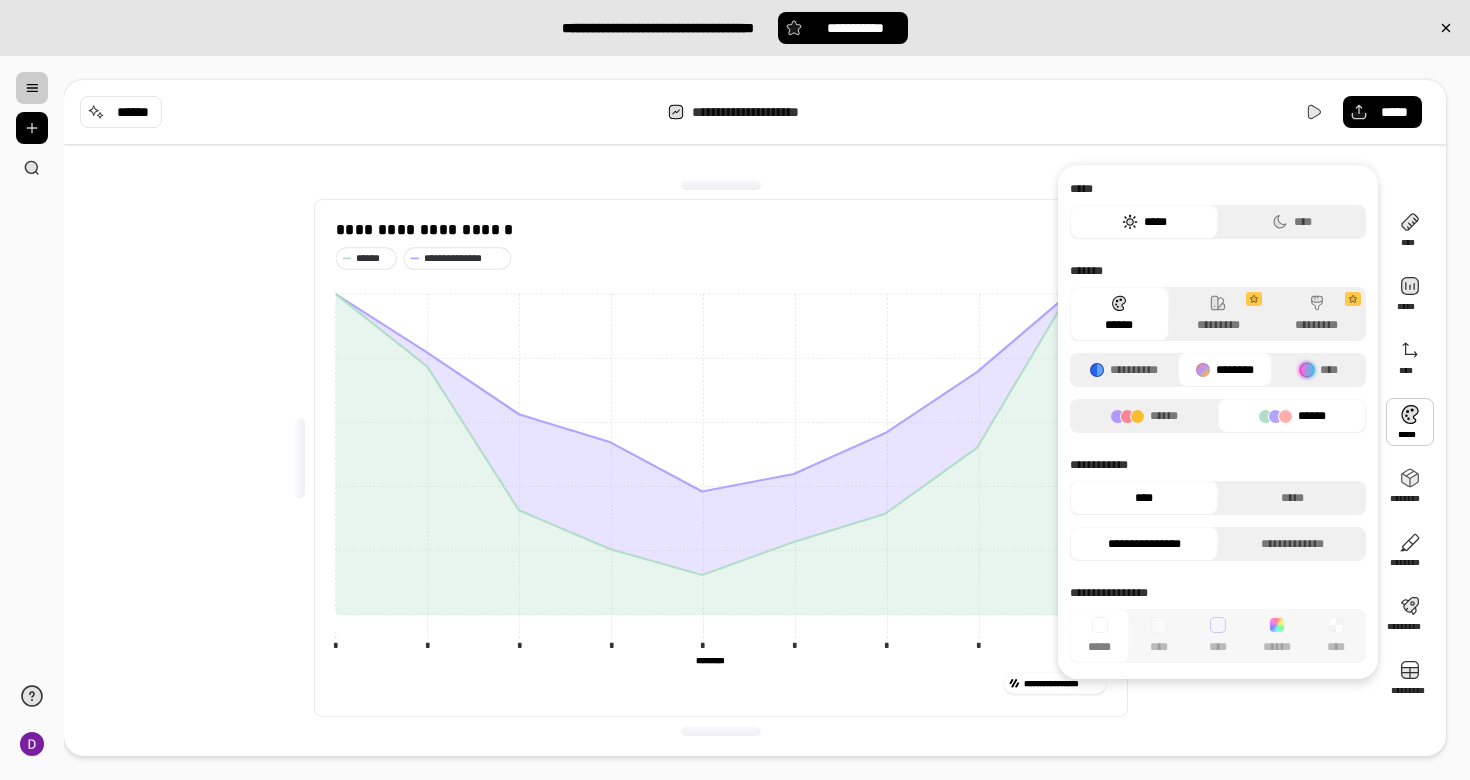 scroll, scrollTop: 0, scrollLeft: 0, axis: both 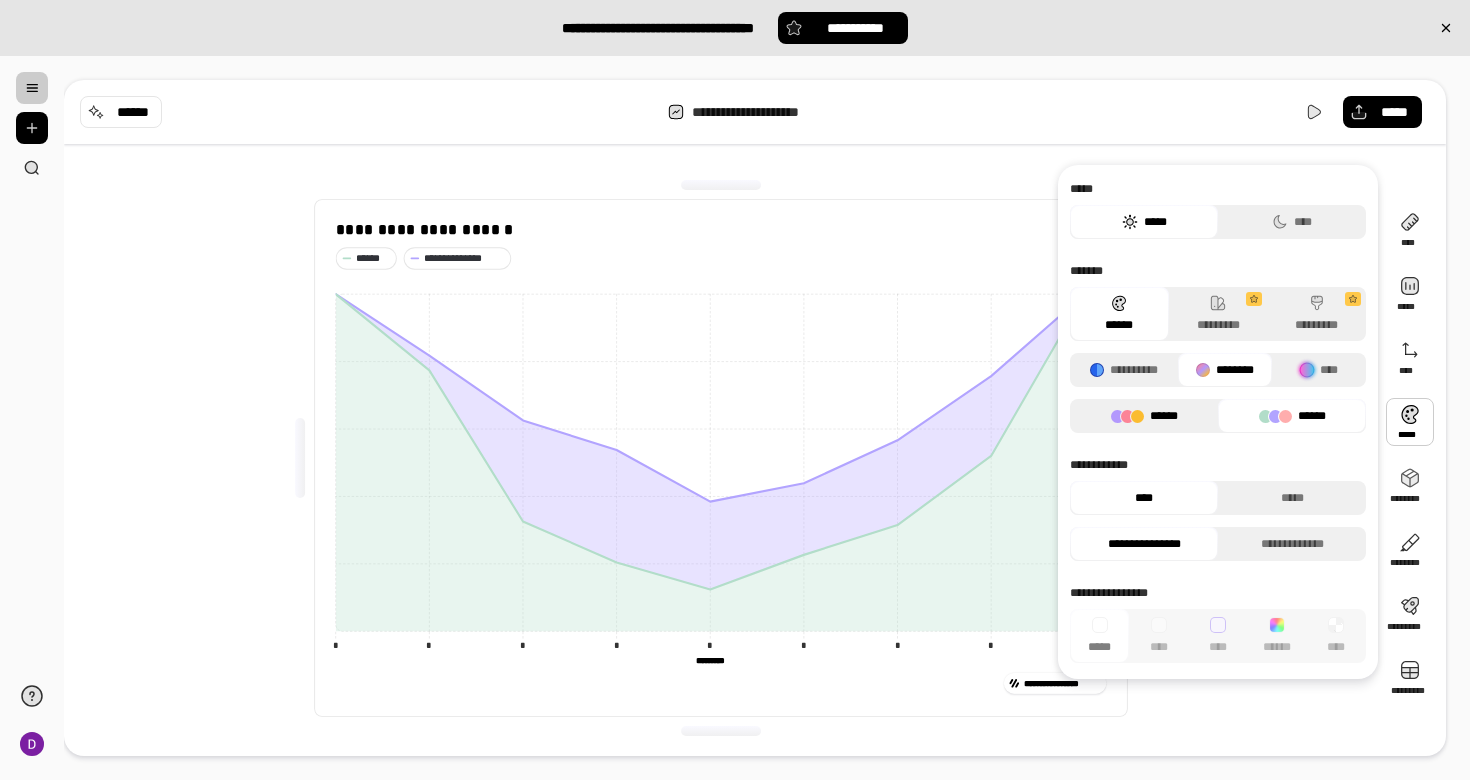 click on "******" at bounding box center [1144, 416] 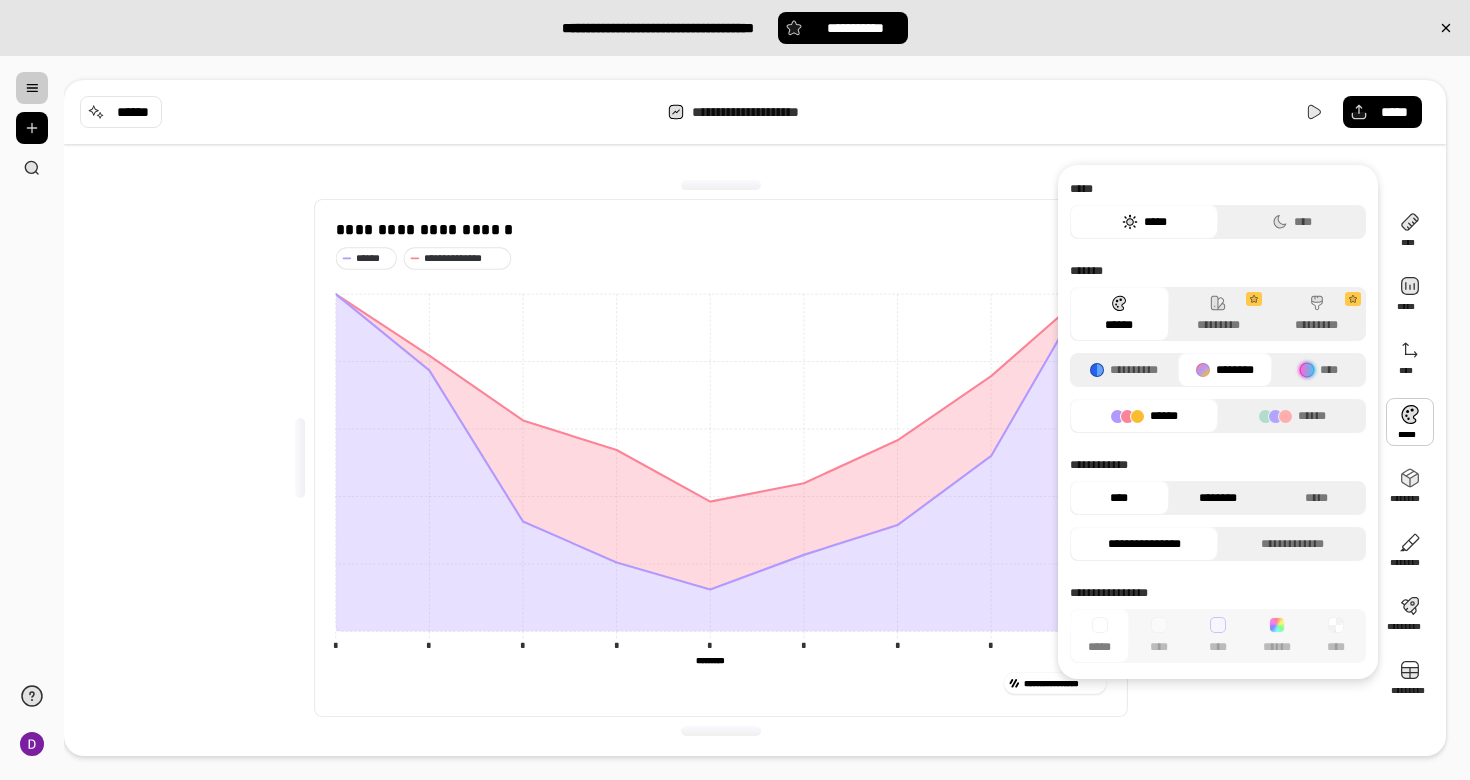 click on "********" at bounding box center [1218, 498] 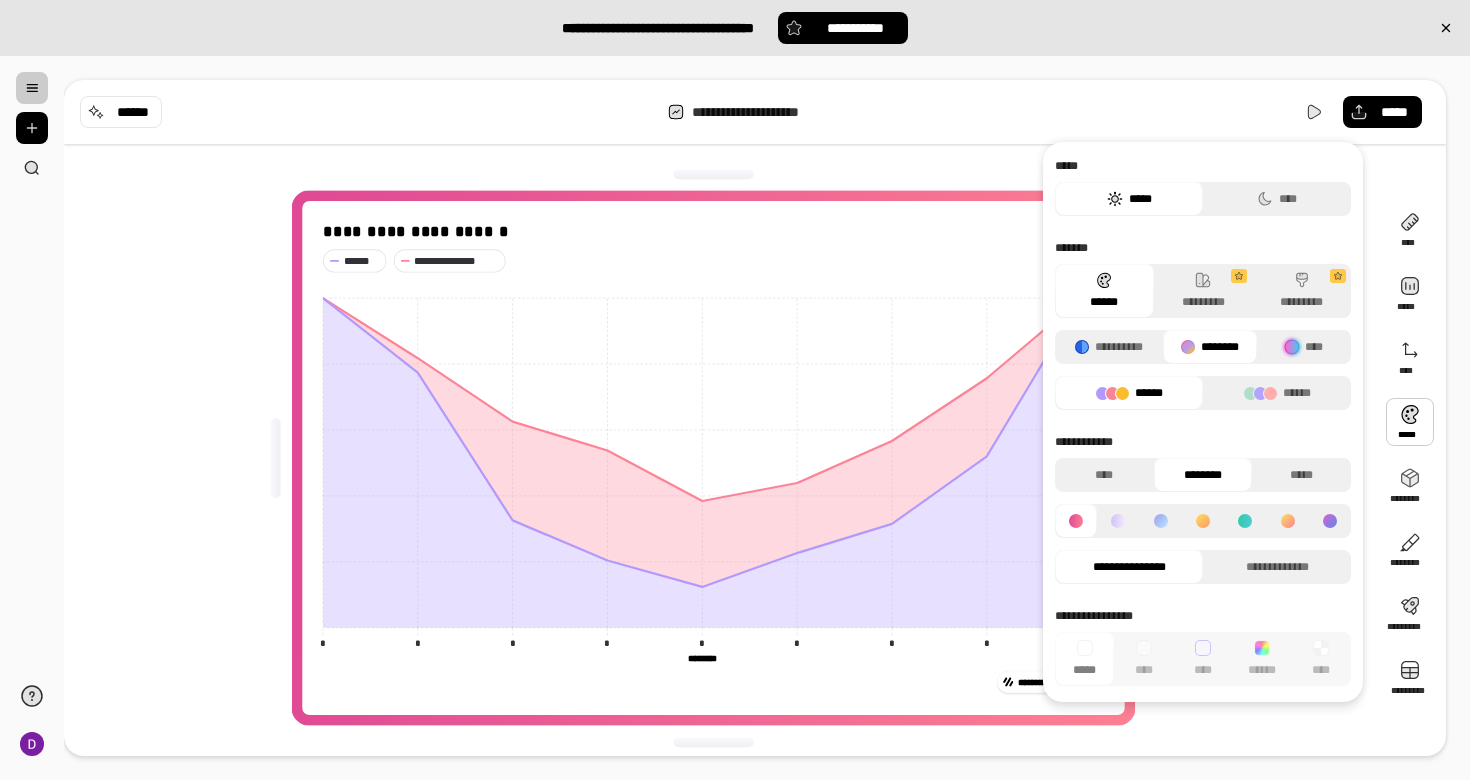 click on "**********" at bounding box center (1203, 509) 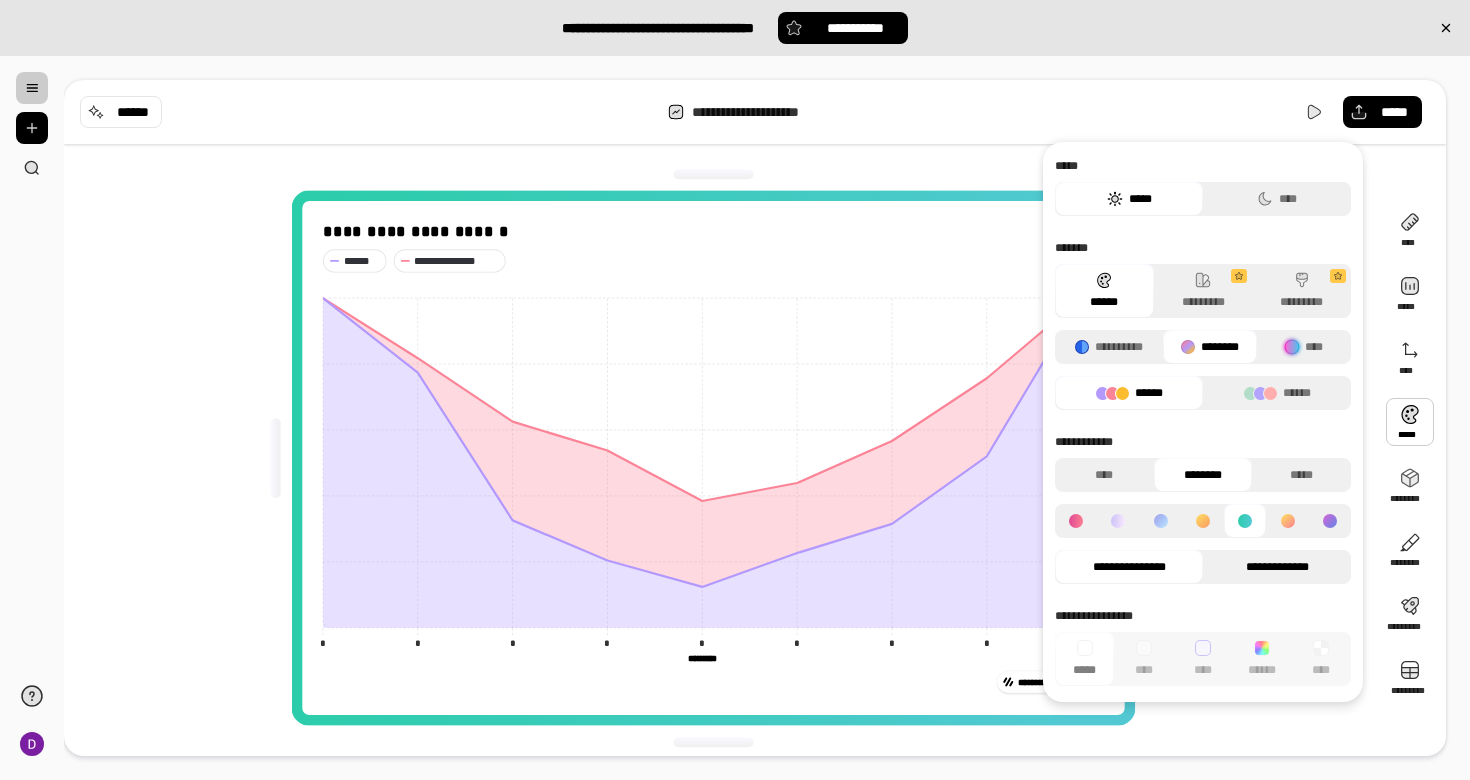 click on "**********" at bounding box center [1277, 567] 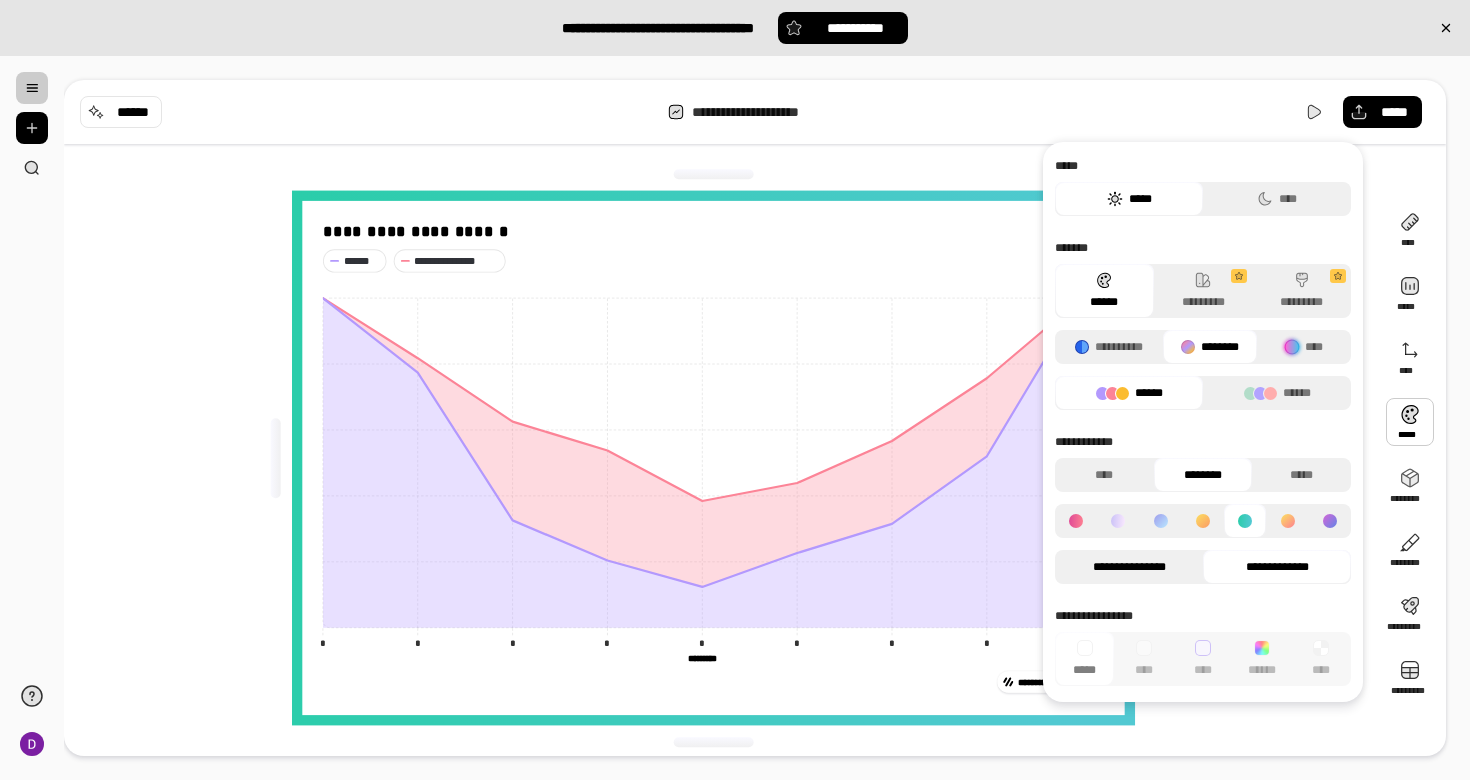 click on "**********" at bounding box center (1129, 567) 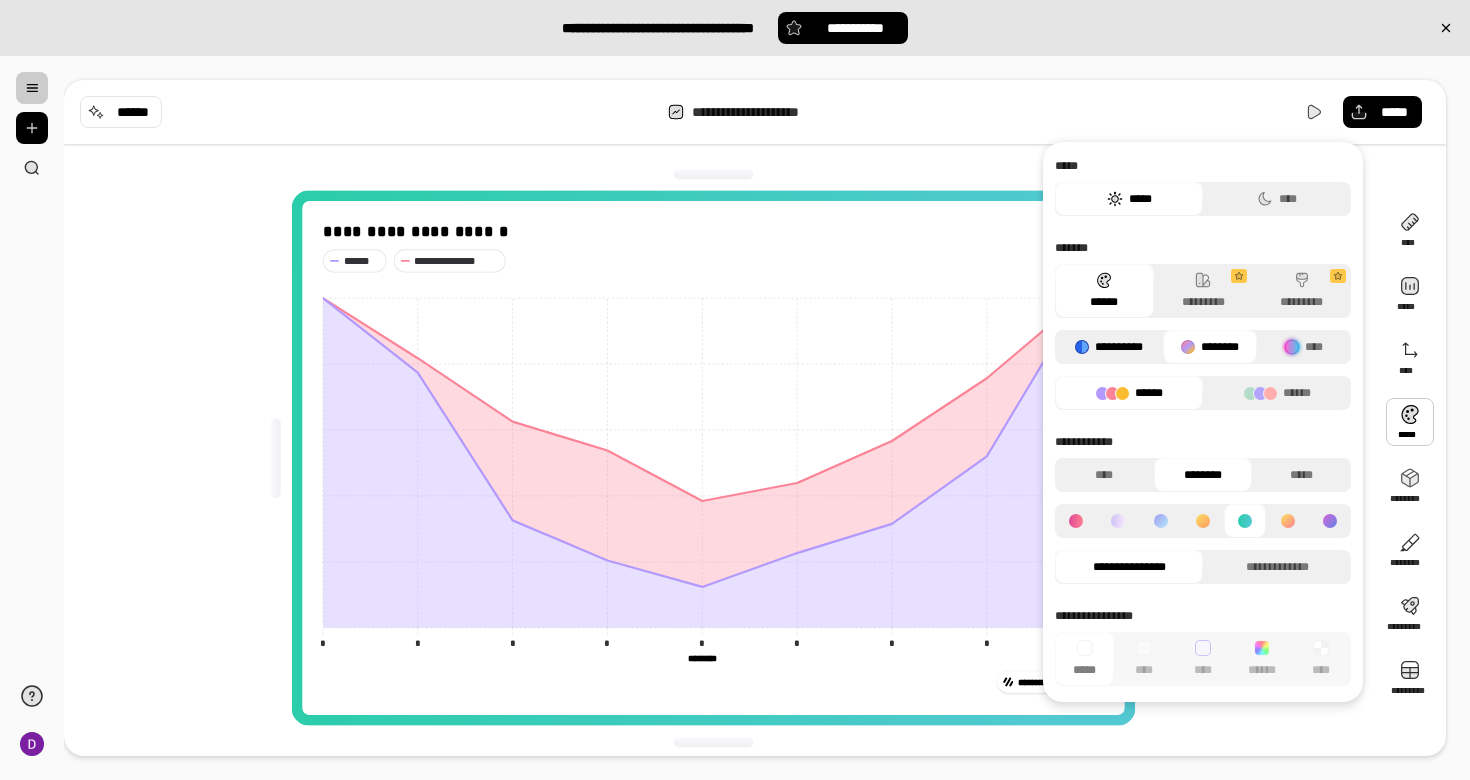 click on "**********" at bounding box center [1109, 347] 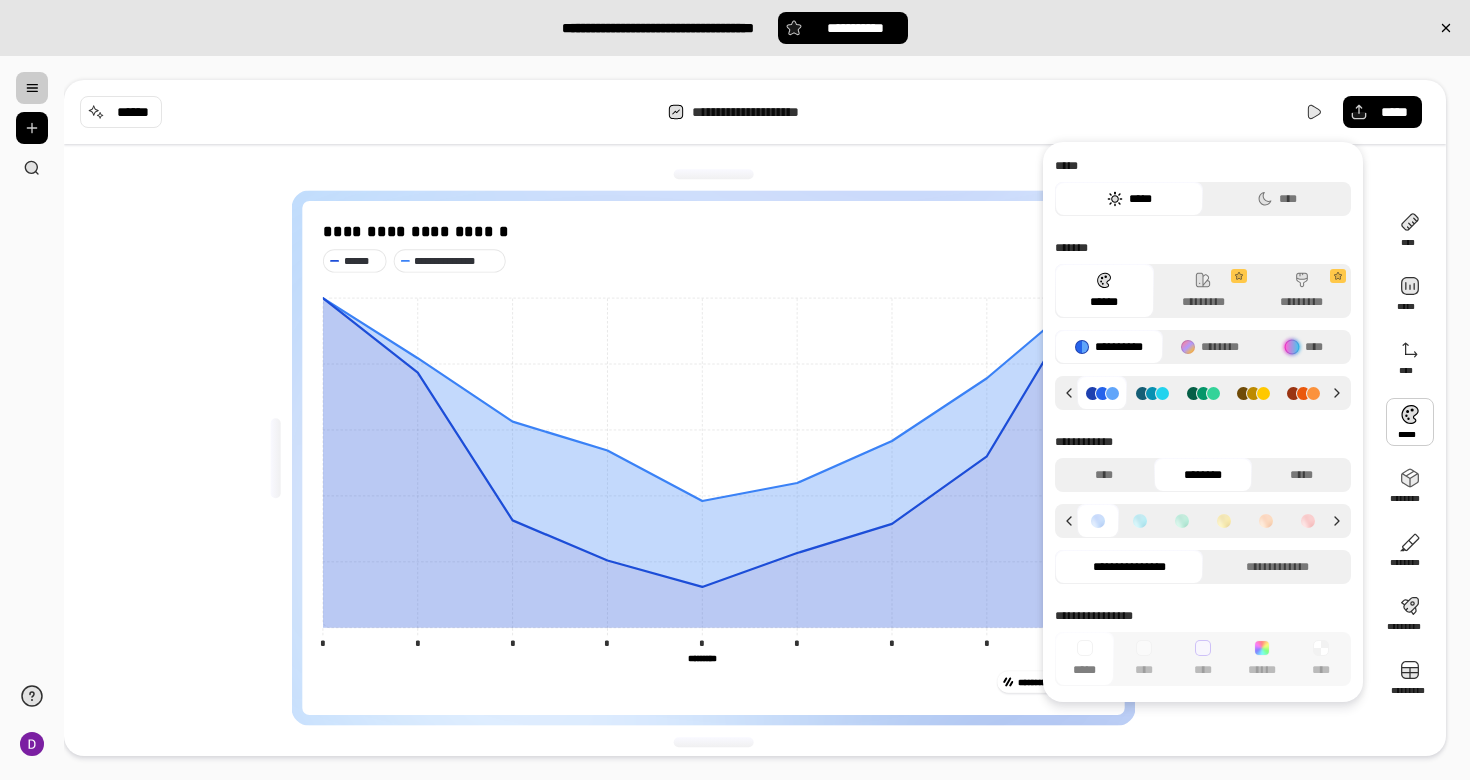 click 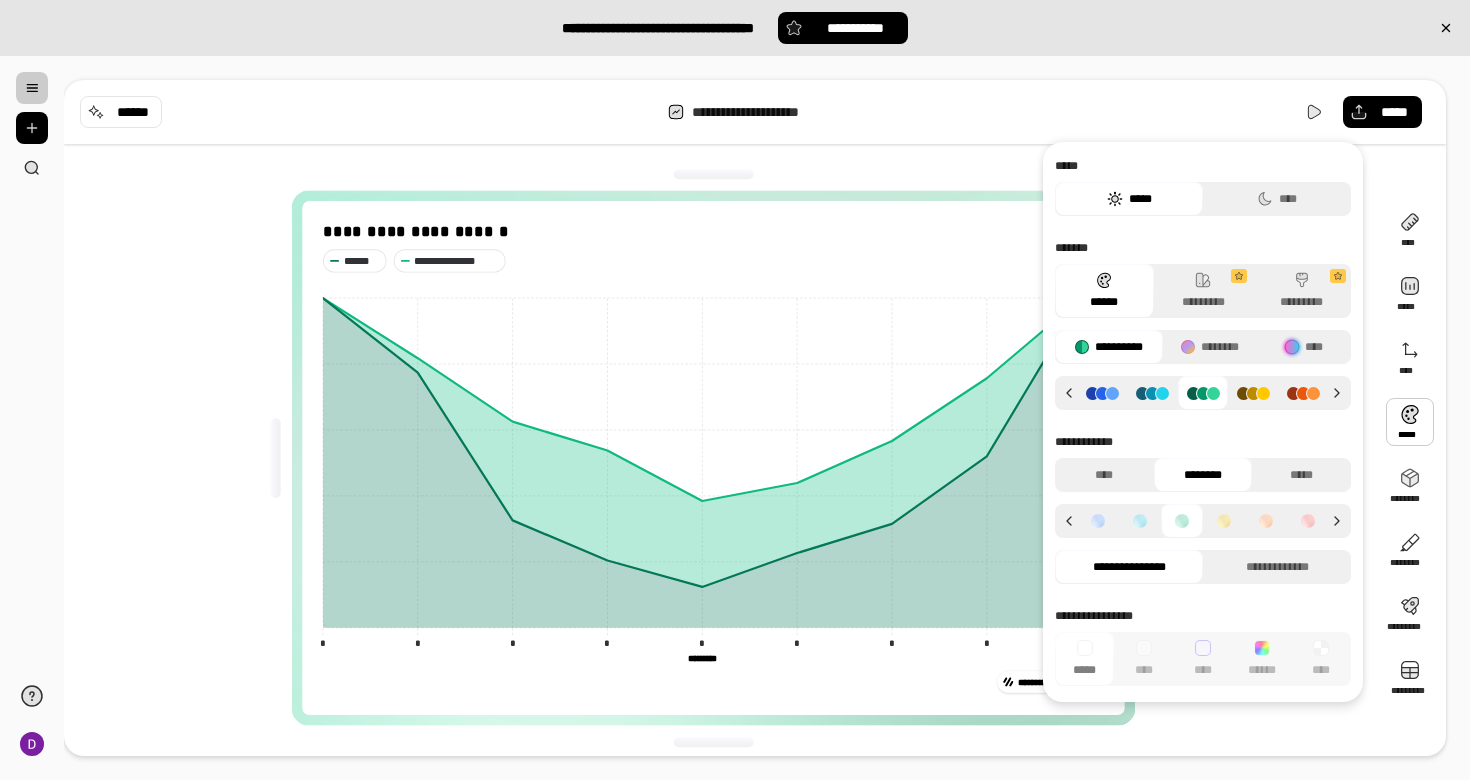 click at bounding box center [1253, 393] 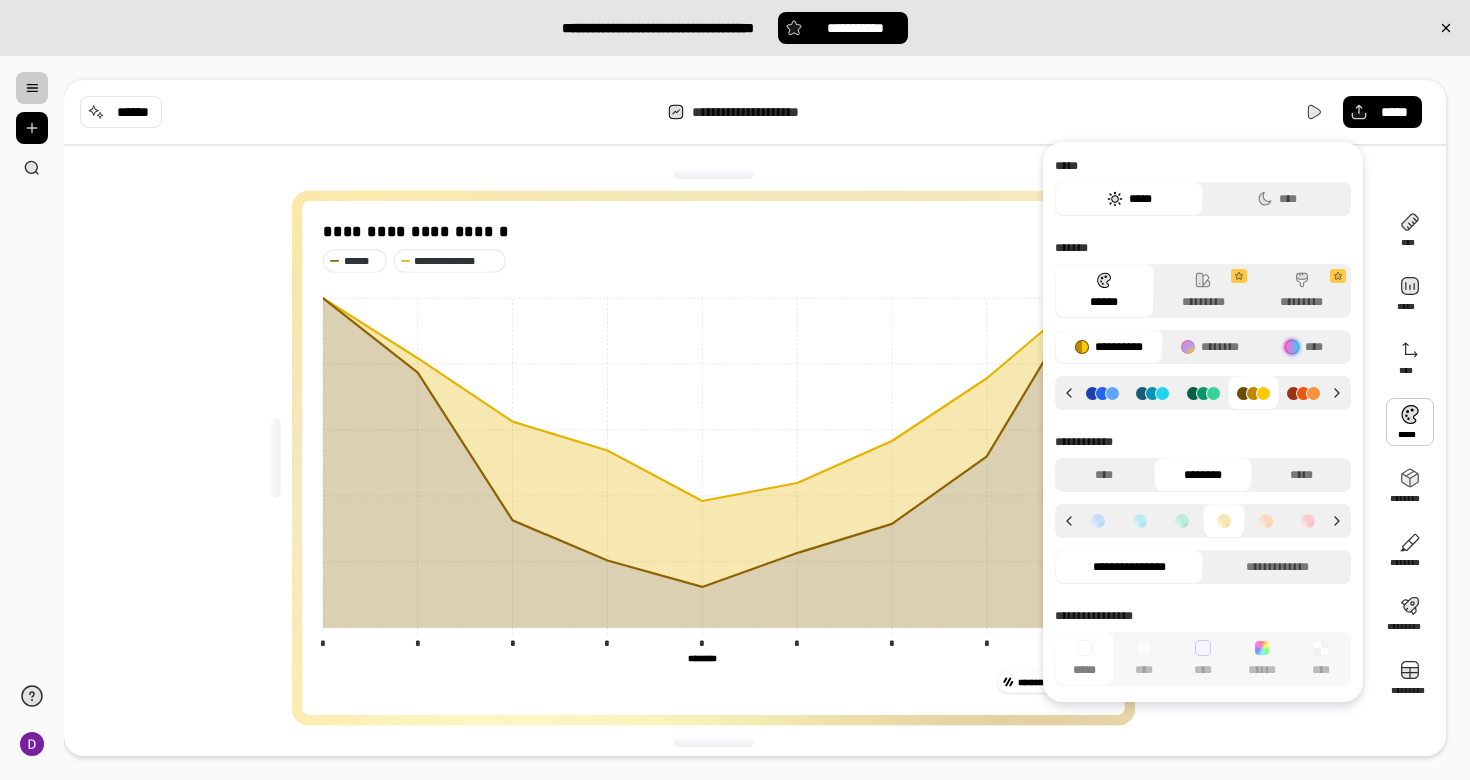 click 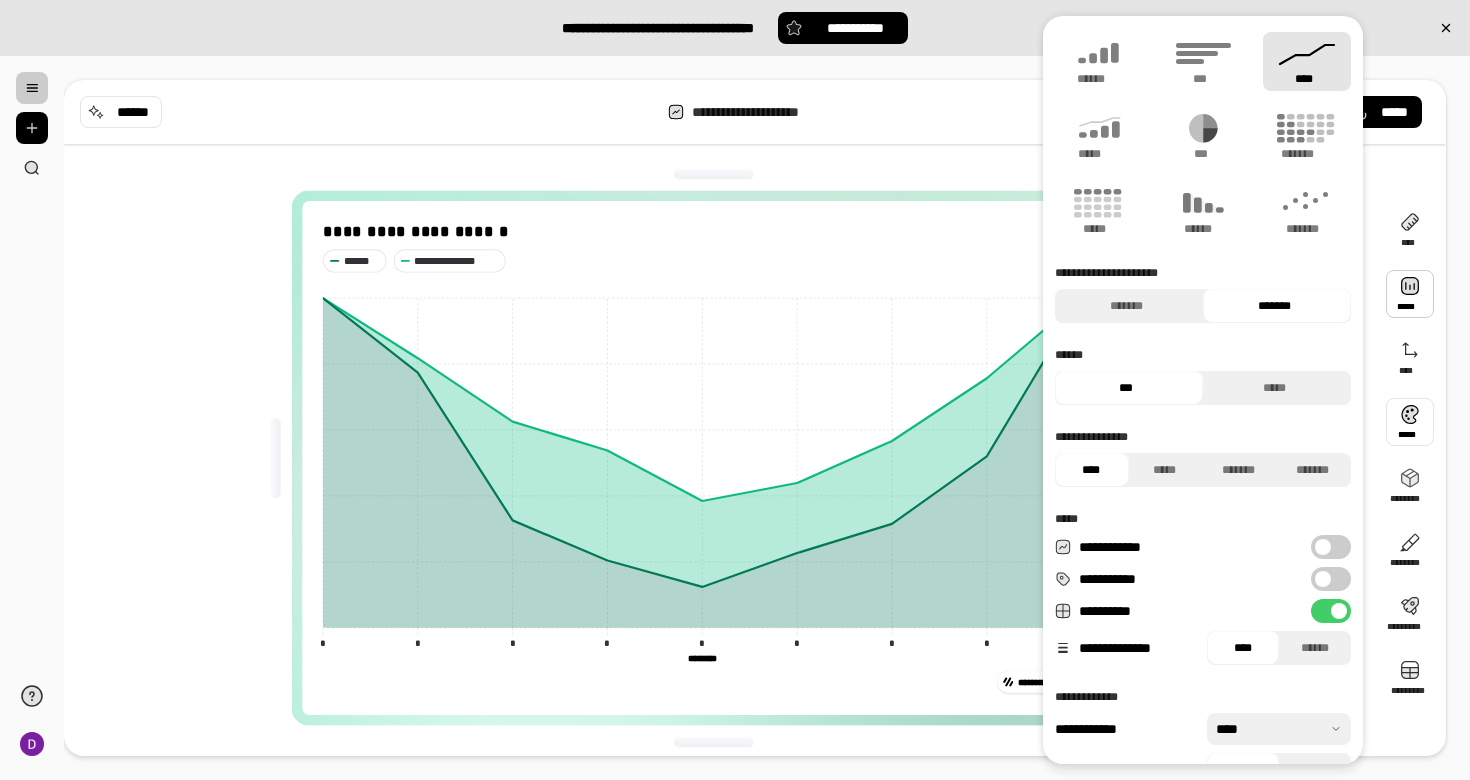 scroll, scrollTop: 39, scrollLeft: 0, axis: vertical 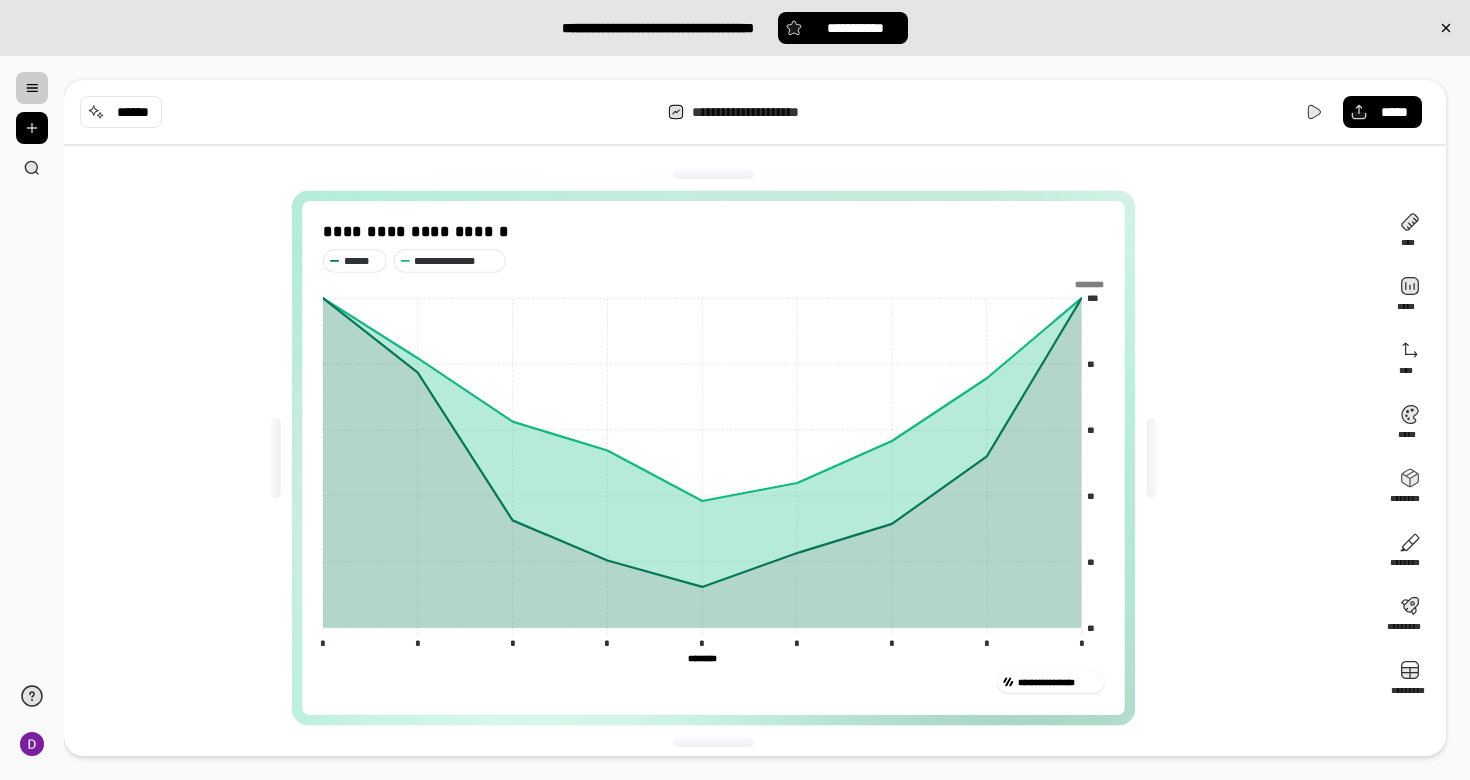 click on "**********" at bounding box center (721, 458) 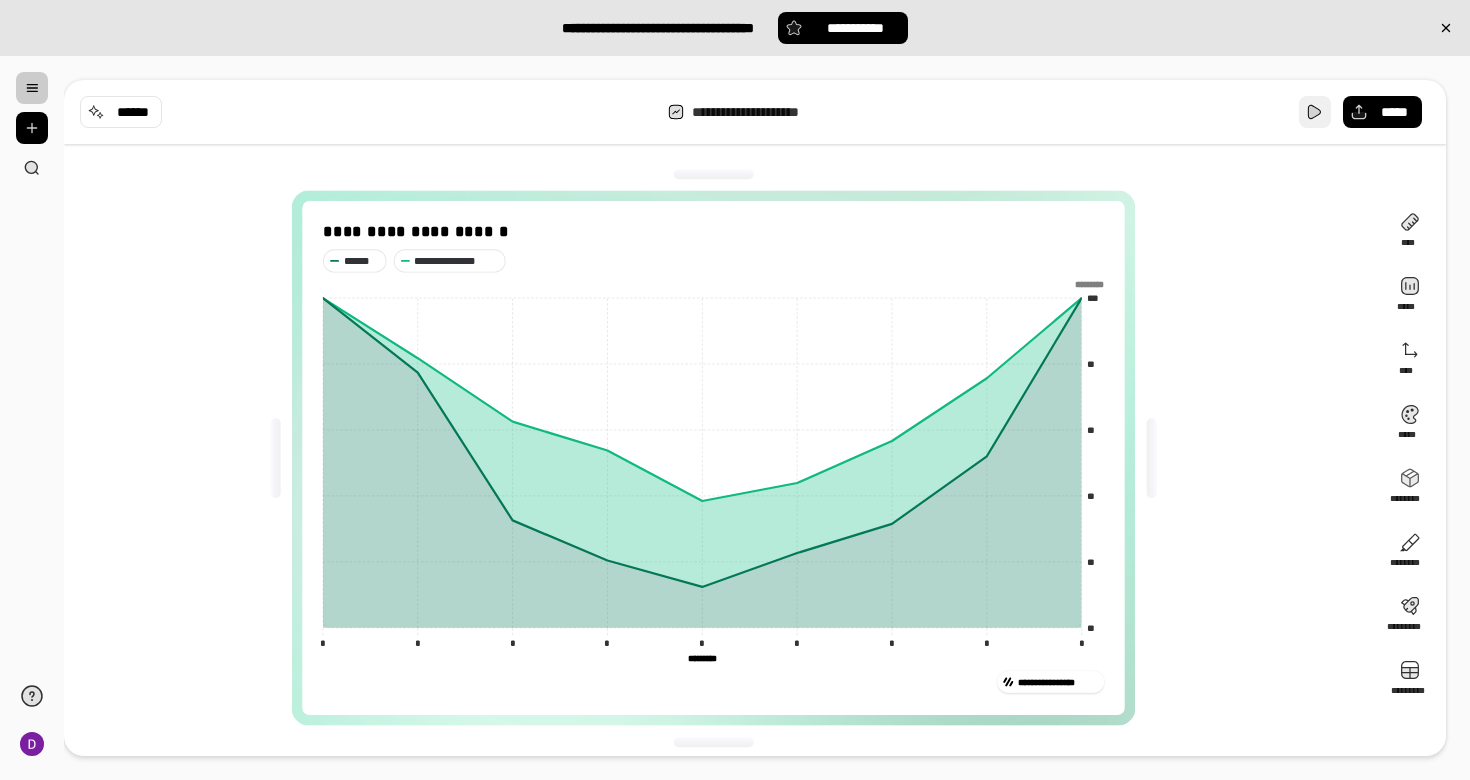 click at bounding box center (1315, 112) 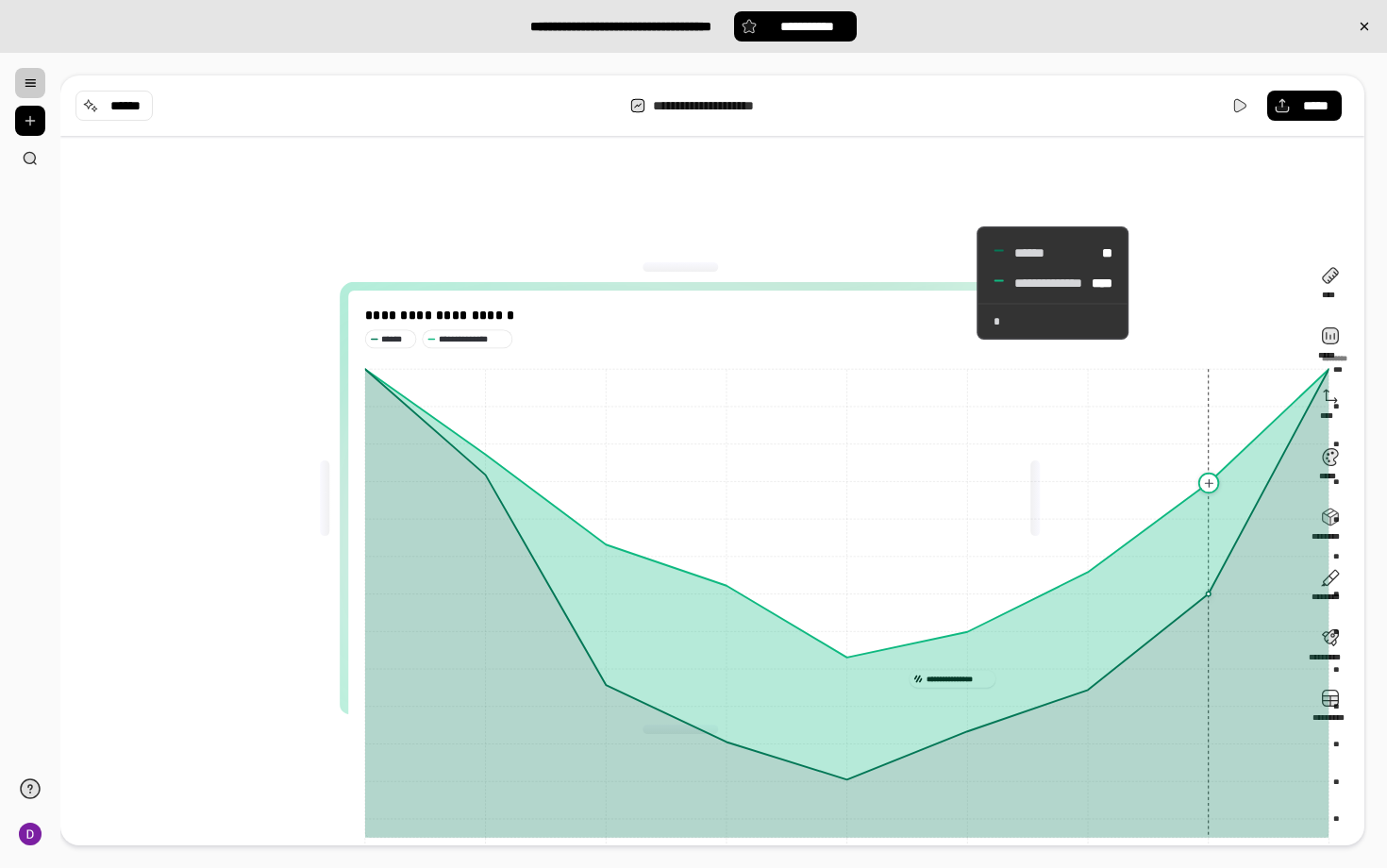click 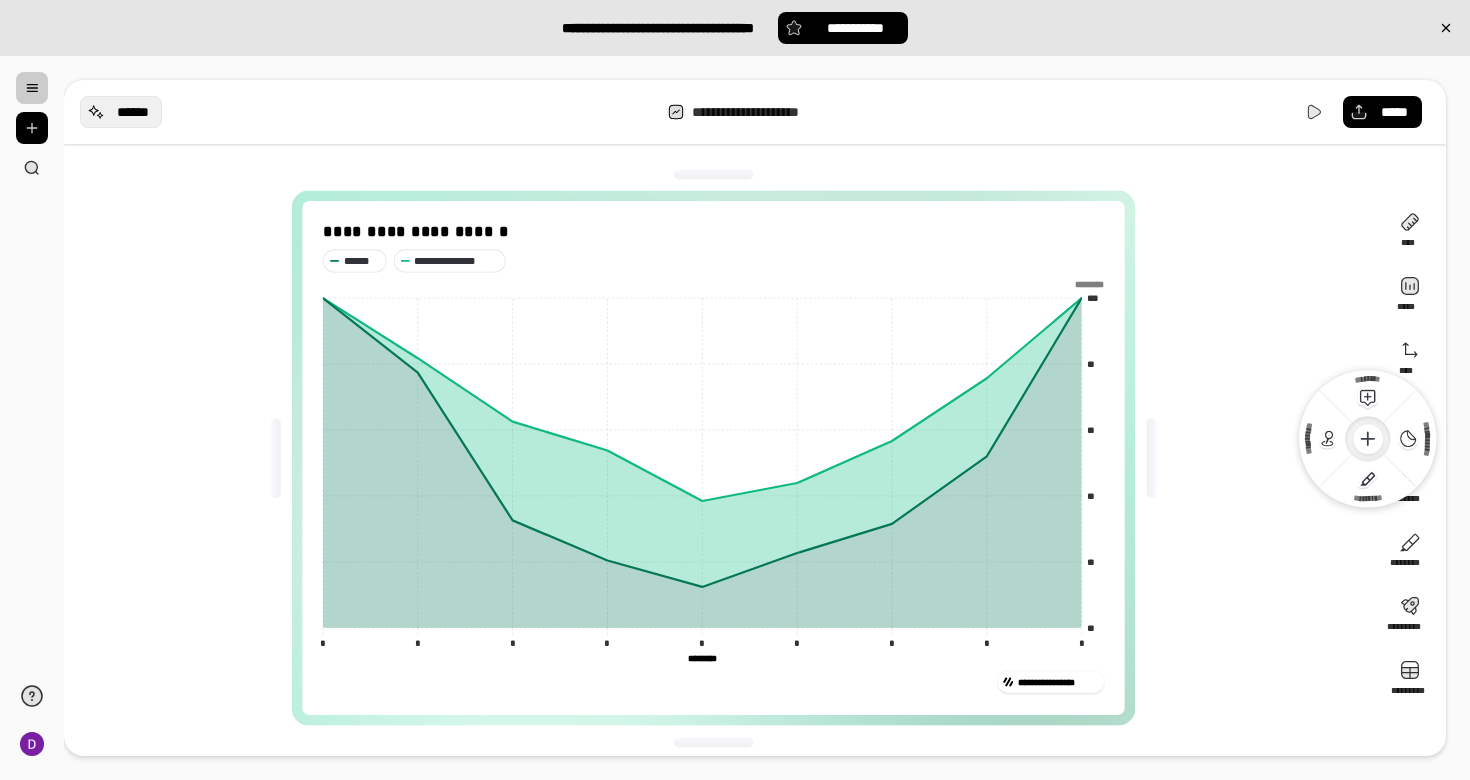 click on "******" at bounding box center (133, 112) 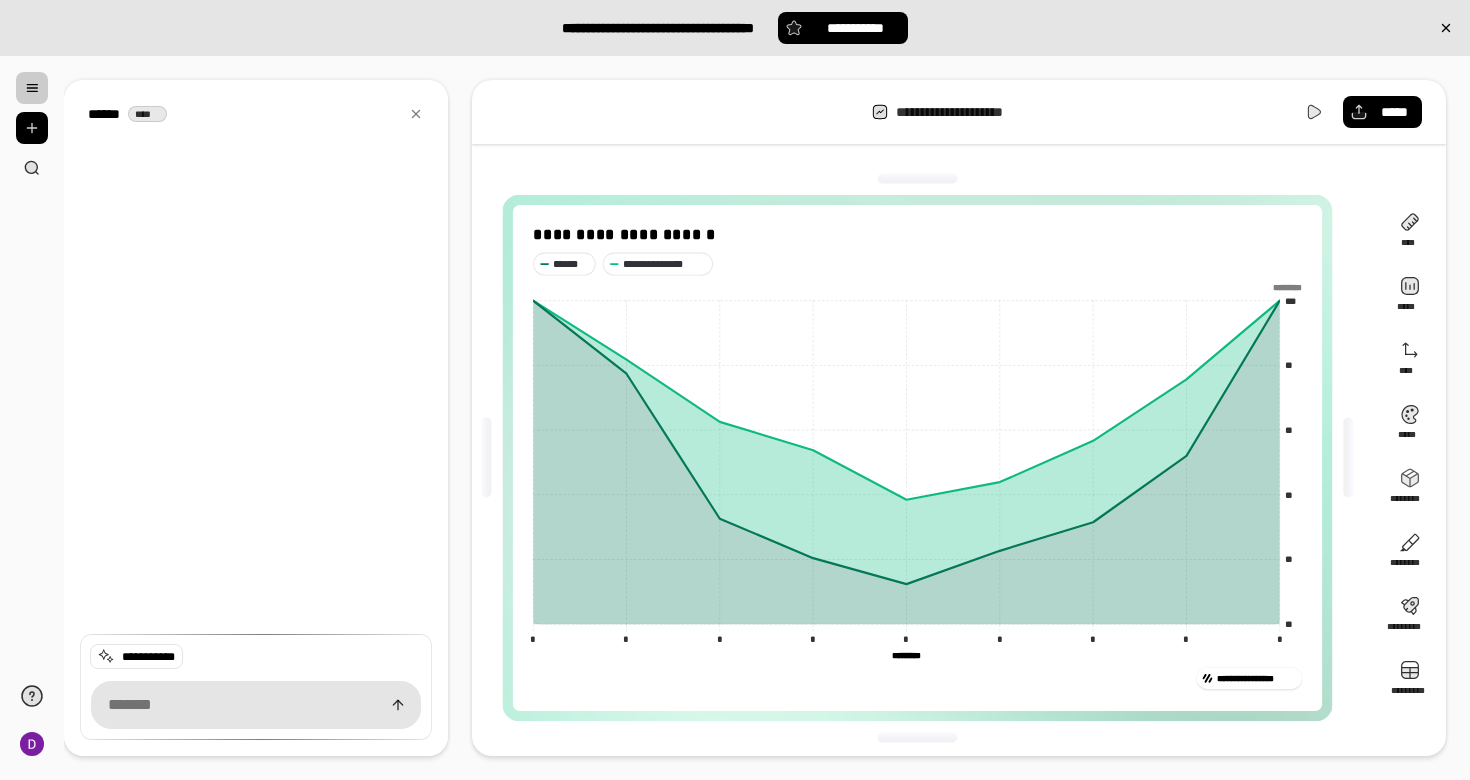 click at bounding box center (256, 705) 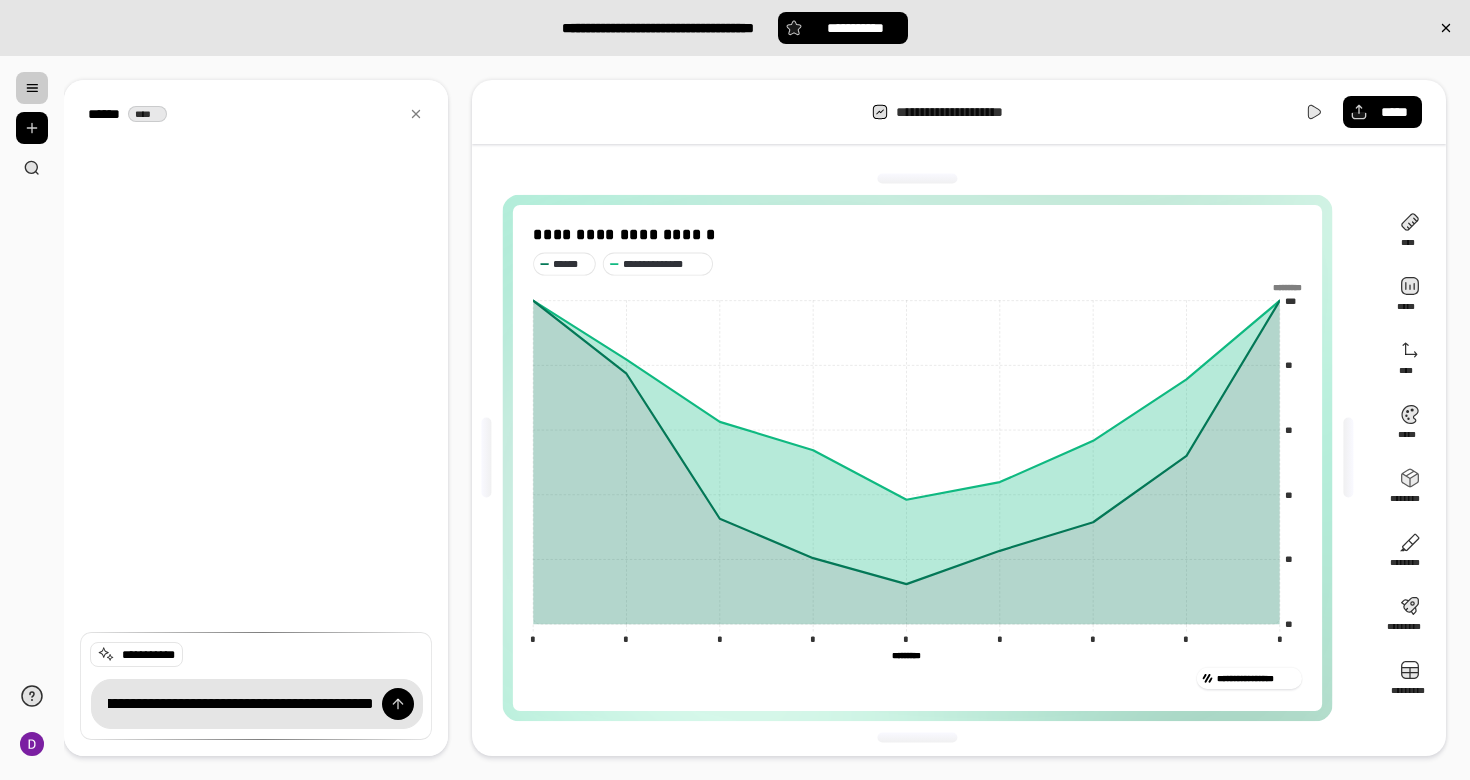 scroll, scrollTop: 0, scrollLeft: 188, axis: horizontal 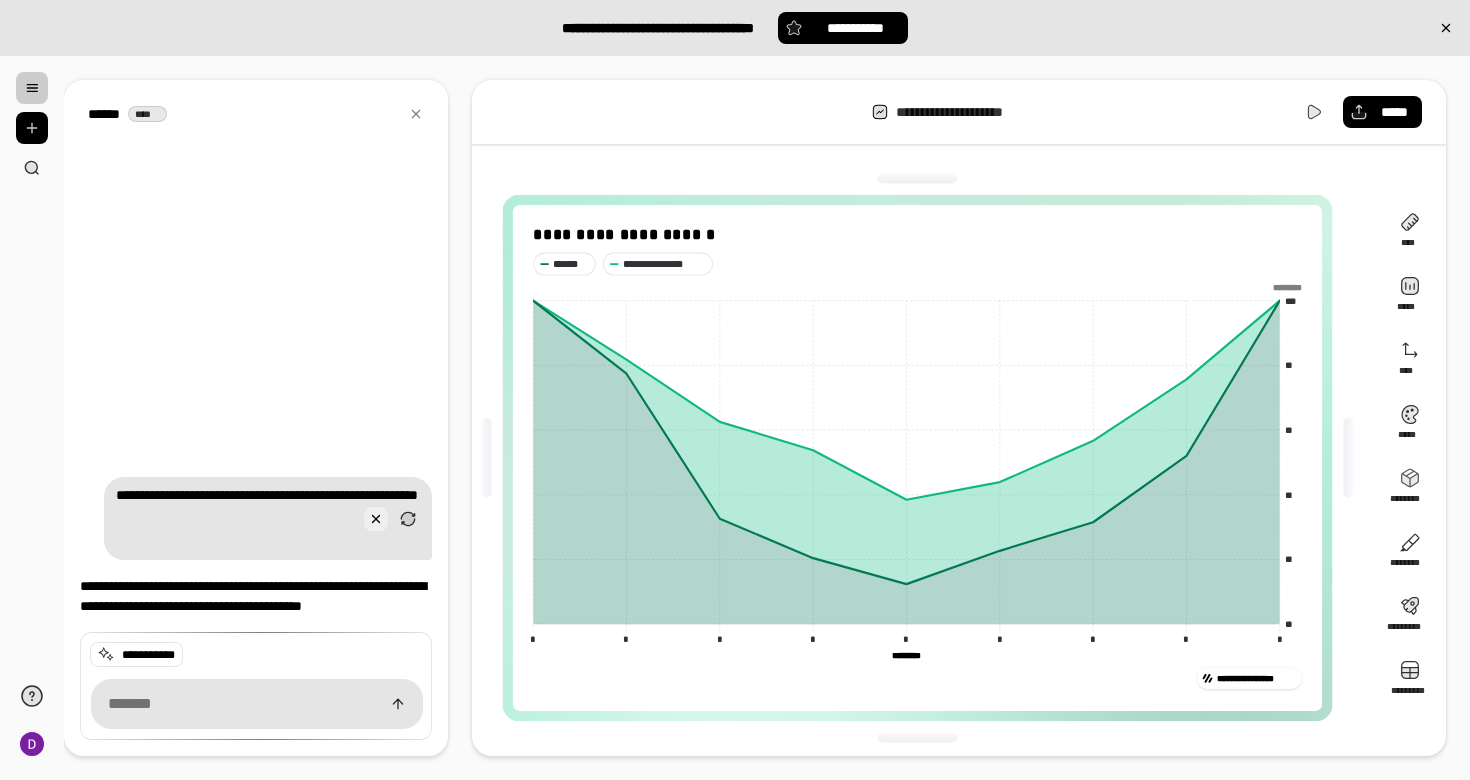 click at bounding box center [376, 519] 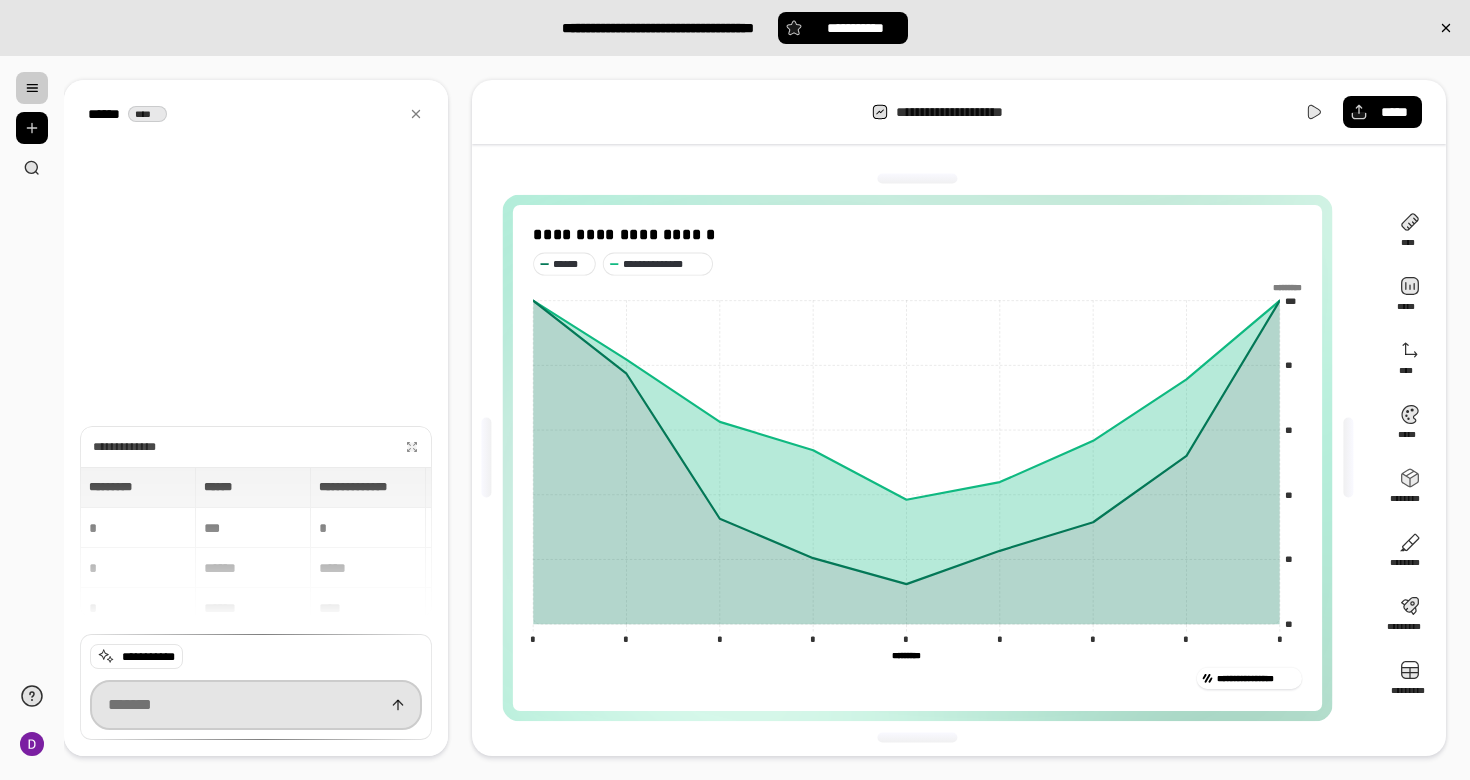 drag, startPoint x: 259, startPoint y: 720, endPoint x: 259, endPoint y: 708, distance: 12 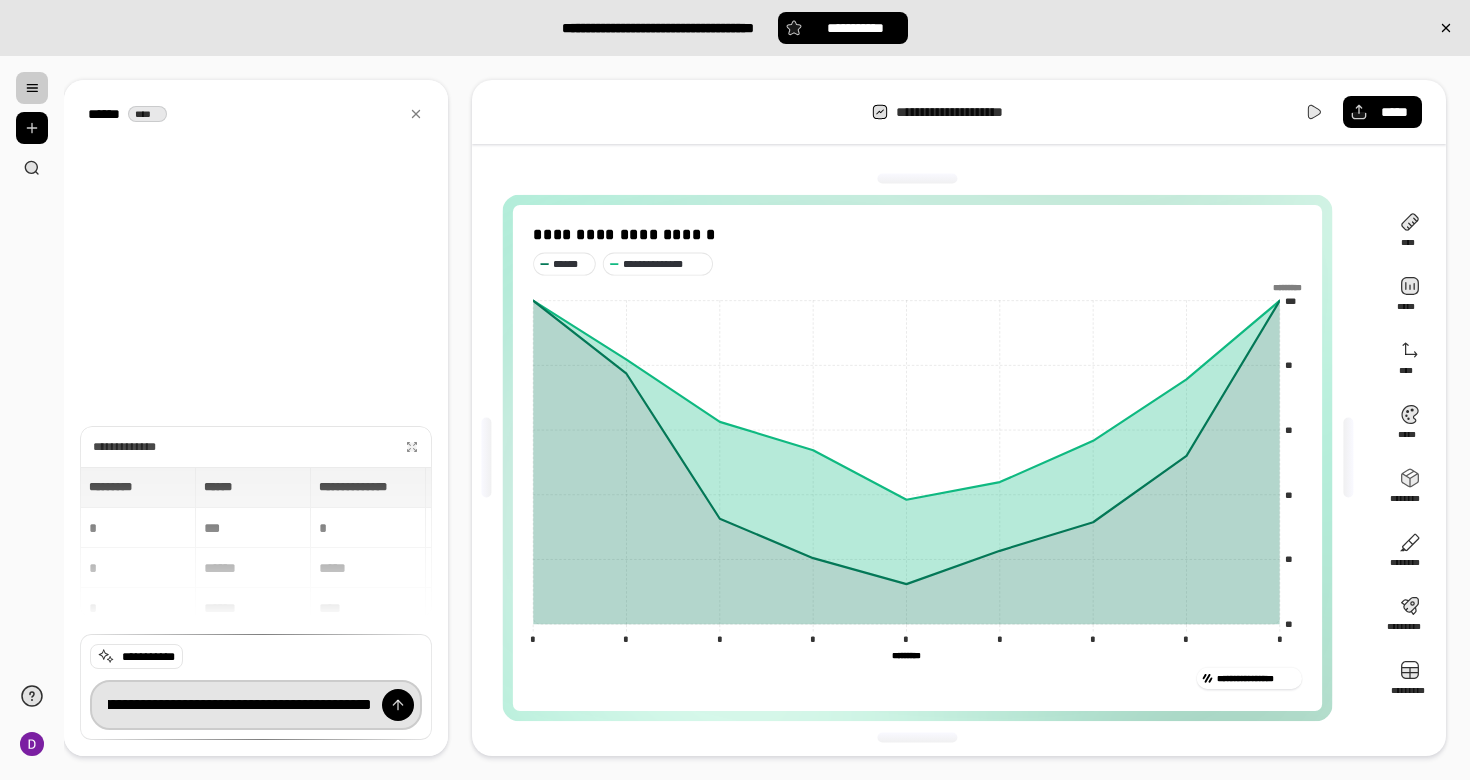 scroll, scrollTop: 0, scrollLeft: 157, axis: horizontal 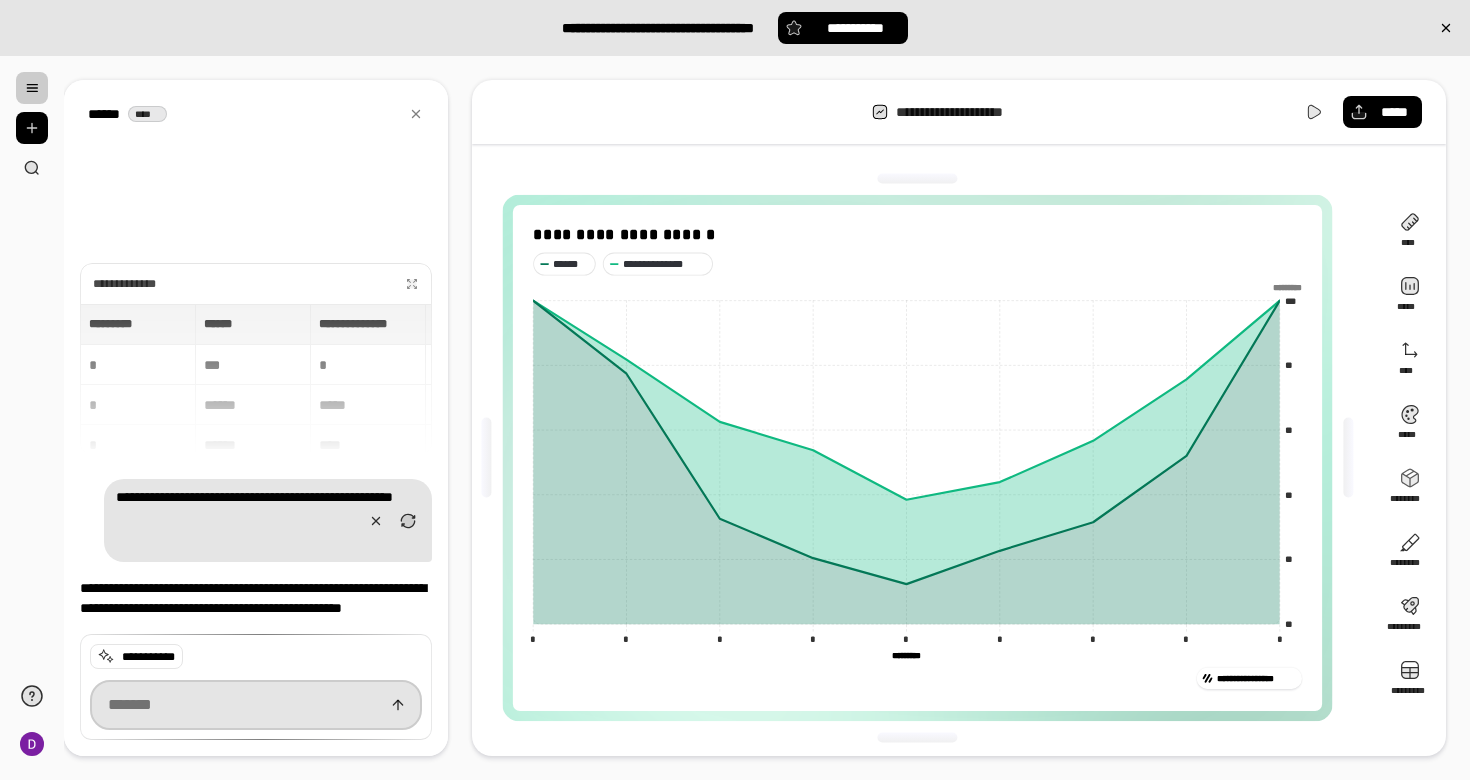 click at bounding box center [256, 705] 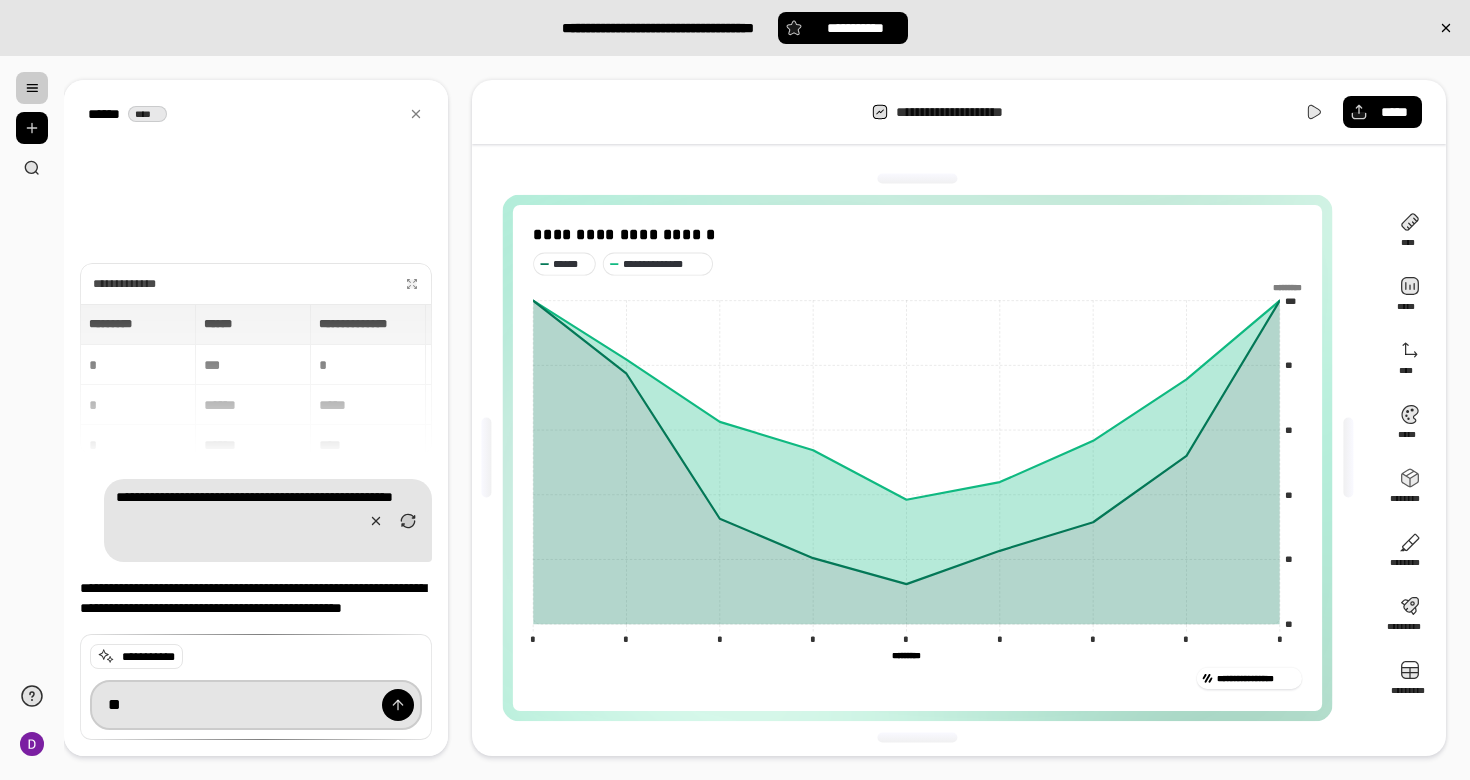 type on "*" 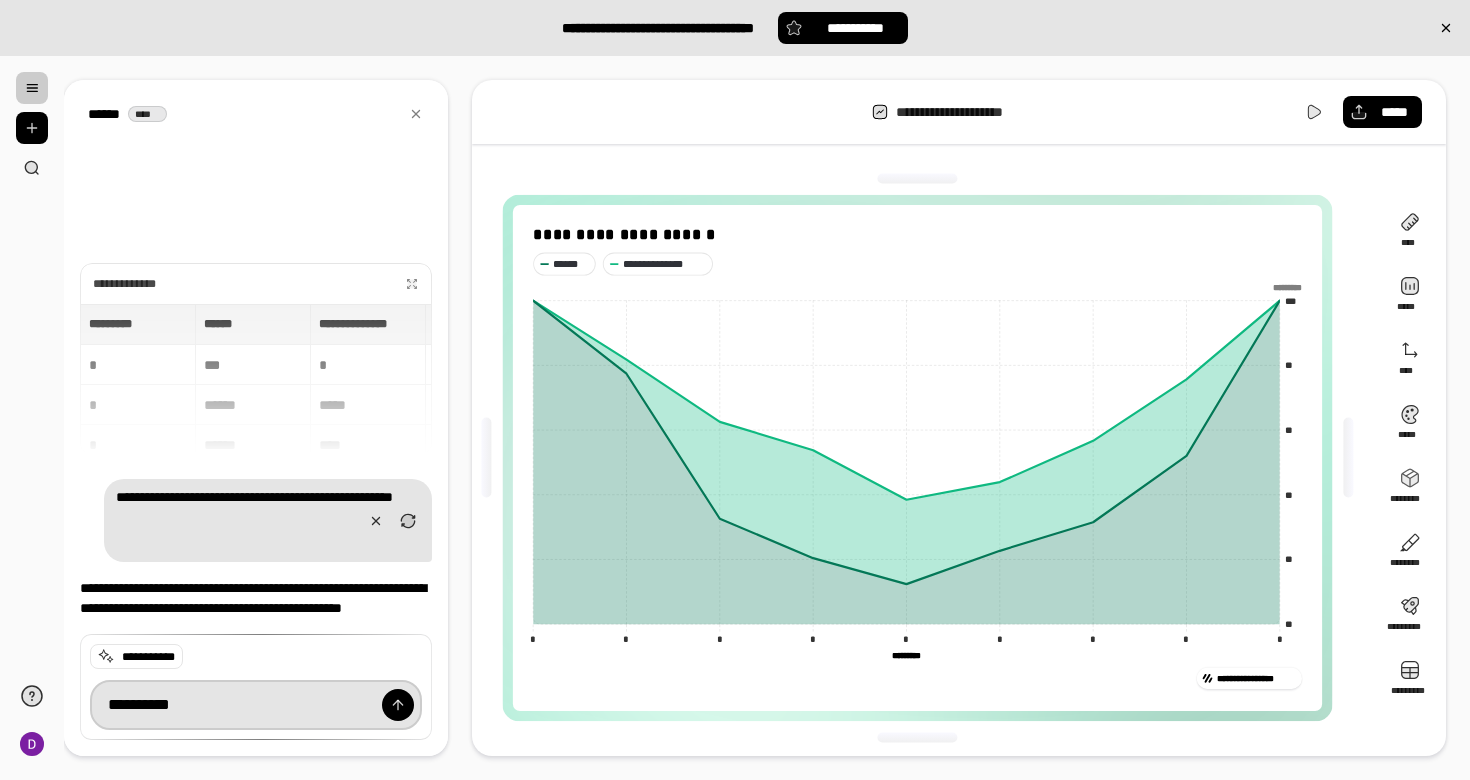 type on "**********" 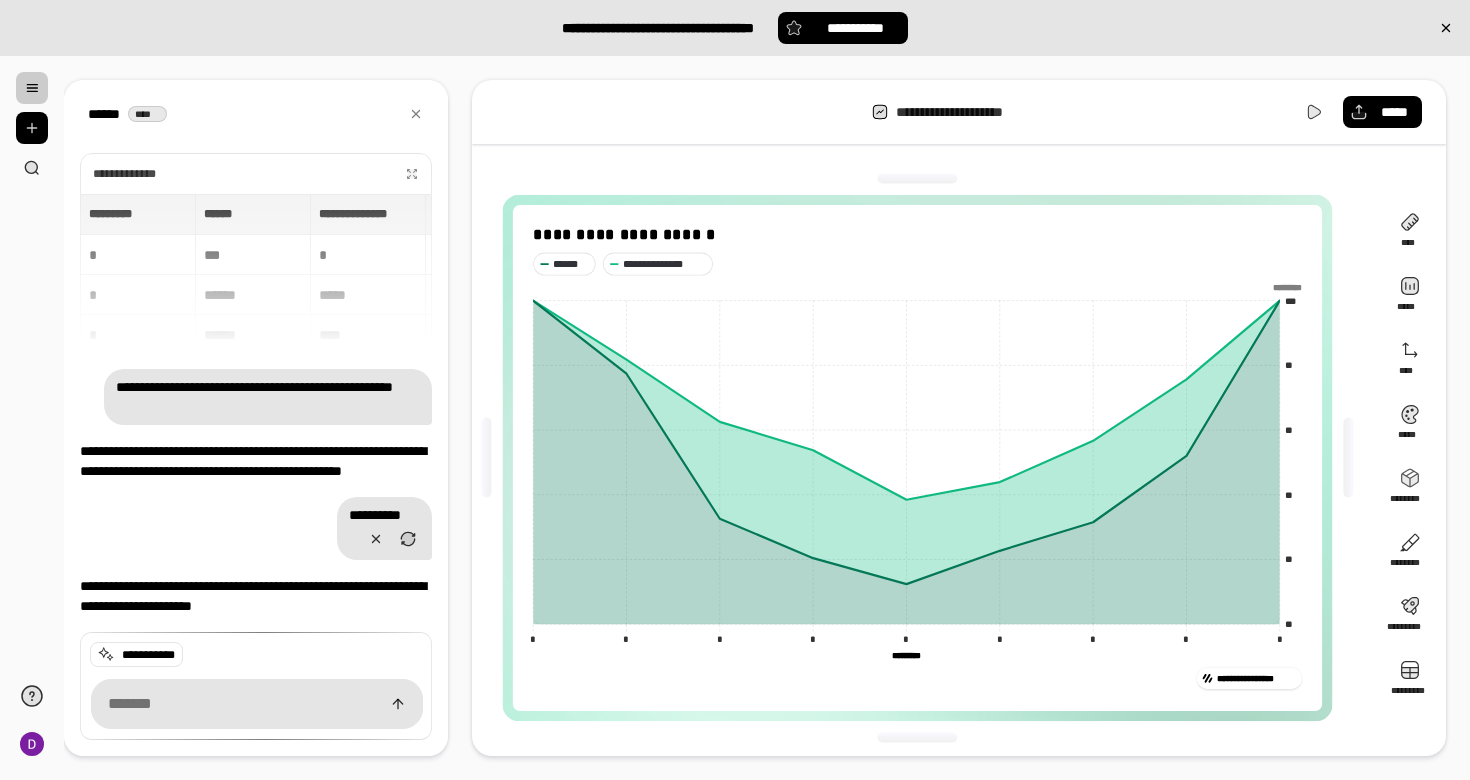 click on "****** ****" at bounding box center (256, 114) 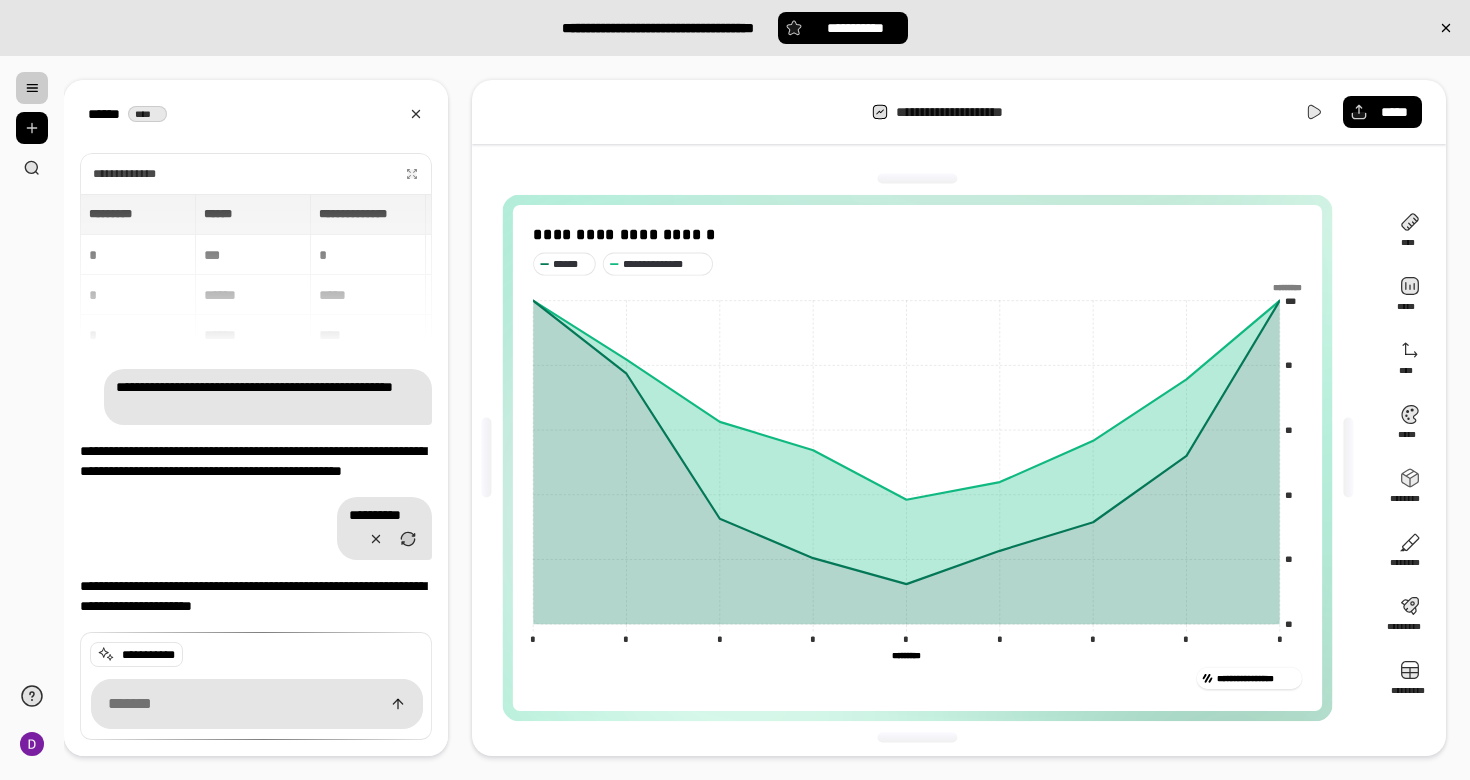 click 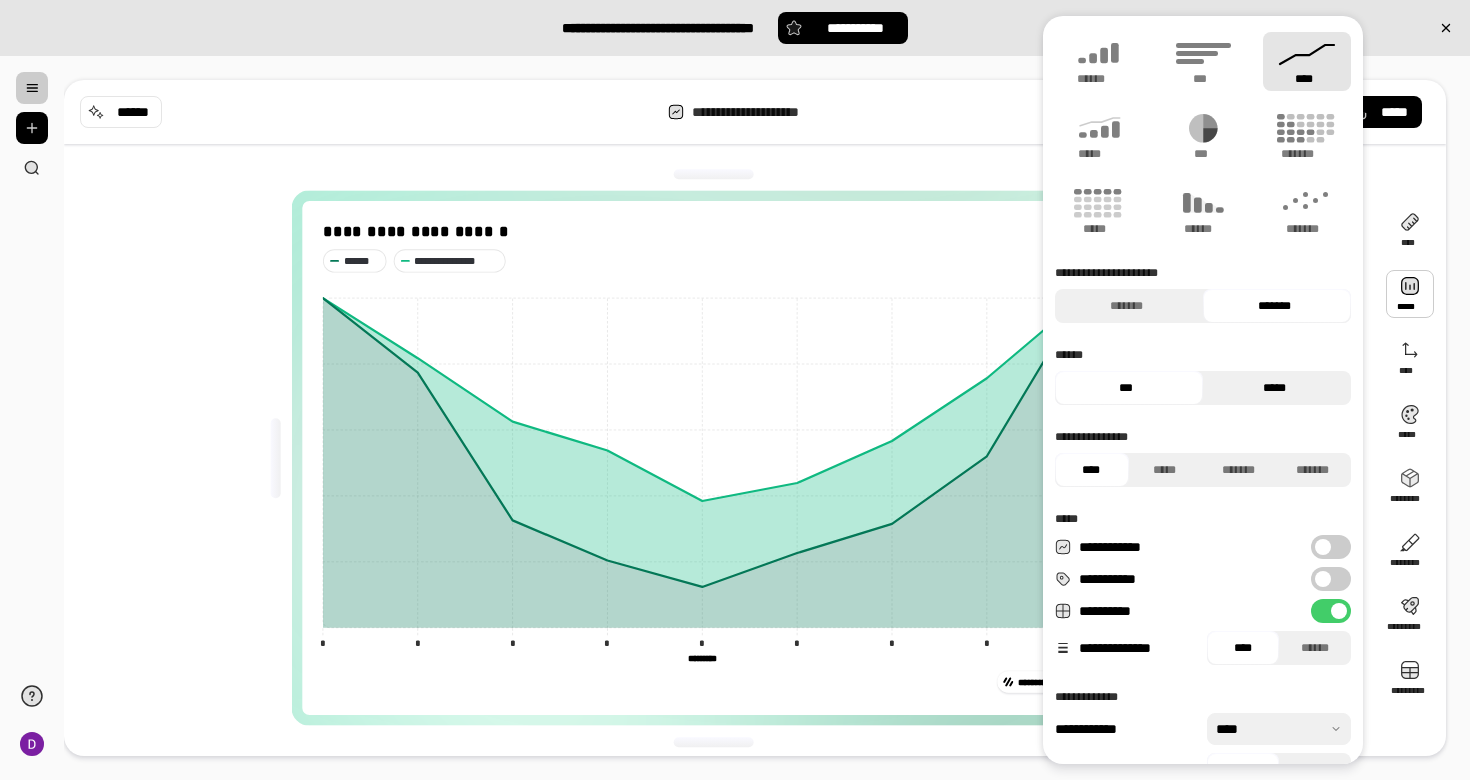 click on "*****" at bounding box center [1274, 388] 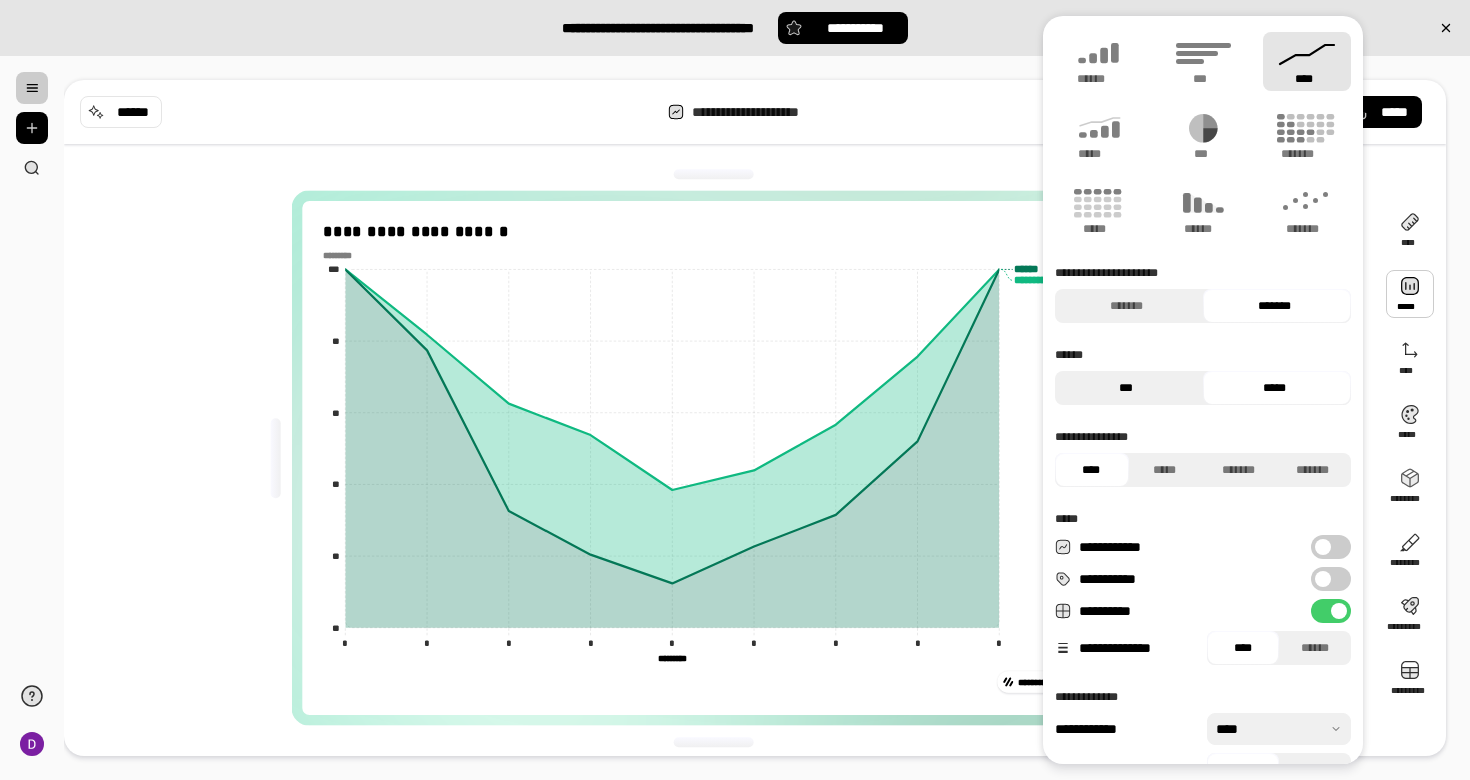 click on "***" at bounding box center [1126, 388] 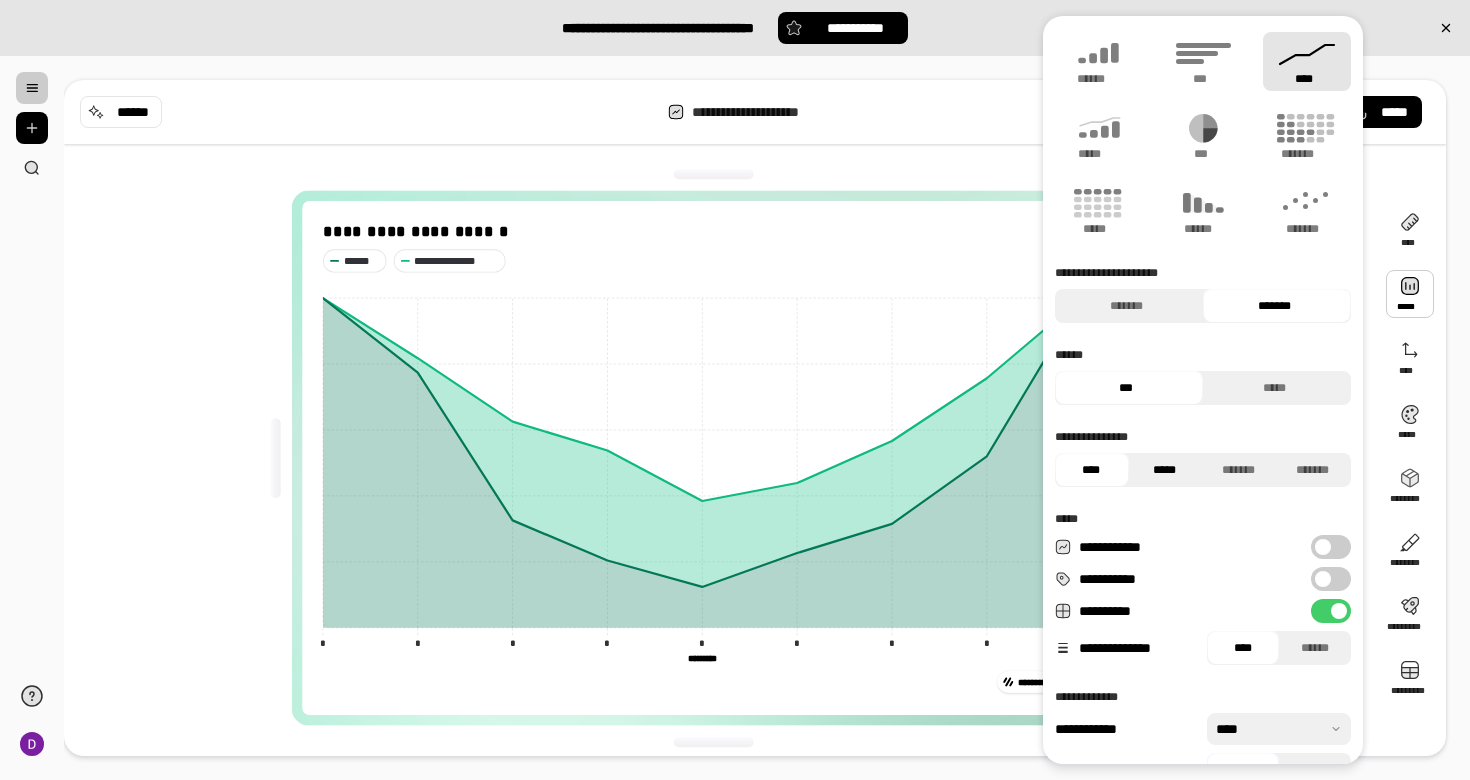 click on "*****" at bounding box center [1164, 470] 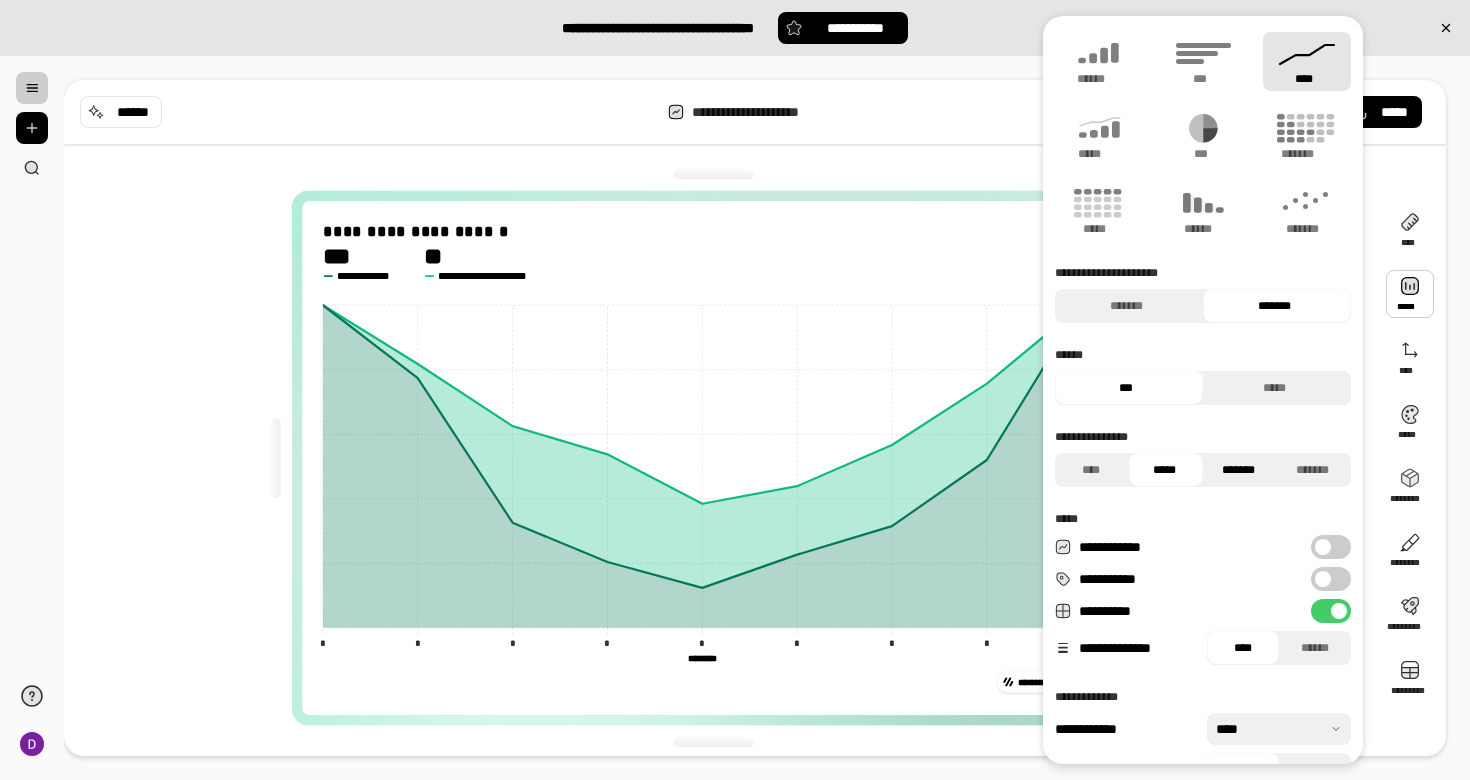 click on "*******" at bounding box center (1238, 470) 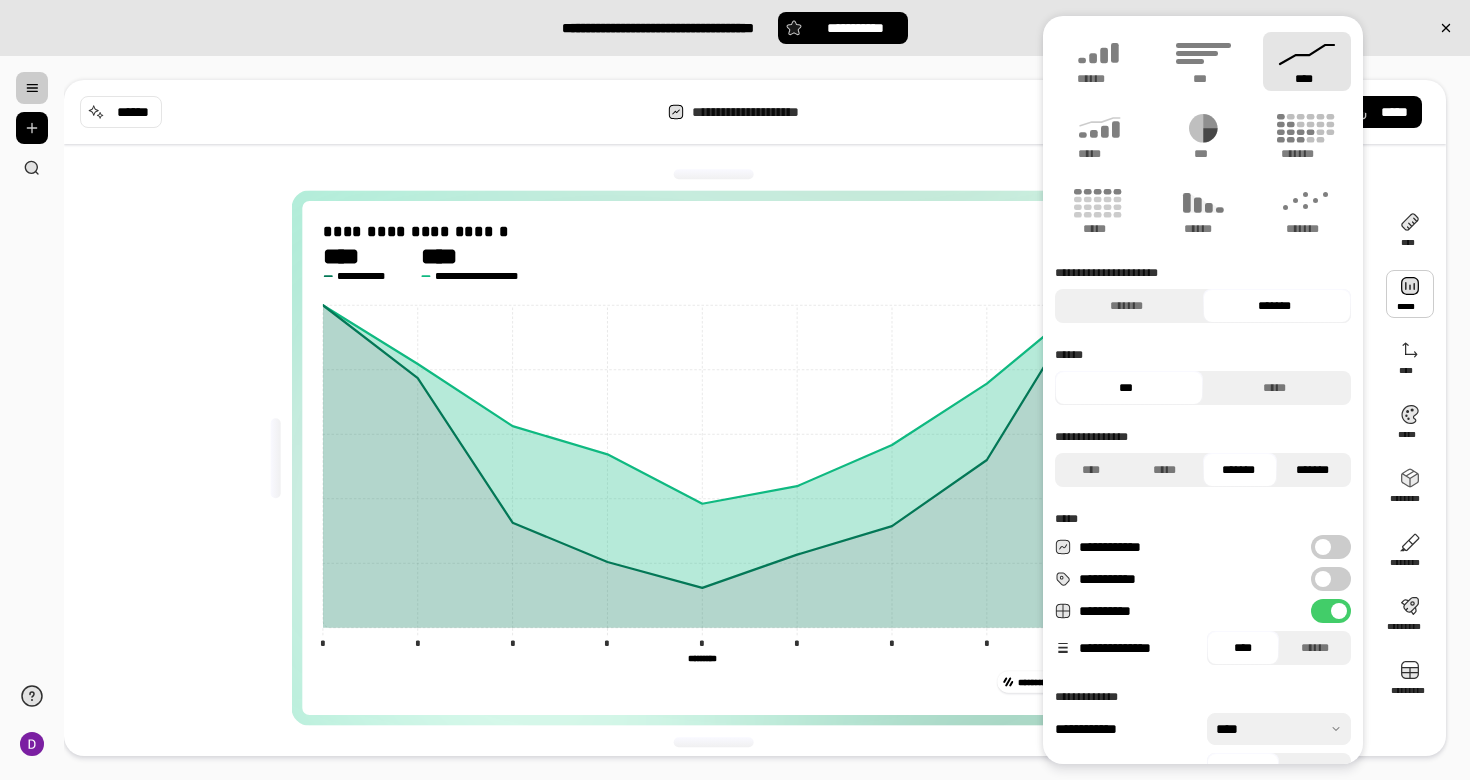 click on "*******" at bounding box center [1312, 470] 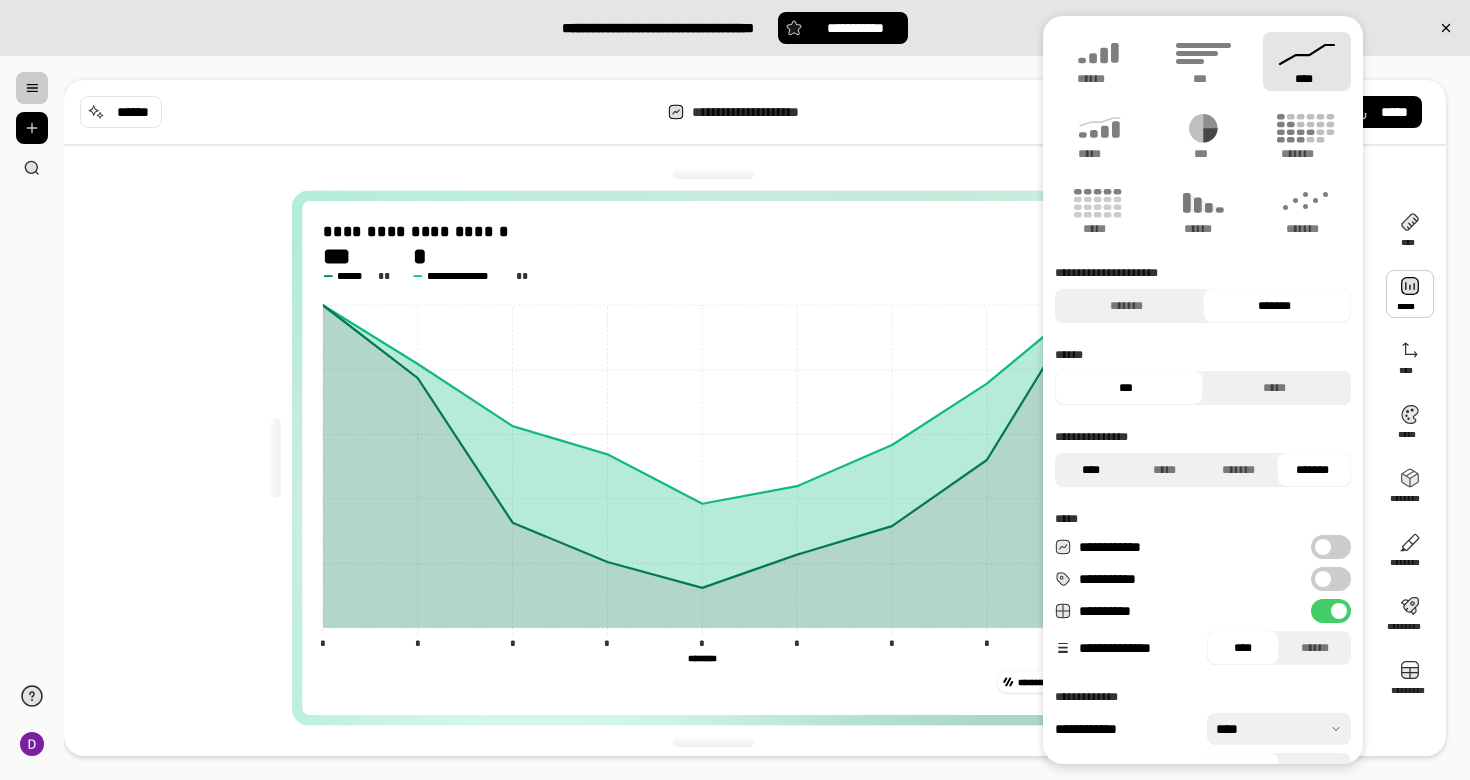 click on "****" at bounding box center (1090, 470) 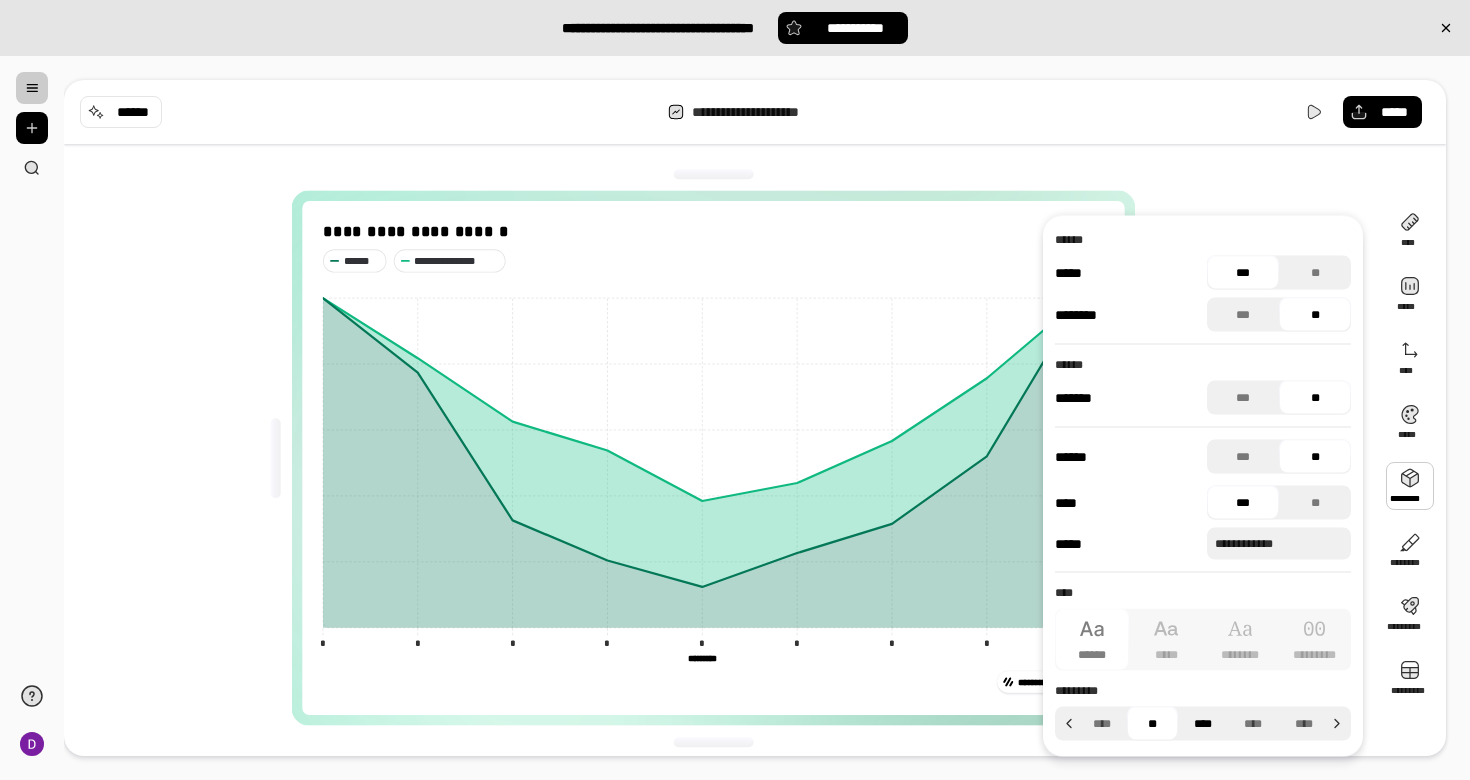 click on "****" at bounding box center [1203, 724] 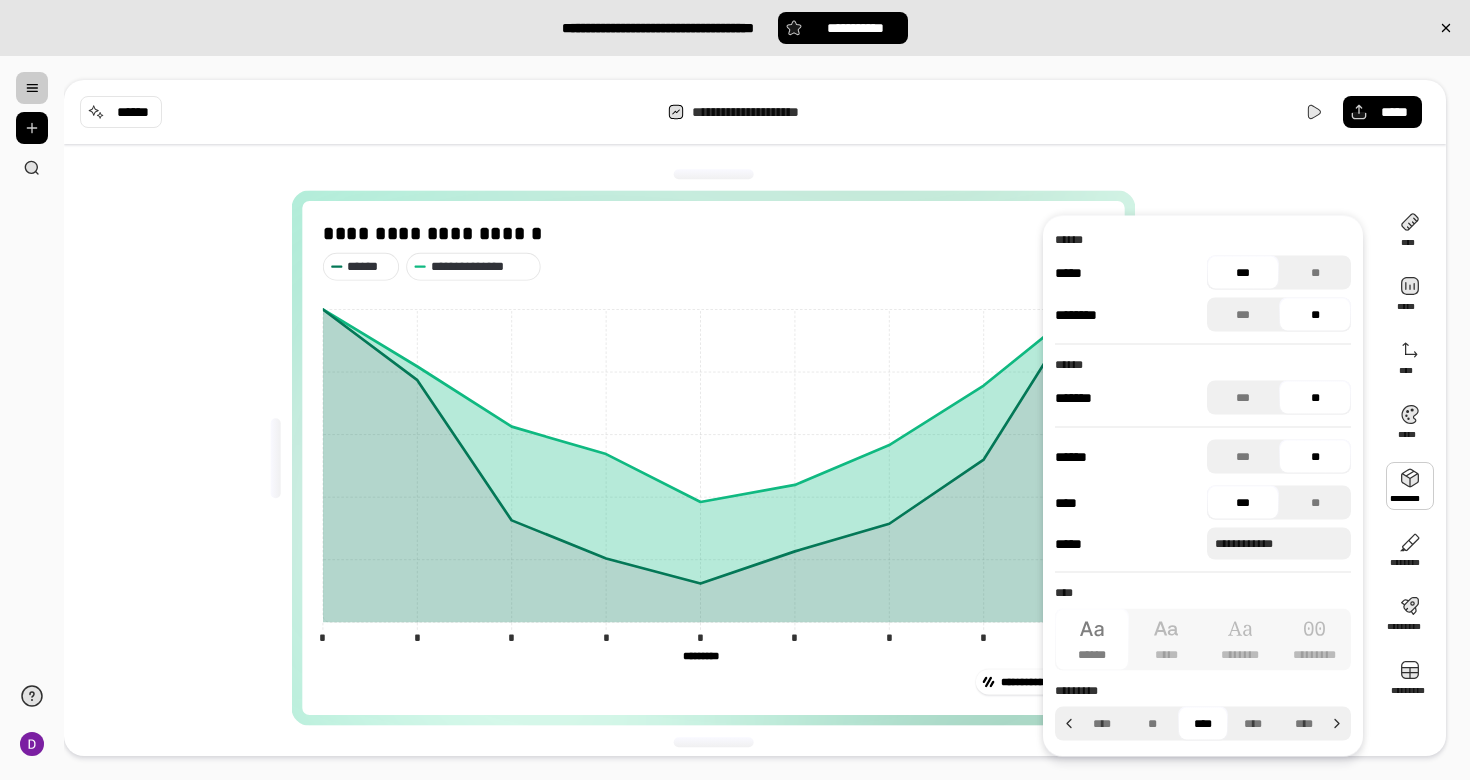 click on "**********" at bounding box center (721, 458) 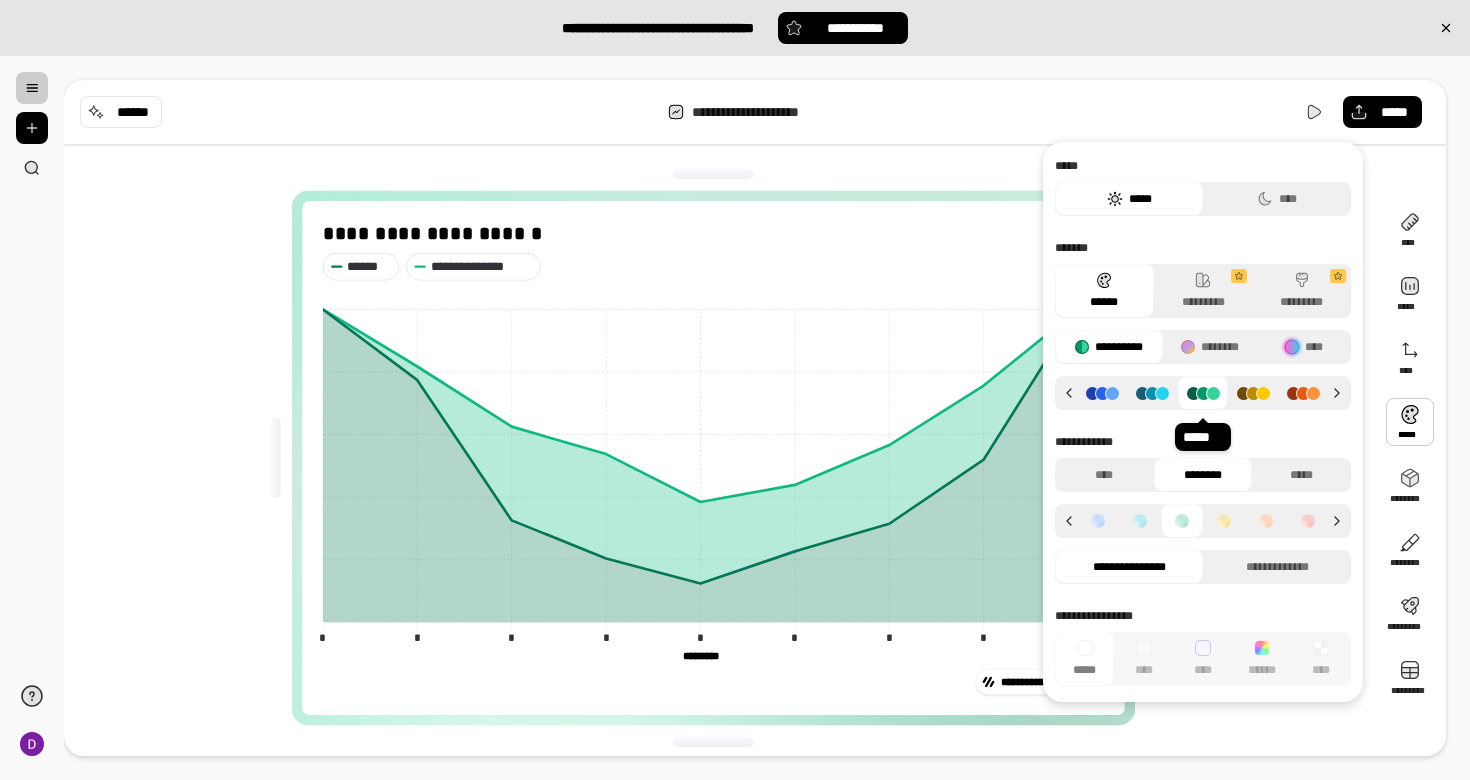 click 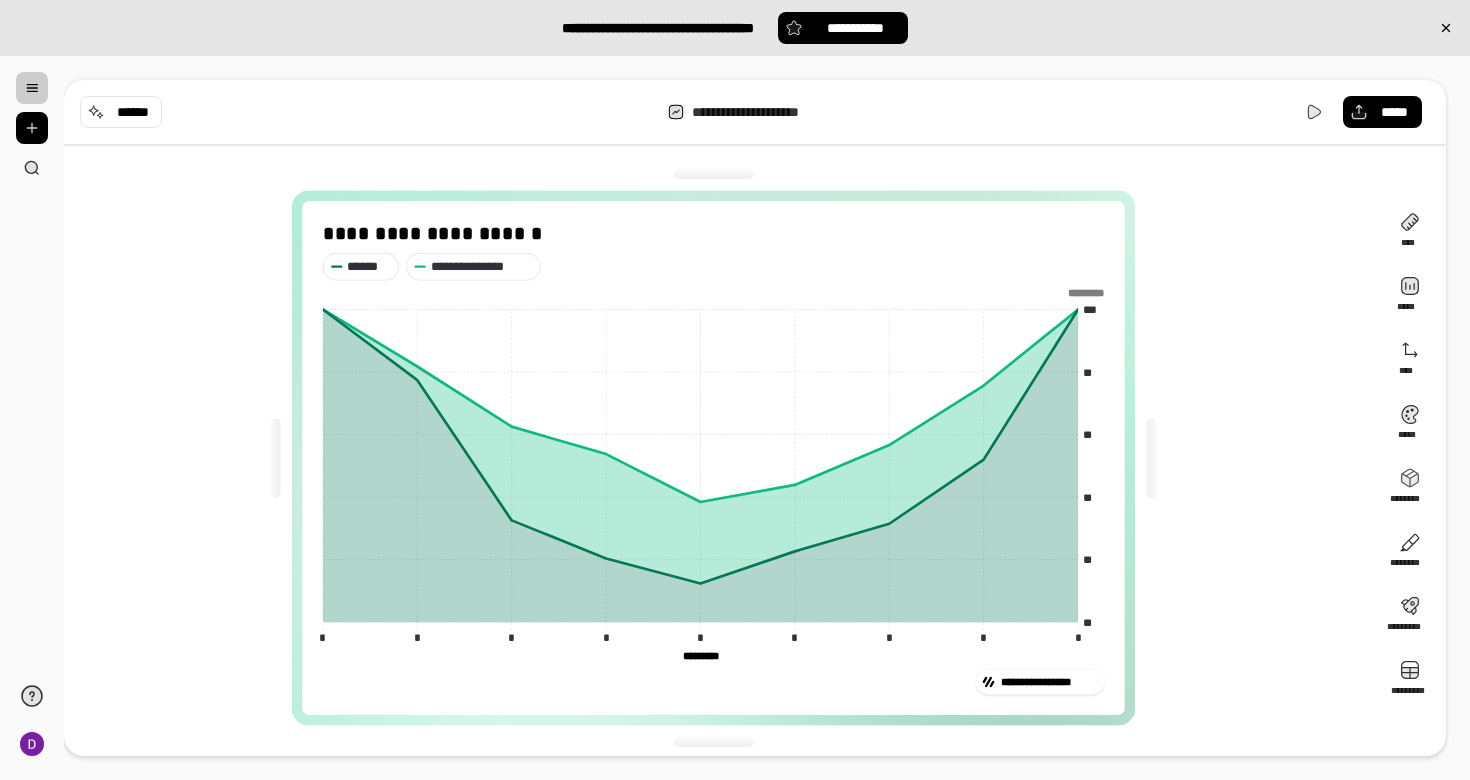 click on "**********" at bounding box center [721, 458] 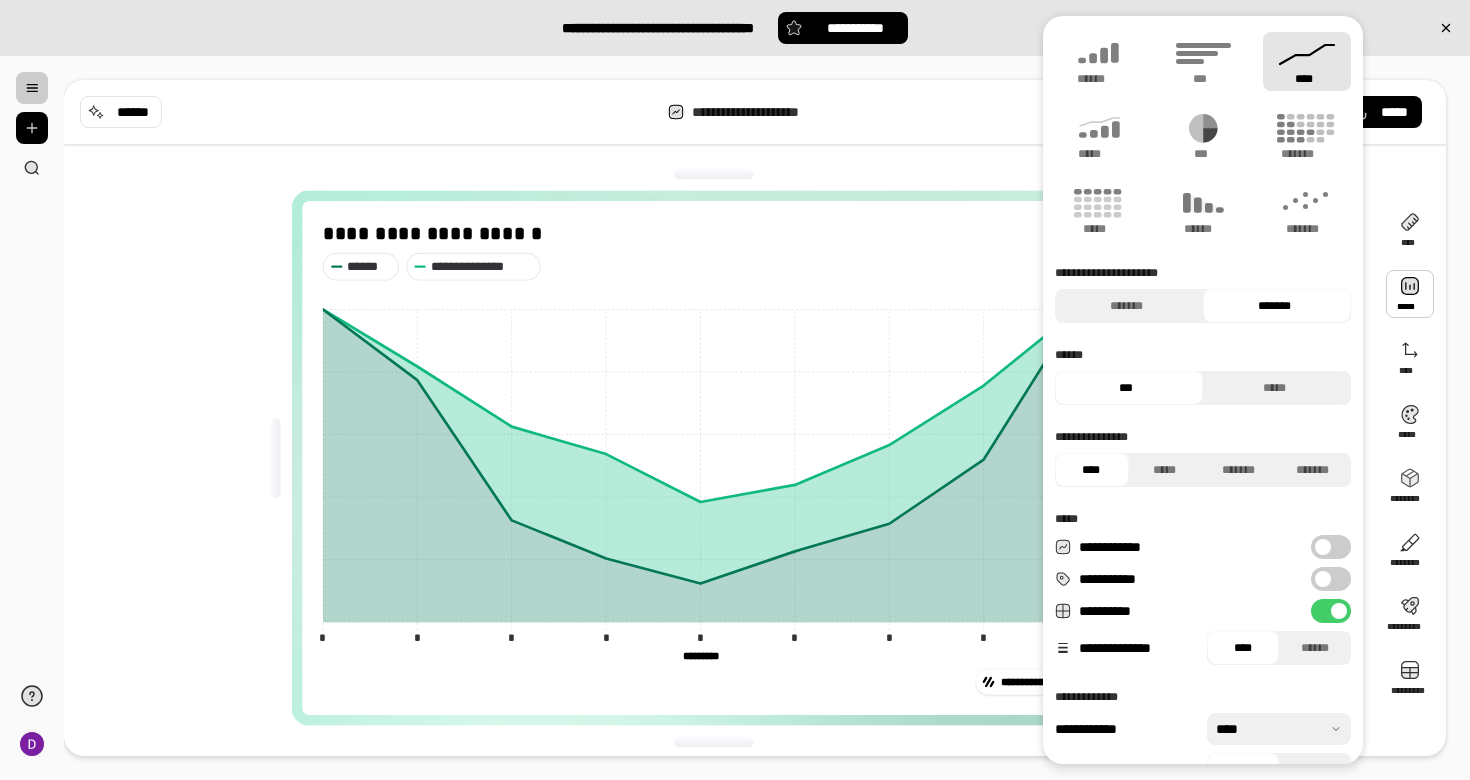 click on "**********" at bounding box center (1331, 611) 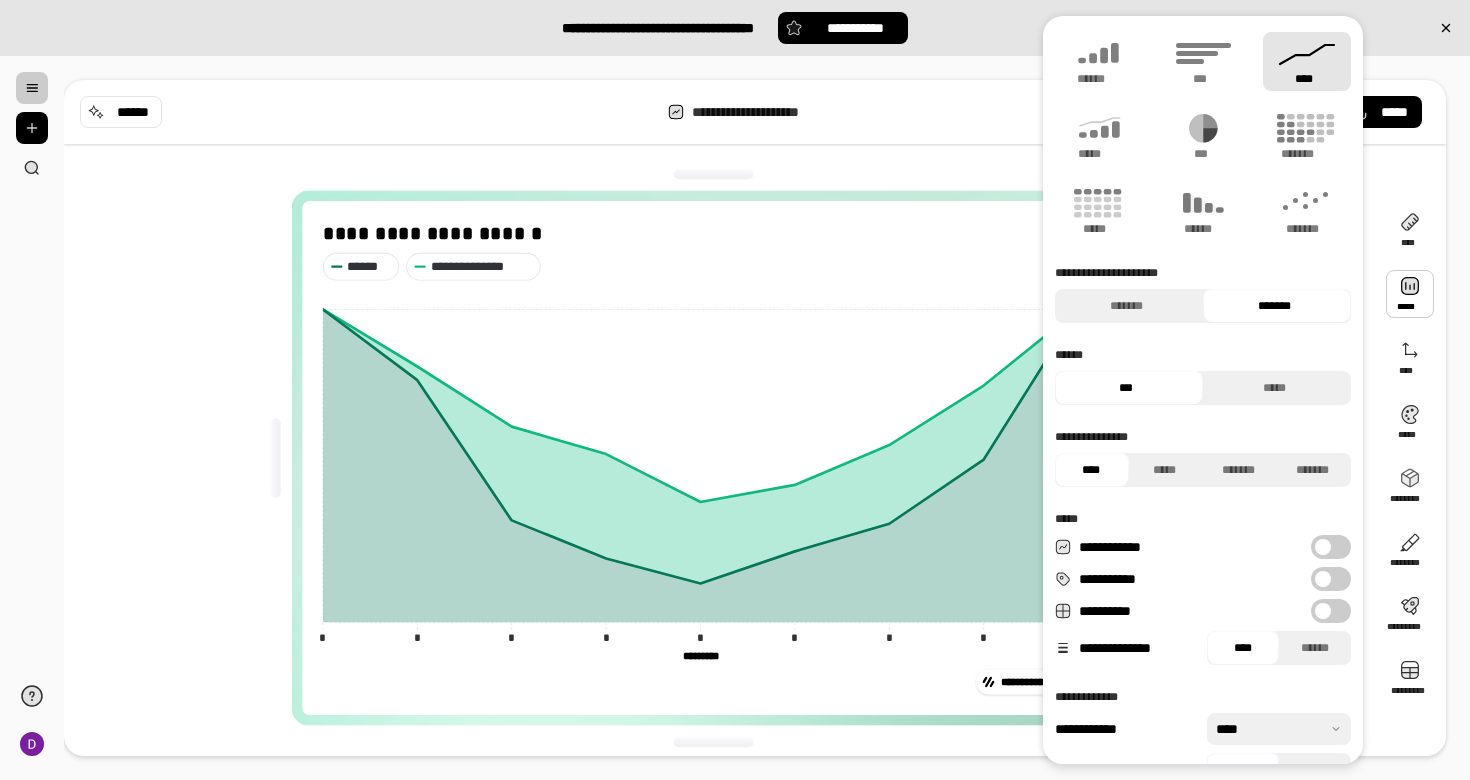 click on "**********" at bounding box center (1331, 579) 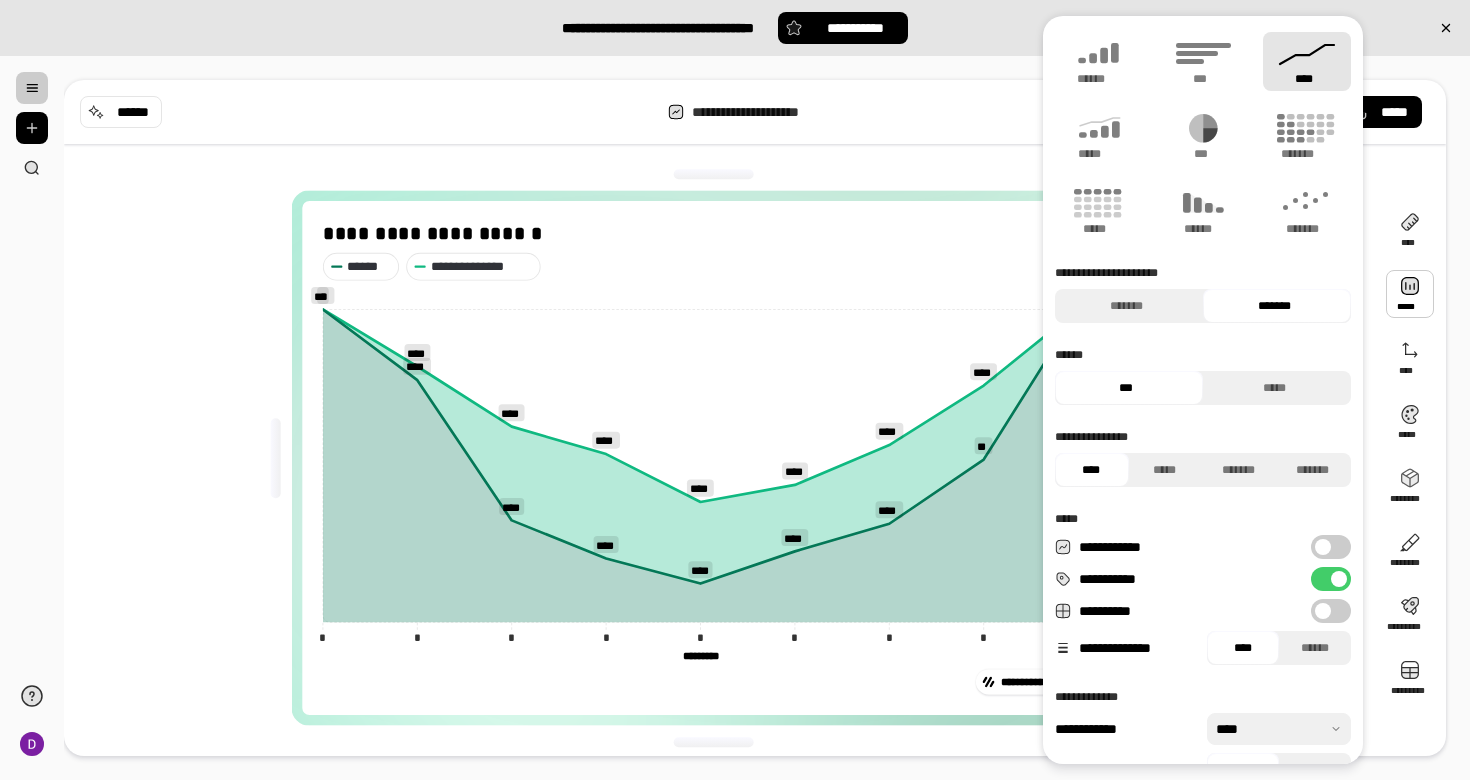 click at bounding box center [1339, 579] 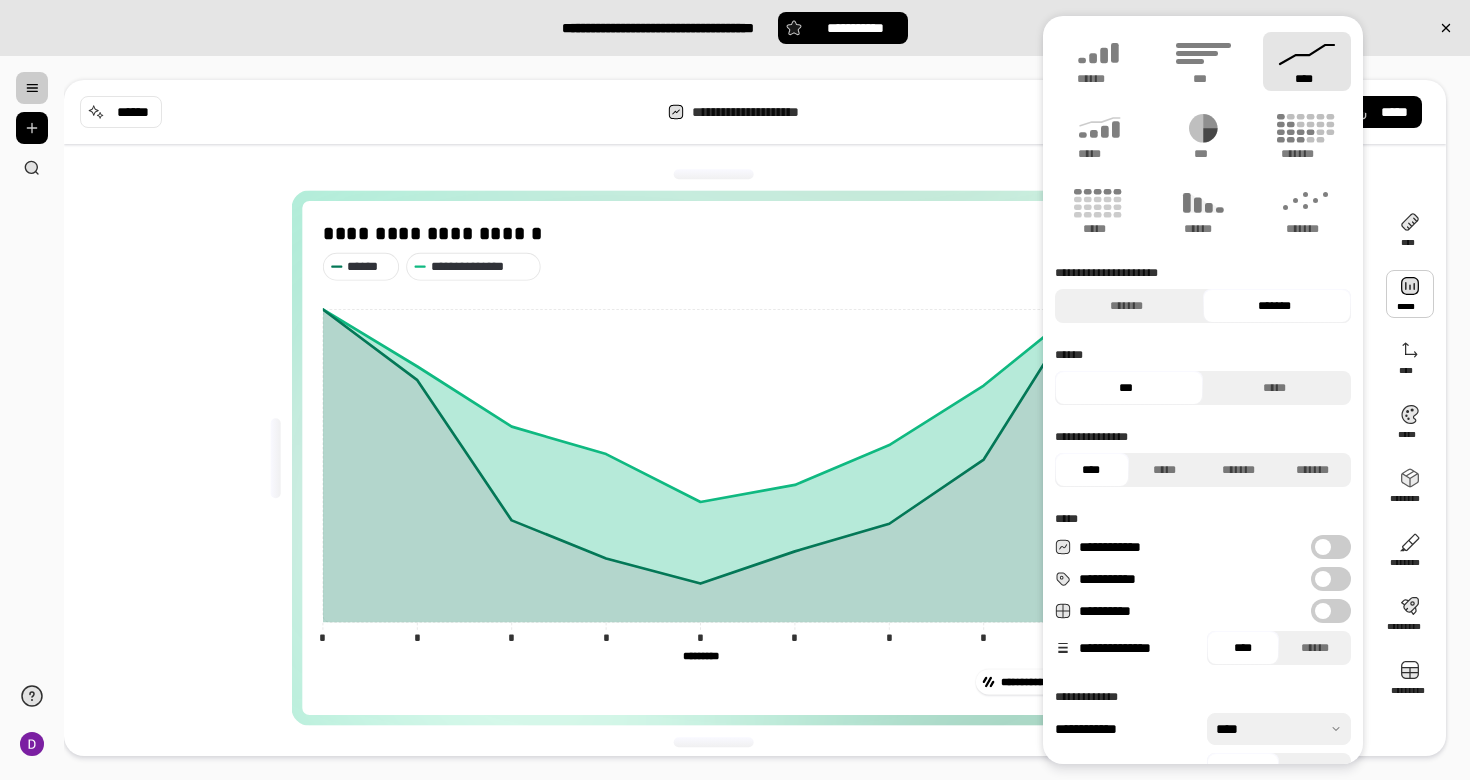 scroll, scrollTop: 39, scrollLeft: 0, axis: vertical 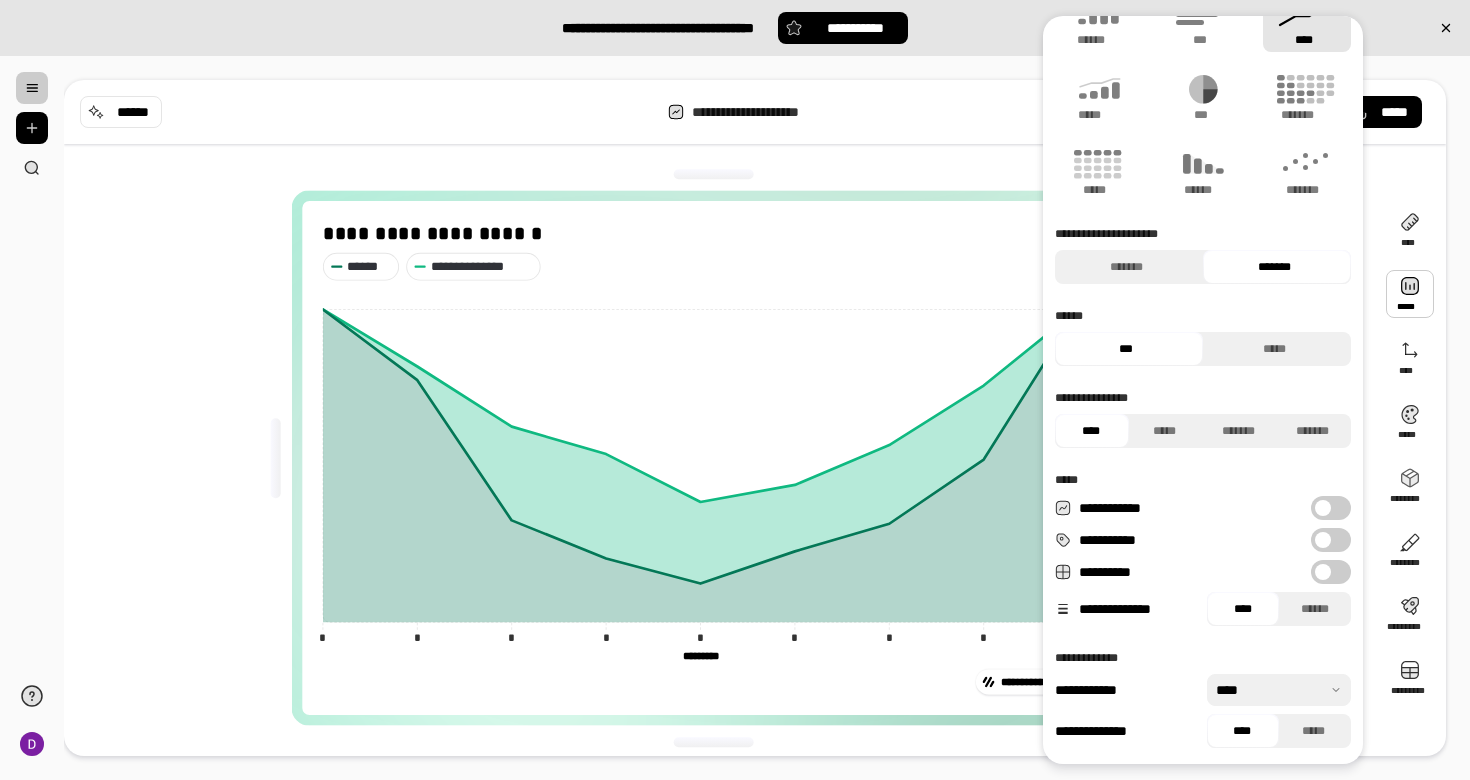 click on "**********" at bounding box center [721, 458] 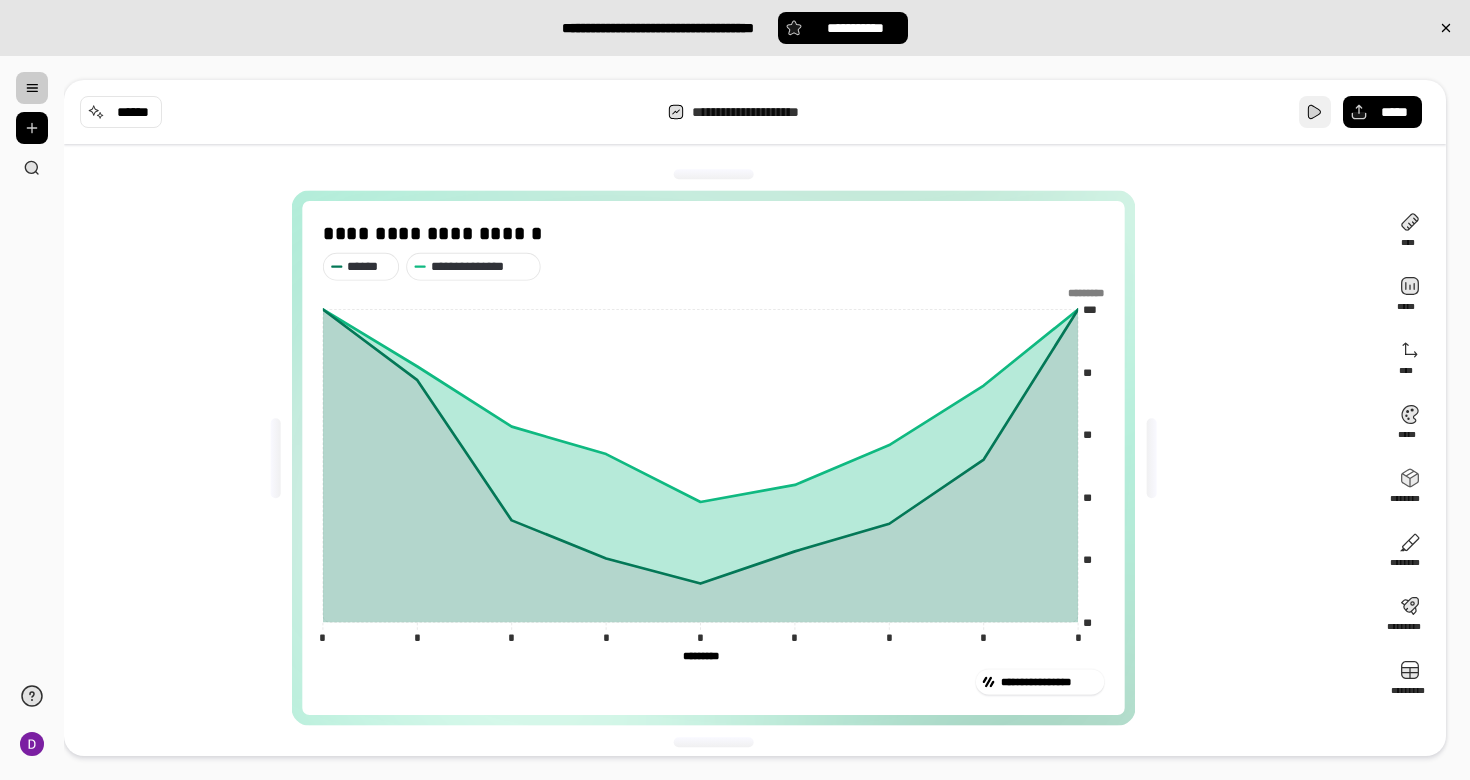 click at bounding box center (1315, 112) 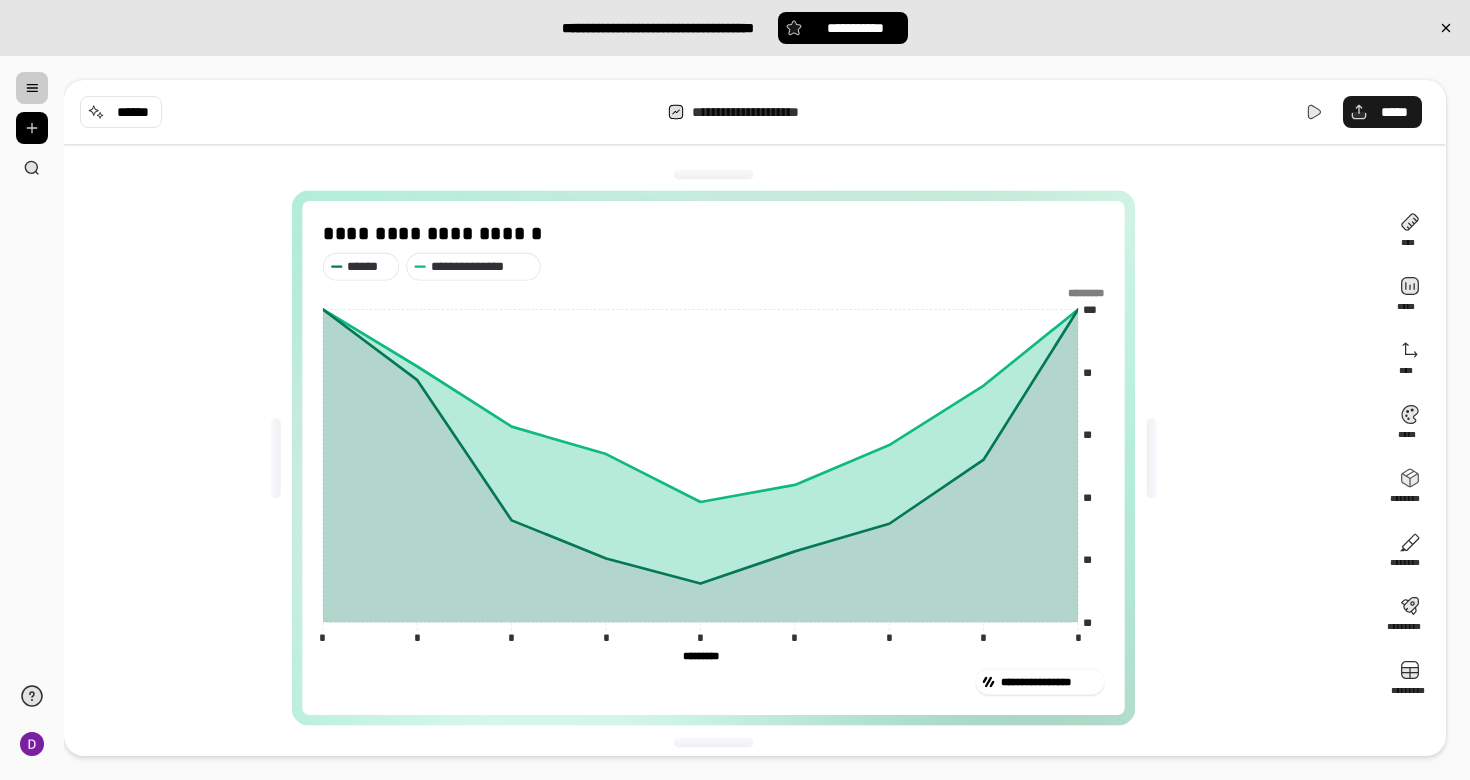 click on "*****" at bounding box center (1382, 112) 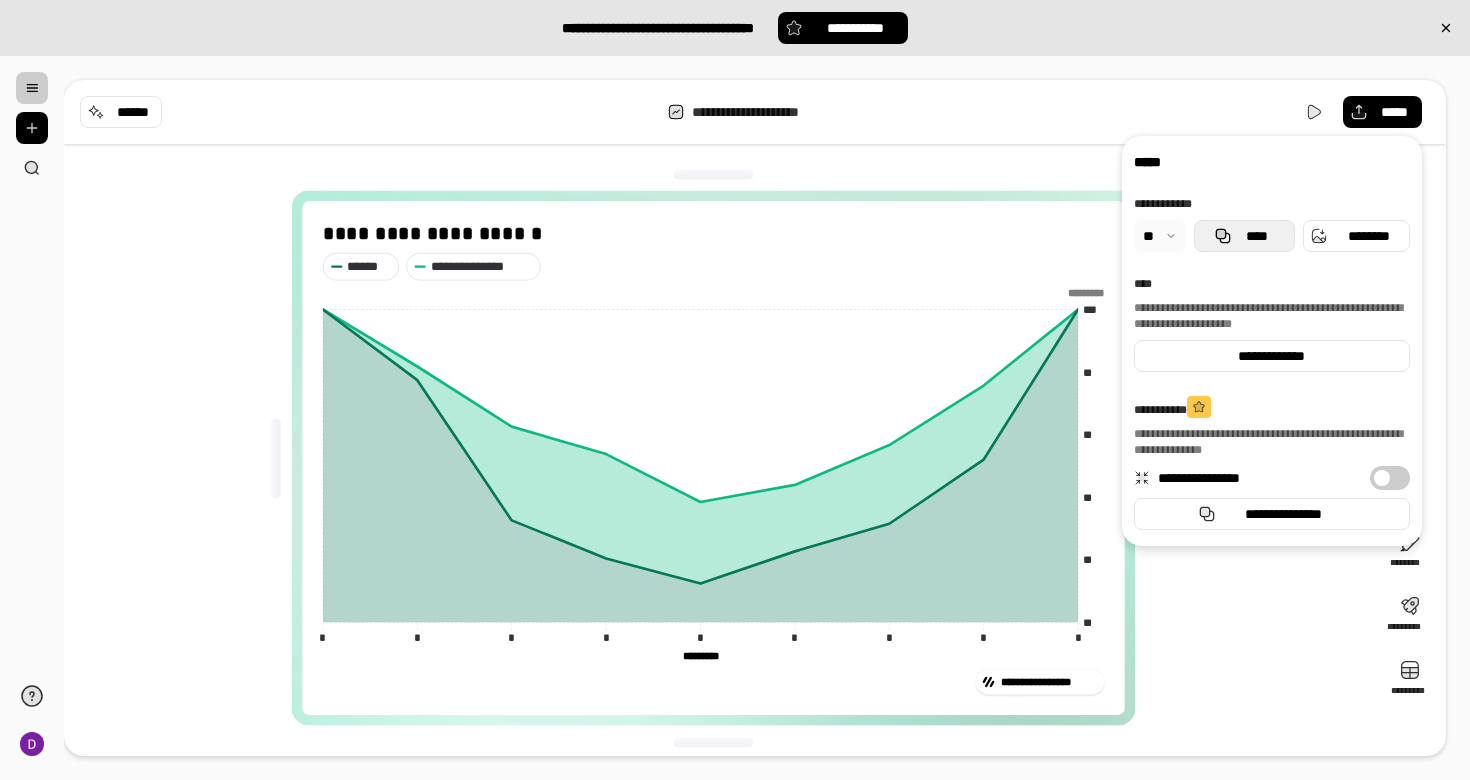 click on "****" at bounding box center (1256, 236) 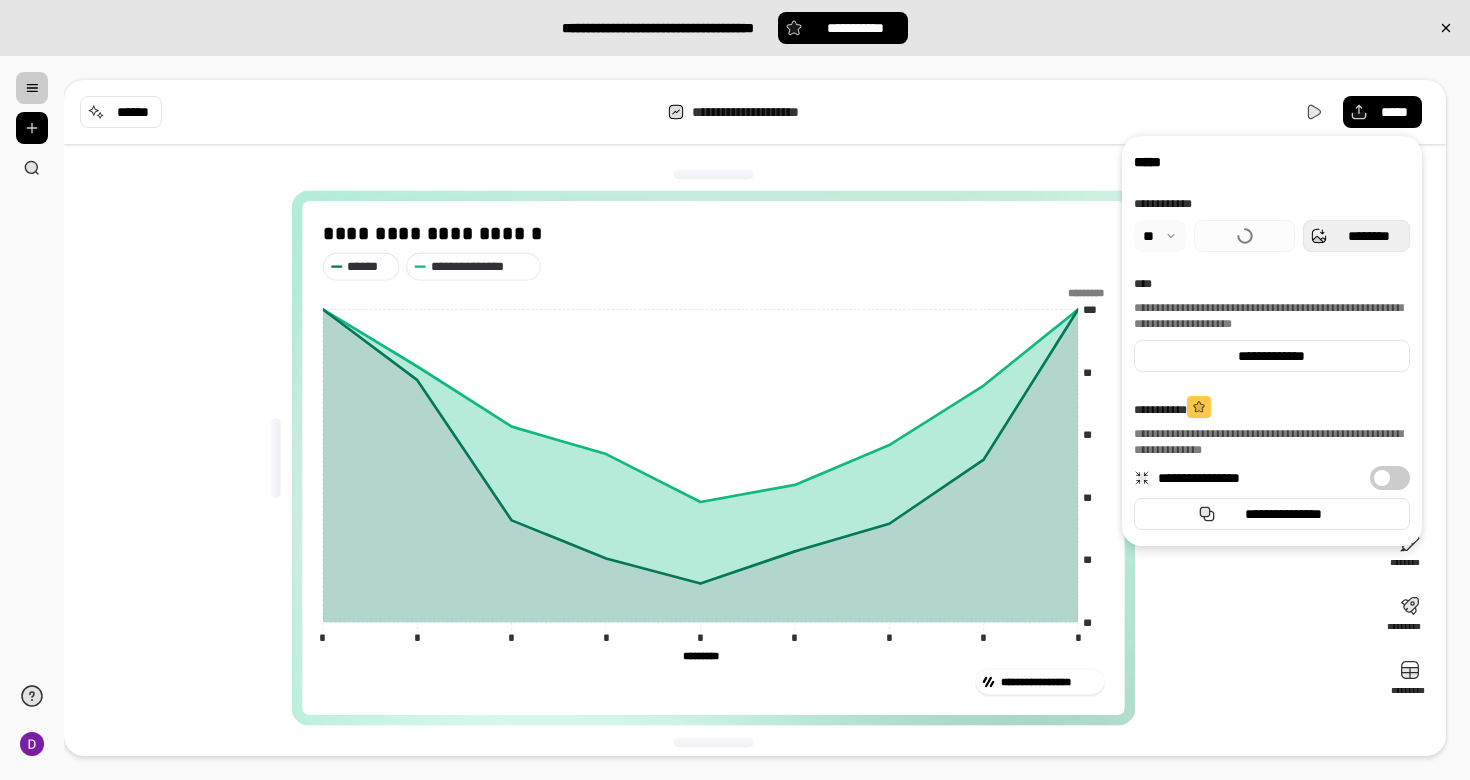 click on "********" at bounding box center [1356, 236] 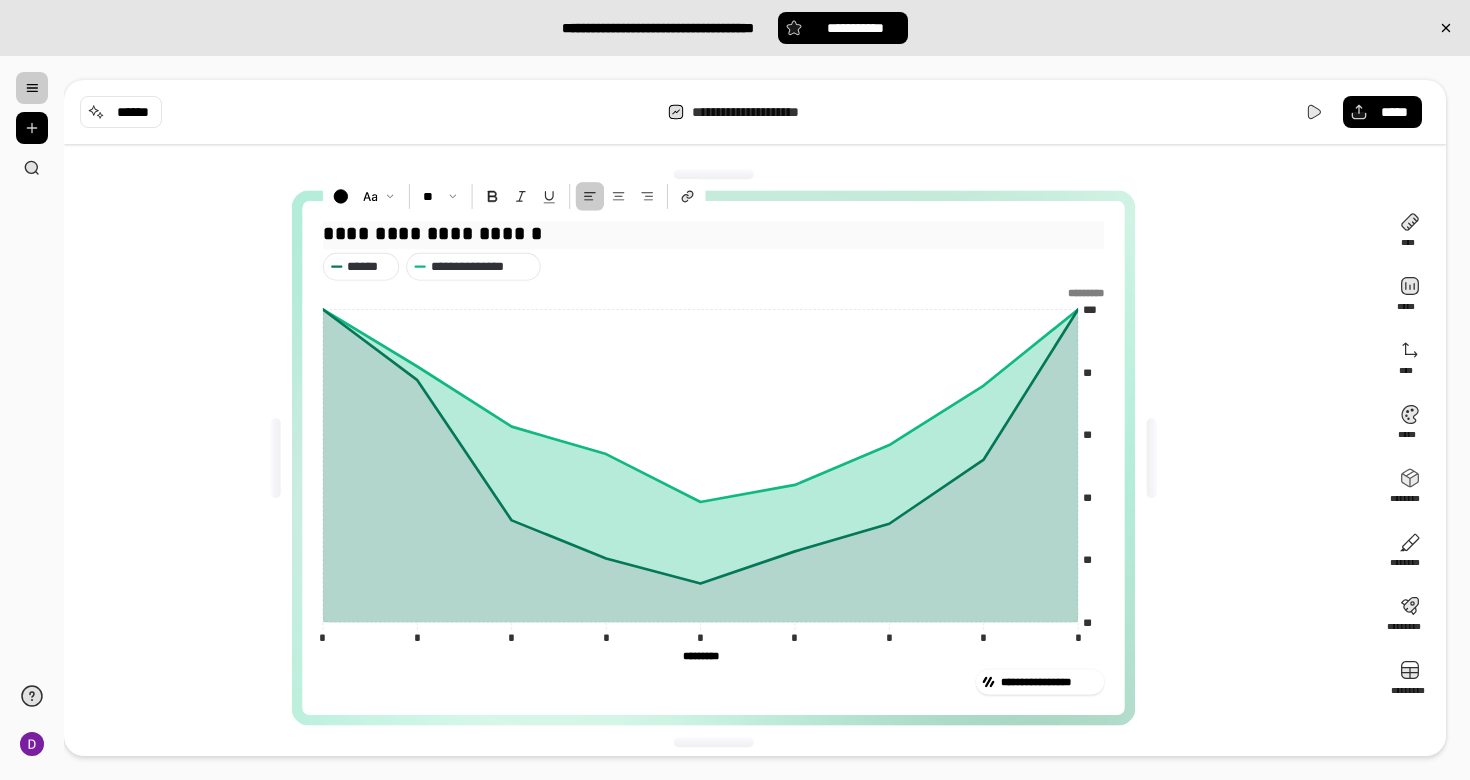 click on "**********" at bounding box center [713, 233] 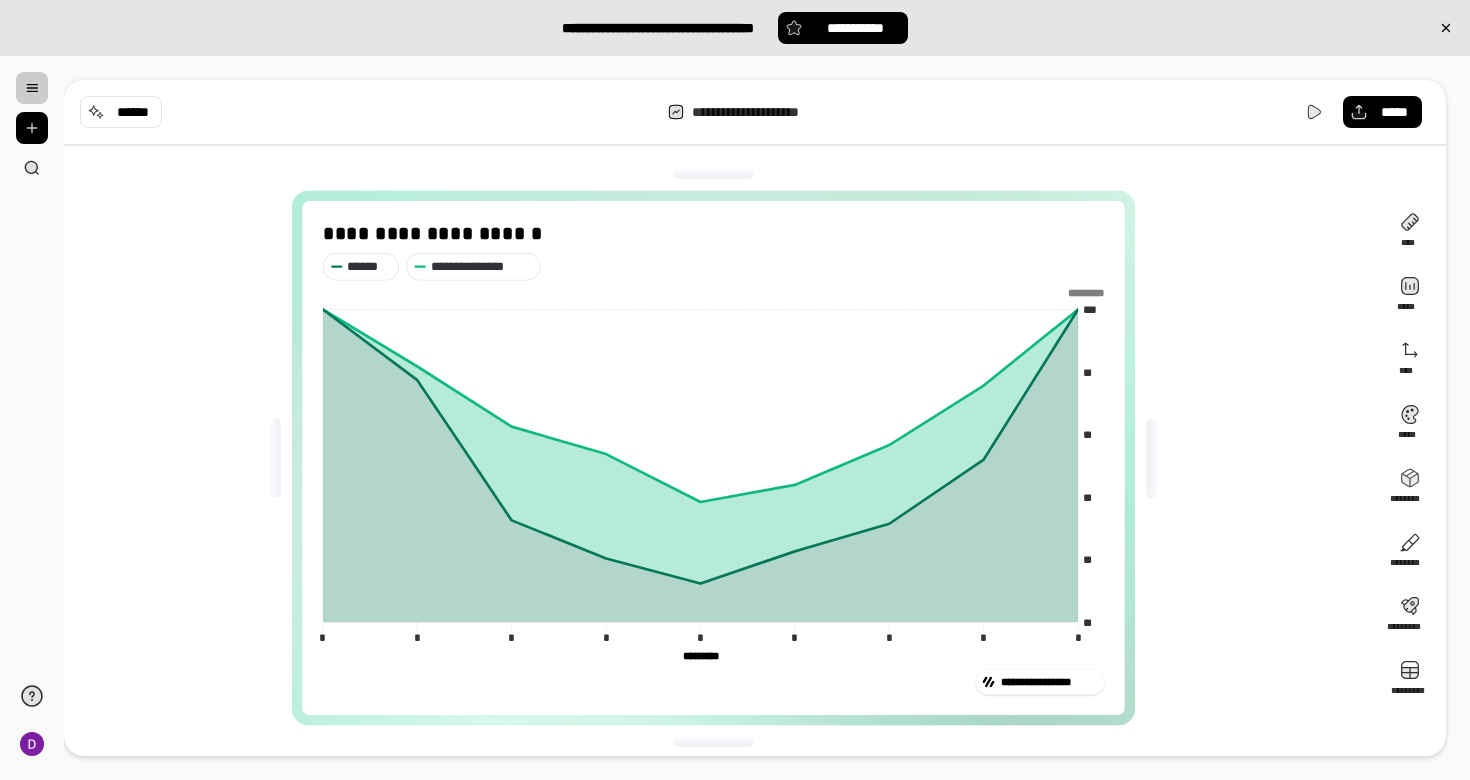 click on "**********" at bounding box center (721, 458) 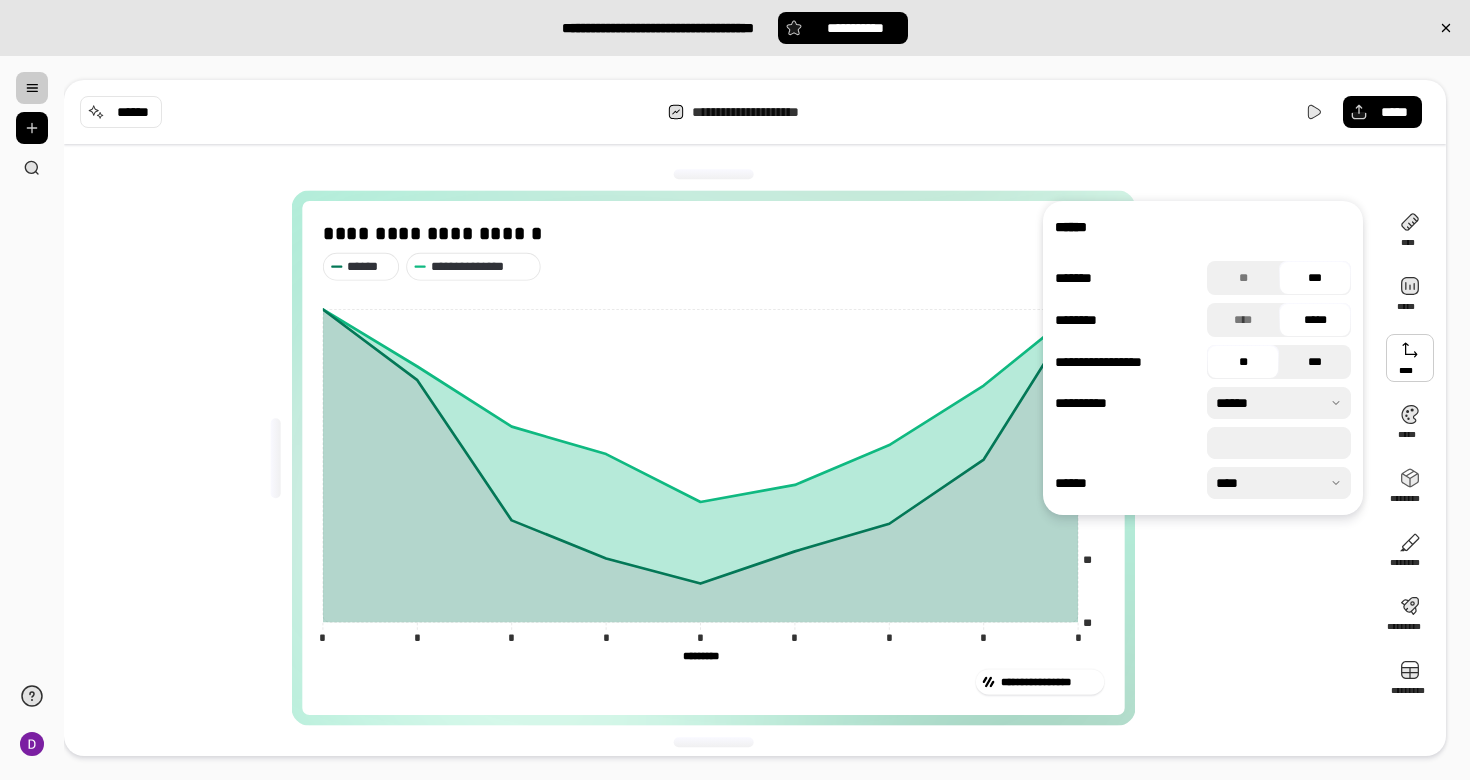 click on "***" at bounding box center [1315, 362] 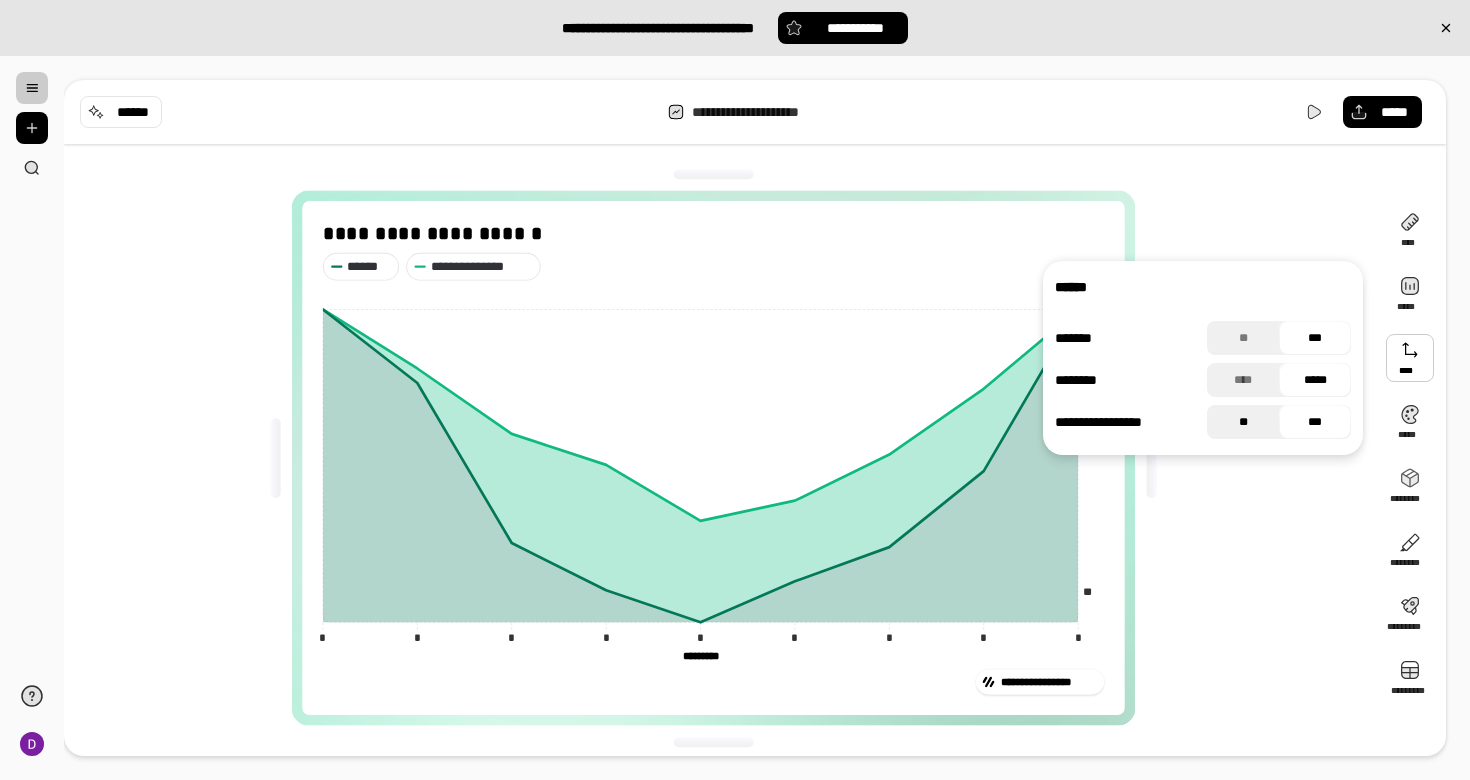 click on "**" at bounding box center (1243, 422) 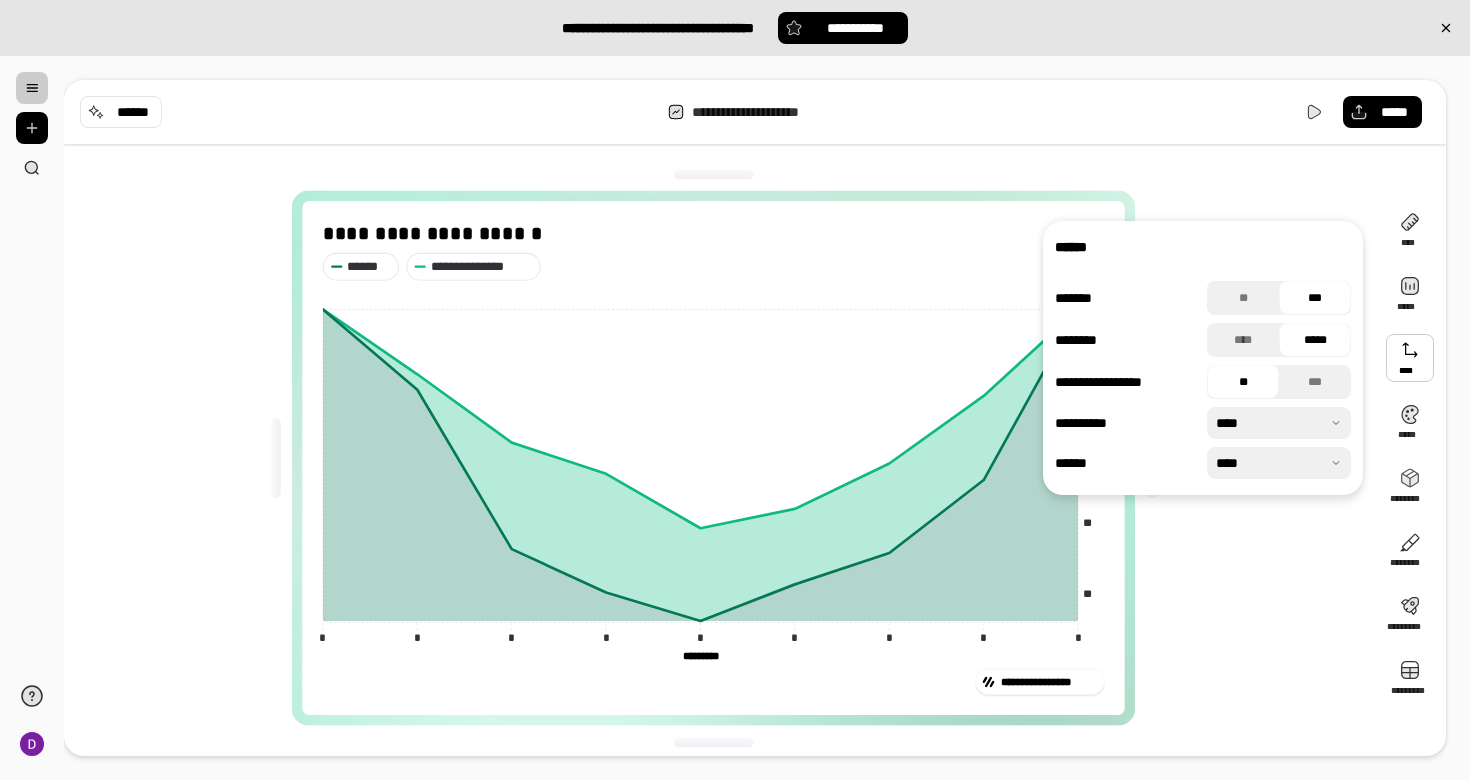 click at bounding box center [1279, 423] 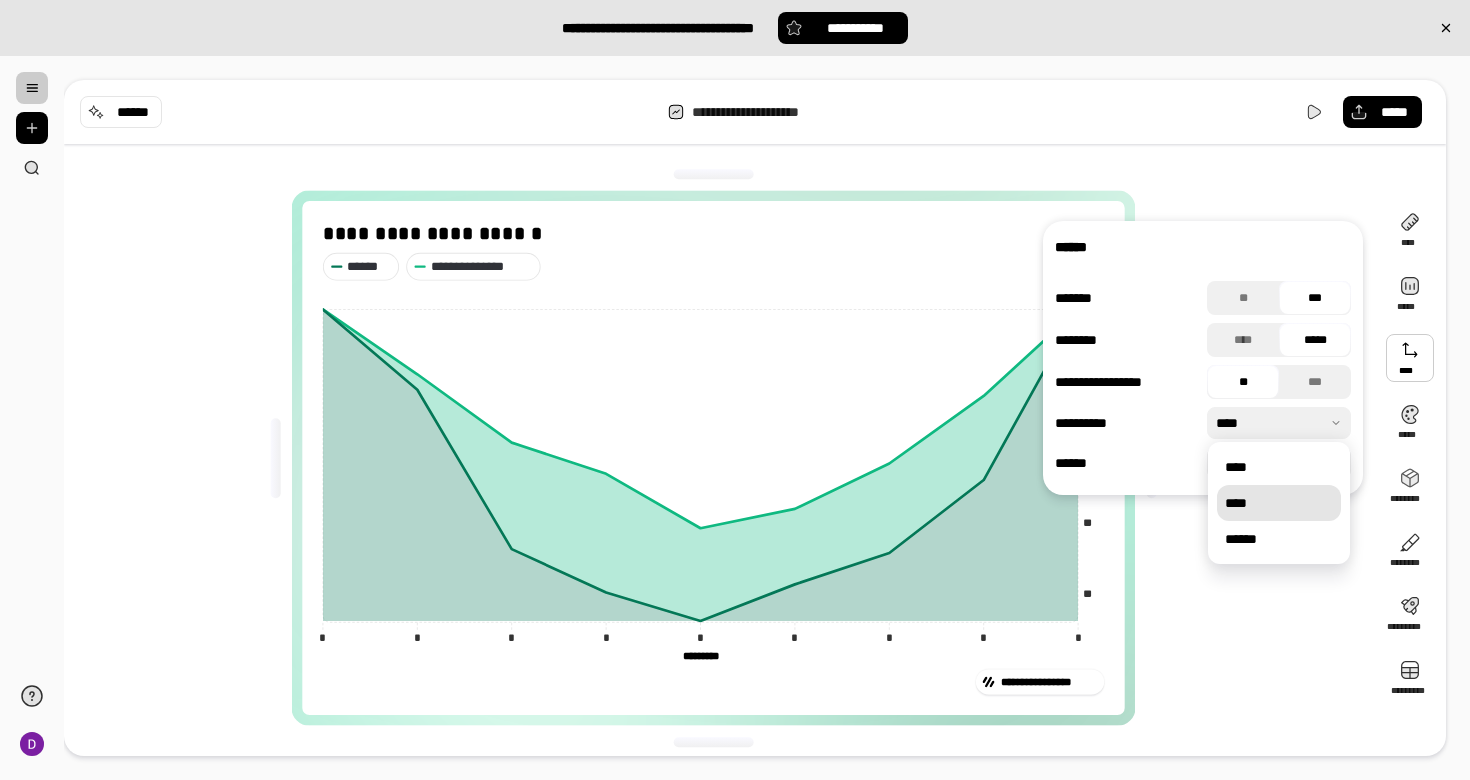 click on "****" at bounding box center (1279, 503) 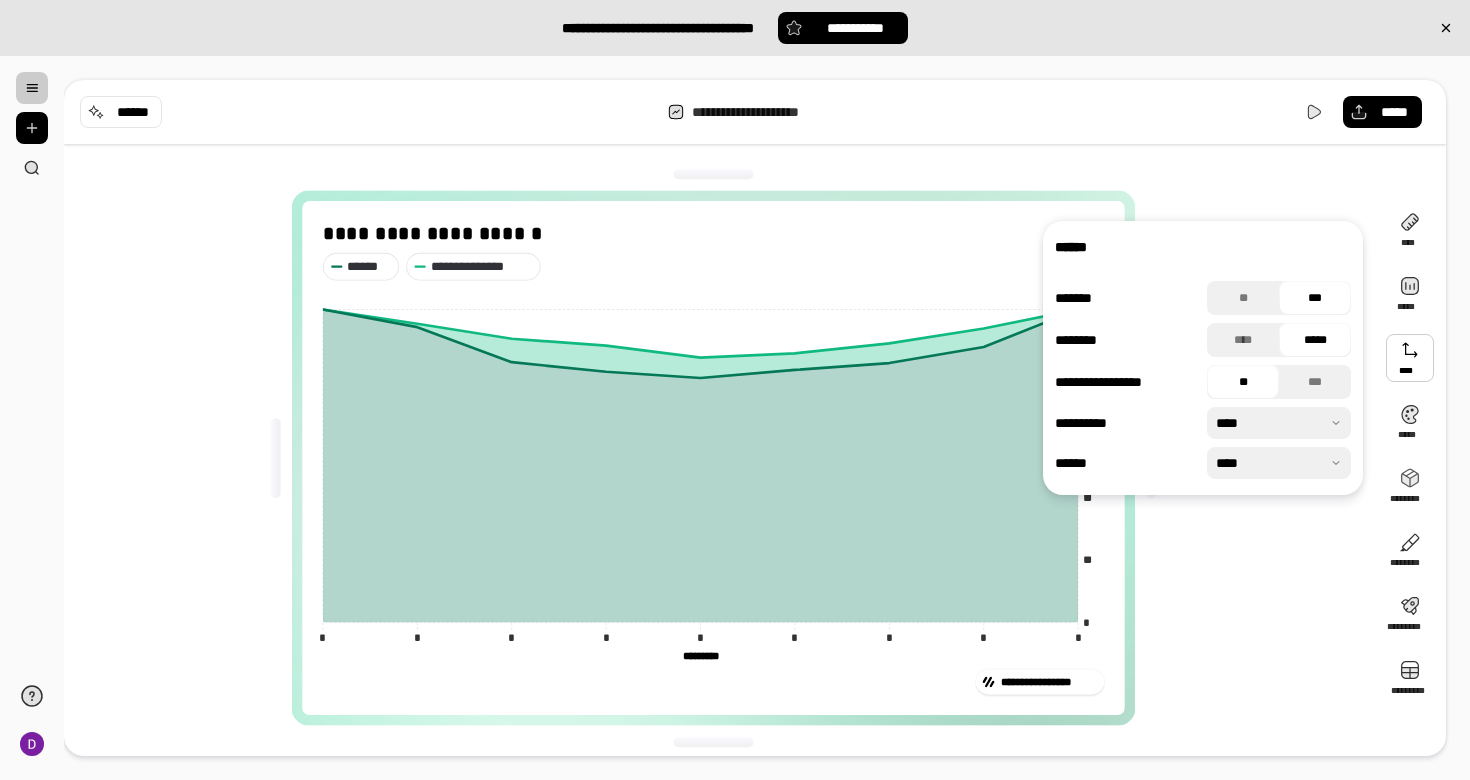 click at bounding box center [1279, 423] 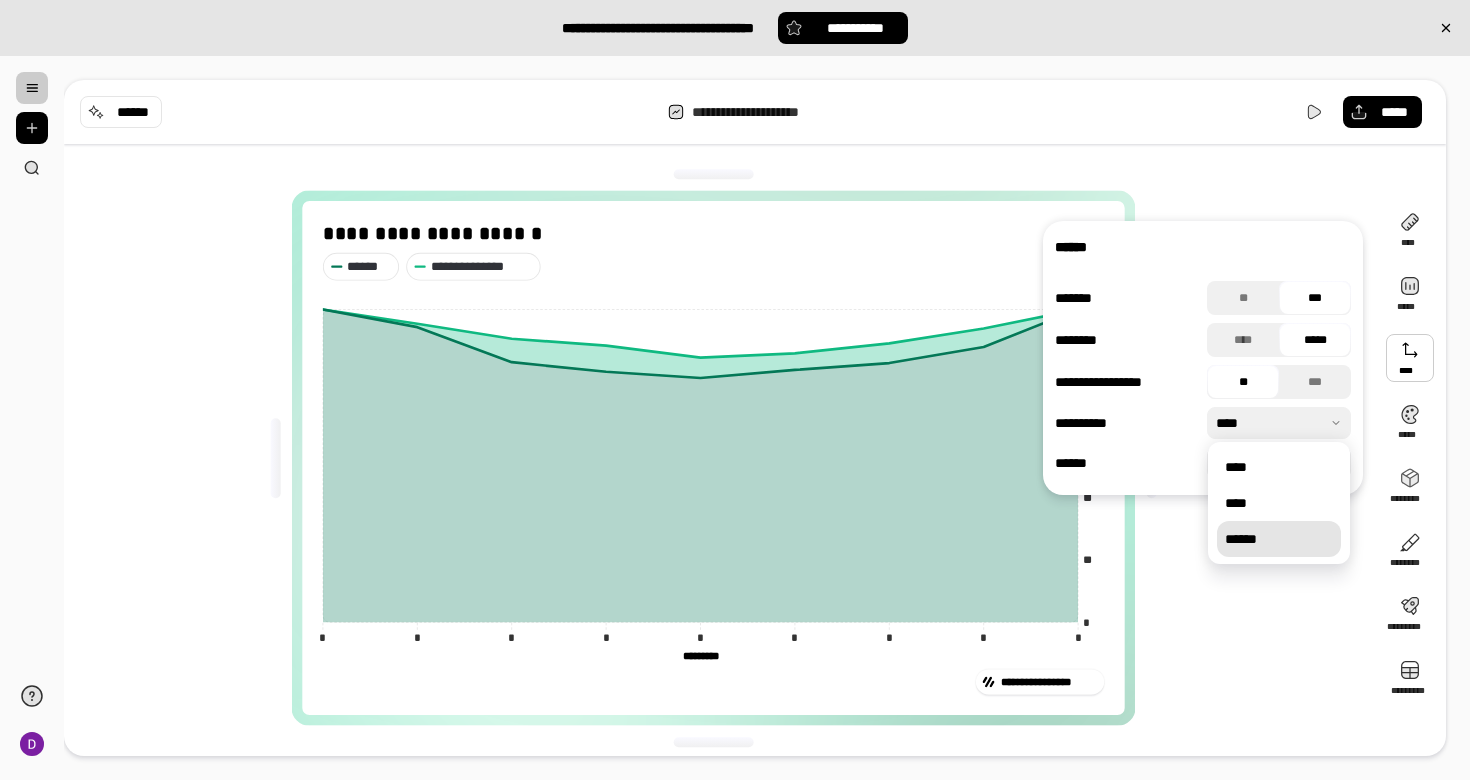 click on "******" at bounding box center (1279, 539) 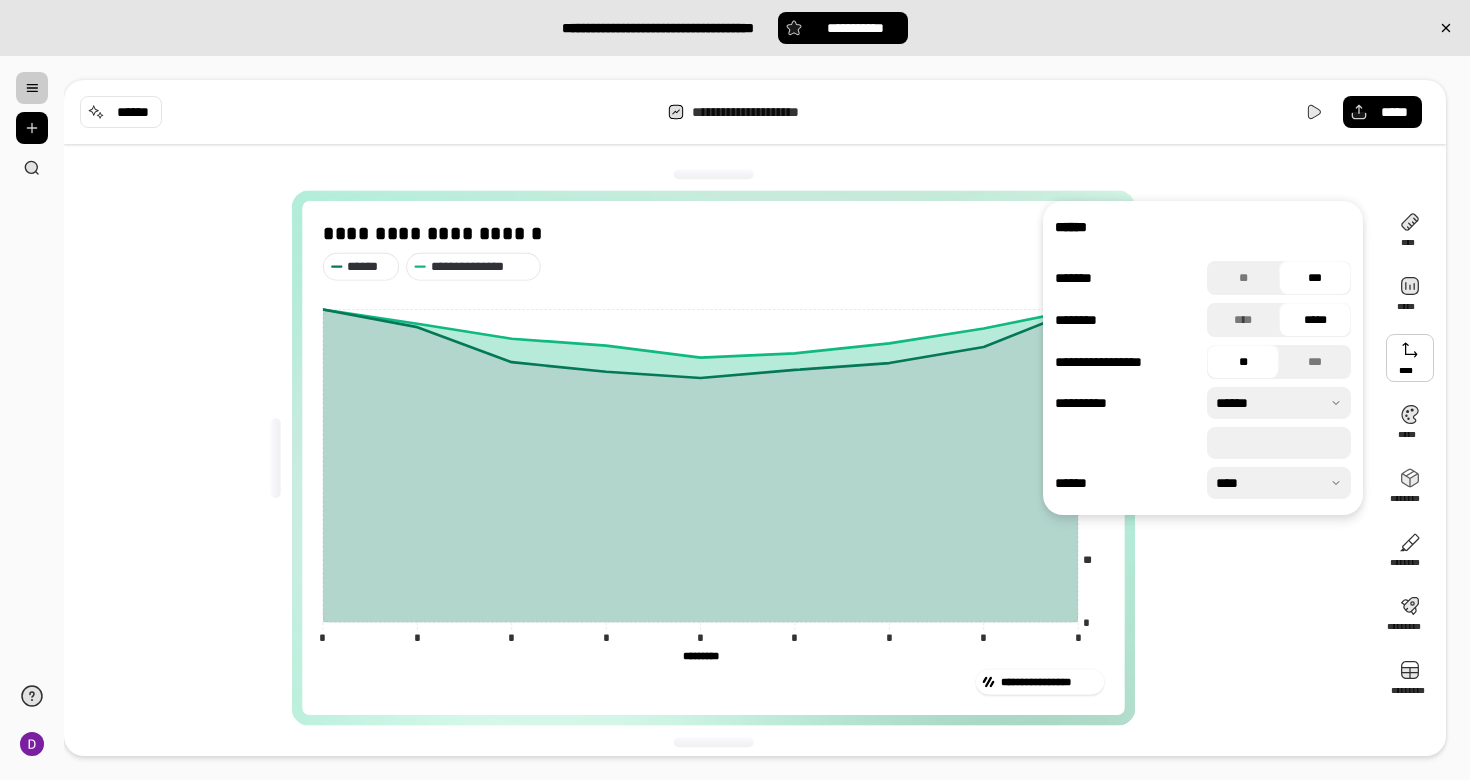 drag, startPoint x: 1300, startPoint y: 462, endPoint x: 1286, endPoint y: 459, distance: 14.3178215 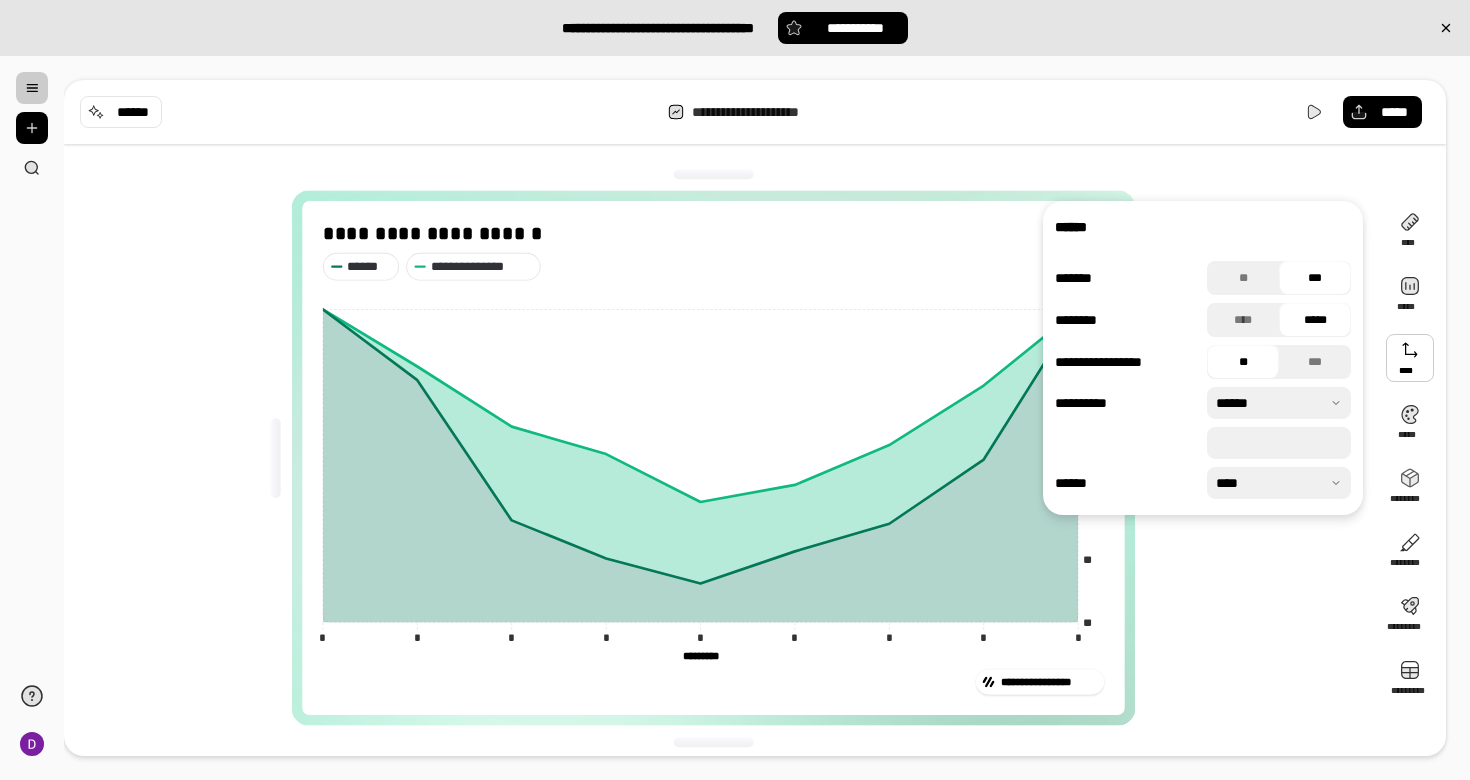 click on "**********" at bounding box center (721, 458) 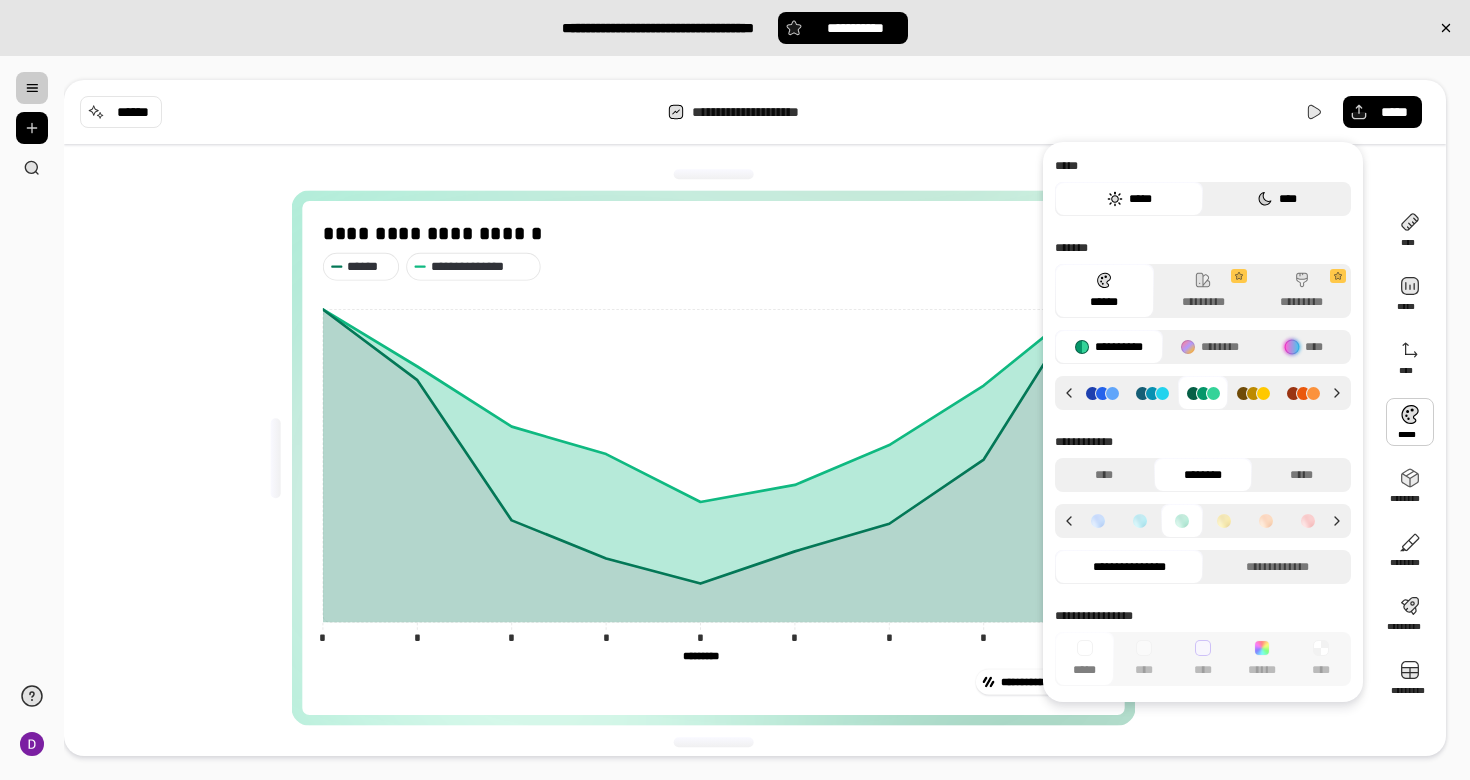 click on "****" at bounding box center [1277, 199] 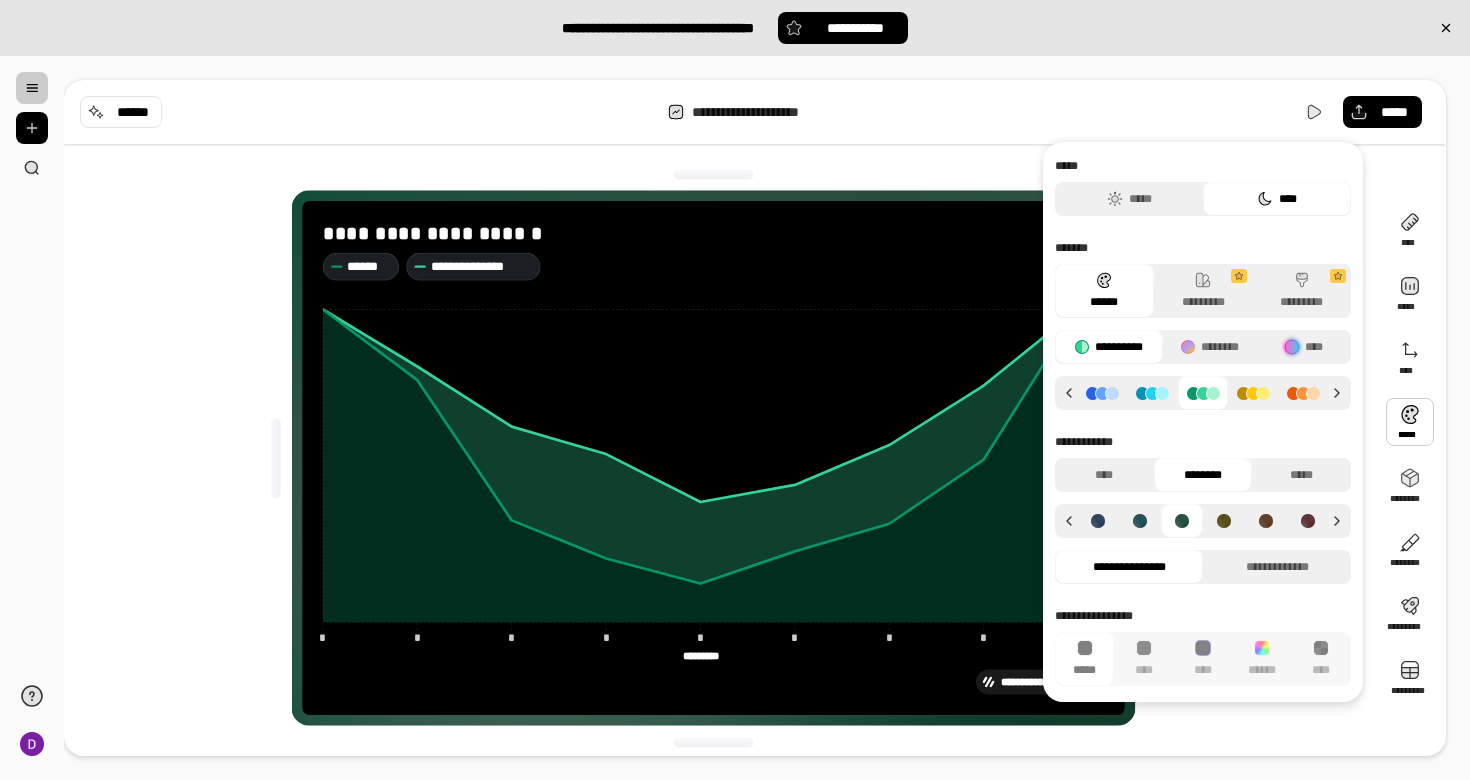 click on "****" at bounding box center (1277, 199) 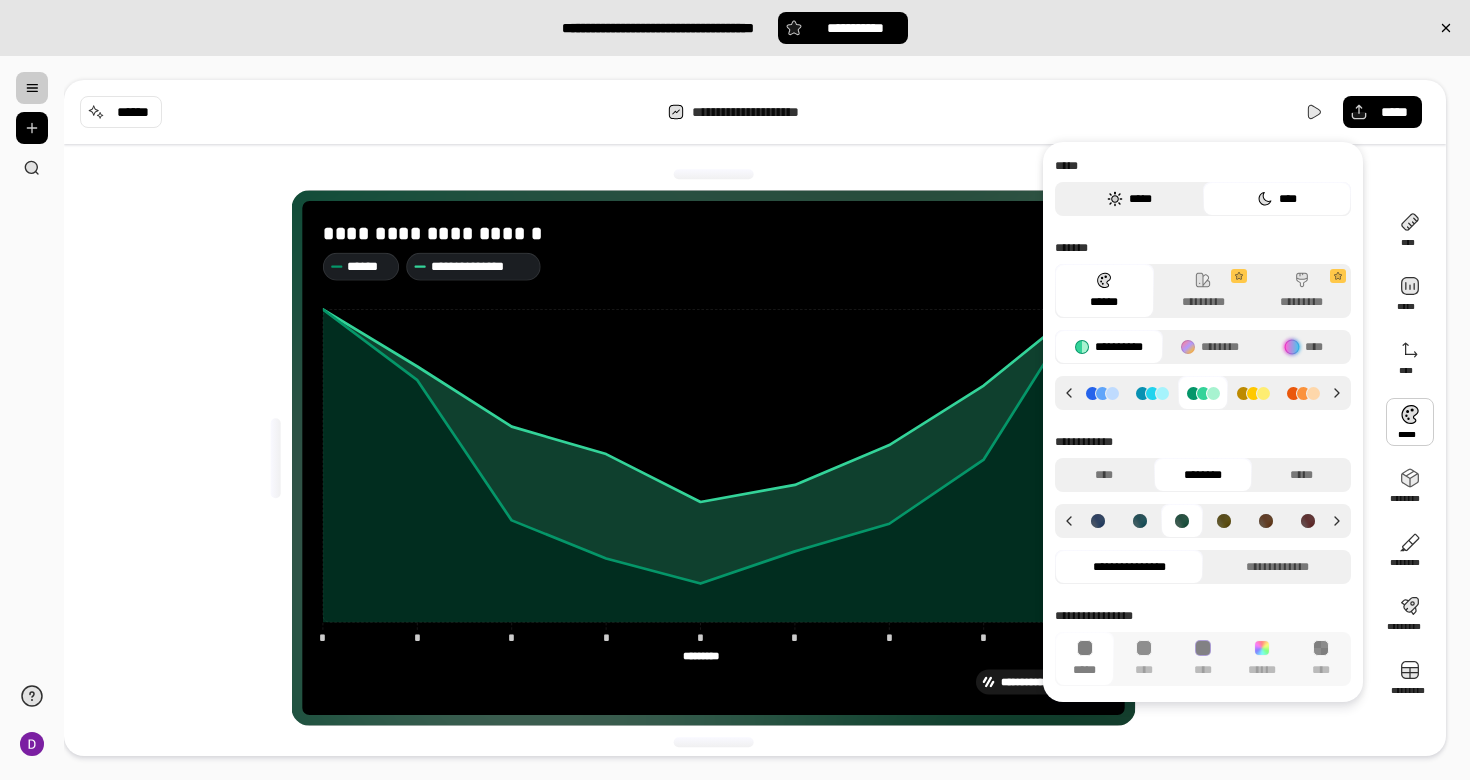 click on "*****" at bounding box center (1129, 199) 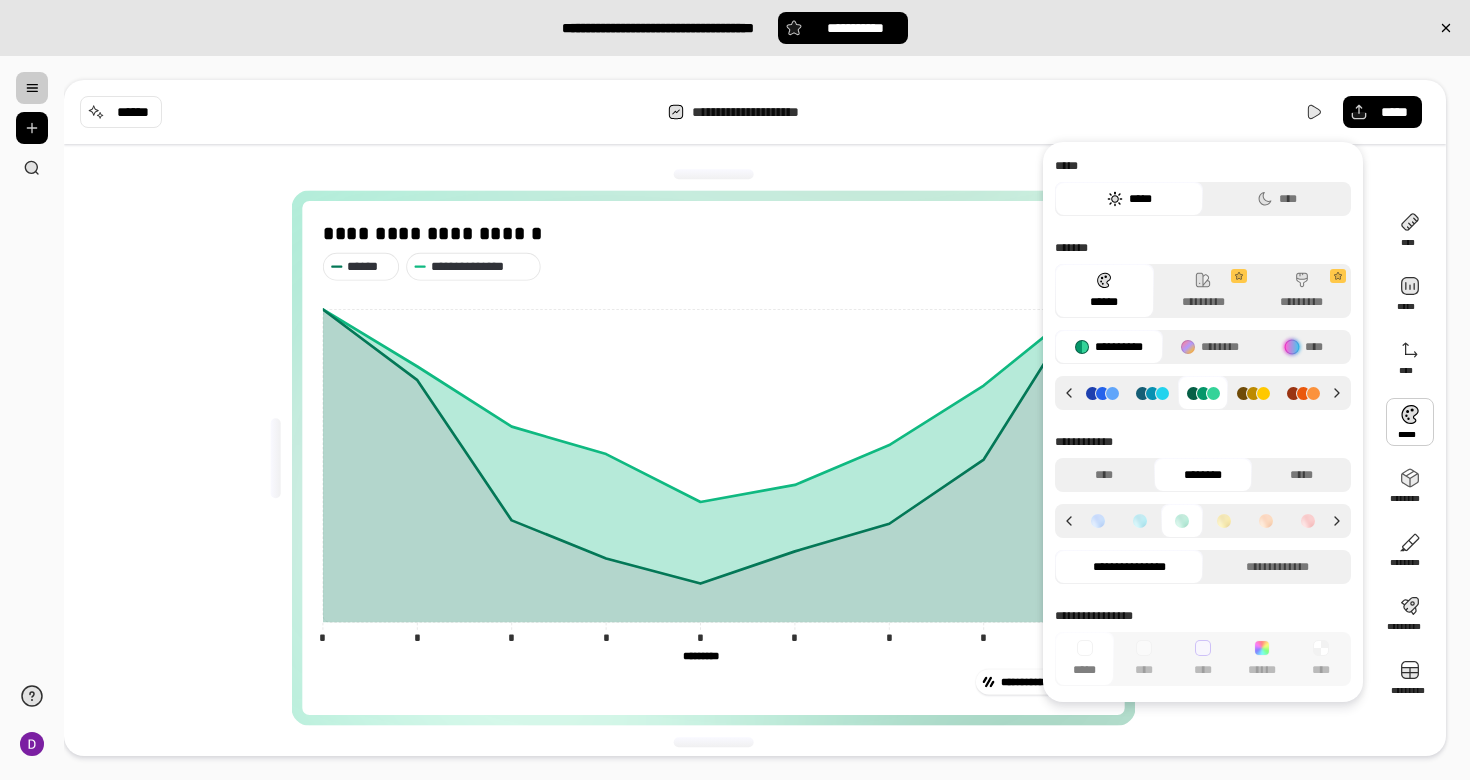 click on "**********" at bounding box center (721, 458) 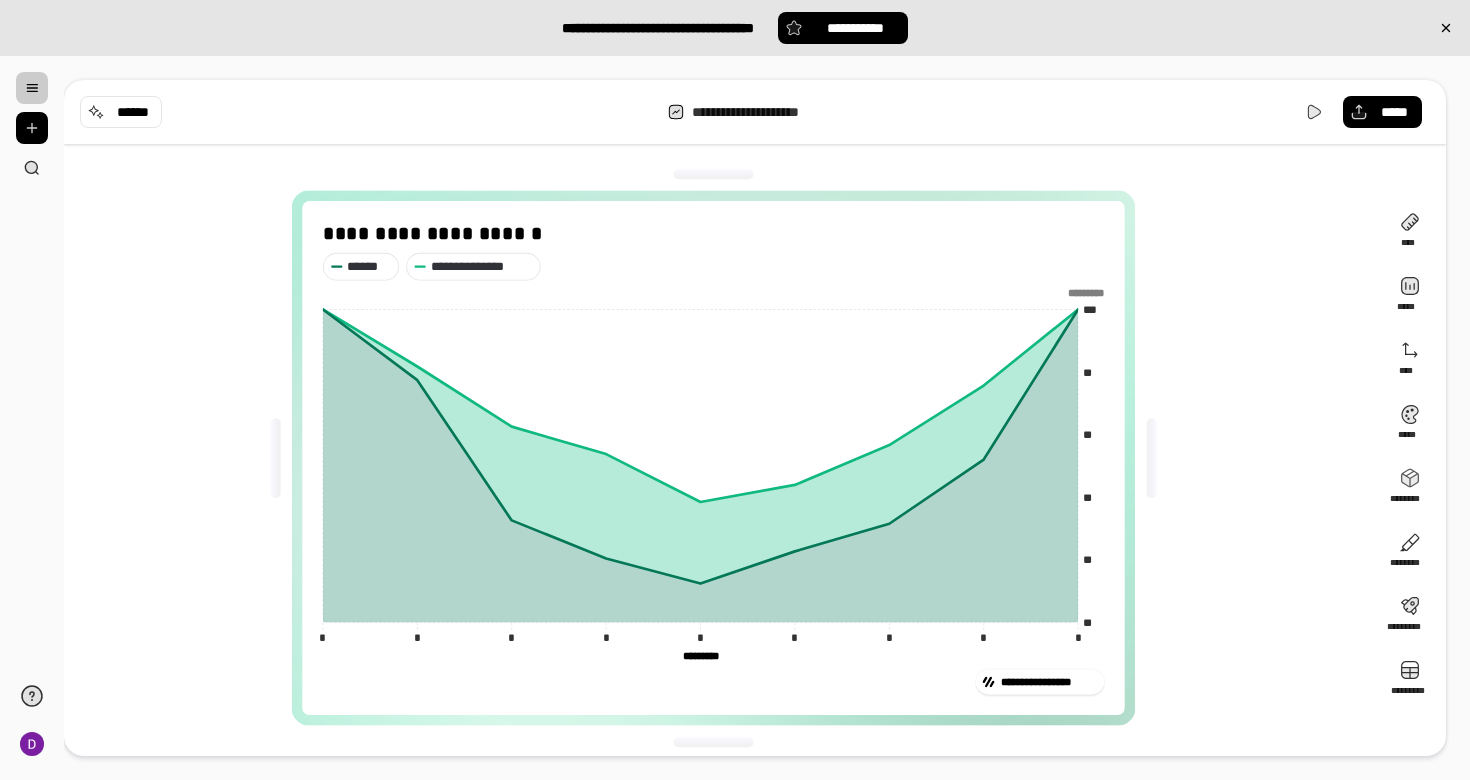 scroll, scrollTop: 6, scrollLeft: 0, axis: vertical 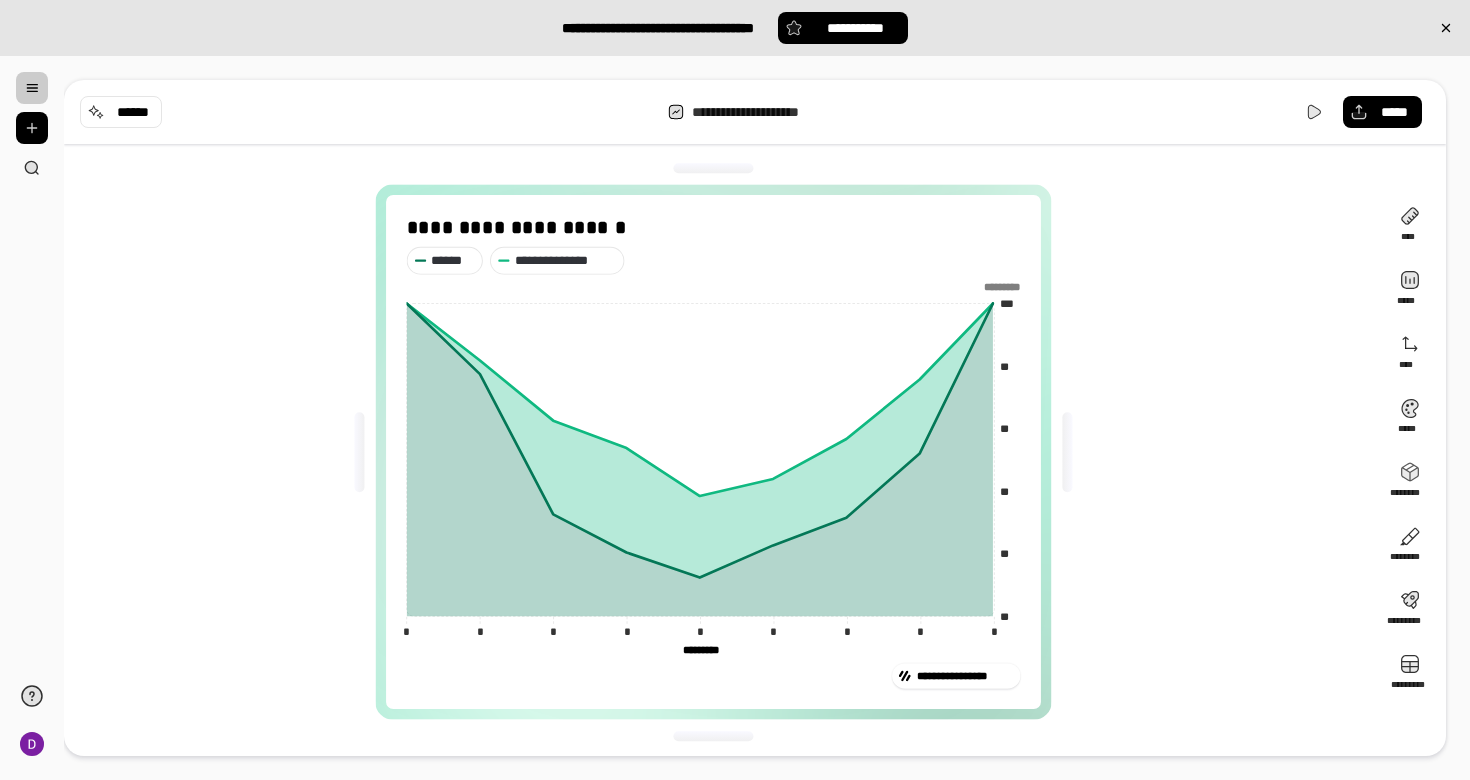 click at bounding box center (359, 452) 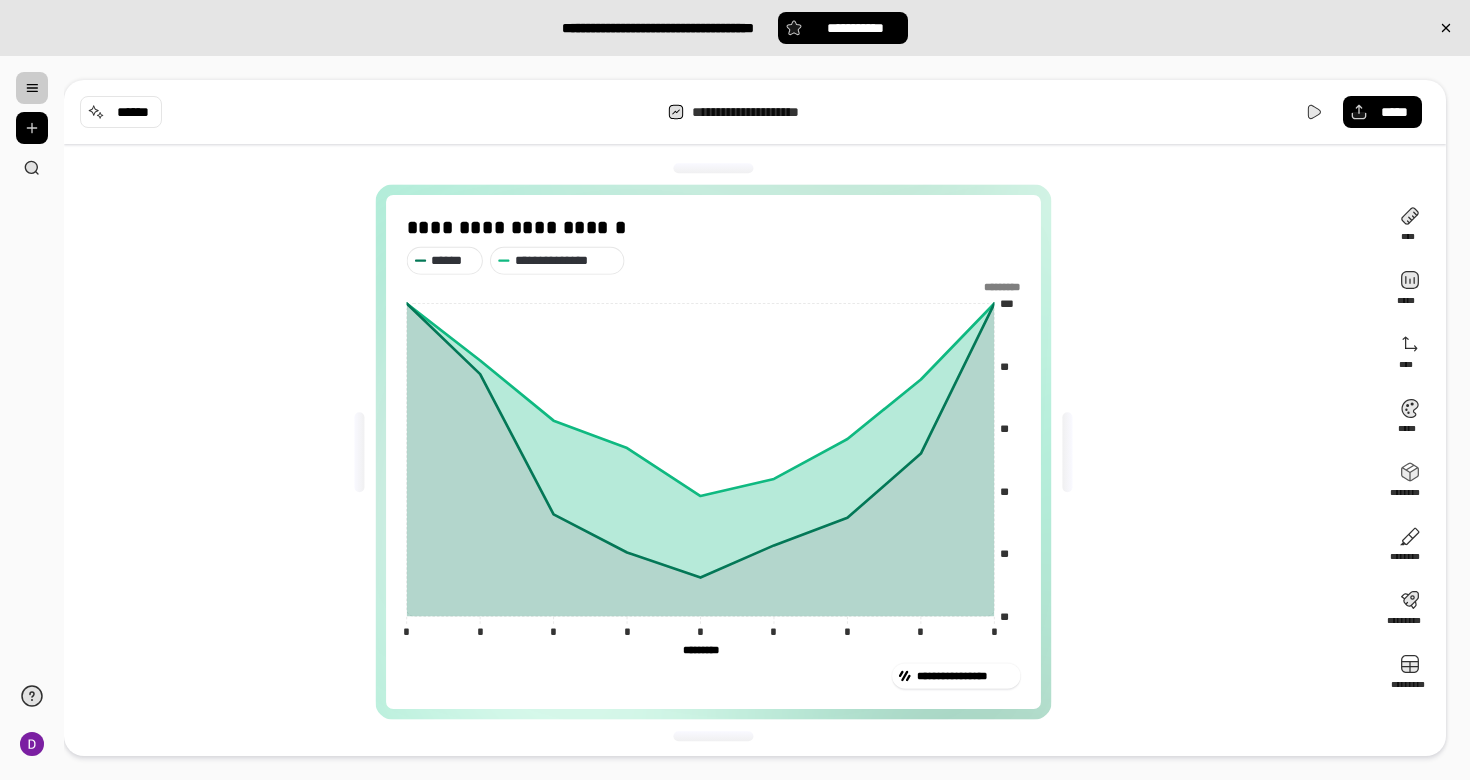 click on "** ** ** ** ** *** ********* * * * * * * * * * * * * * * * * * * ********* *********" 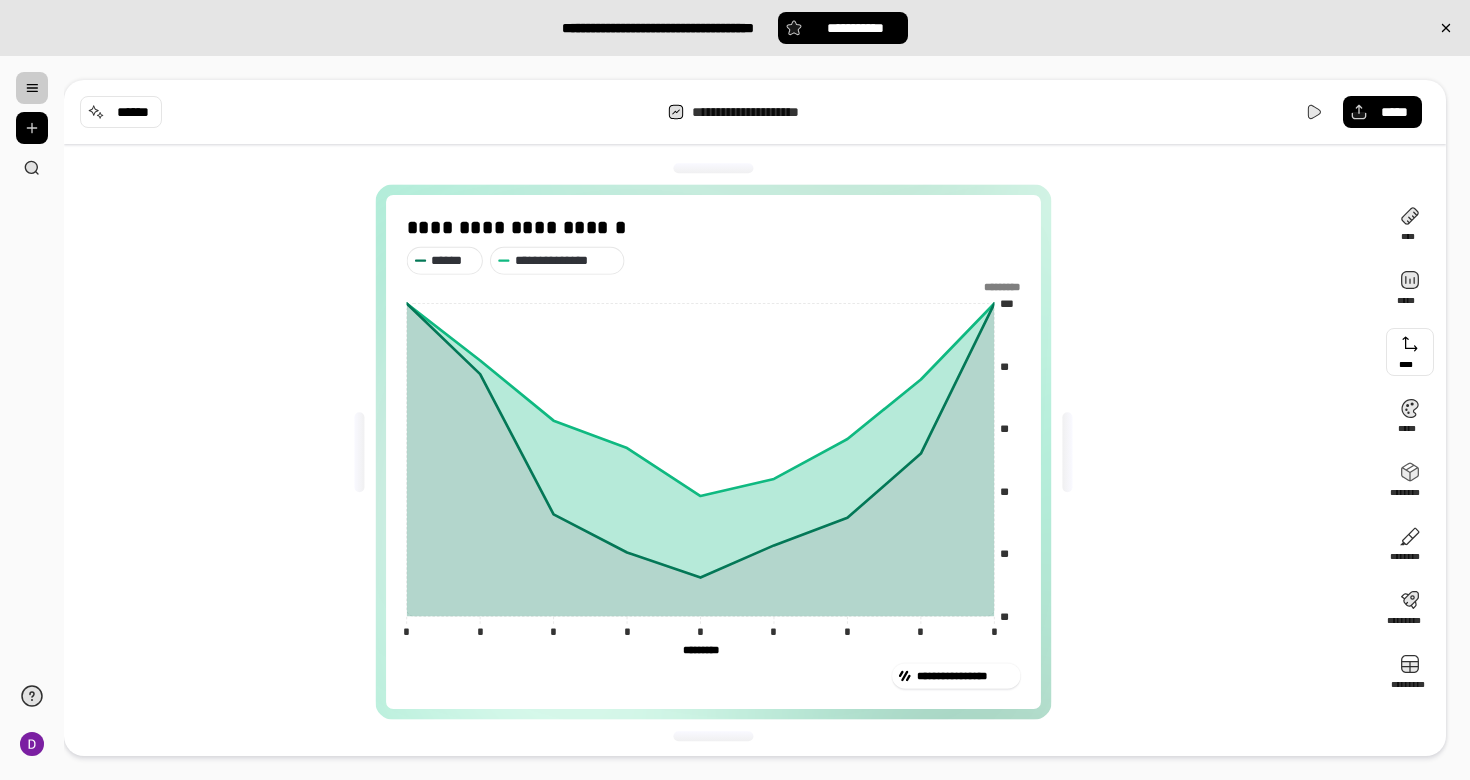 click at bounding box center (1410, 352) 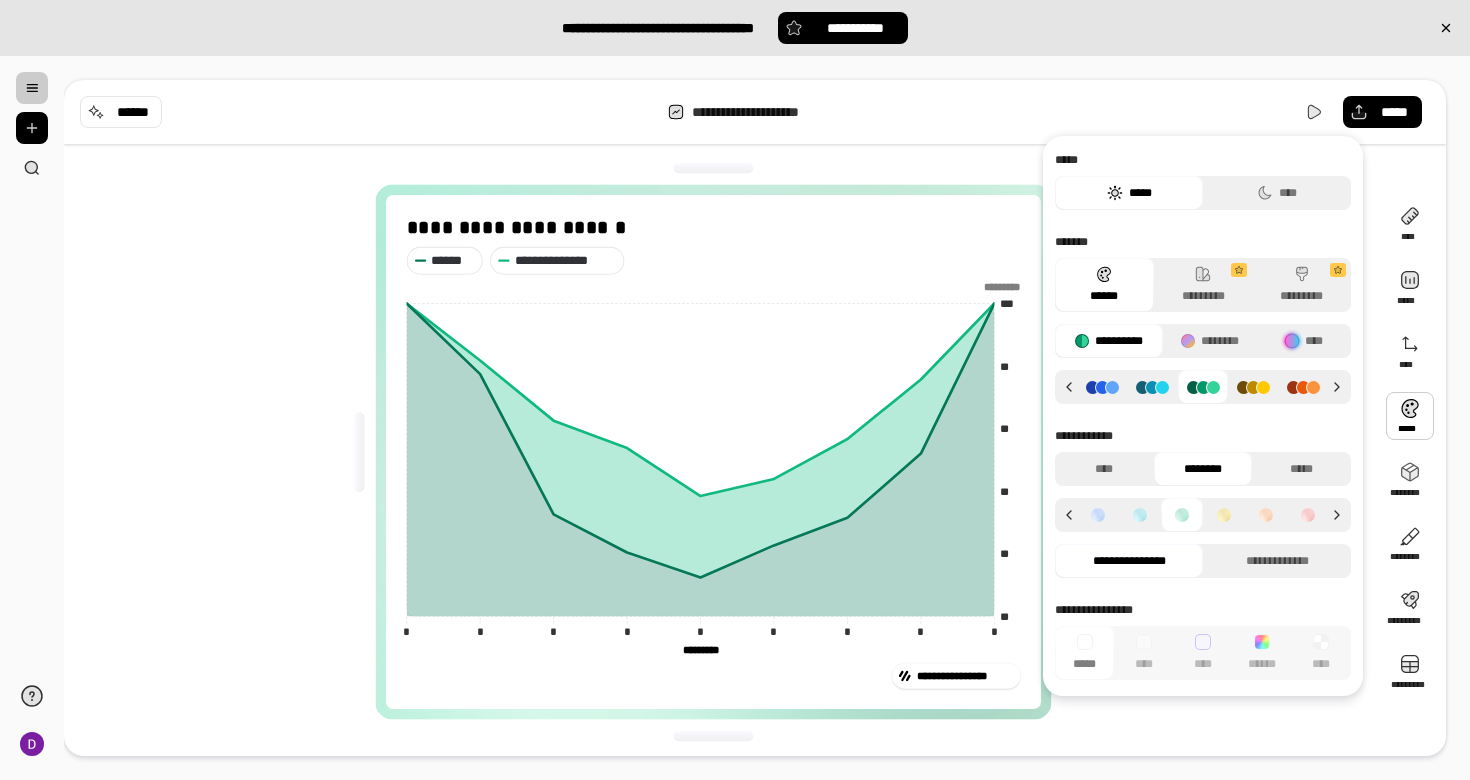 click at bounding box center (1410, 416) 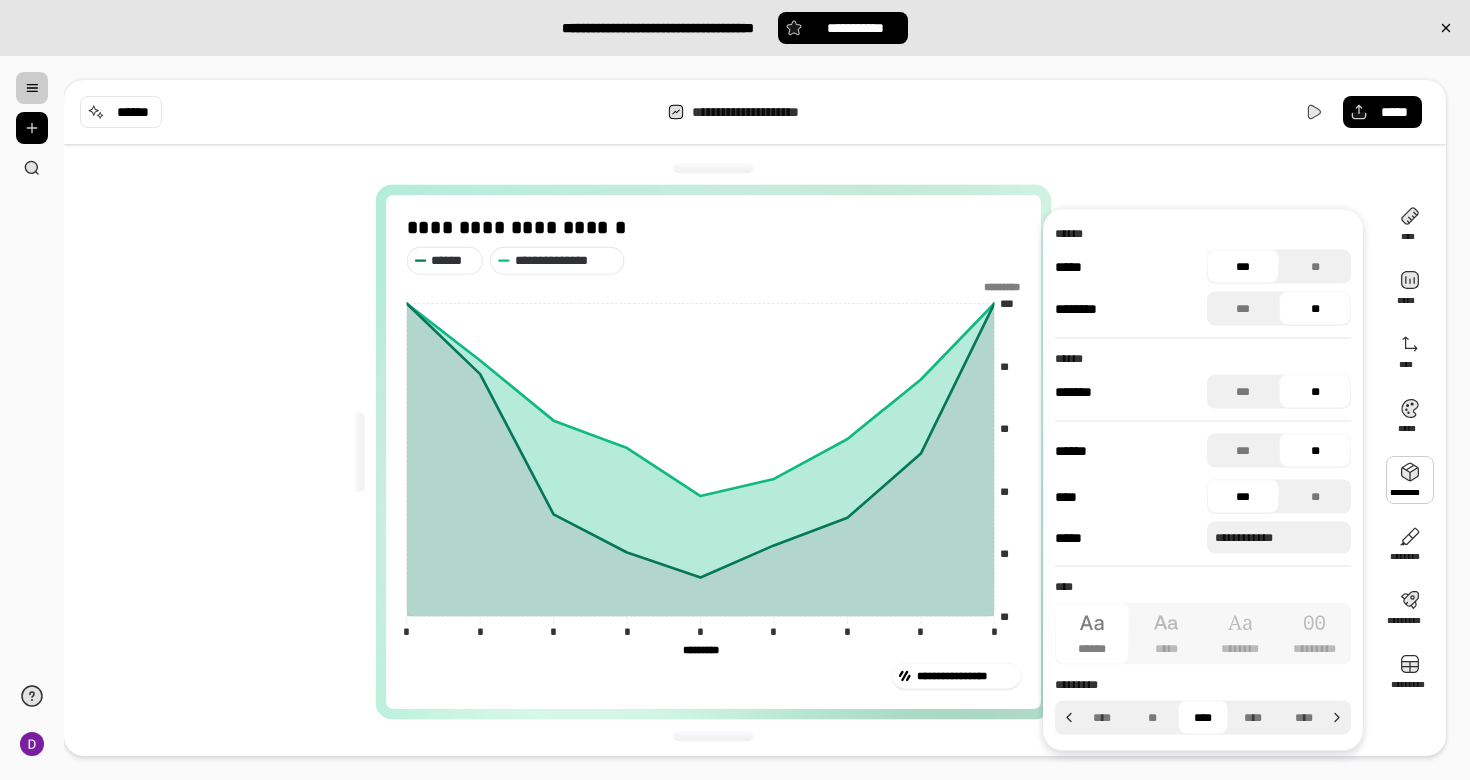 click at bounding box center (1410, 480) 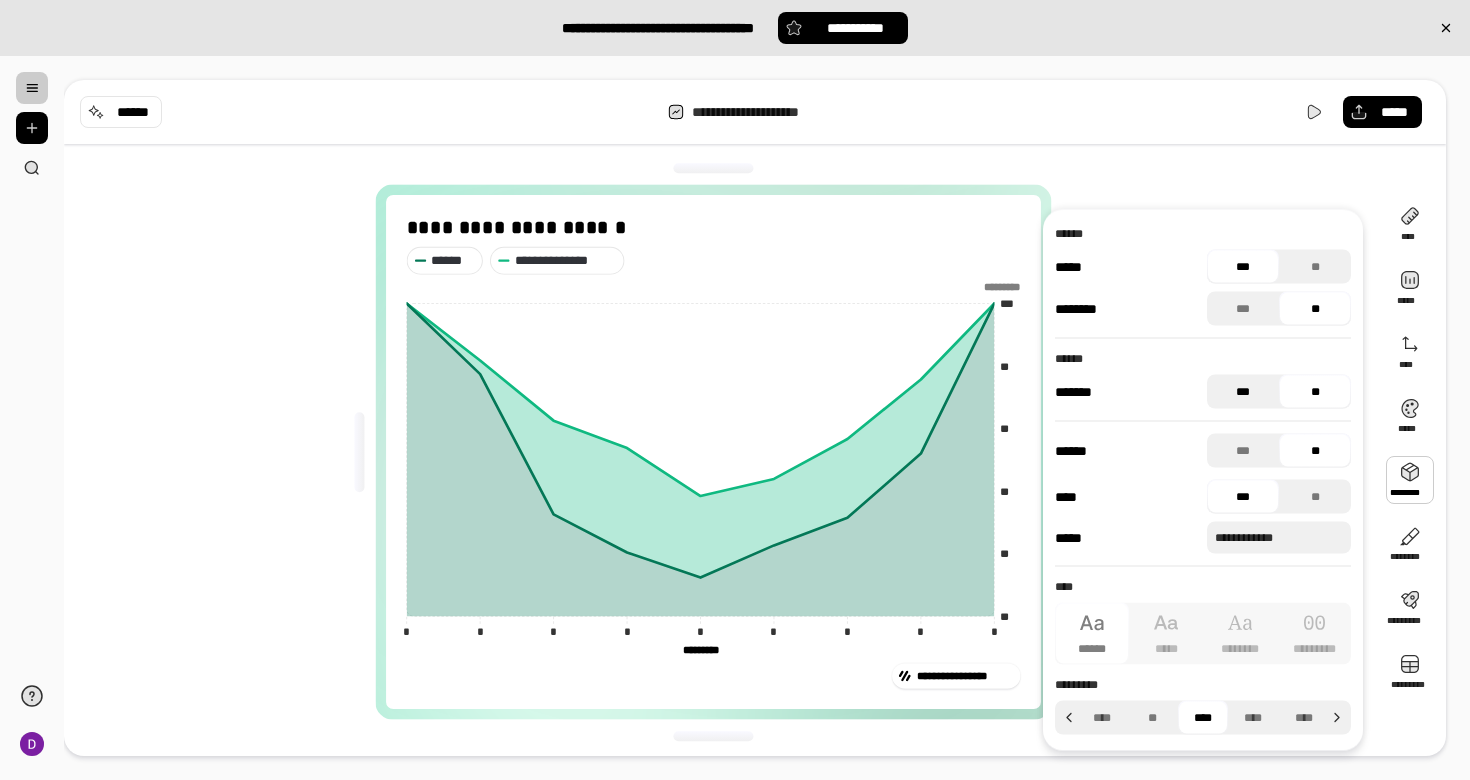 click on "***" at bounding box center (1243, 392) 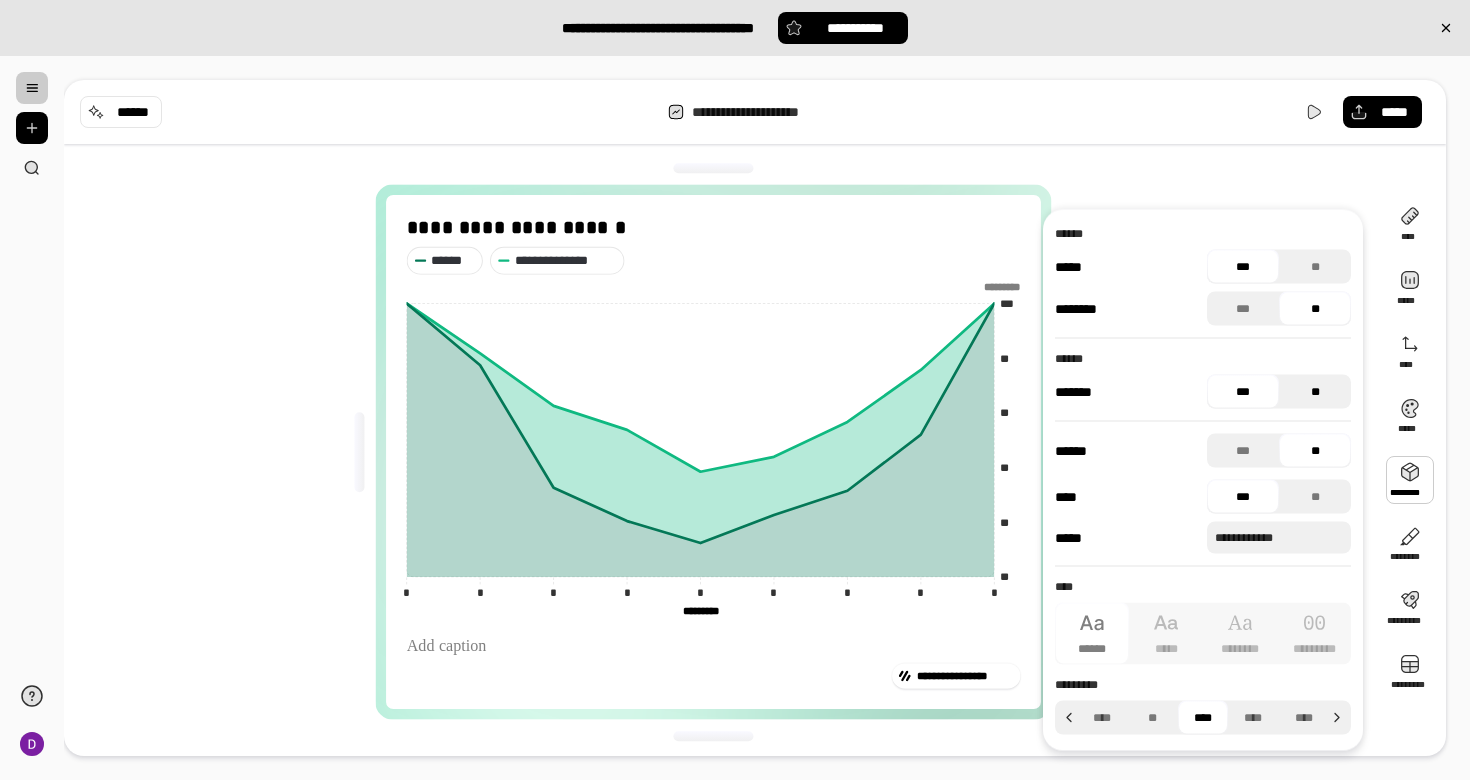 click on "**" at bounding box center [1315, 392] 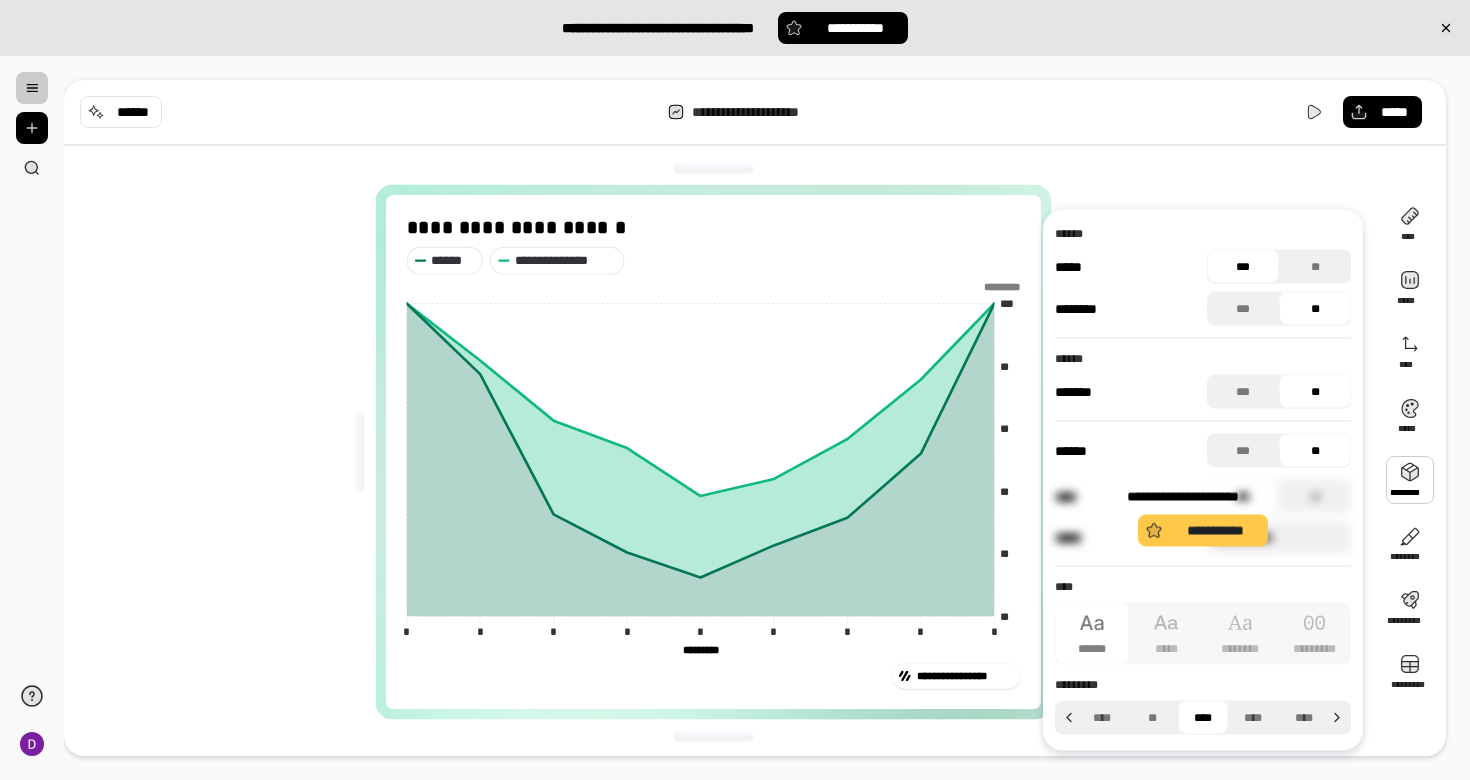 click on "**********" at bounding box center [1203, 517] 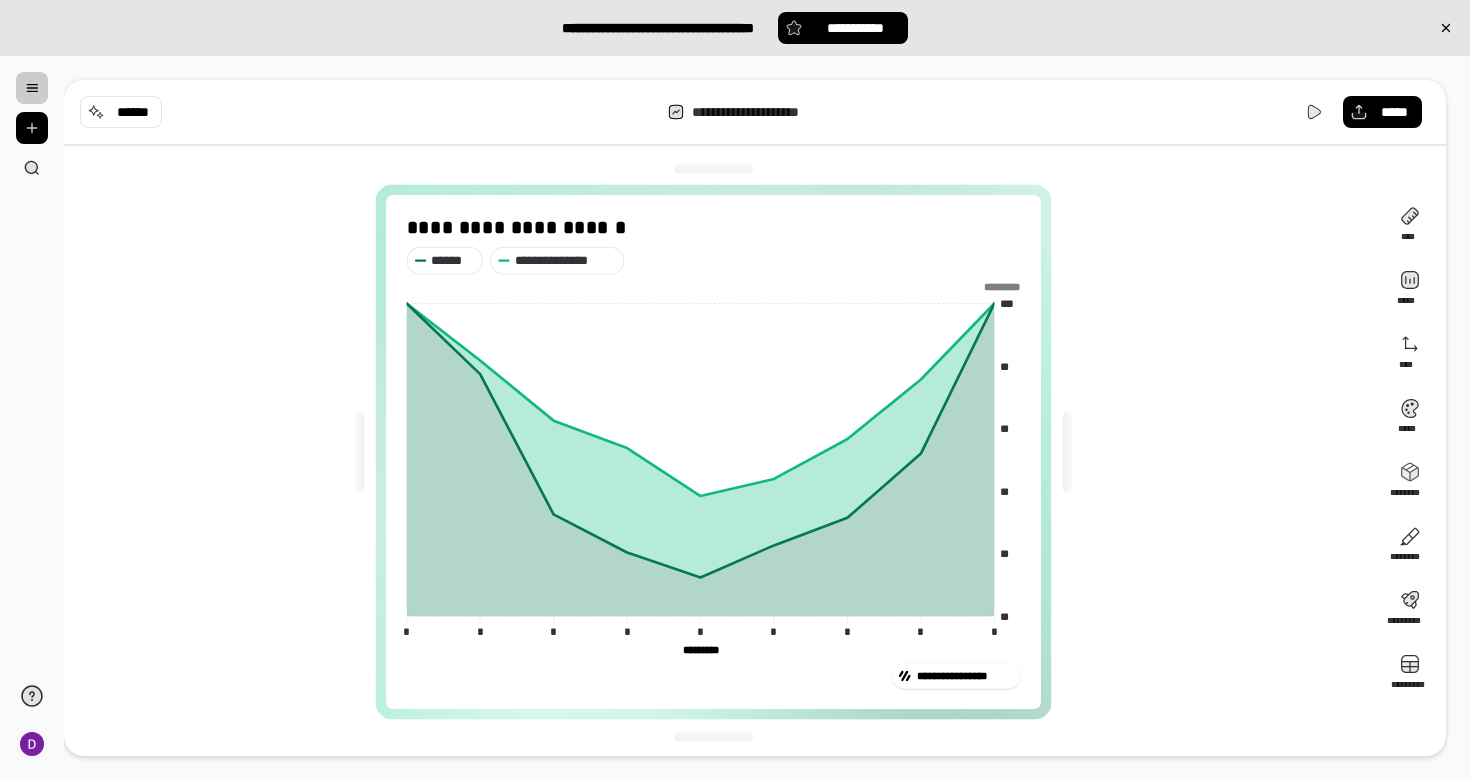 click on "**********" at bounding box center (721, 452) 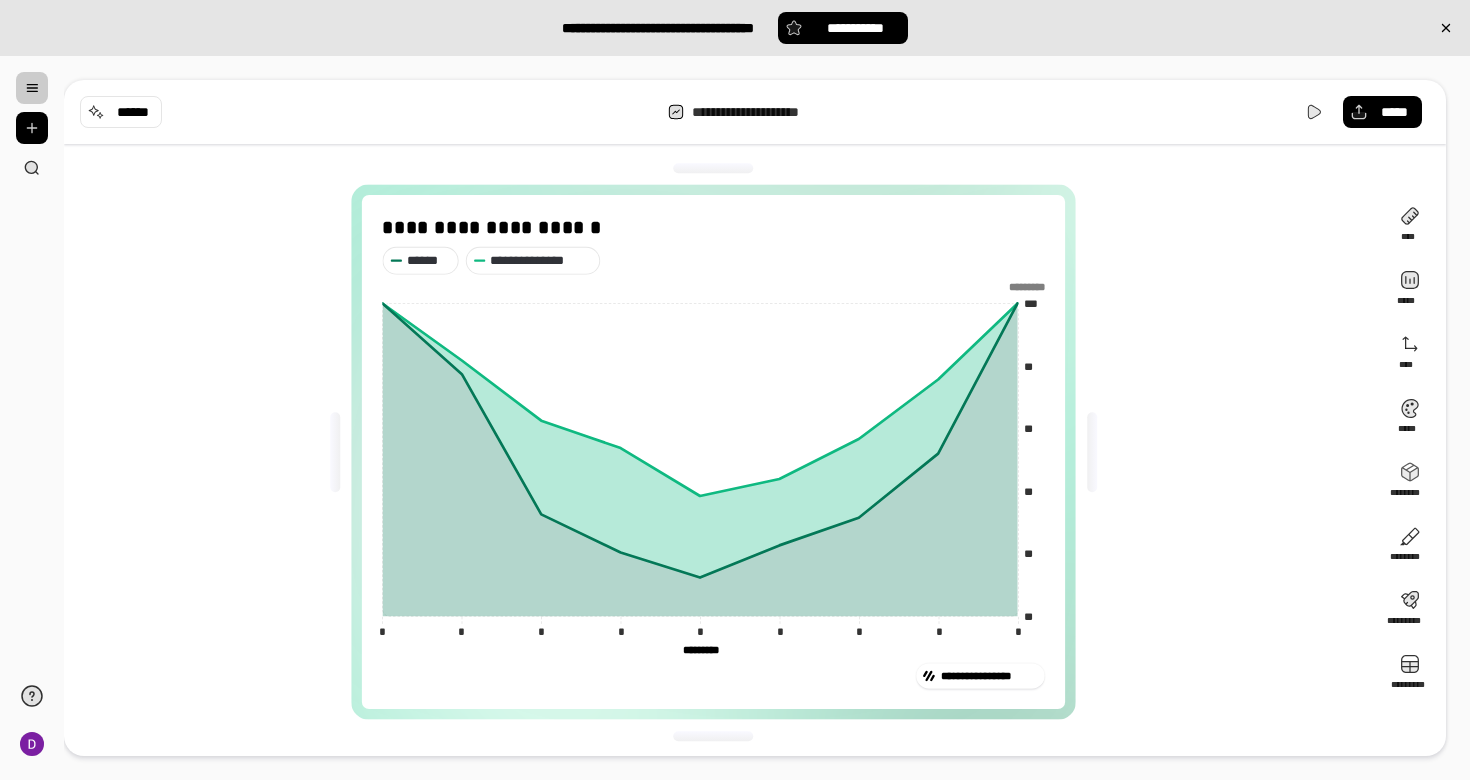 click at bounding box center [1092, 452] 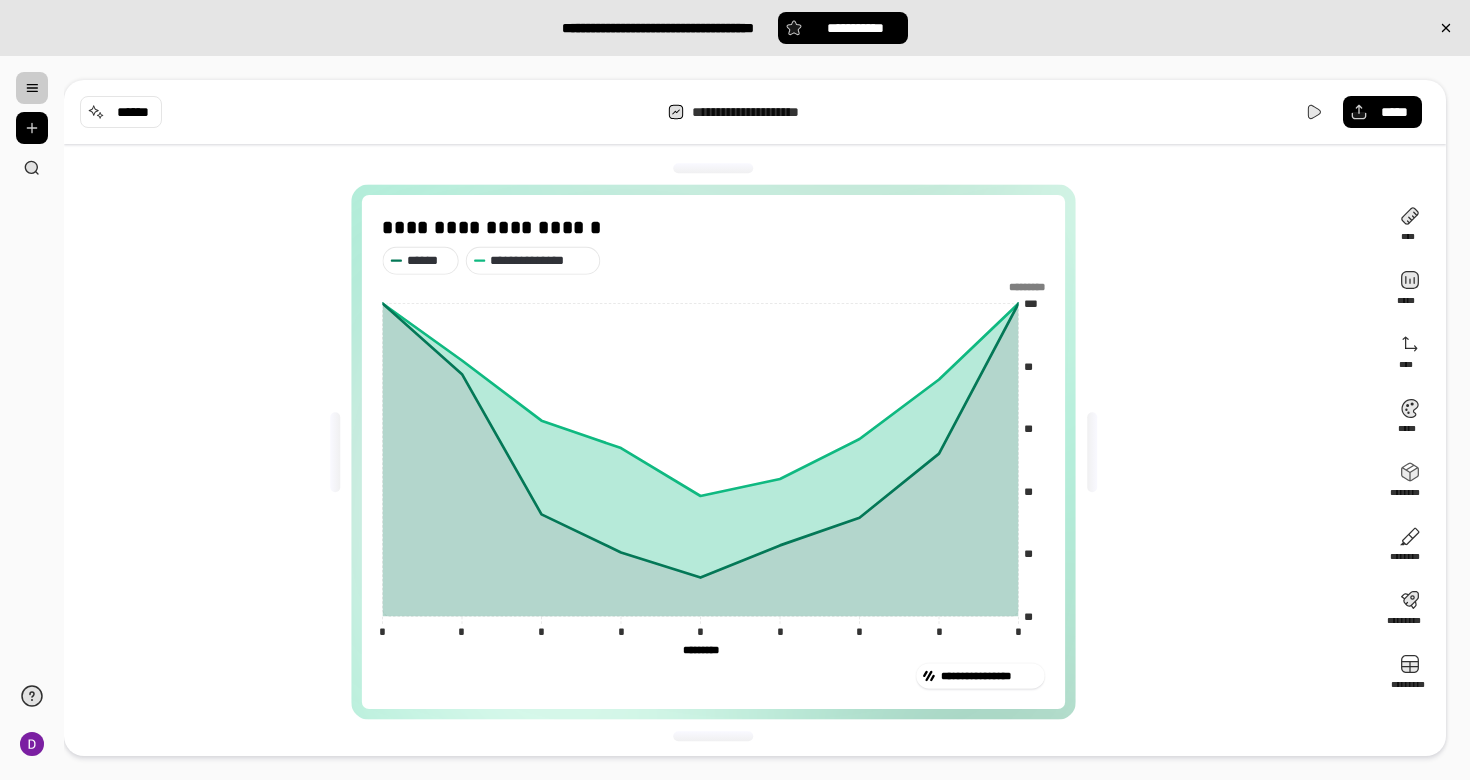 click on "**********" at bounding box center (721, 452) 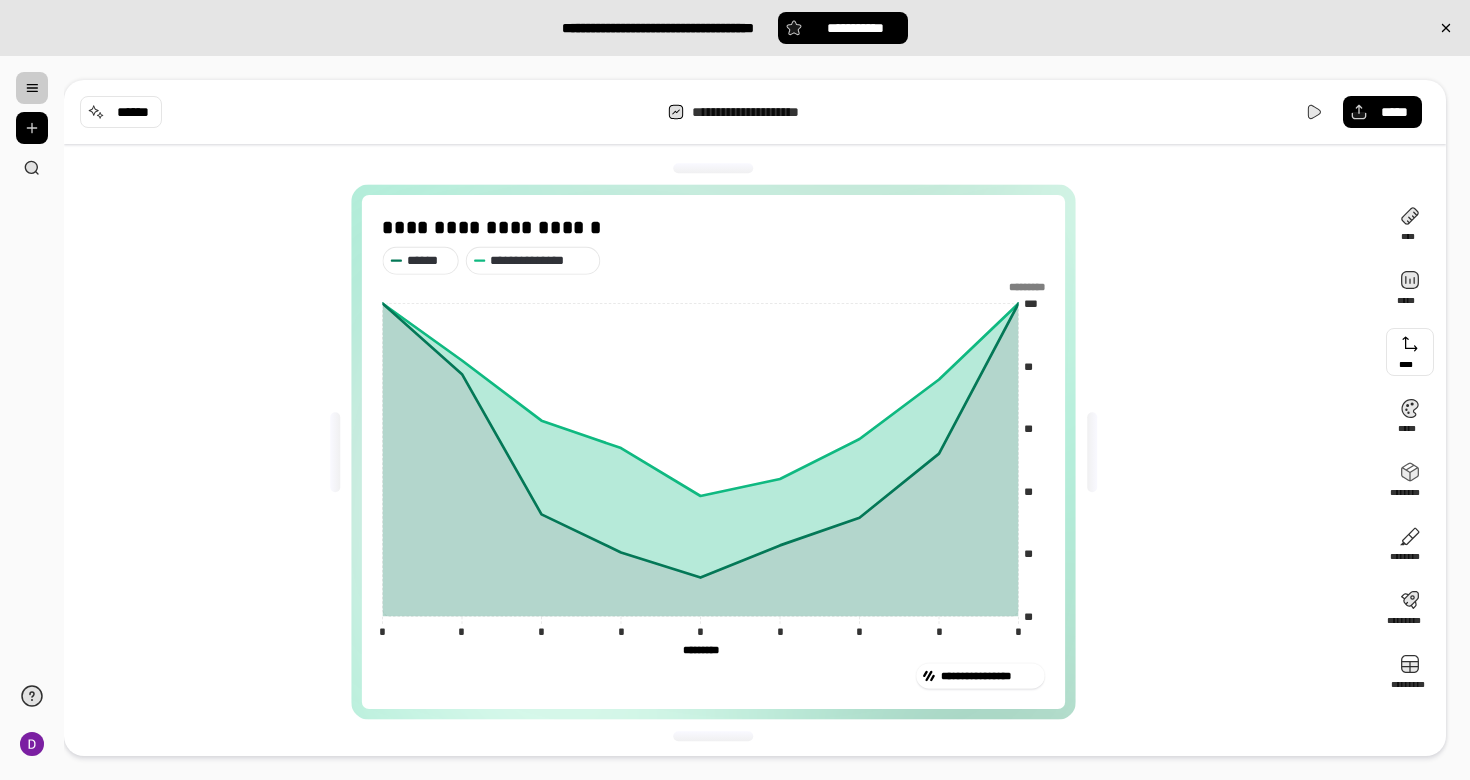 click at bounding box center (1410, 352) 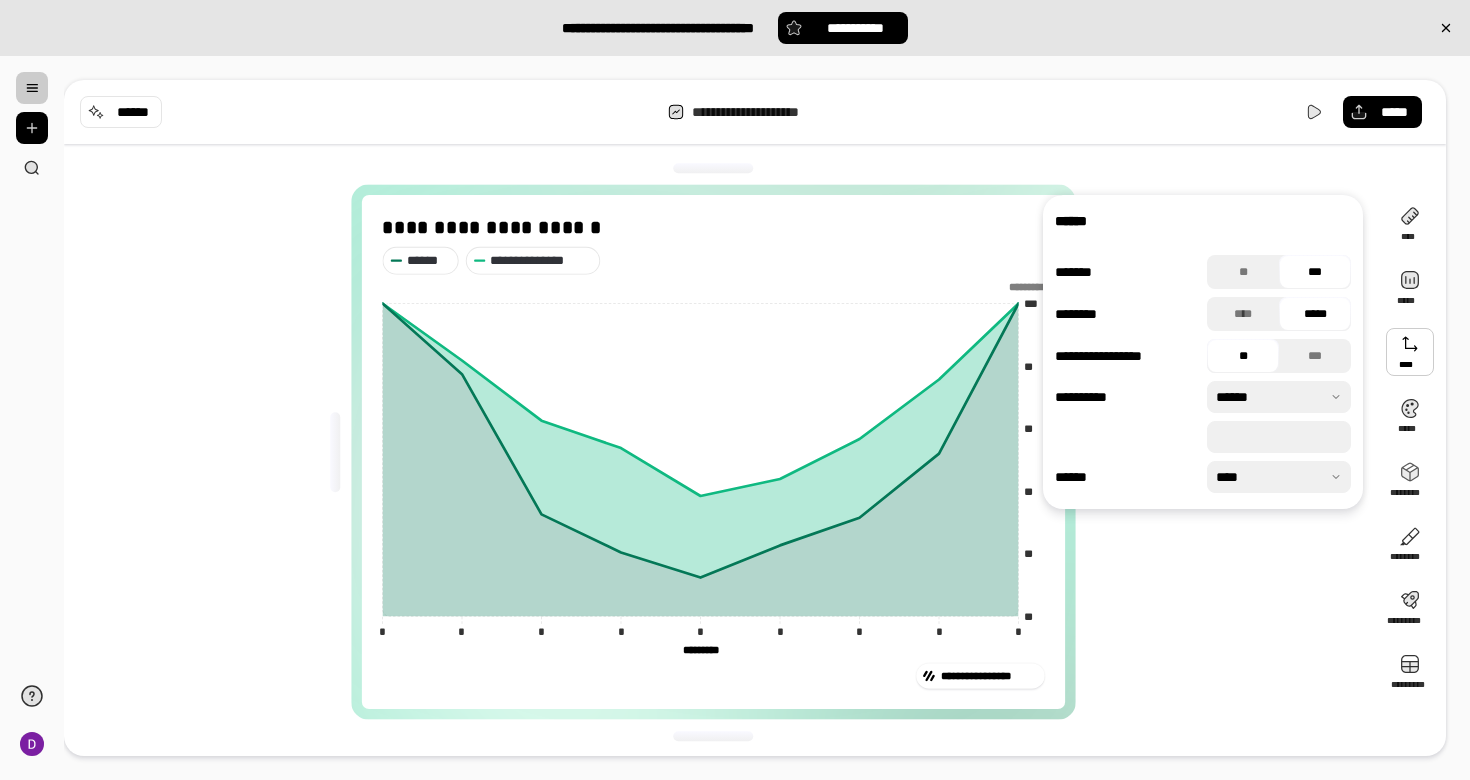 click on "*********" 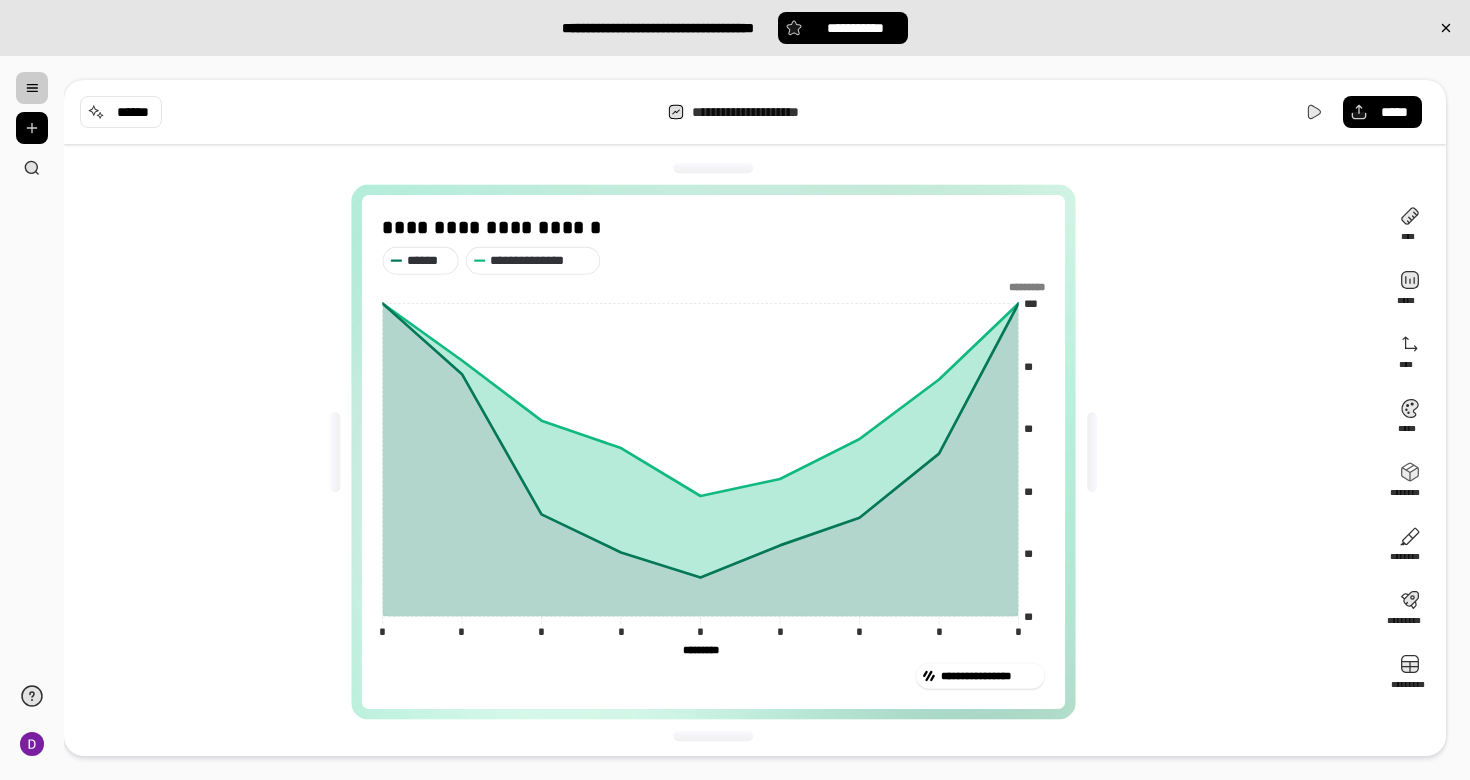 click on "*********" 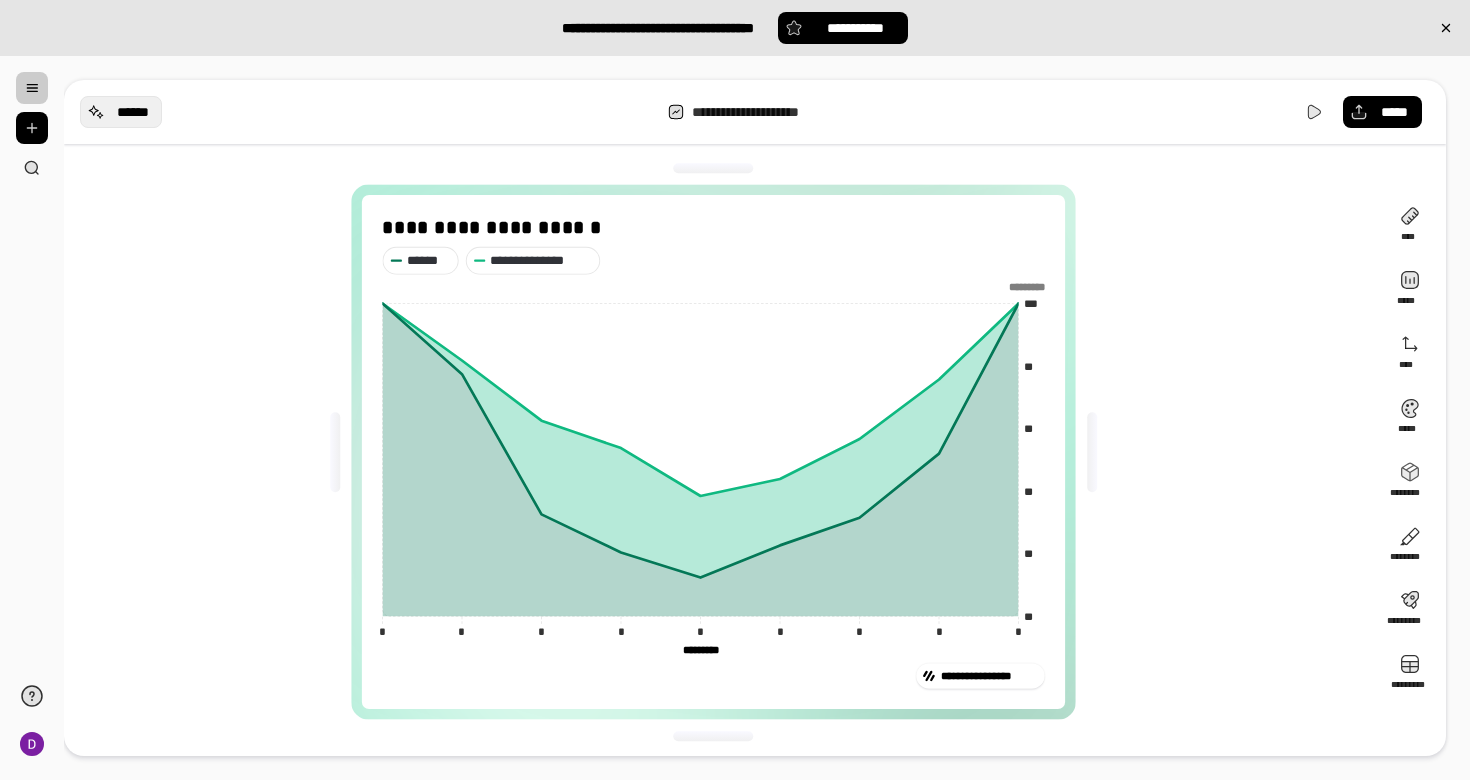 click on "******" at bounding box center (121, 112) 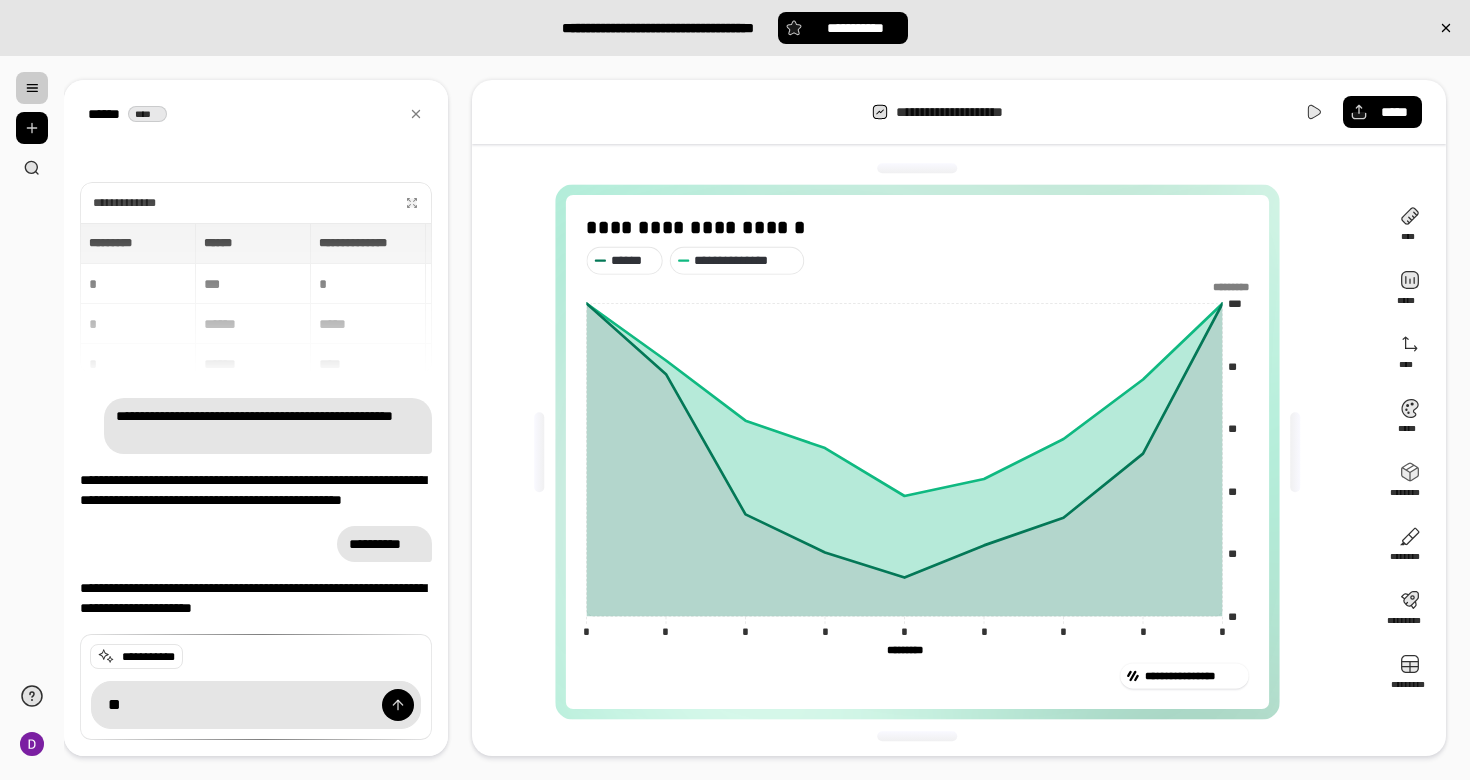 type on "*" 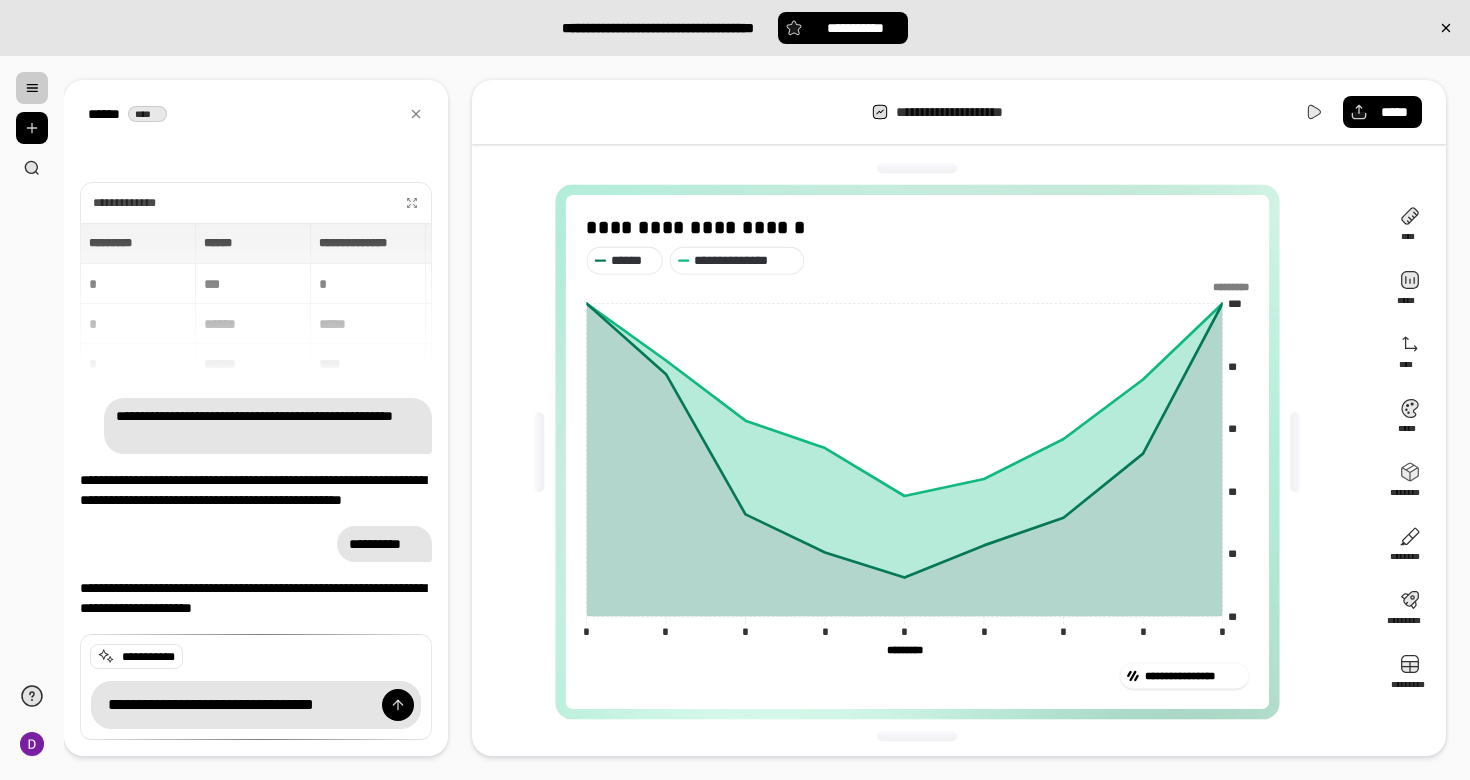 type on "**********" 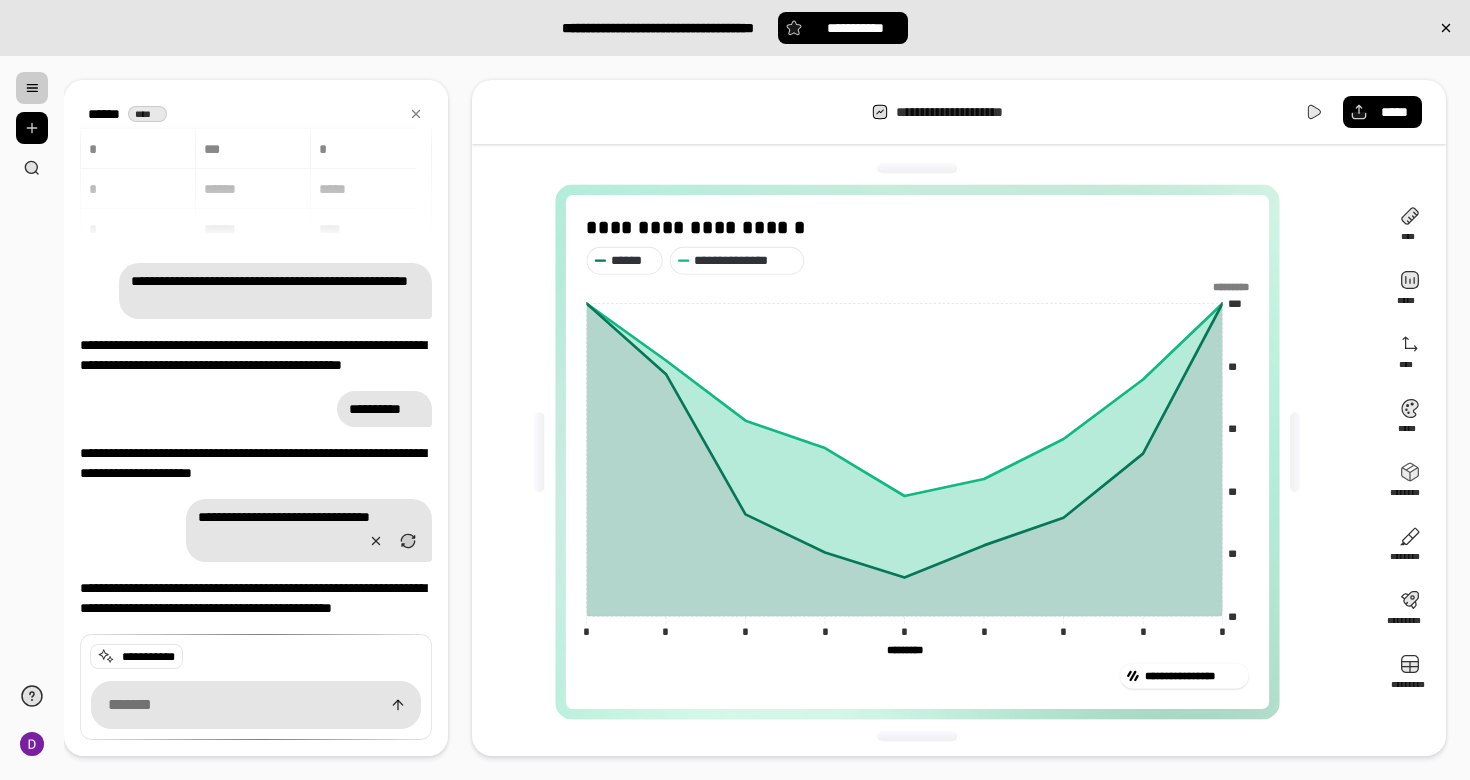 scroll, scrollTop: 88, scrollLeft: 0, axis: vertical 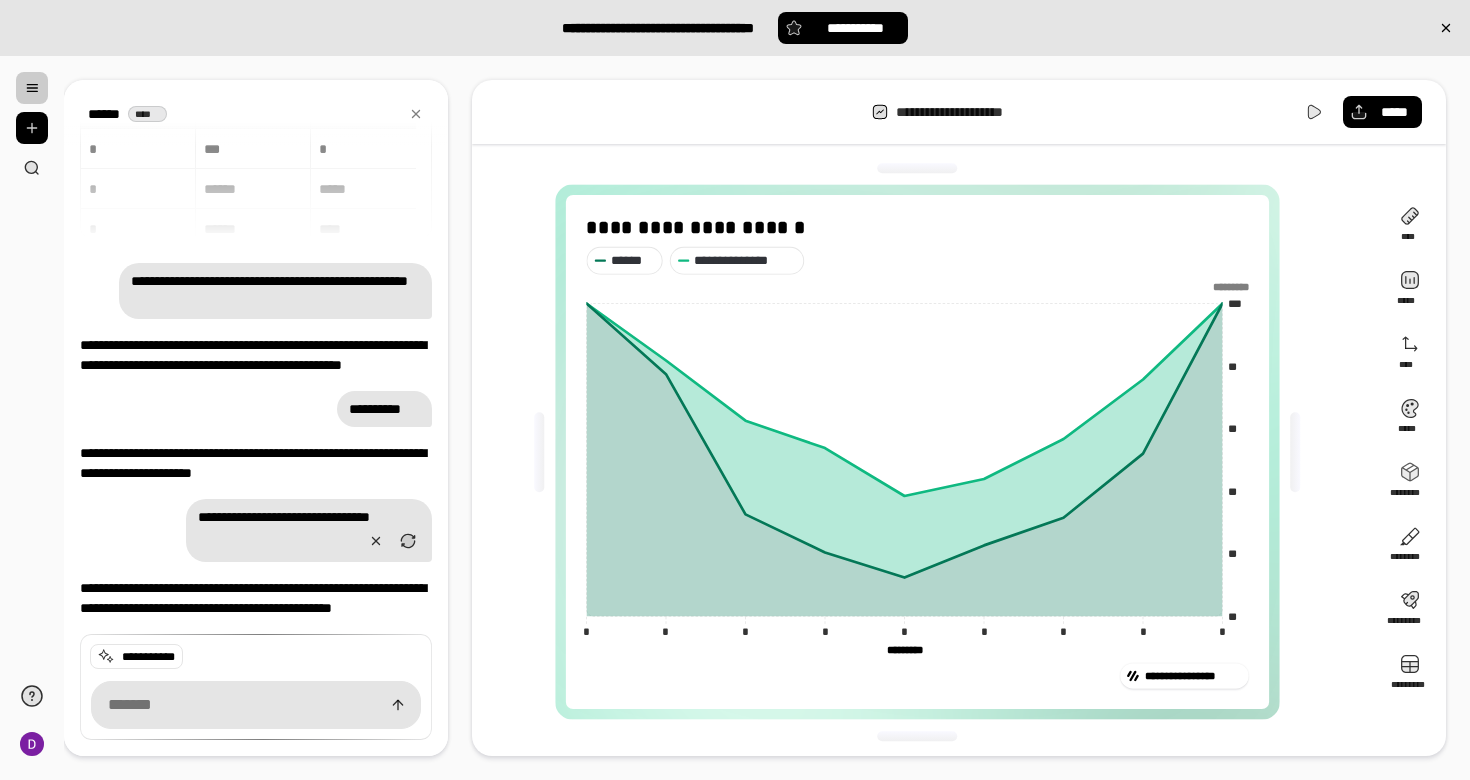 click on "**********" at bounding box center (925, 452) 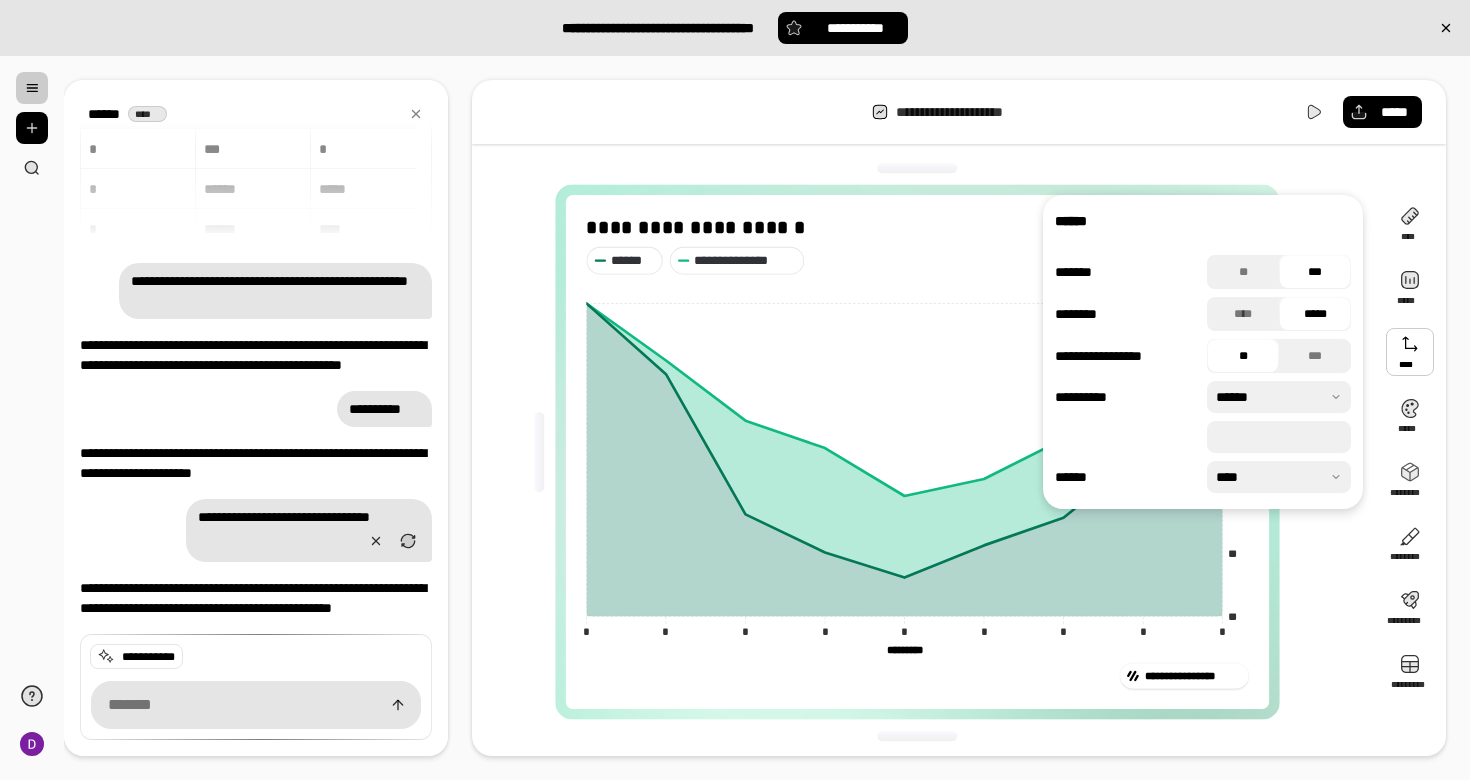 click at bounding box center [1410, 352] 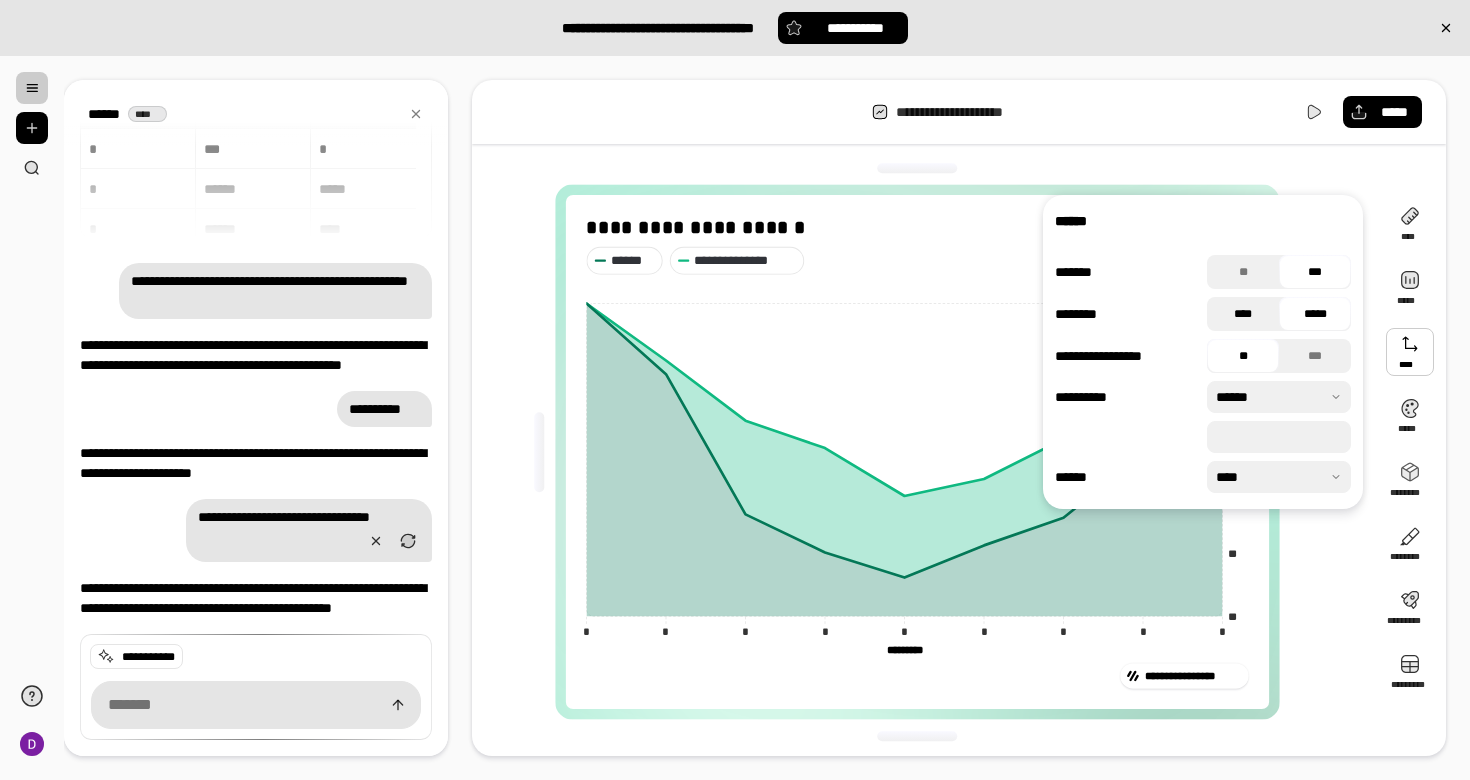 click on "****" at bounding box center (1243, 314) 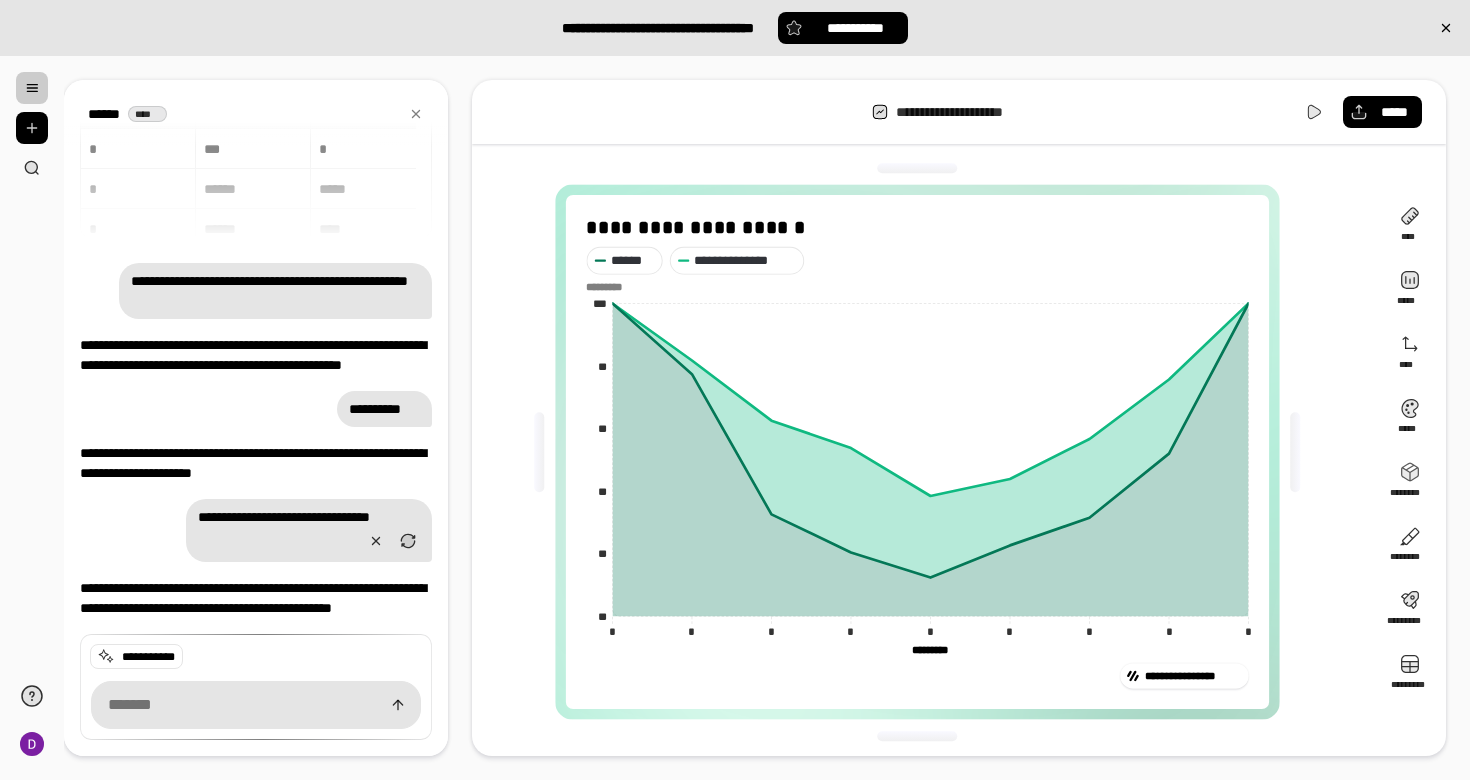click on "****** ****" at bounding box center [256, 114] 